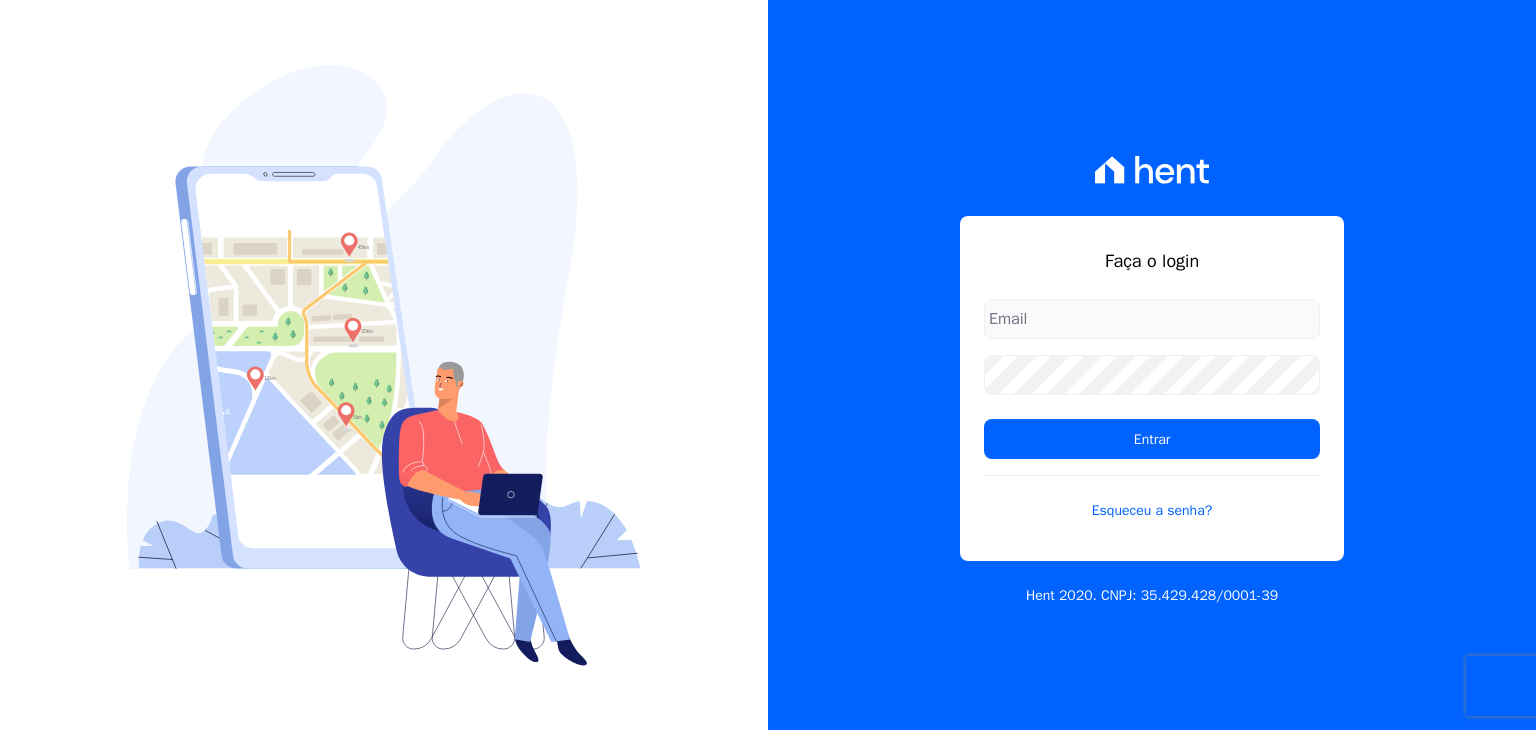 scroll, scrollTop: 0, scrollLeft: 0, axis: both 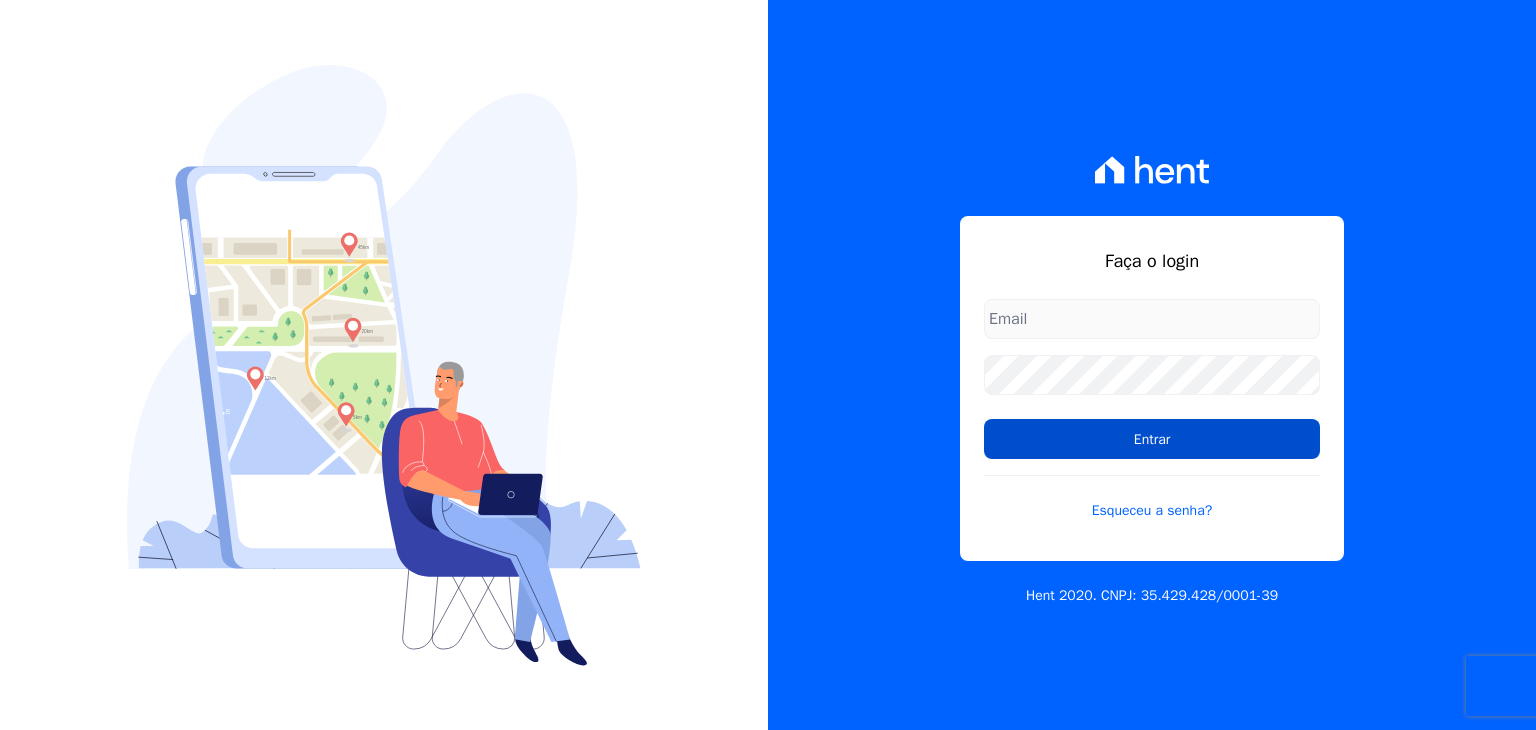 type on "guilherme.farias@priori.com.vc" 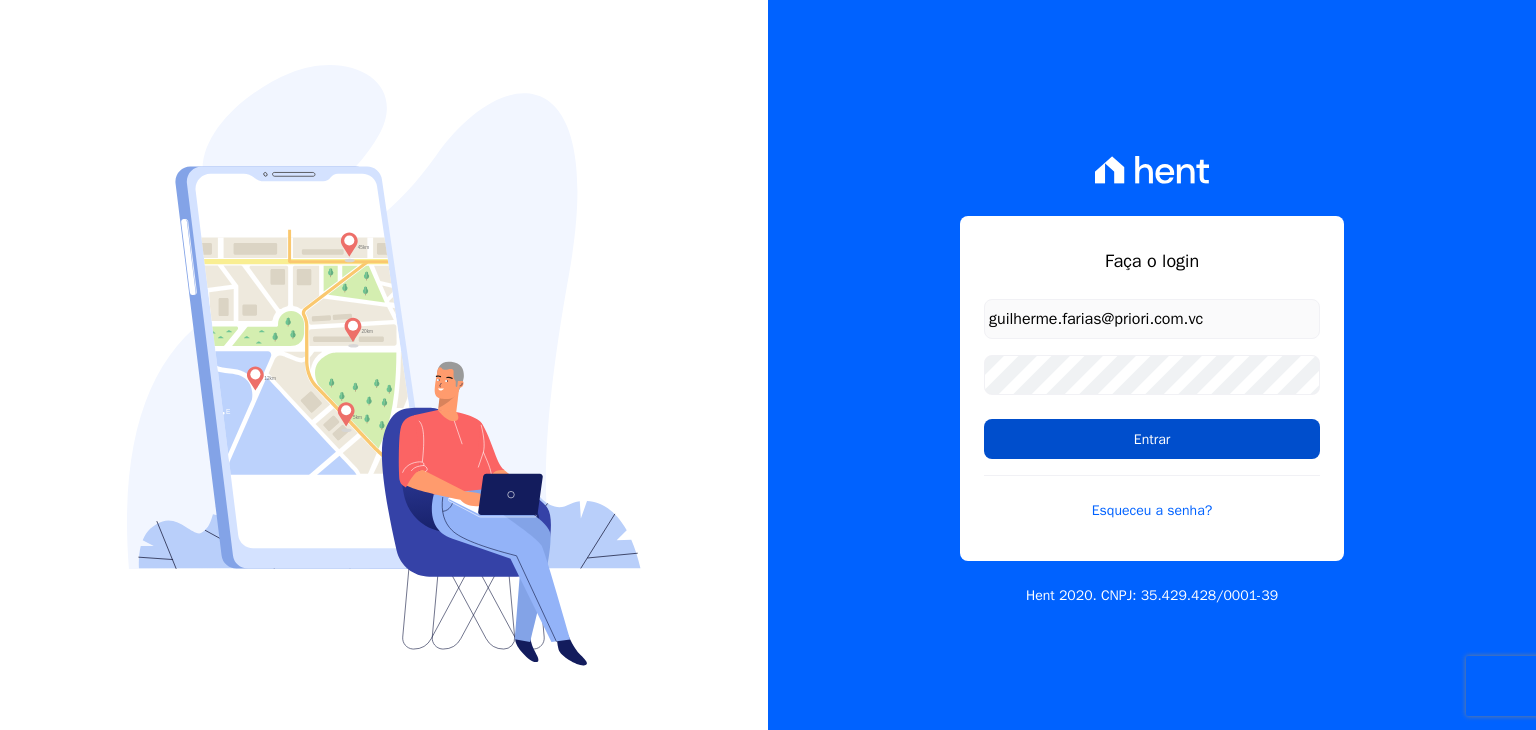 click on "Entrar" at bounding box center (1152, 439) 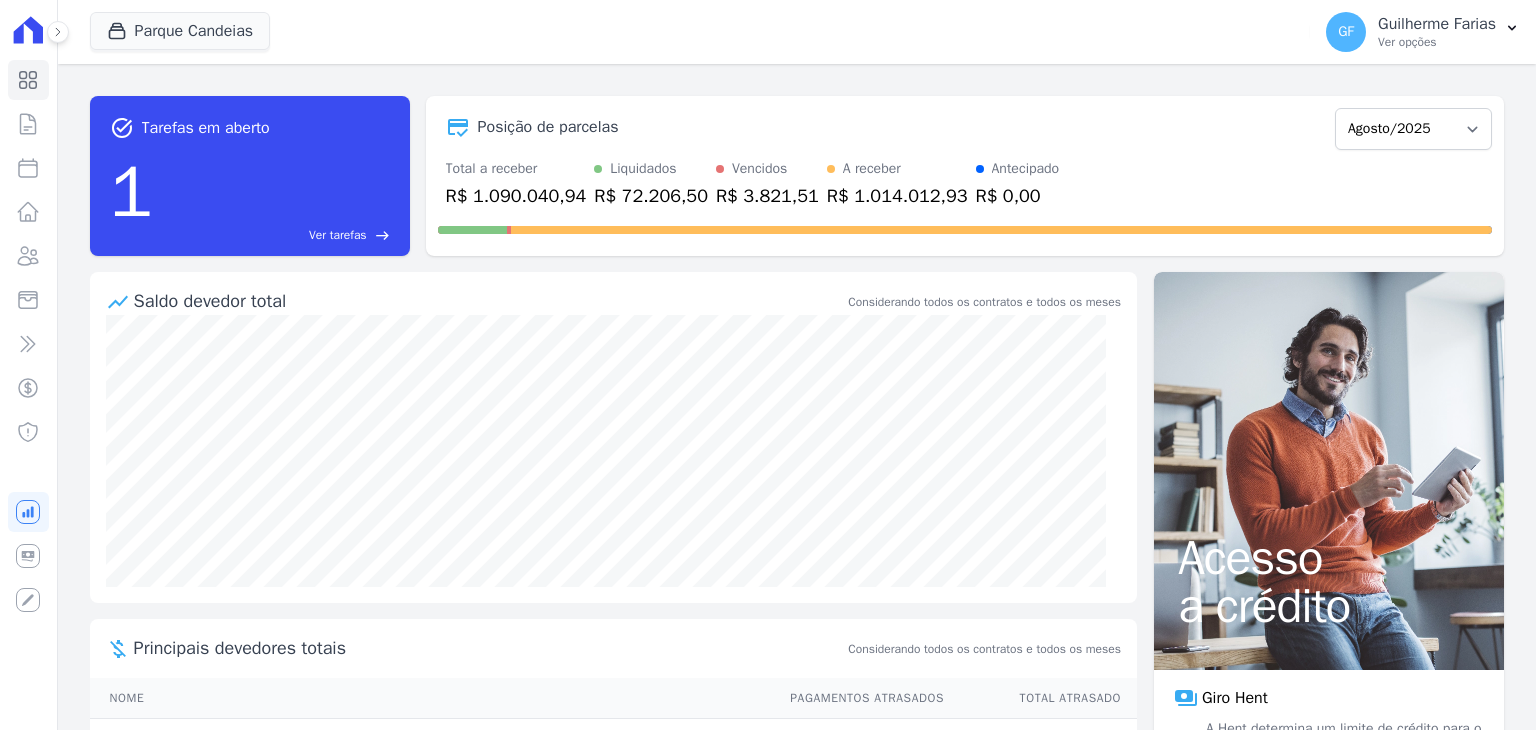 scroll, scrollTop: 0, scrollLeft: 0, axis: both 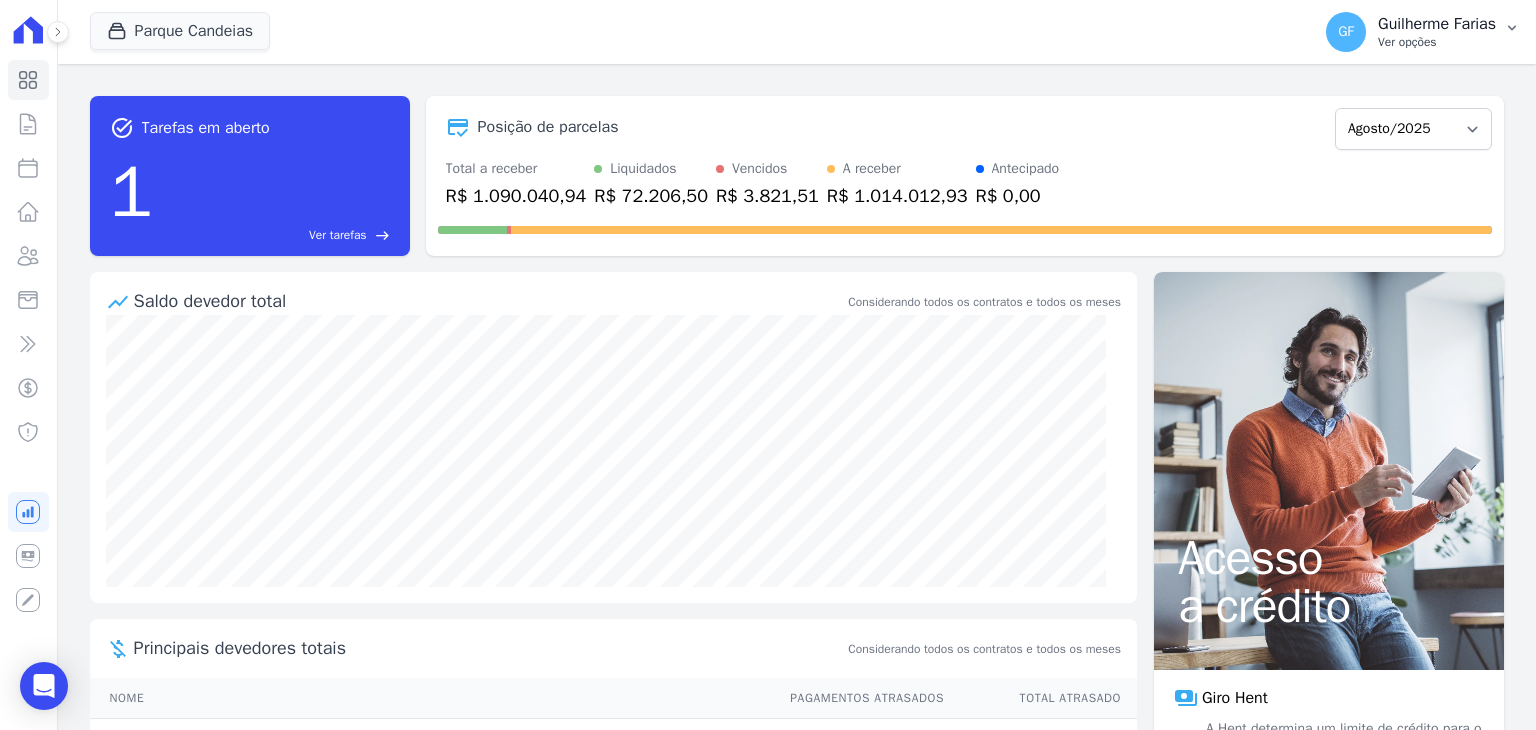 click on "Guilherme Farias" at bounding box center (1437, 24) 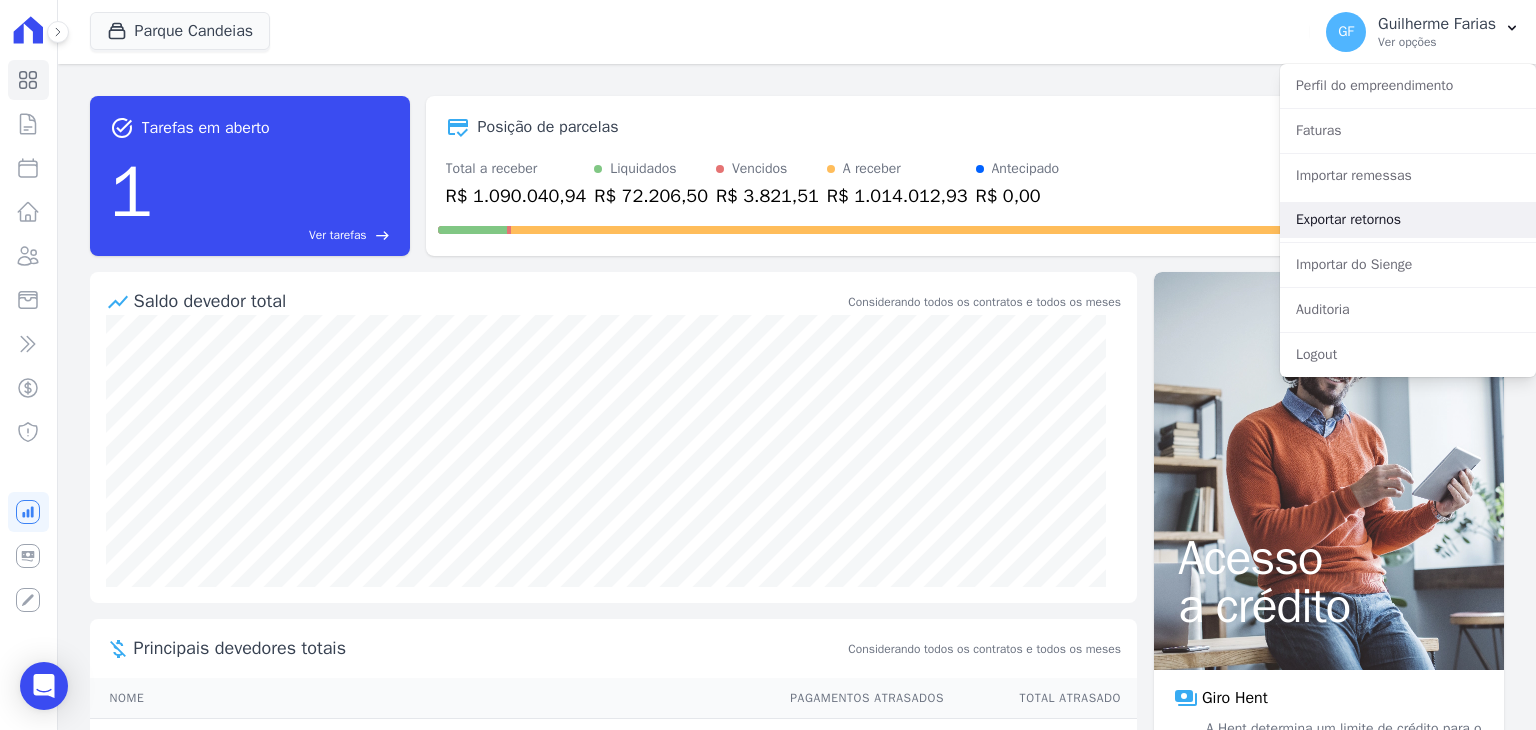 click on "Exportar retornos" at bounding box center (1408, 220) 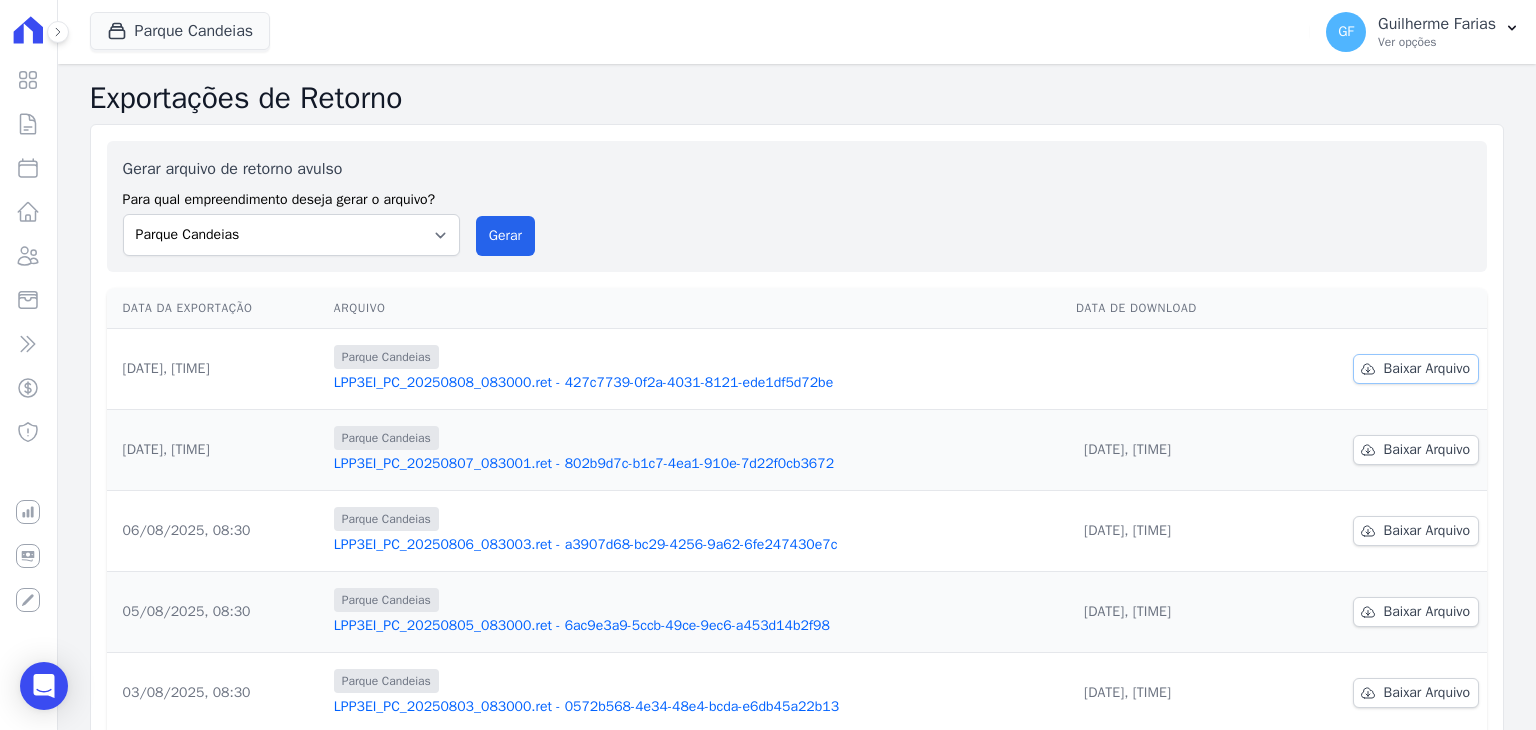 click on "Baixar Arquivo" at bounding box center [1427, 369] 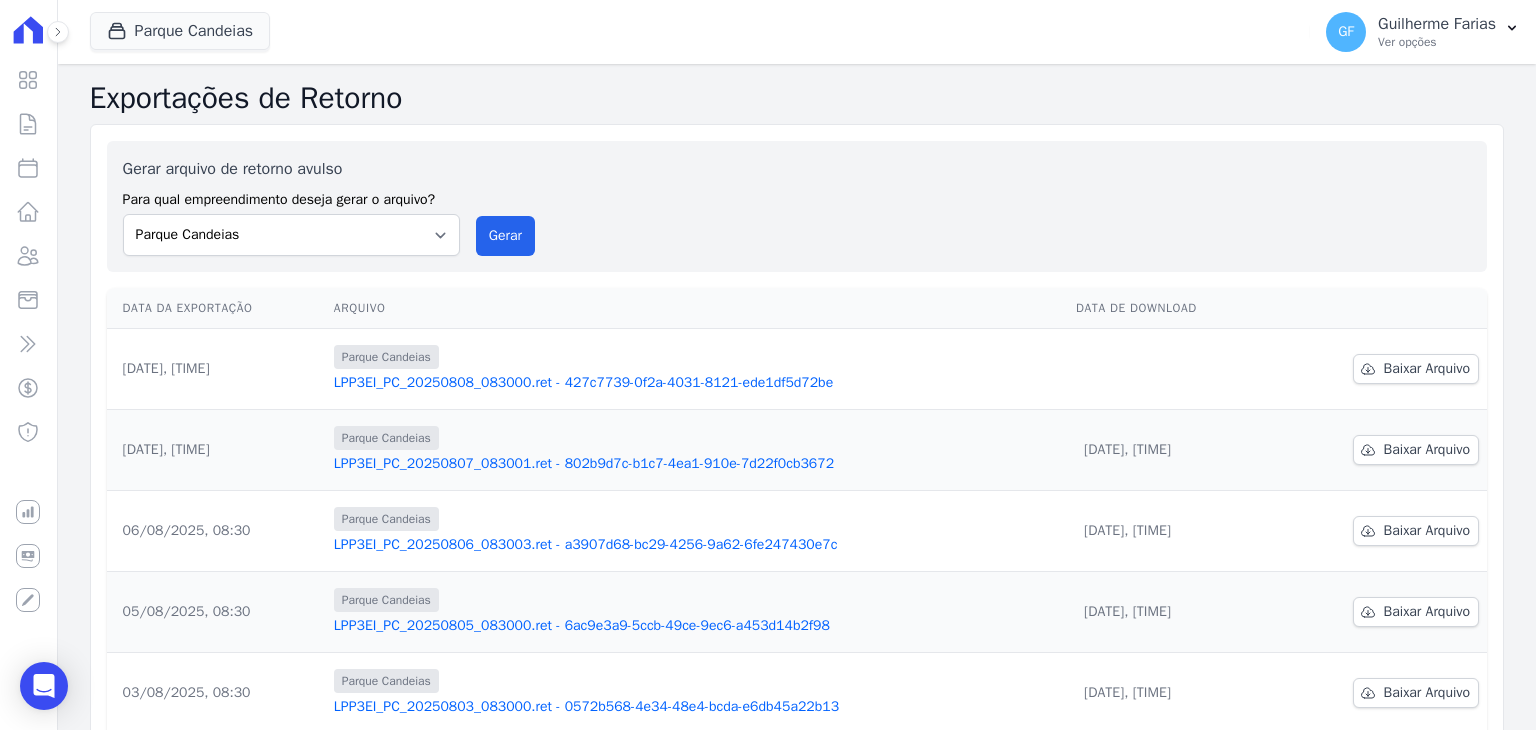 click on "LPP3EI_PC_20250808_083000.ret -
427c7739-0f2a-4031-8121-ede1df5d72be" at bounding box center (697, 383) 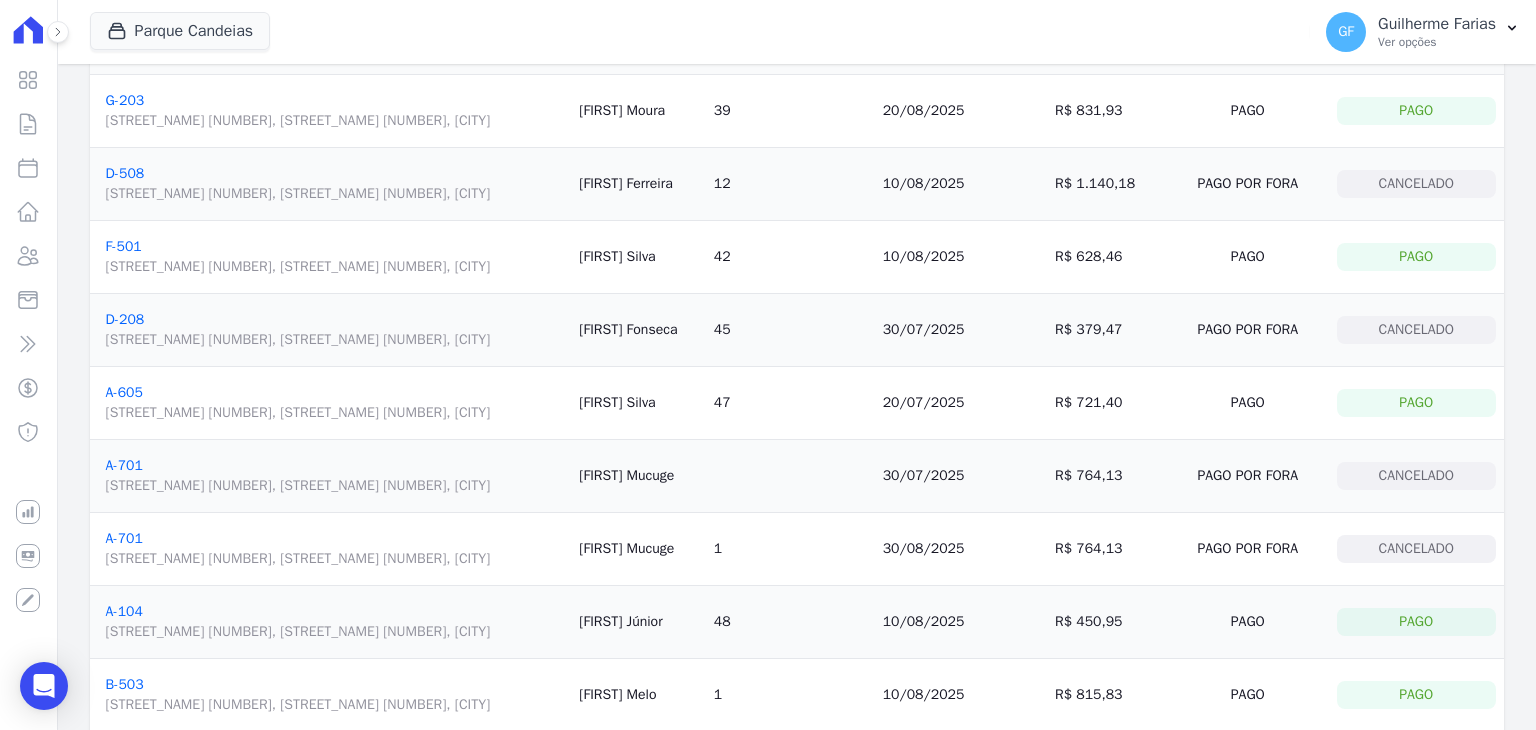 scroll, scrollTop: 264, scrollLeft: 0, axis: vertical 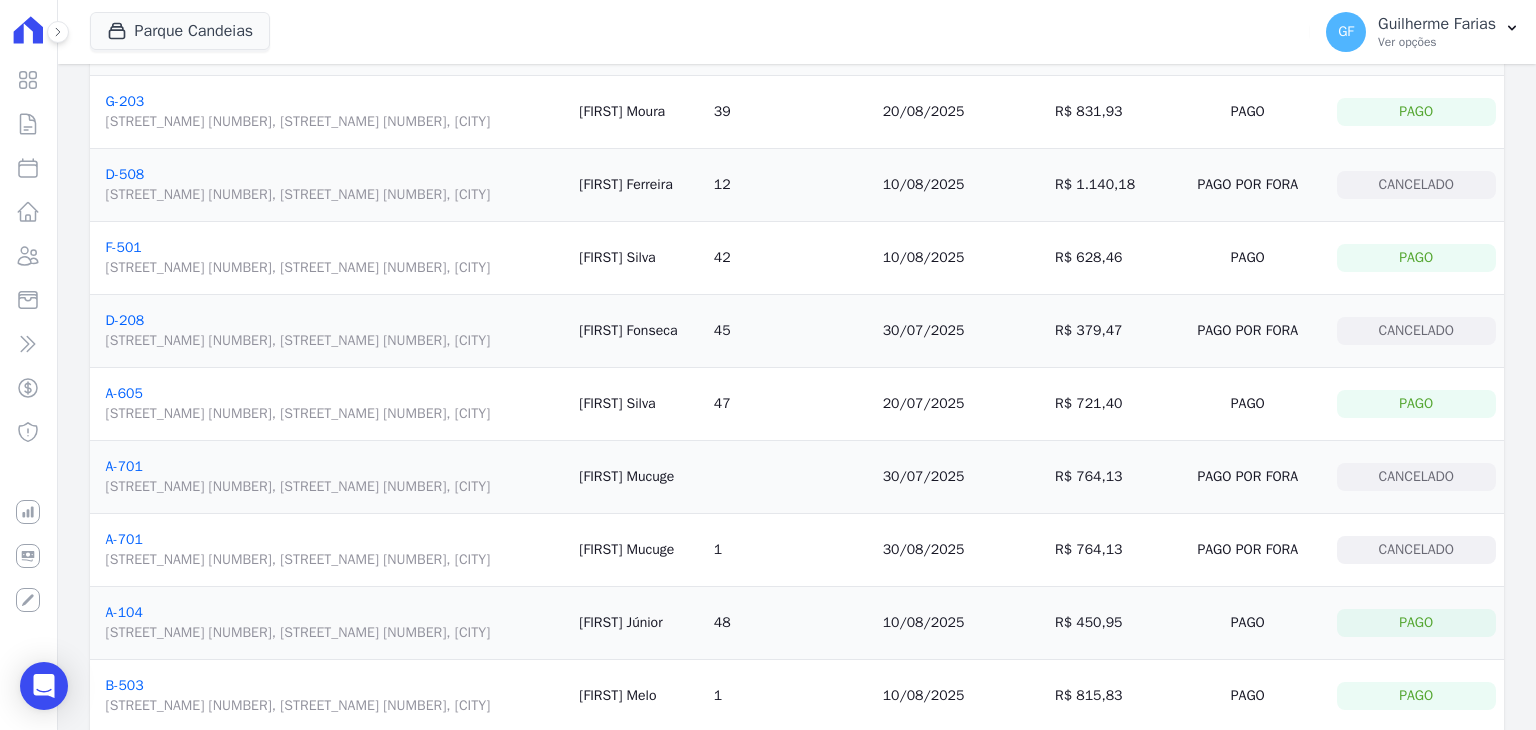 drag, startPoint x: 1132, startPoint y: 353, endPoint x: 1203, endPoint y: 345, distance: 71.44928 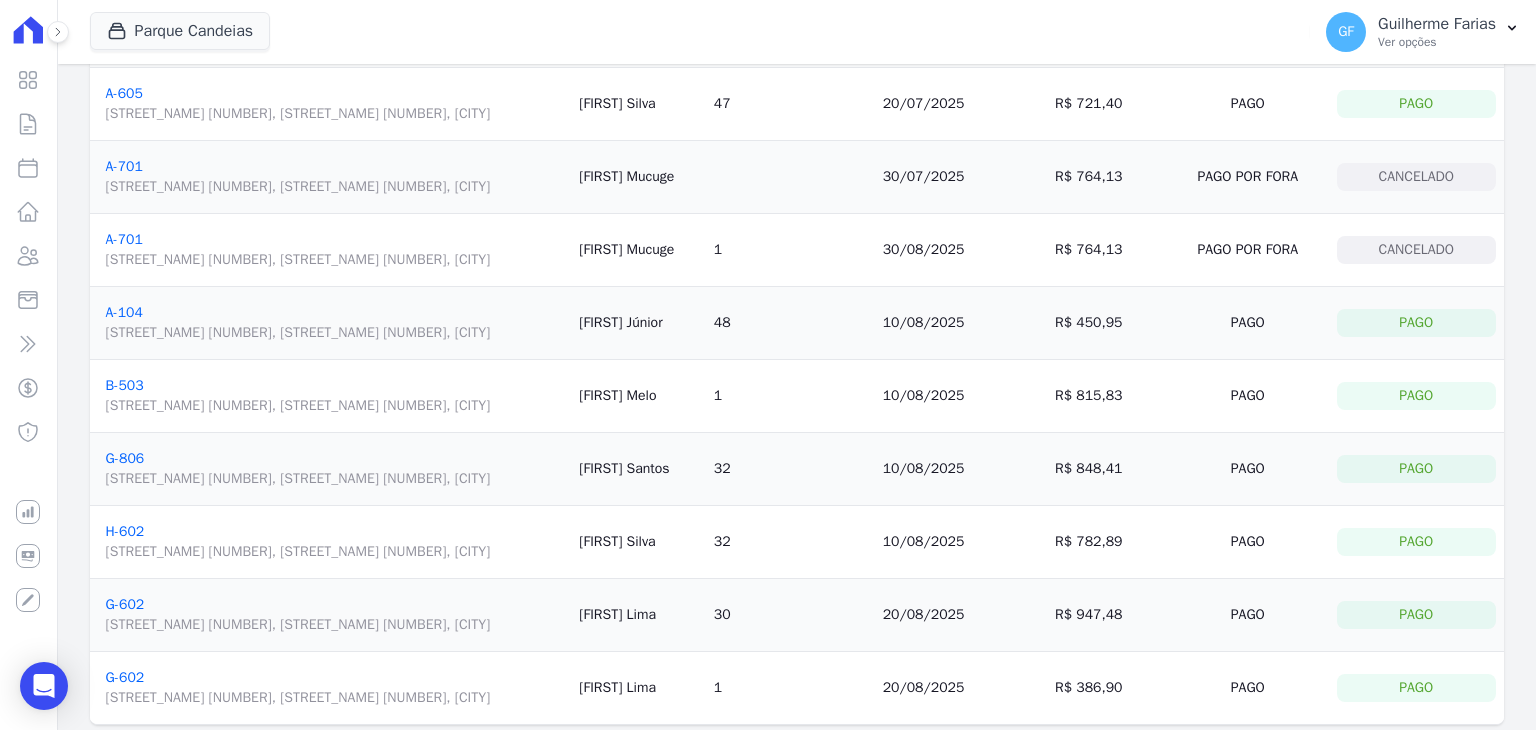 scroll, scrollTop: 464, scrollLeft: 0, axis: vertical 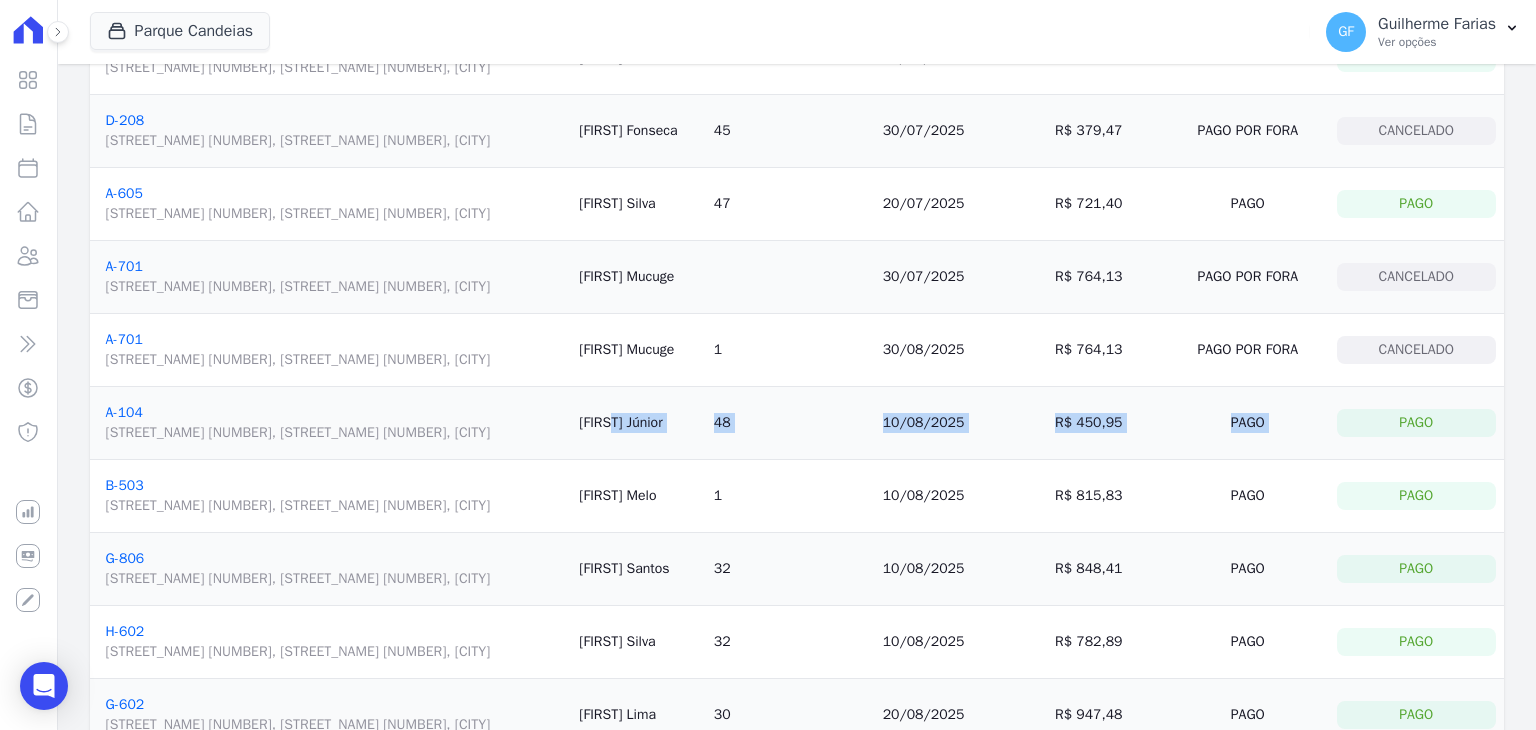 drag, startPoint x: 714, startPoint y: 617, endPoint x: 1372, endPoint y: 628, distance: 658.0919 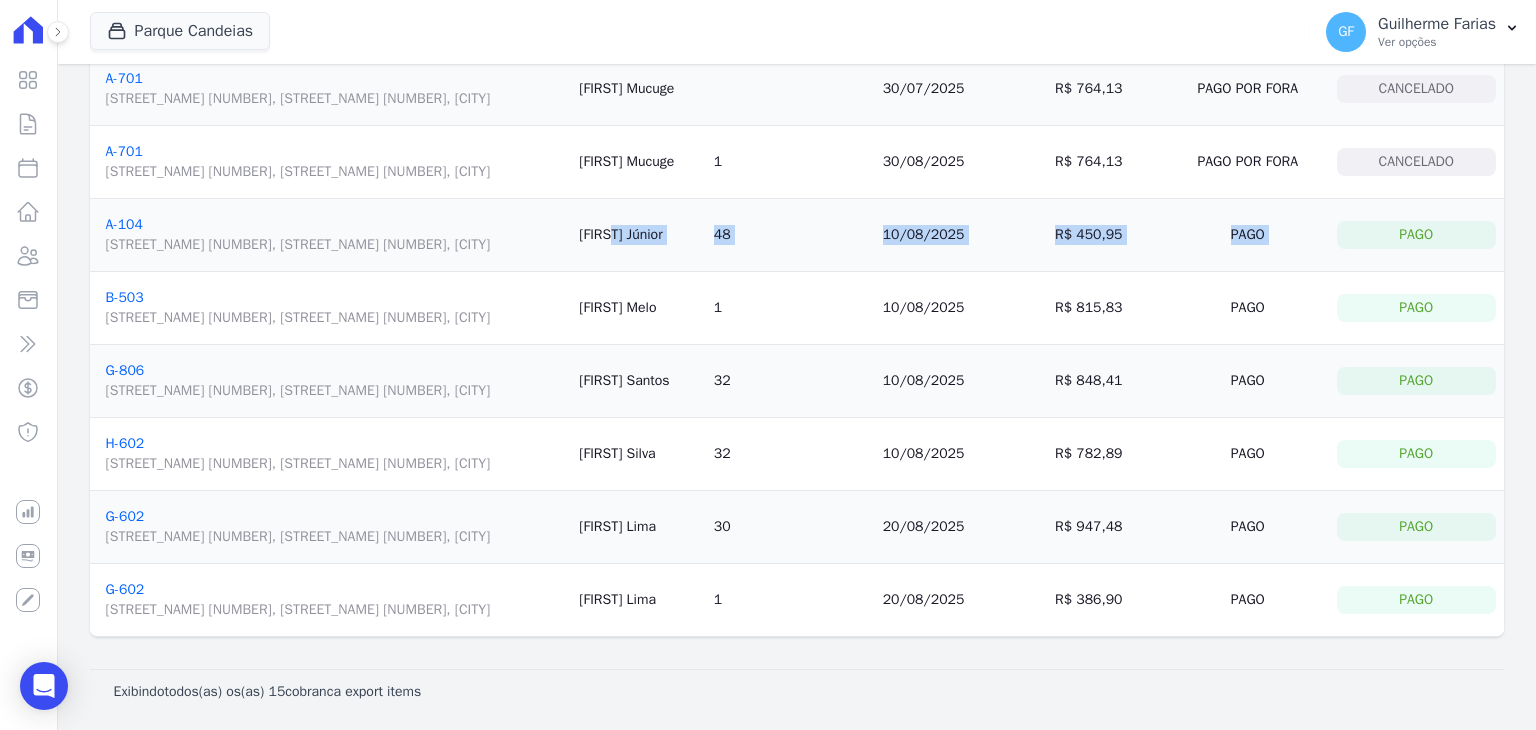 scroll, scrollTop: 800, scrollLeft: 0, axis: vertical 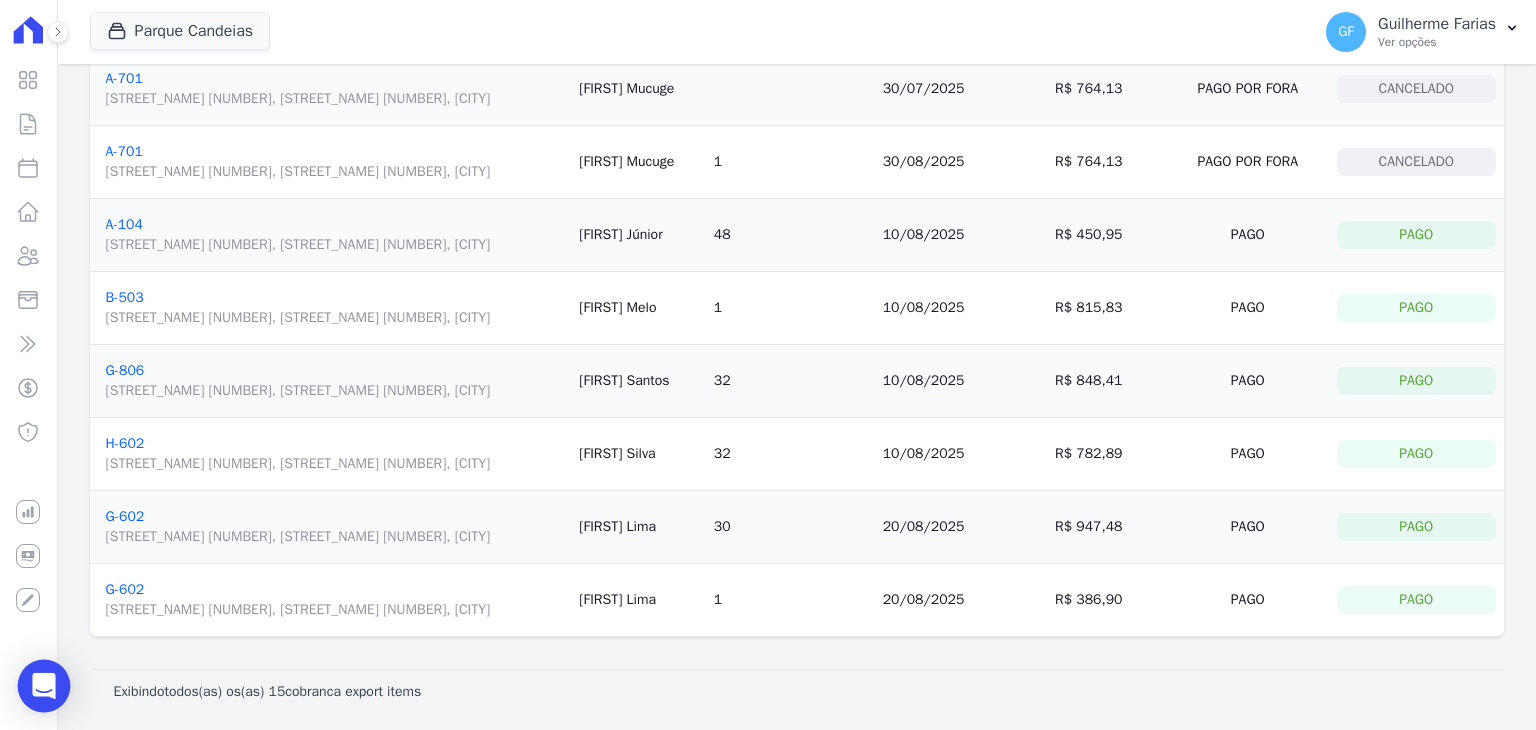click at bounding box center (44, 686) 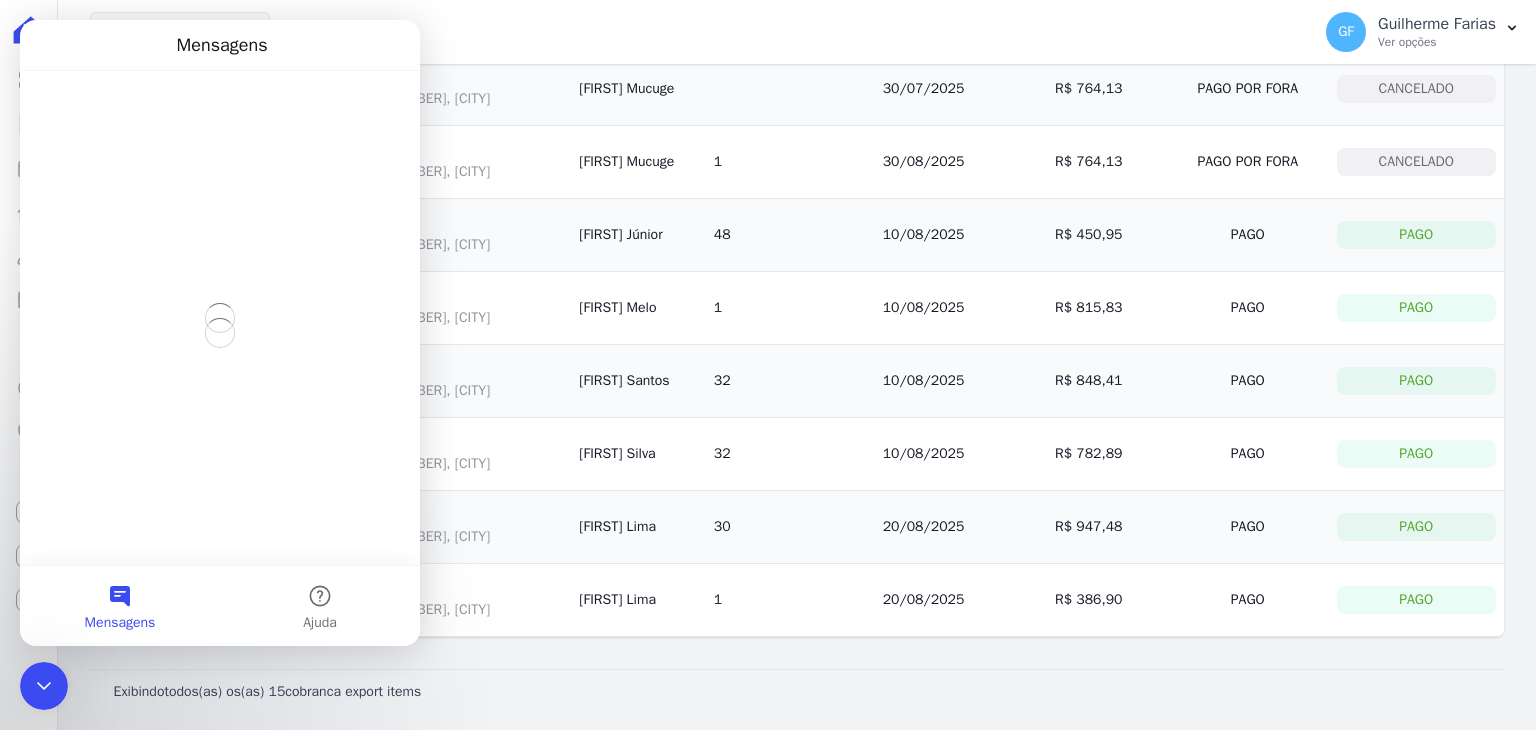 scroll, scrollTop: 0, scrollLeft: 0, axis: both 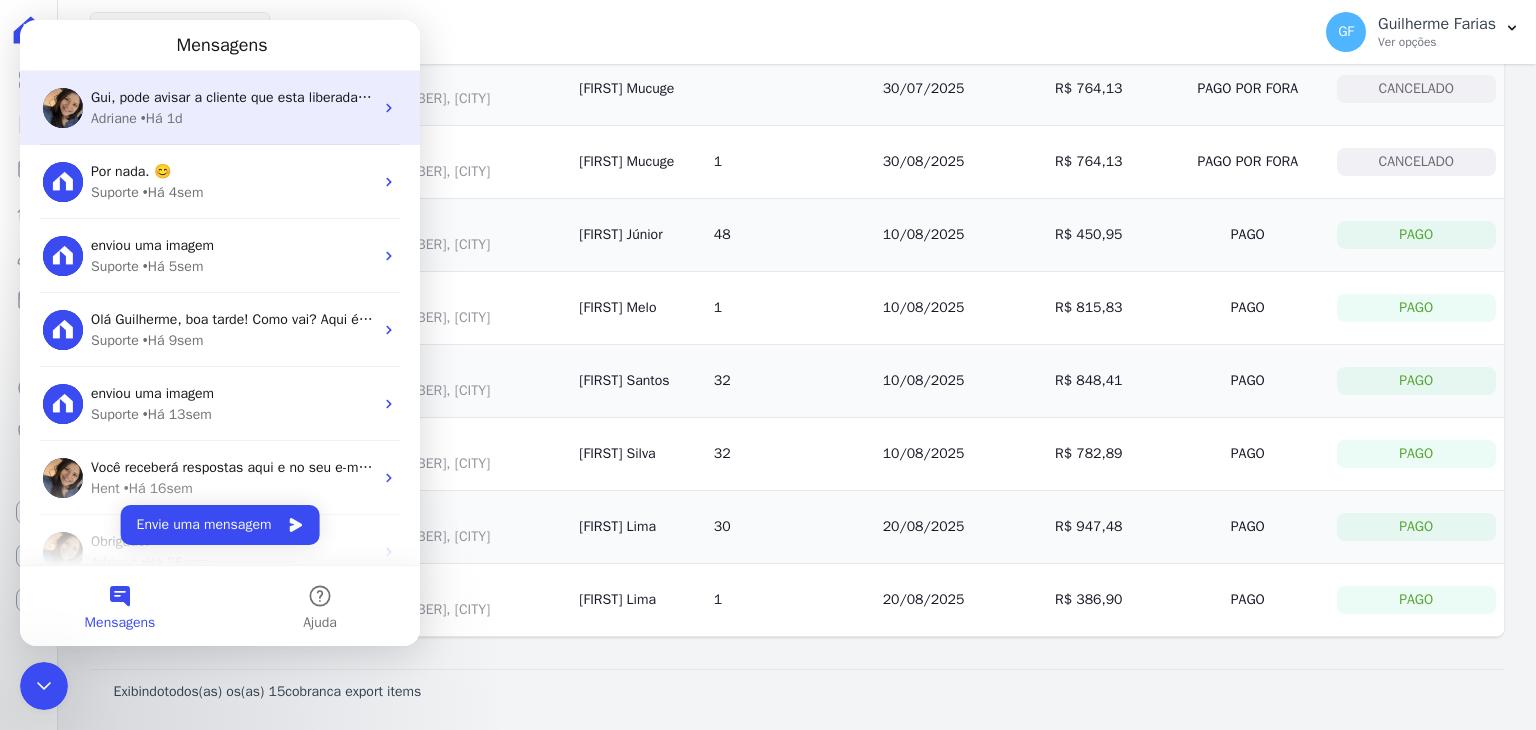 click on "Adriane •  Há 1d" at bounding box center (232, 118) 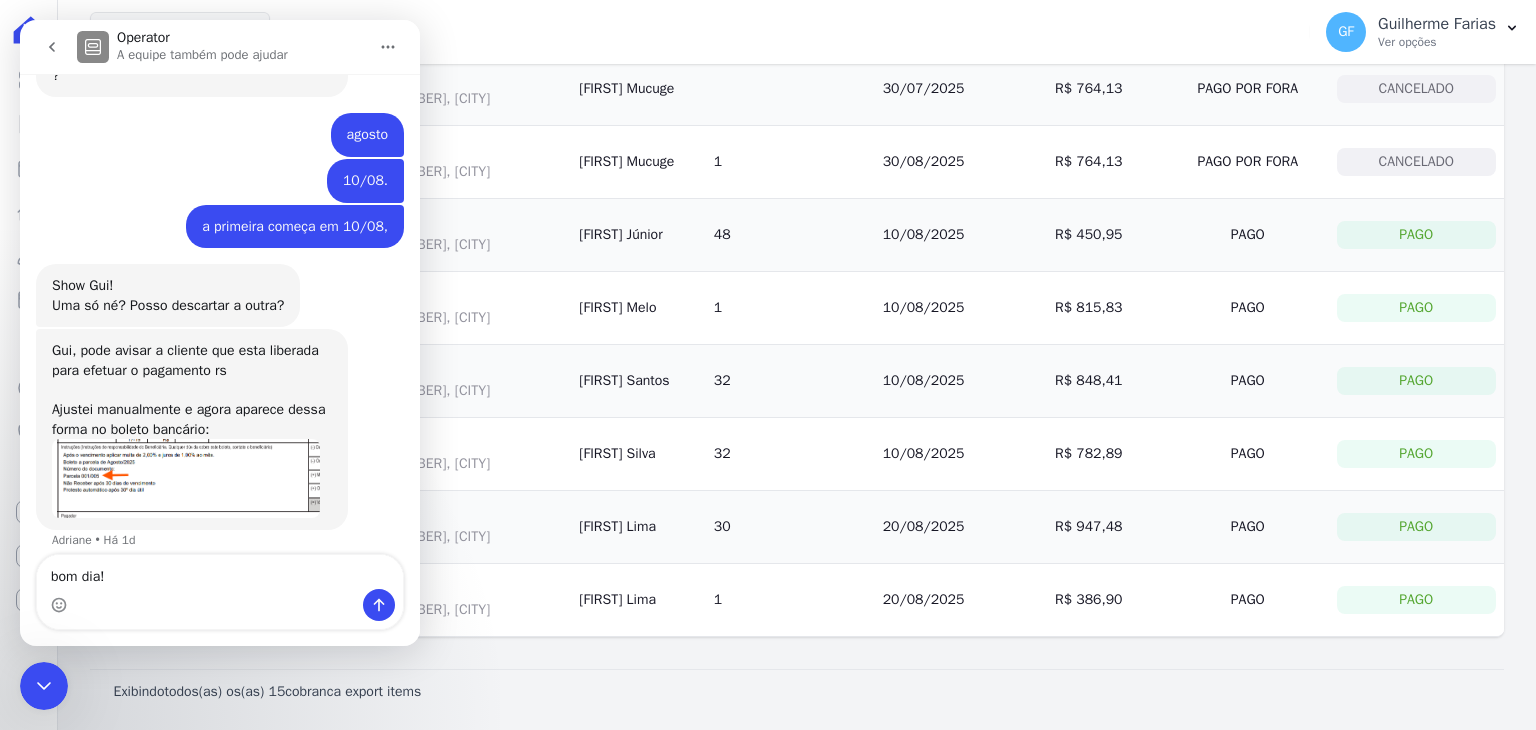 type on "bom dia!" 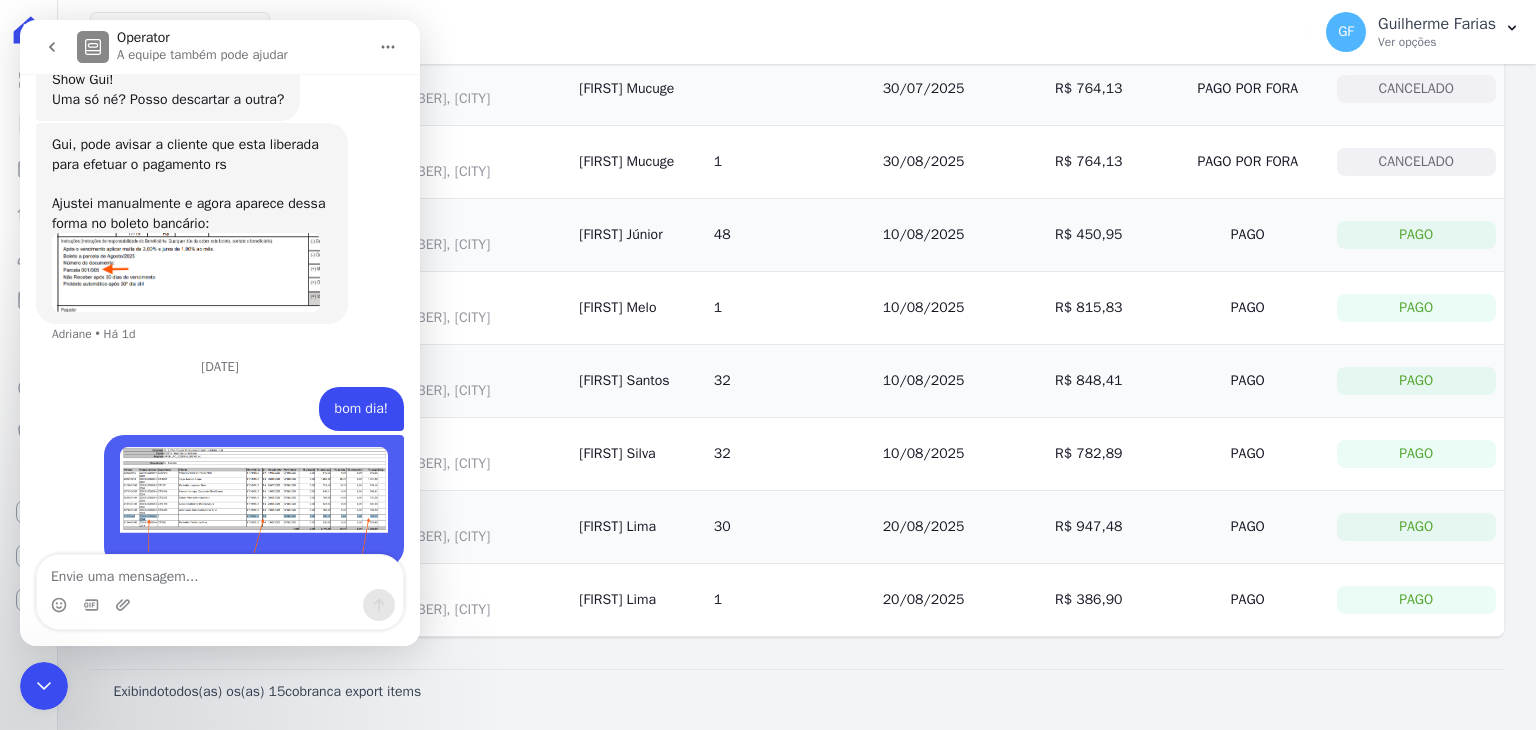 scroll, scrollTop: 15934, scrollLeft: 0, axis: vertical 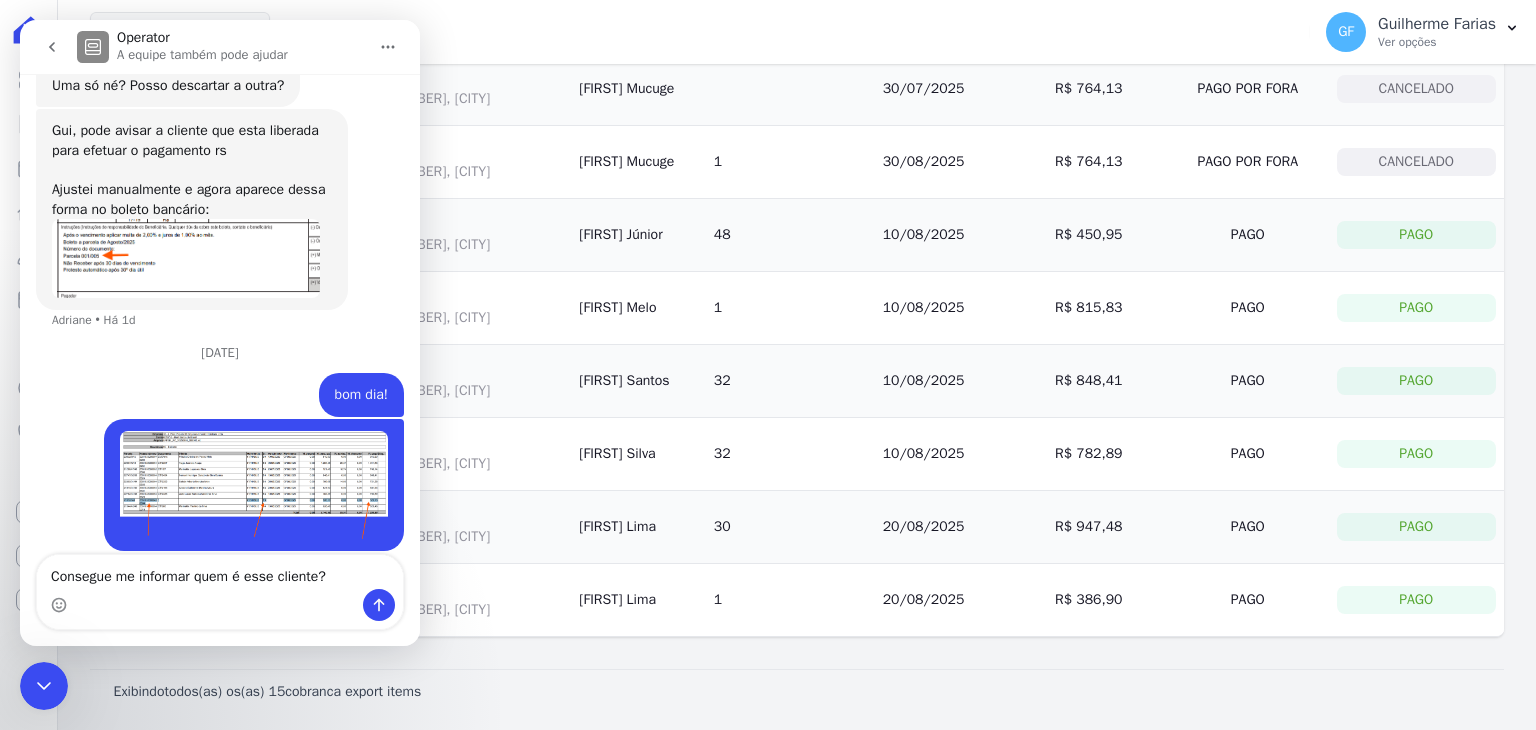 type on "Consegue me informar quem é esse cliente?" 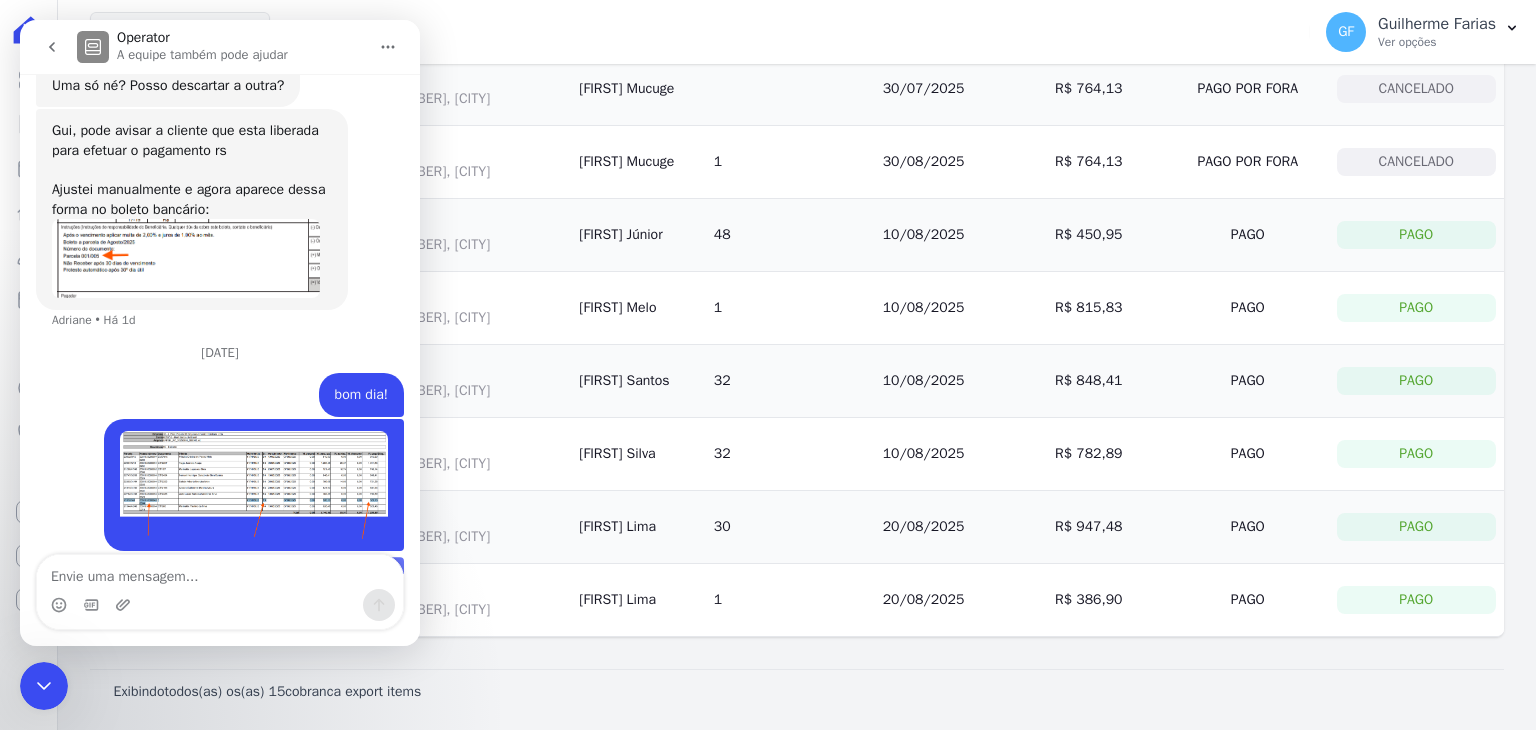 scroll, scrollTop: 15980, scrollLeft: 0, axis: vertical 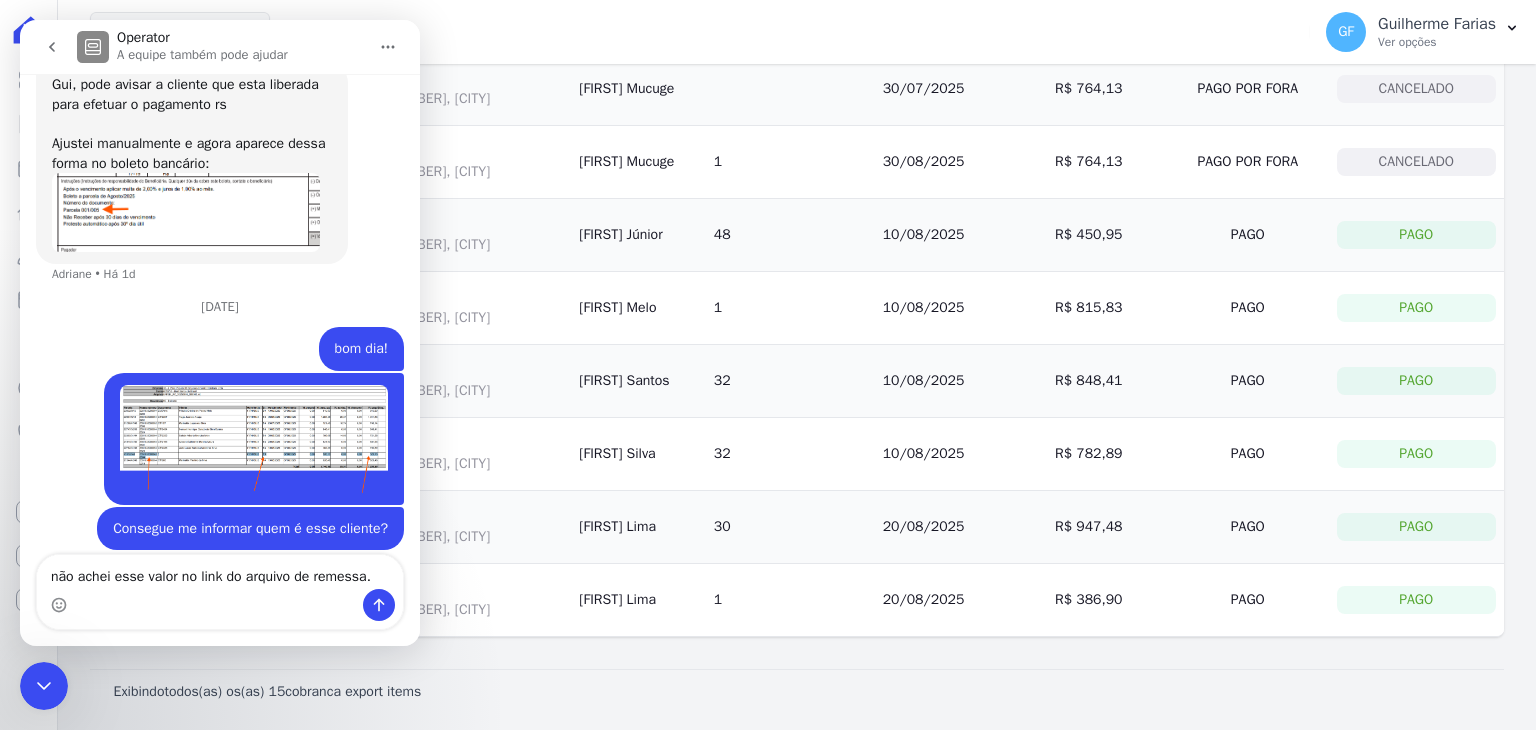type on "não achei esse valor no link do arquivo de remessa." 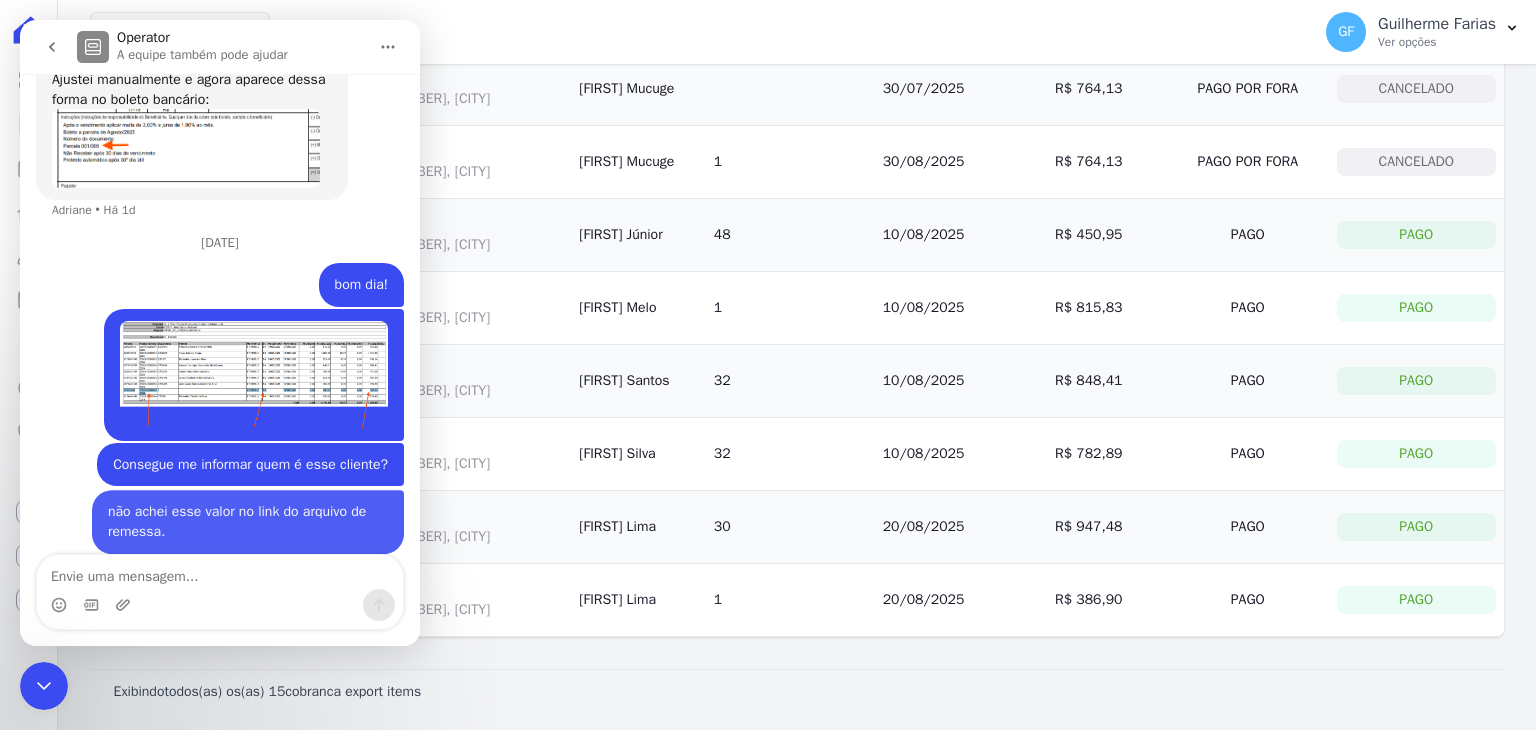 scroll, scrollTop: 16045, scrollLeft: 0, axis: vertical 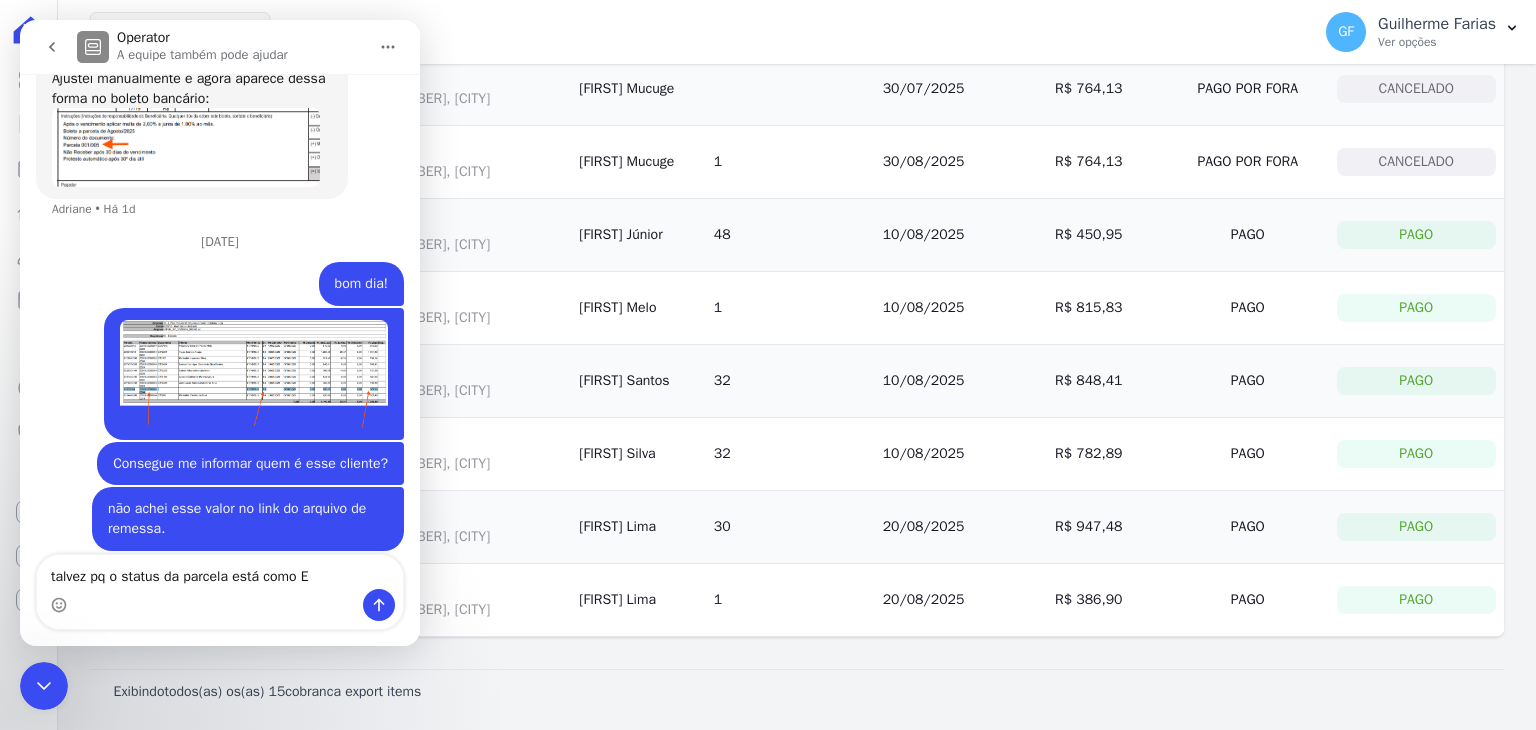 type on "talvez pq o status da parcela está como ER" 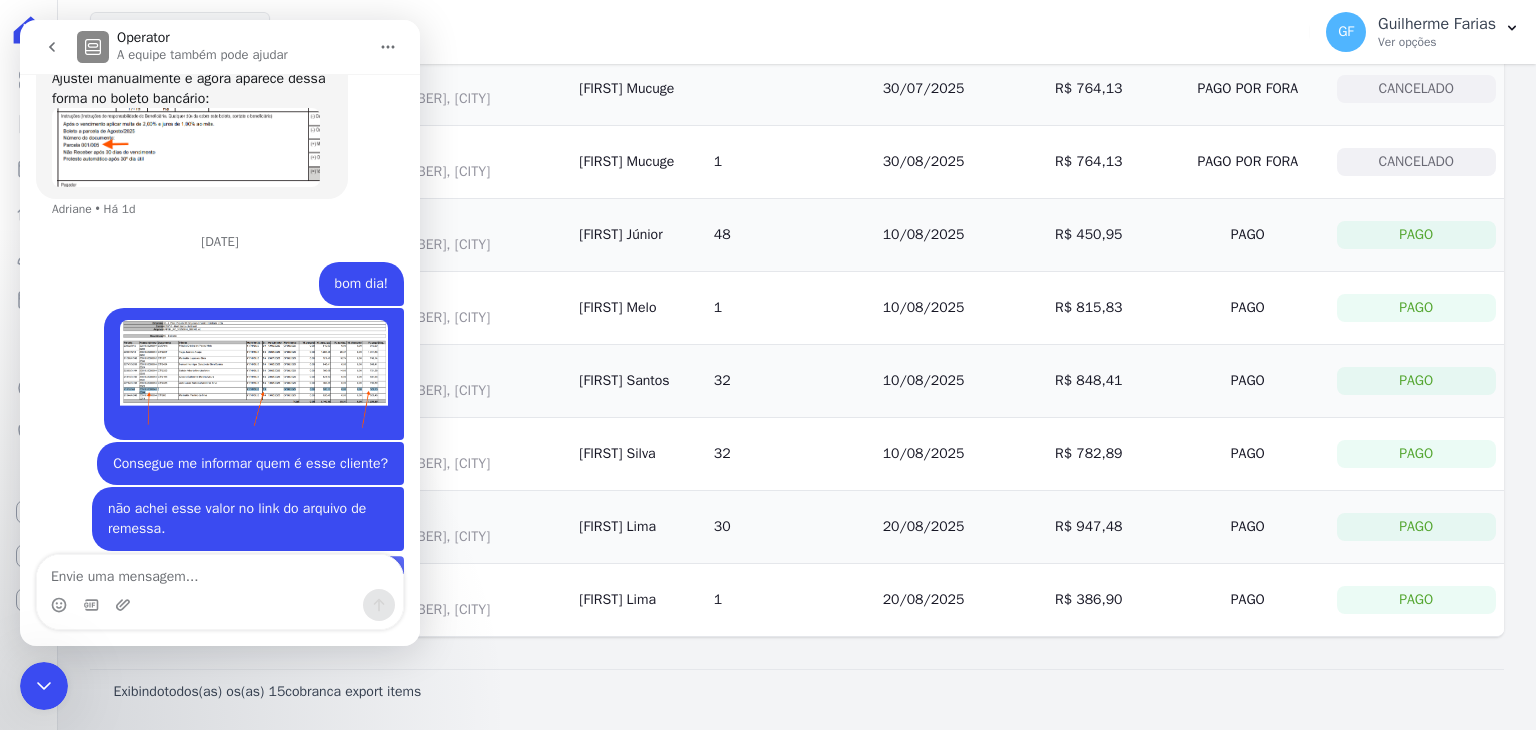 scroll, scrollTop: 16091, scrollLeft: 0, axis: vertical 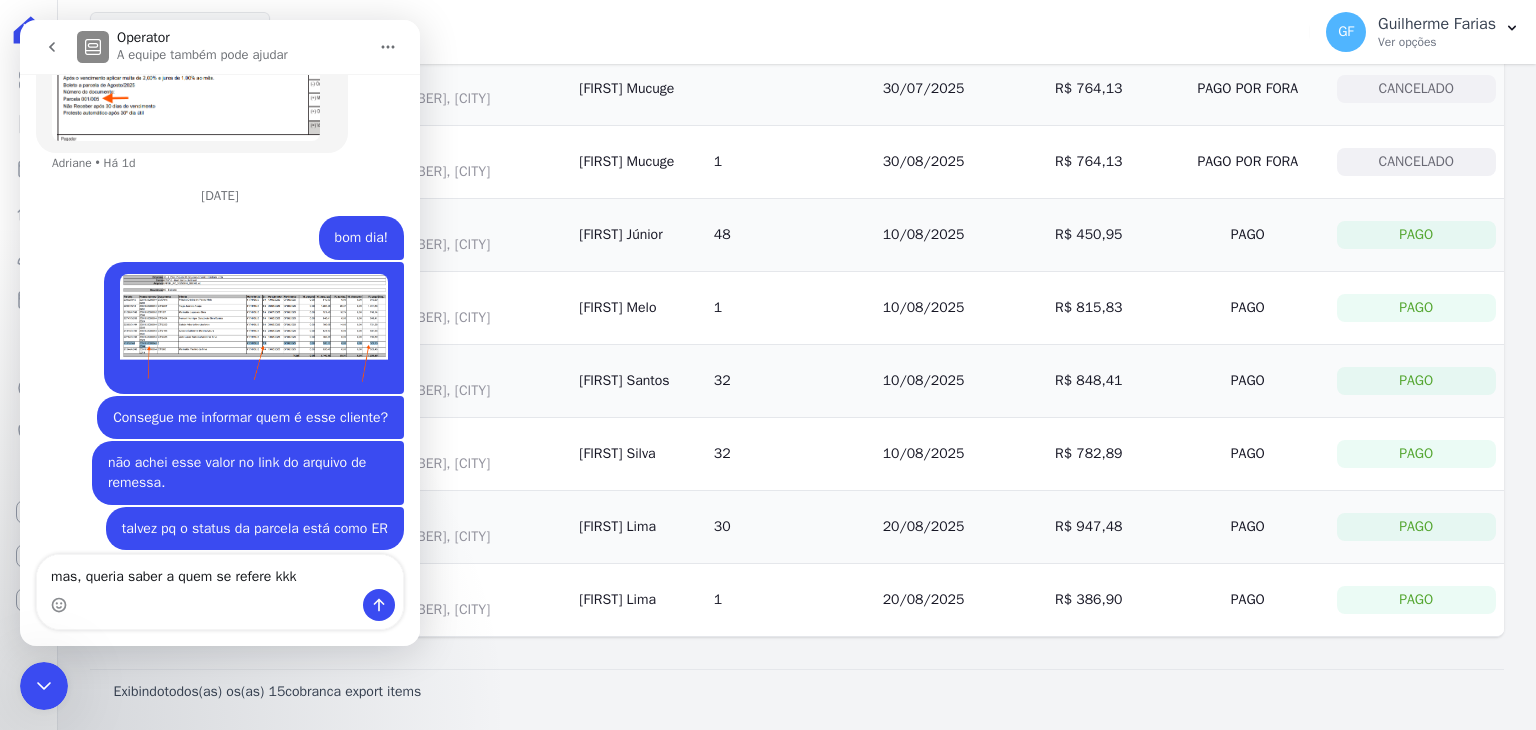 type on "mas, queria saber a quem se refere kkk." 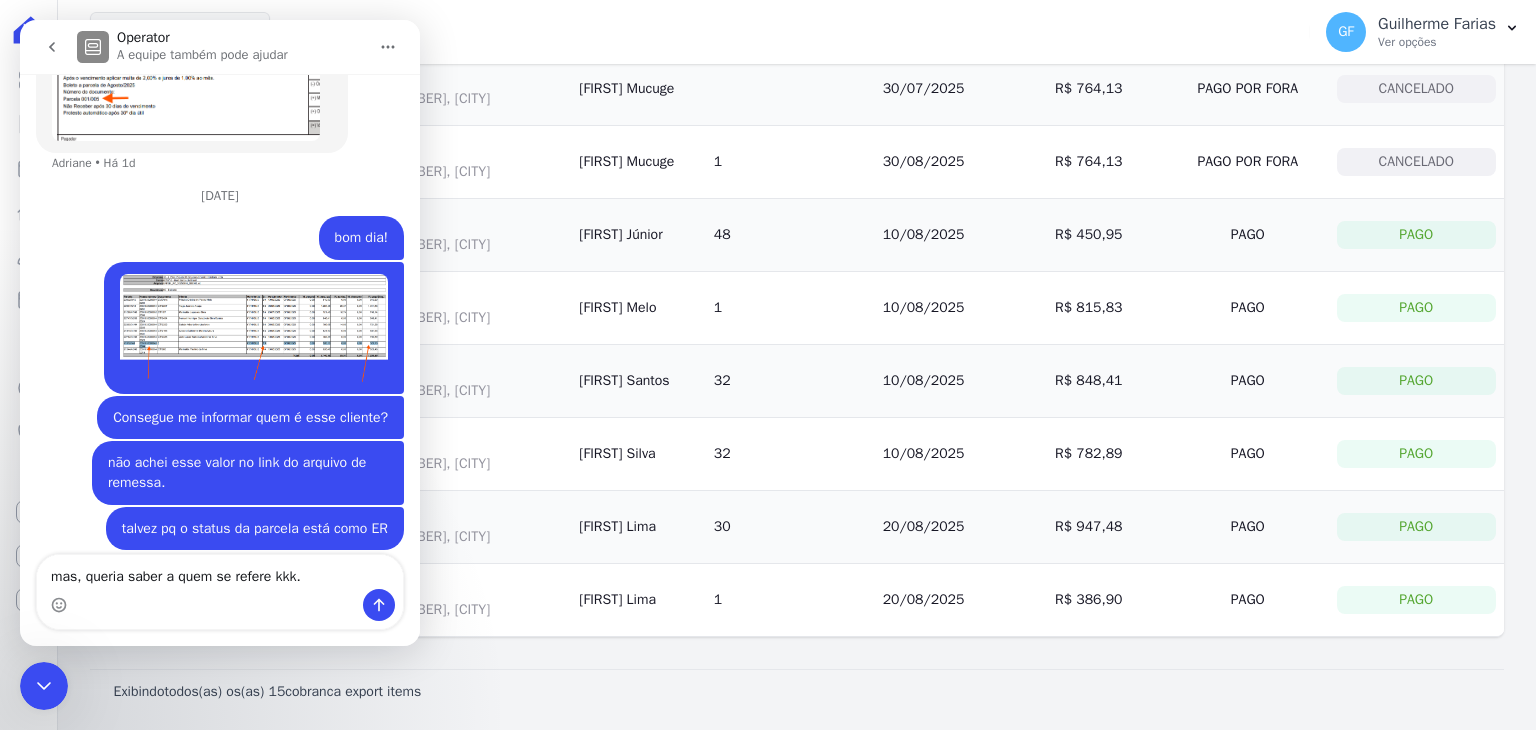 type 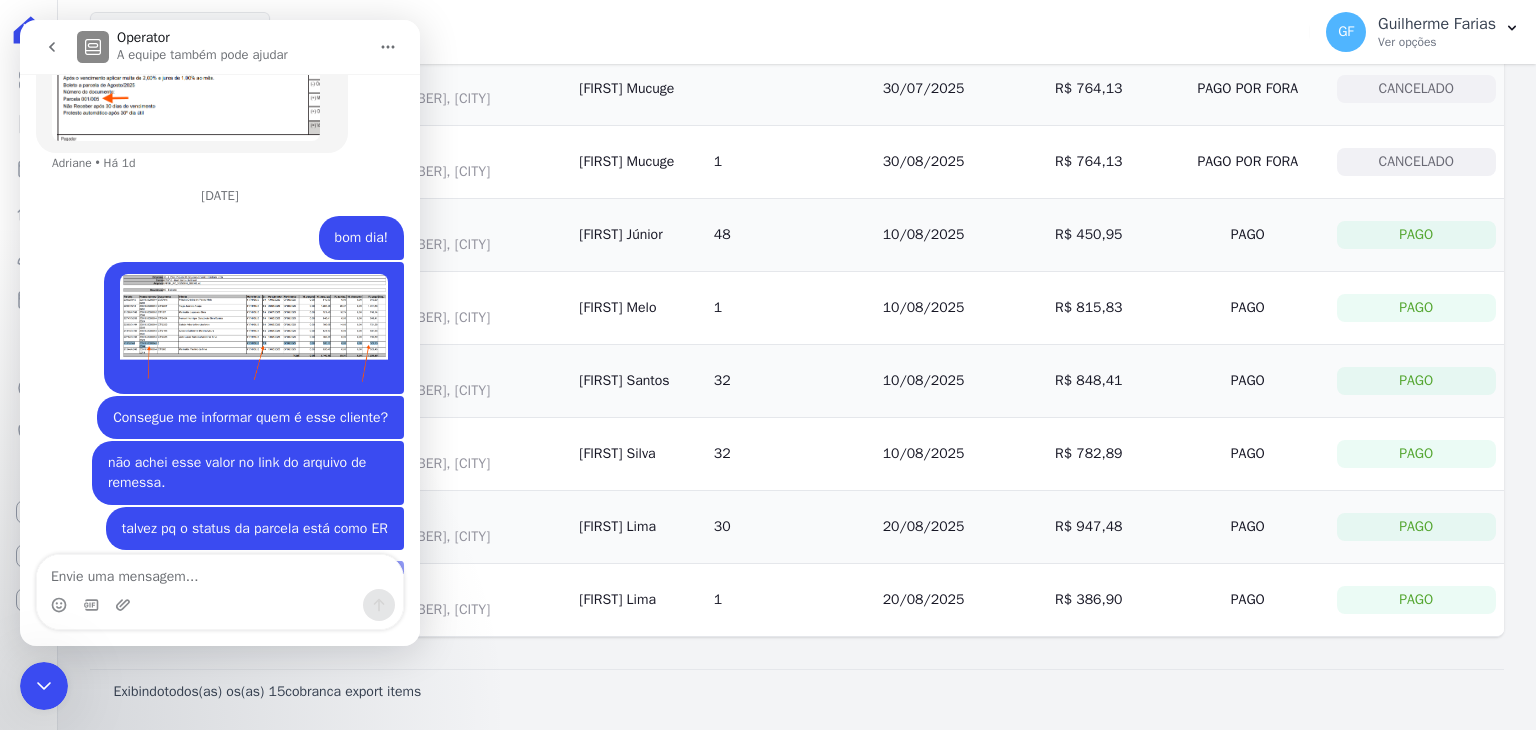 scroll, scrollTop: 16136, scrollLeft: 0, axis: vertical 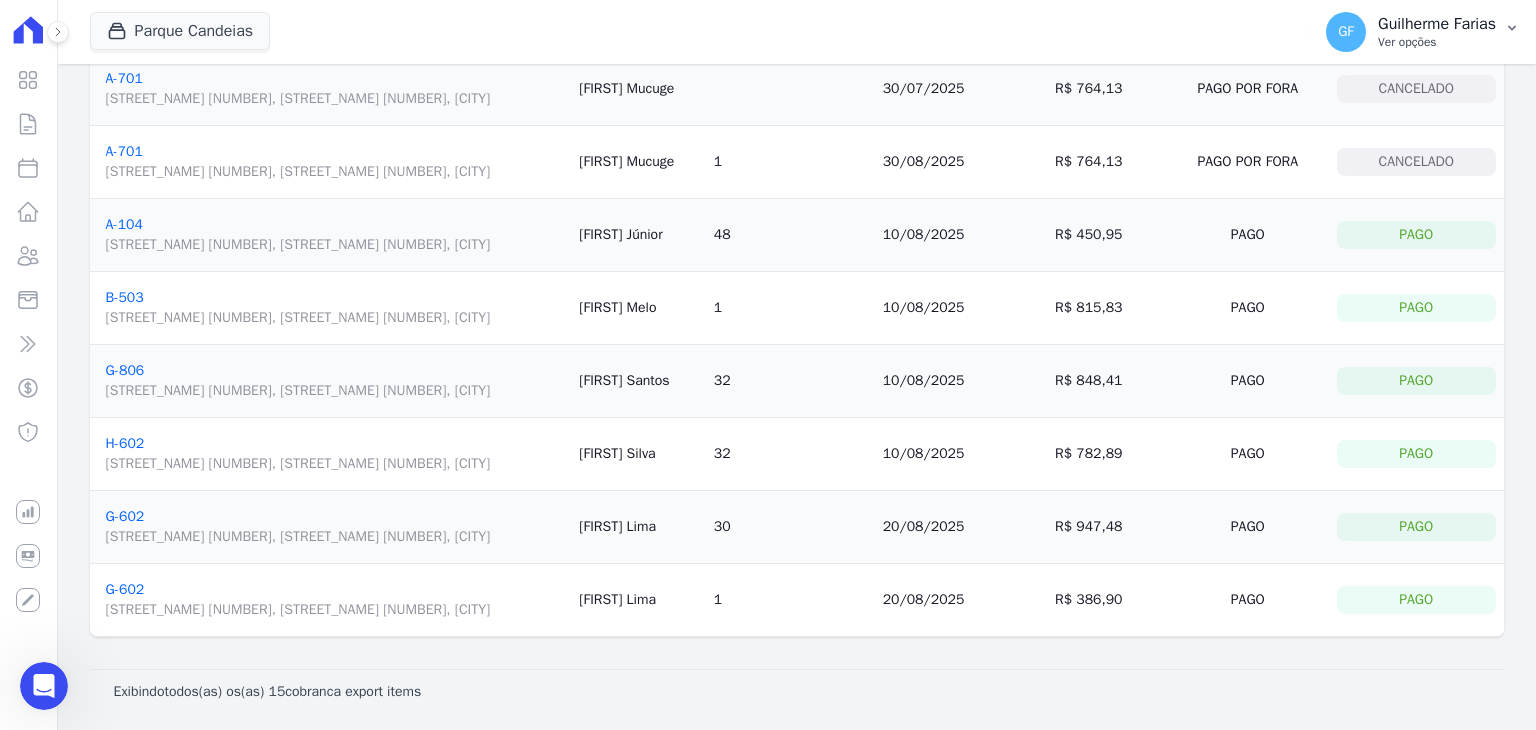 click on "GF
Guilherme Farias
Ver opções" at bounding box center (1423, 32) 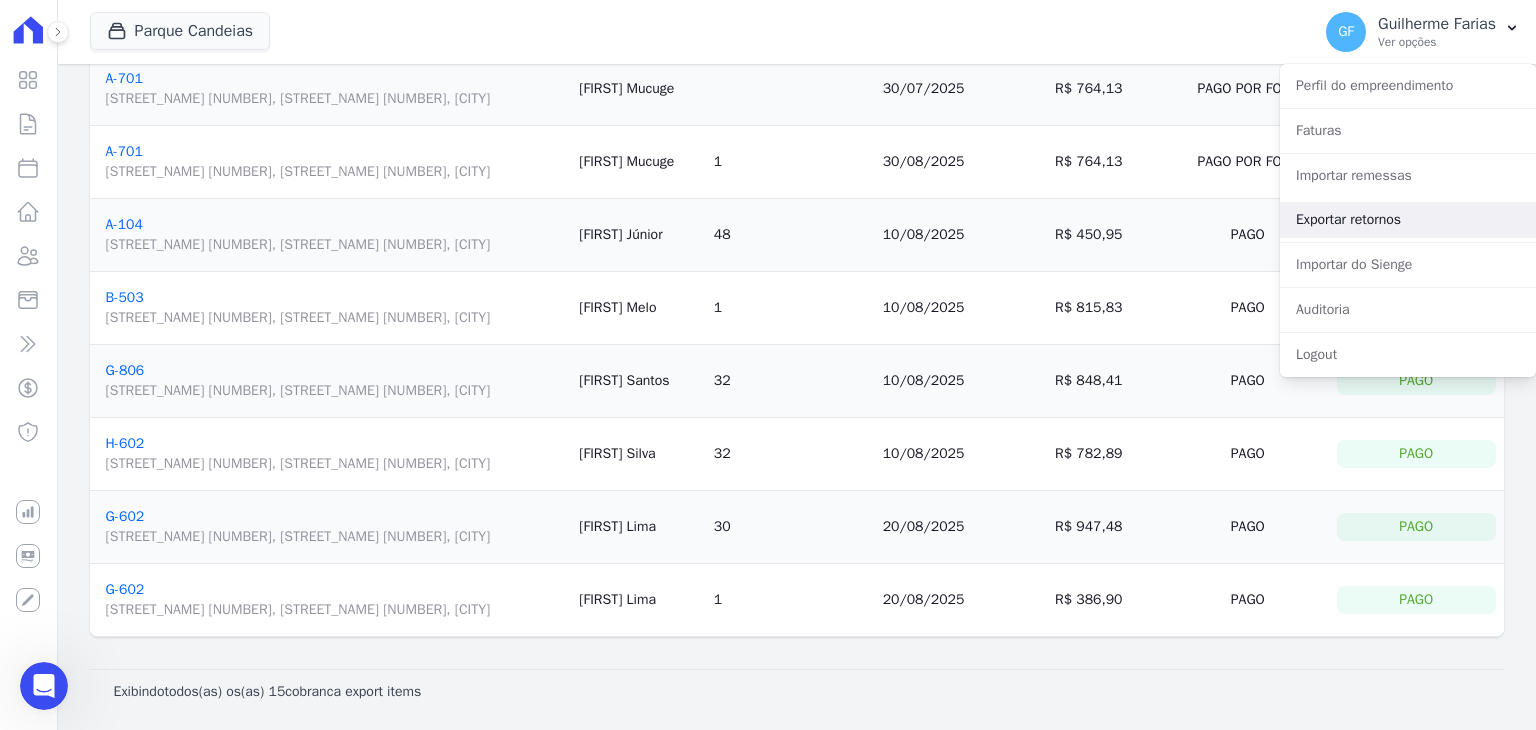 scroll, scrollTop: 16136, scrollLeft: 0, axis: vertical 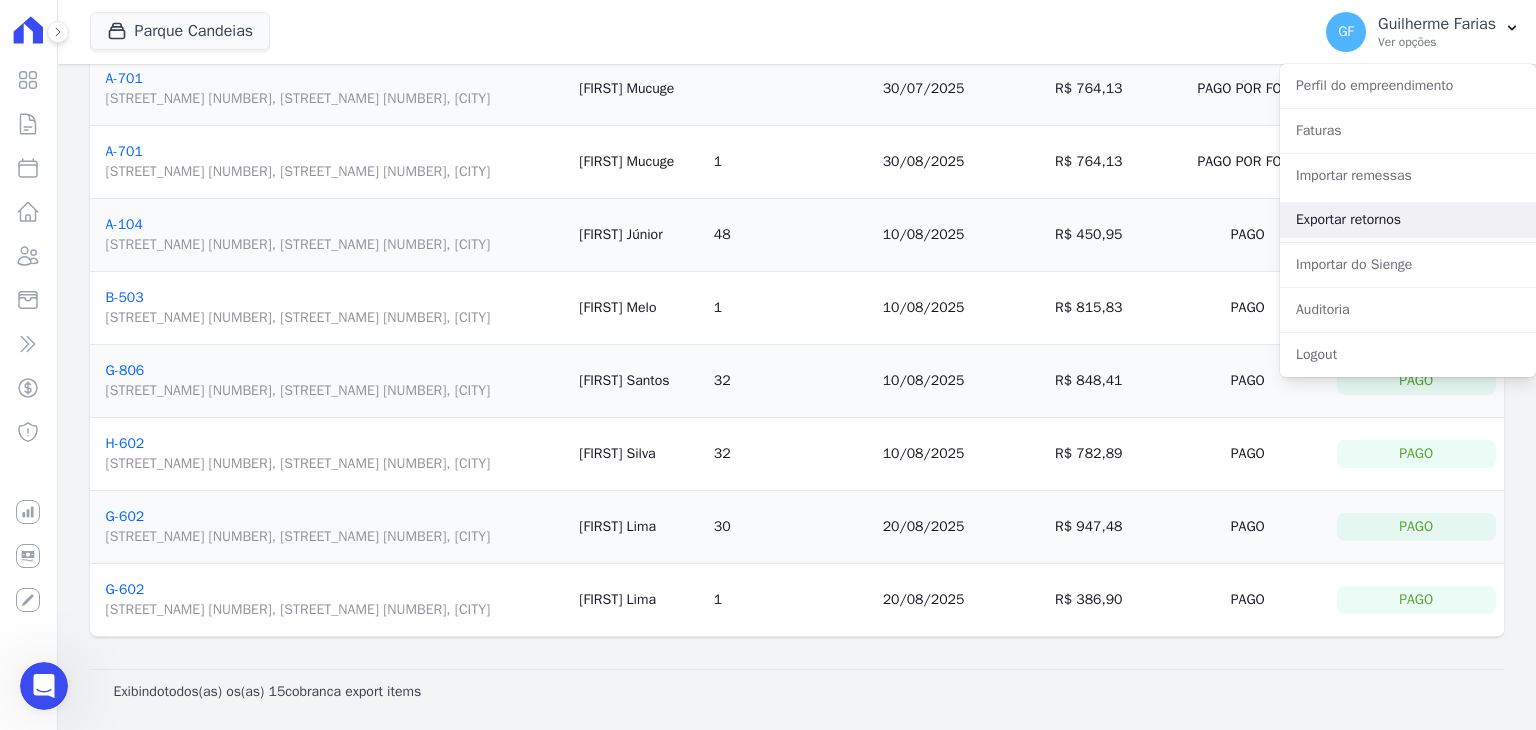 click on "Exportar retornos" at bounding box center (1408, 220) 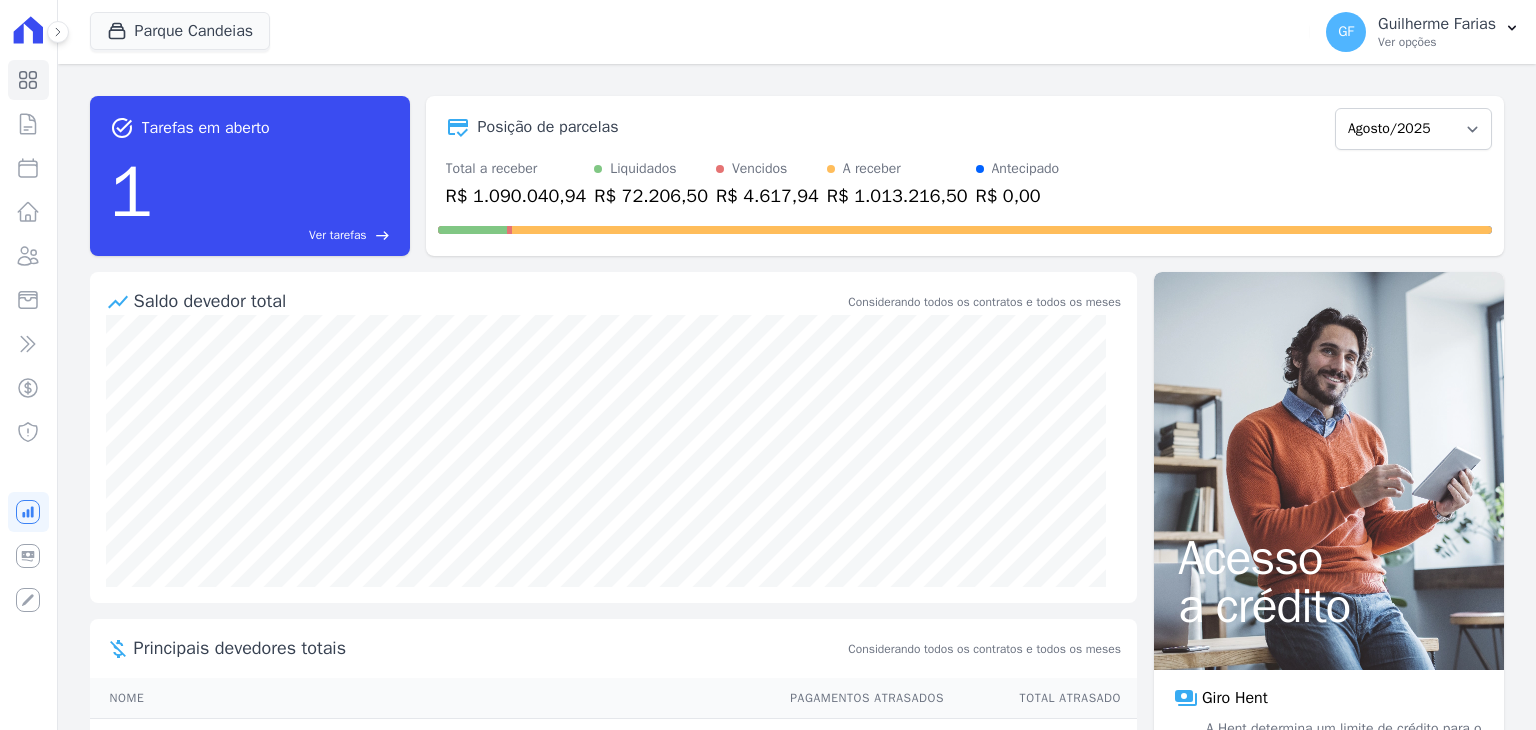 scroll, scrollTop: 0, scrollLeft: 0, axis: both 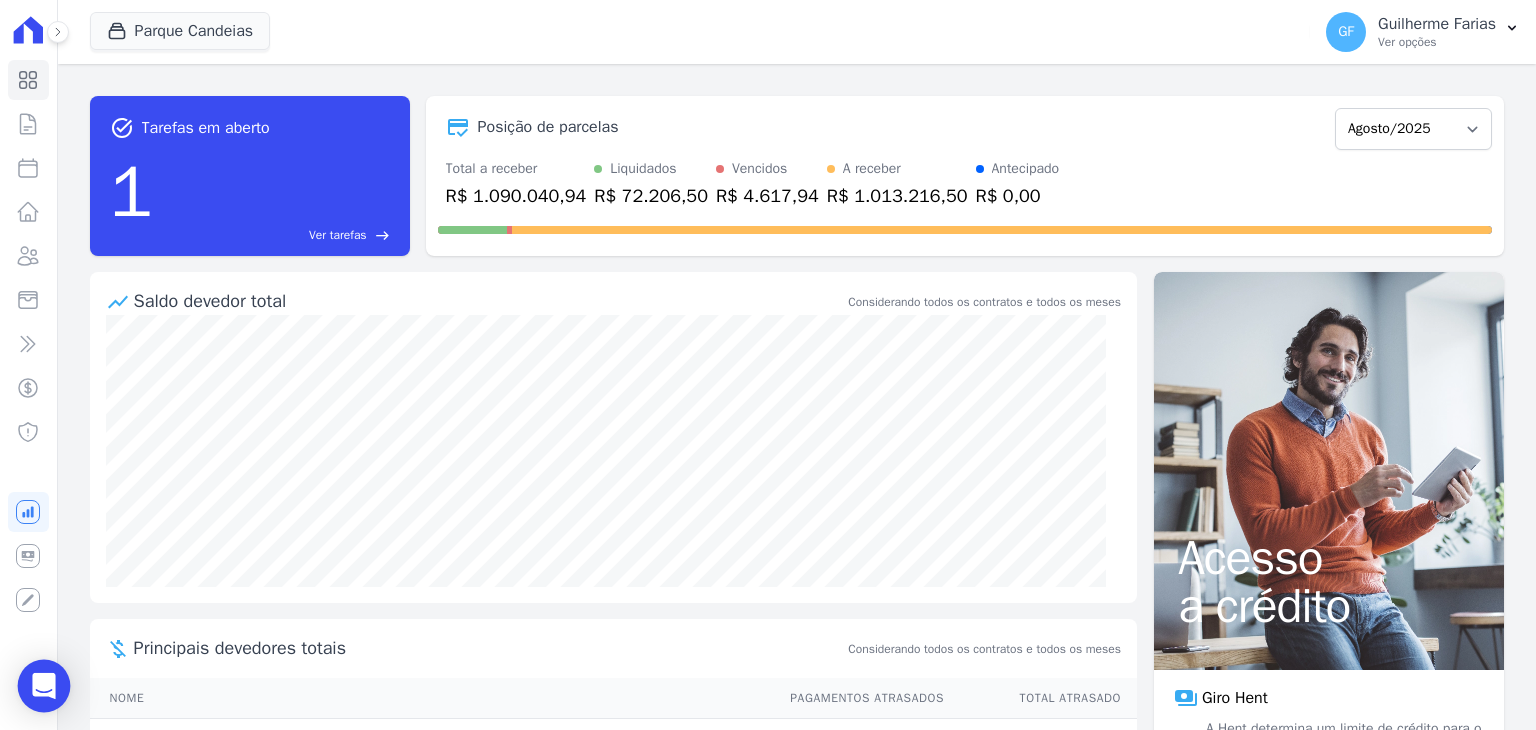 click at bounding box center (44, 686) 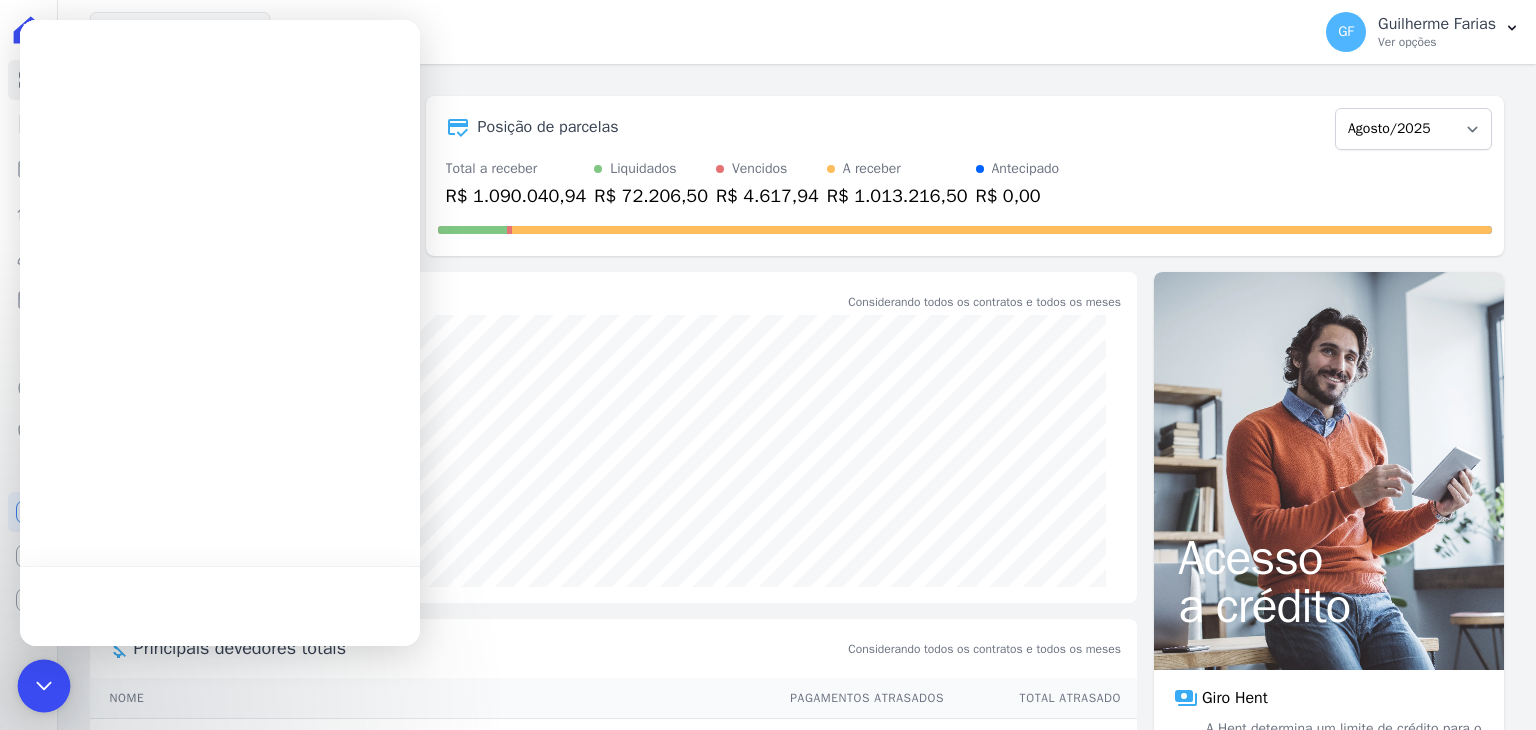 scroll, scrollTop: 0, scrollLeft: 0, axis: both 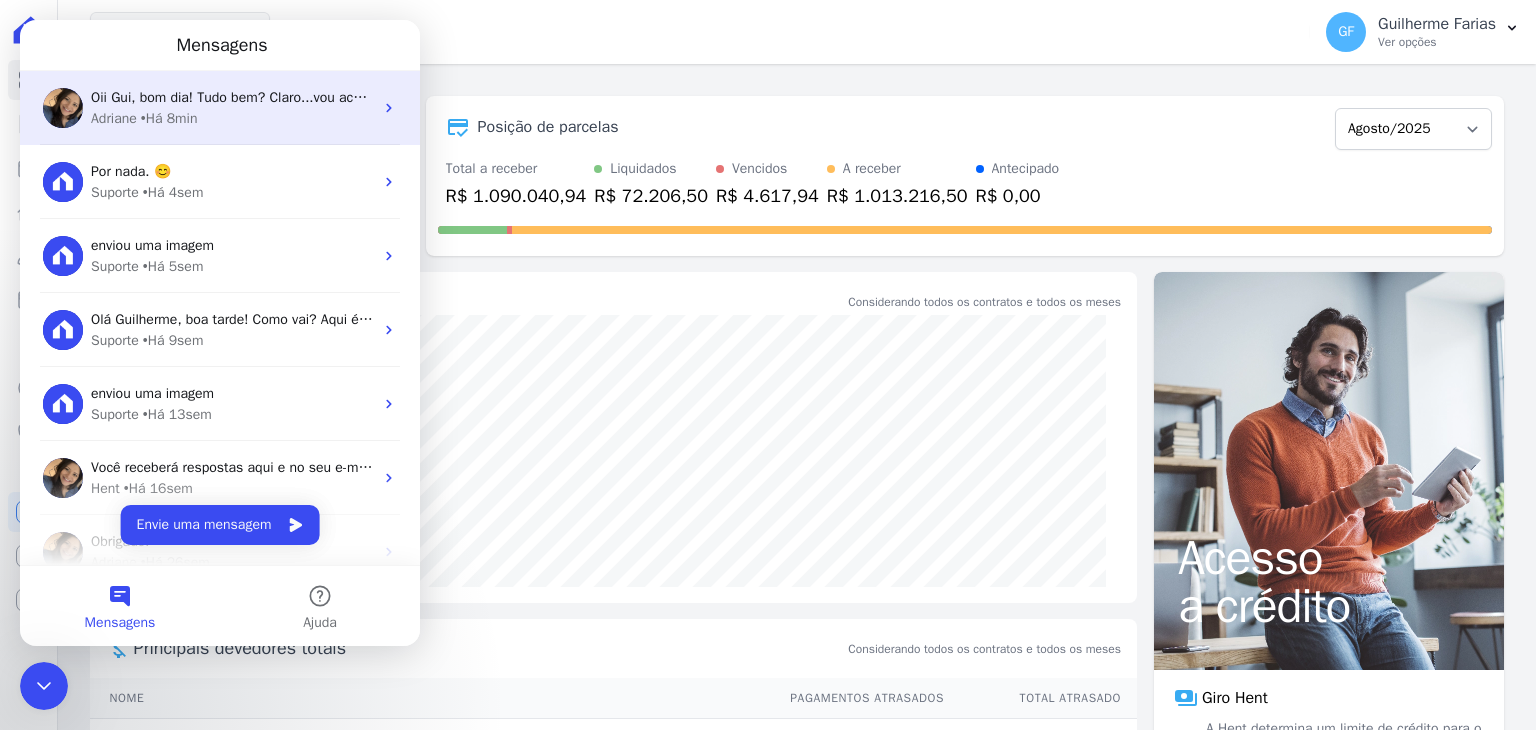 click on "Oii Gui, bom dia! Tudo bem?   Claro...vou acessar as informações. Um momento" at bounding box center (333, 97) 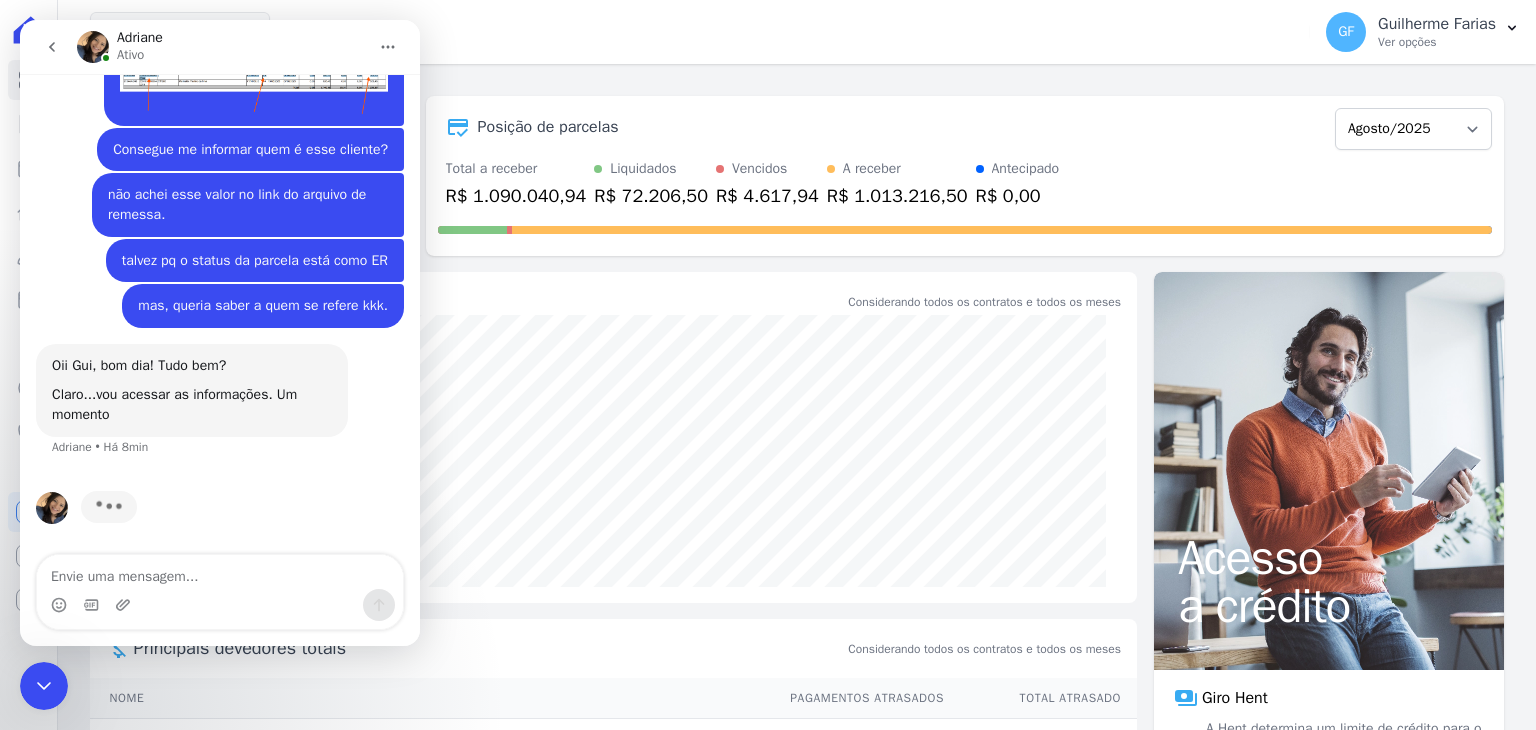 scroll, scrollTop: 15872, scrollLeft: 0, axis: vertical 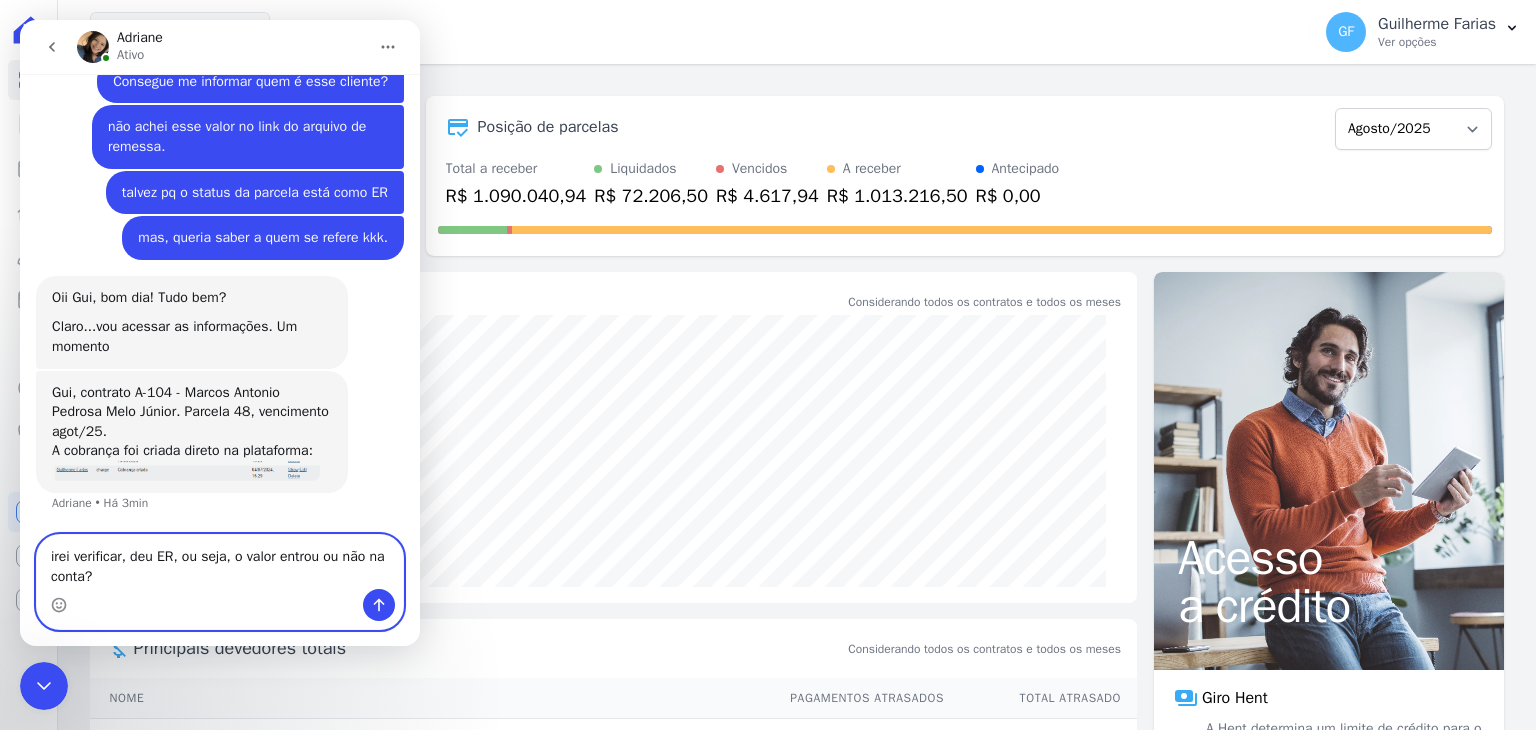 type on "irei verificar, deu ER, ou seja, o valor entrou ou não na conta?" 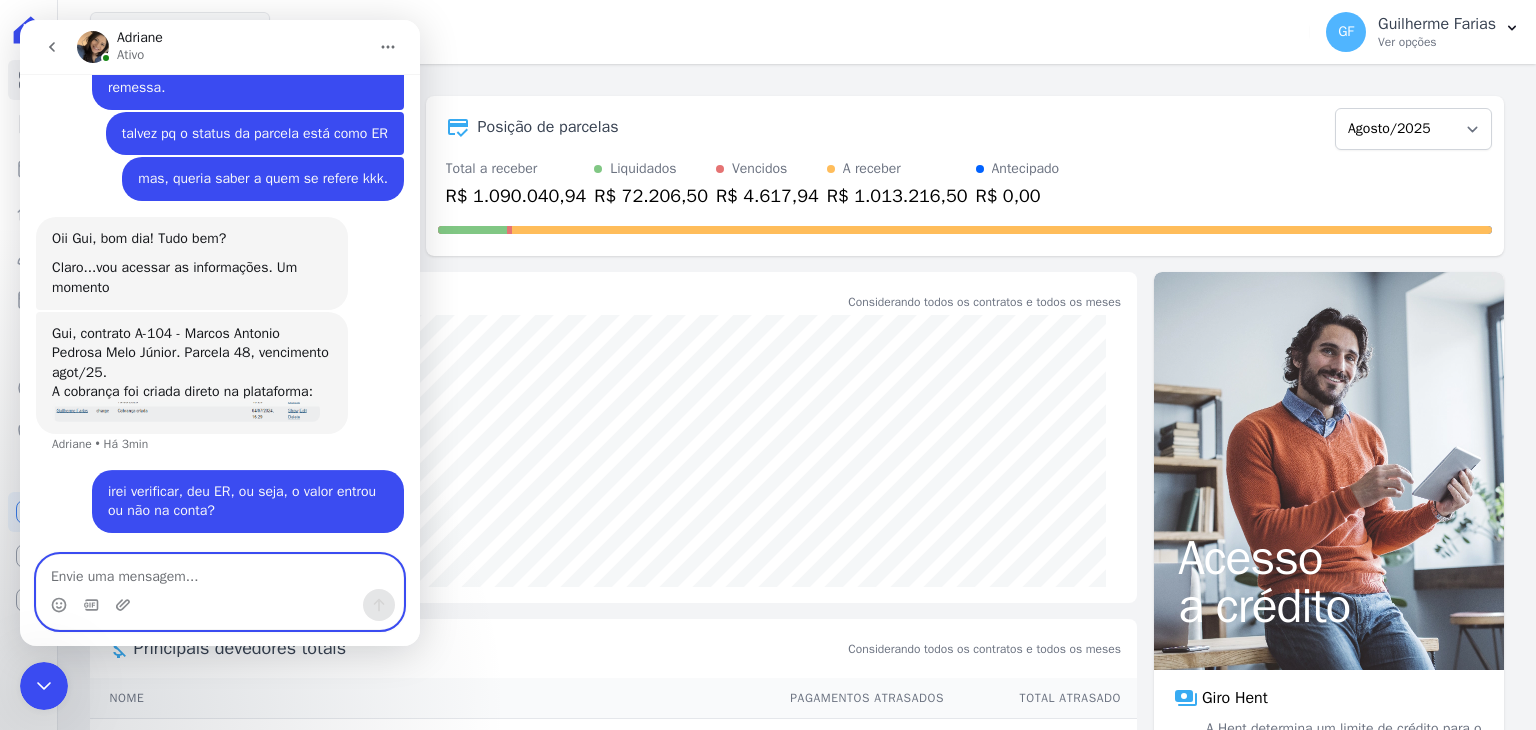 scroll, scrollTop: 15999, scrollLeft: 0, axis: vertical 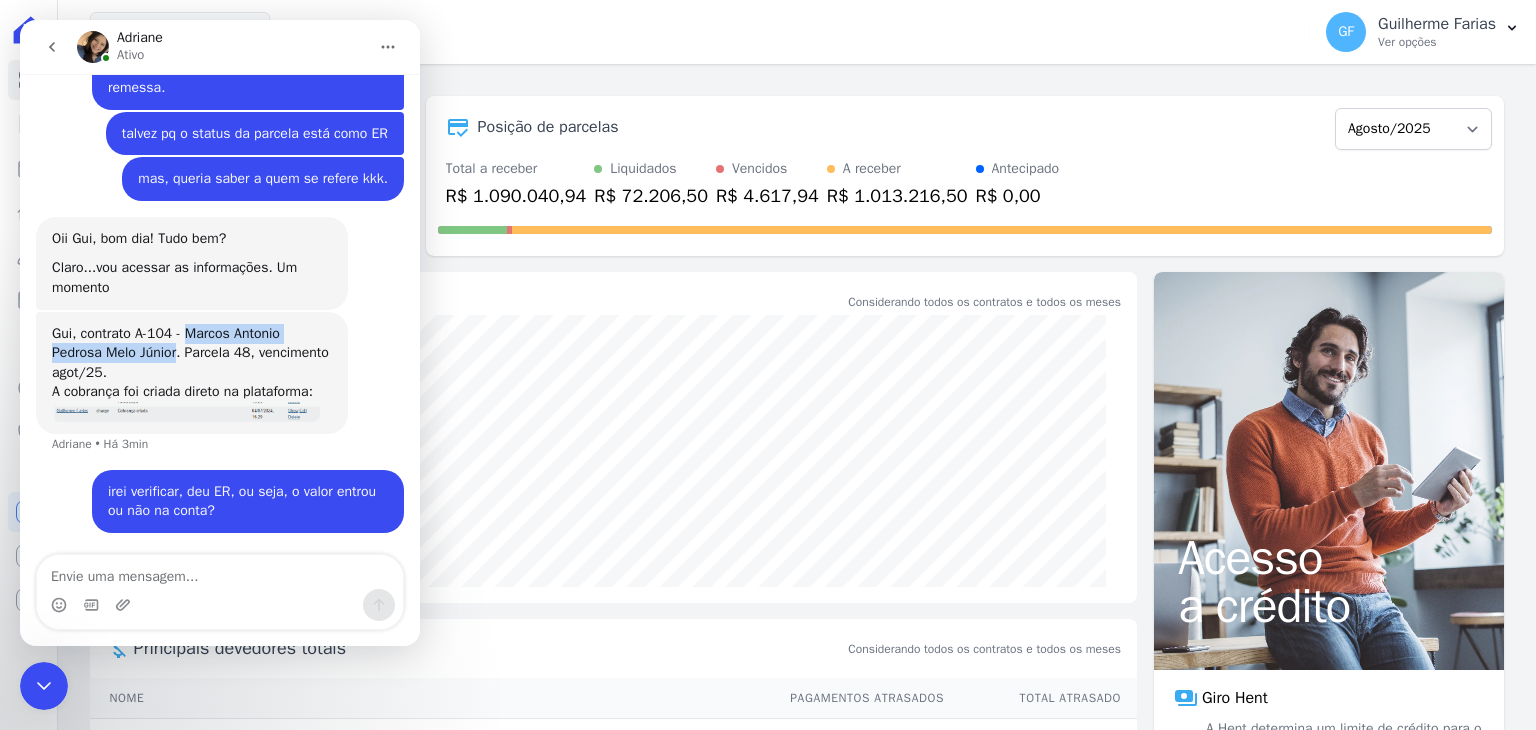 drag, startPoint x: 186, startPoint y: 329, endPoint x: 176, endPoint y: 359, distance: 31.622776 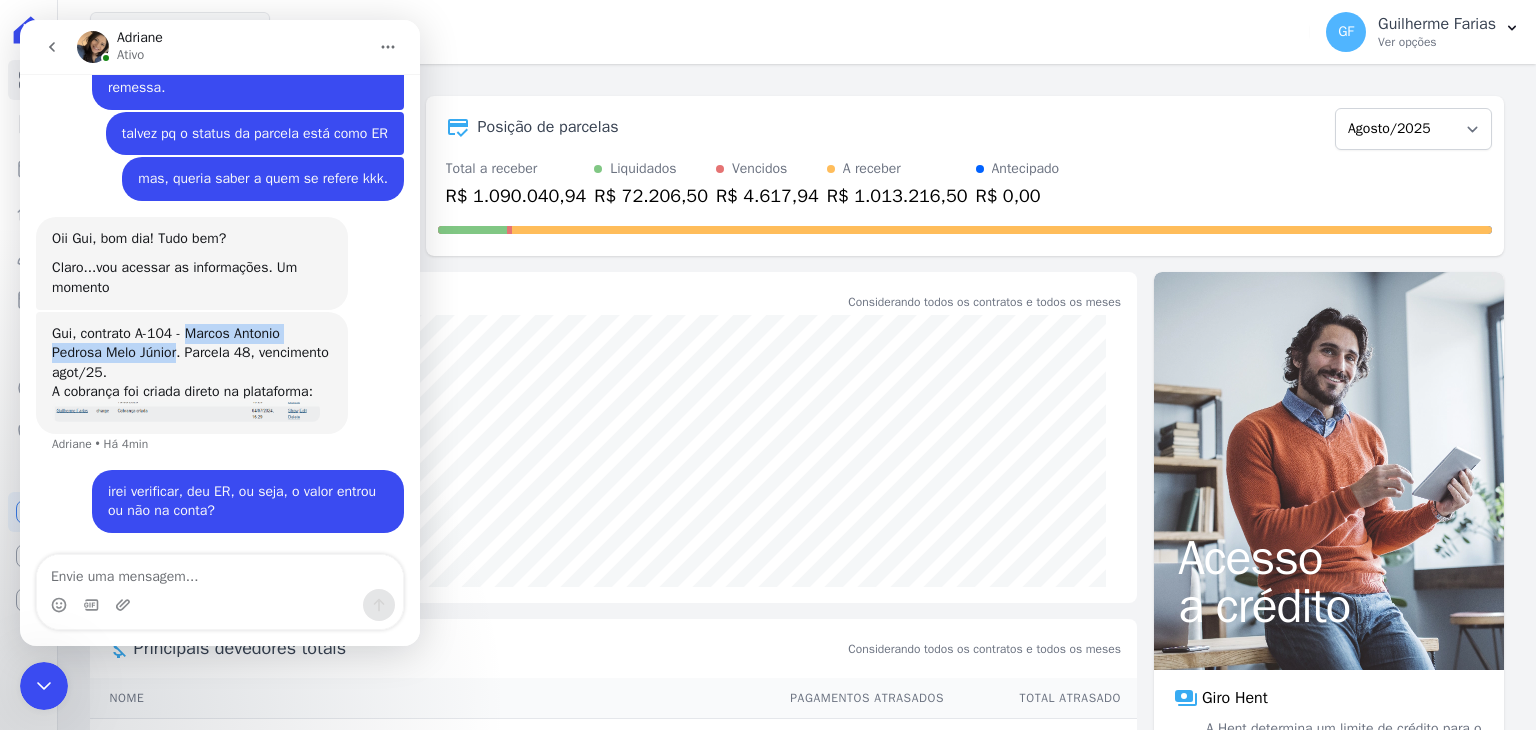 scroll, scrollTop: 15998, scrollLeft: 0, axis: vertical 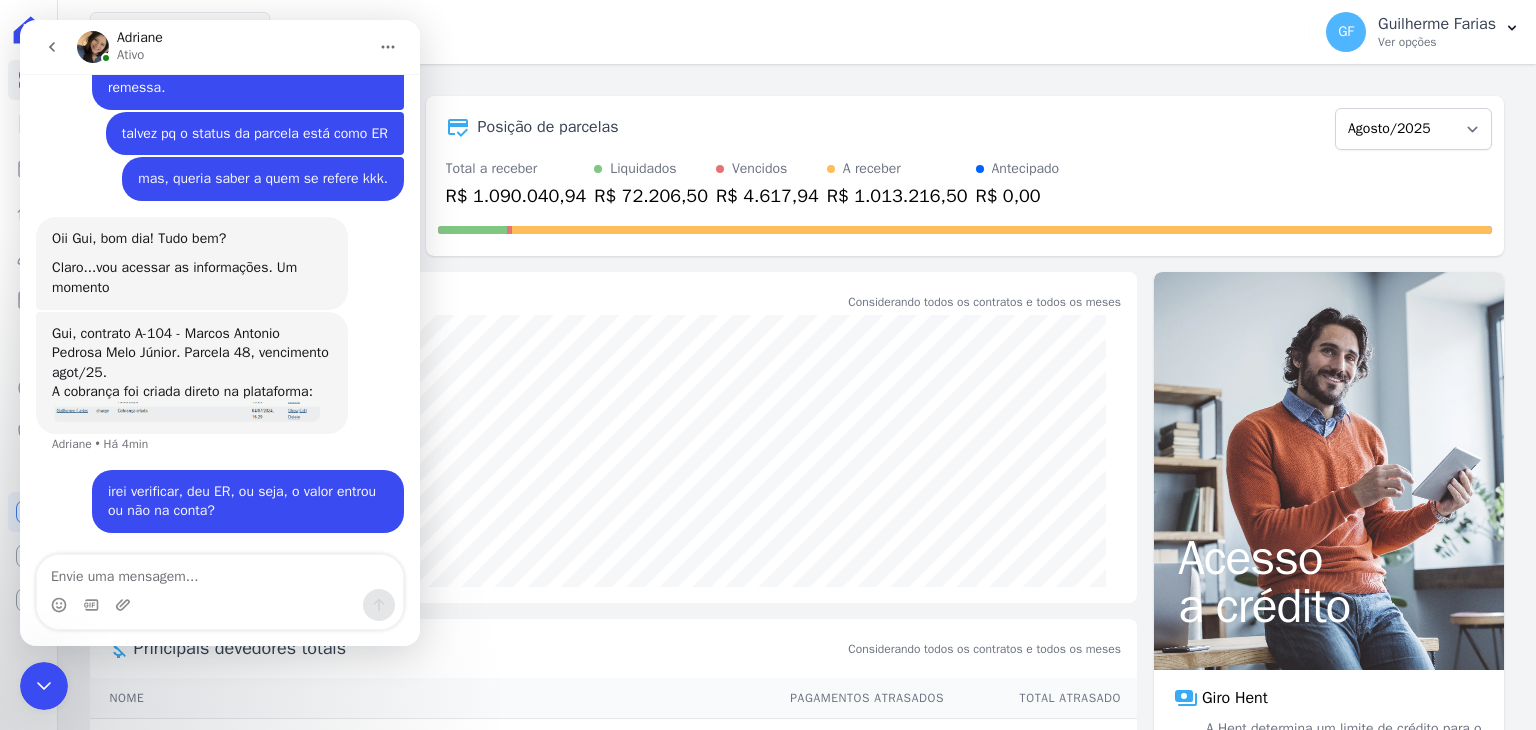 click on "Gui, contrato A-104 - [FIRST] [MIDDLE] [LAST]. Parcela 48, vencimento agot/[YEAR].  A cobrança foi criada direto na plataforma:" at bounding box center (192, 363) 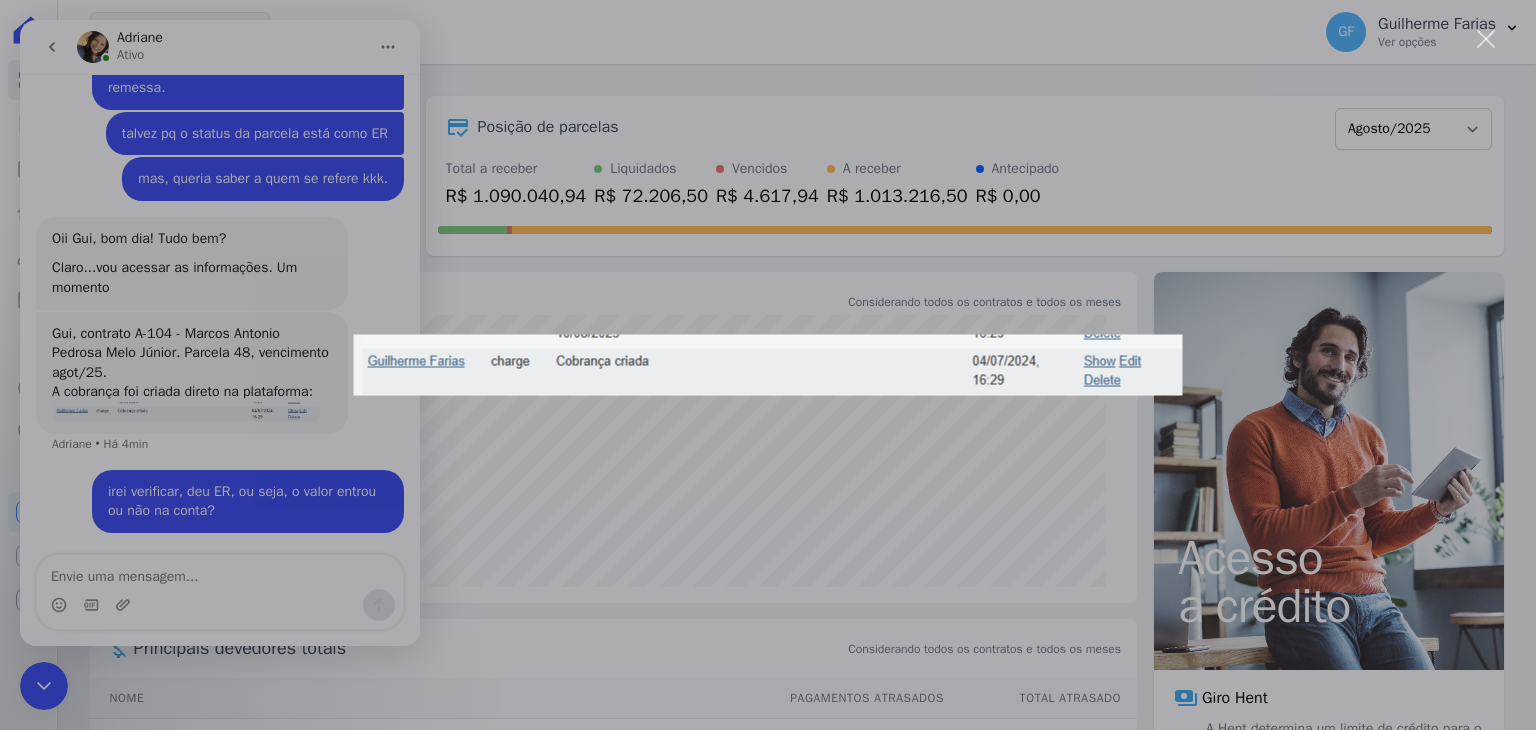 scroll, scrollTop: 15999, scrollLeft: 0, axis: vertical 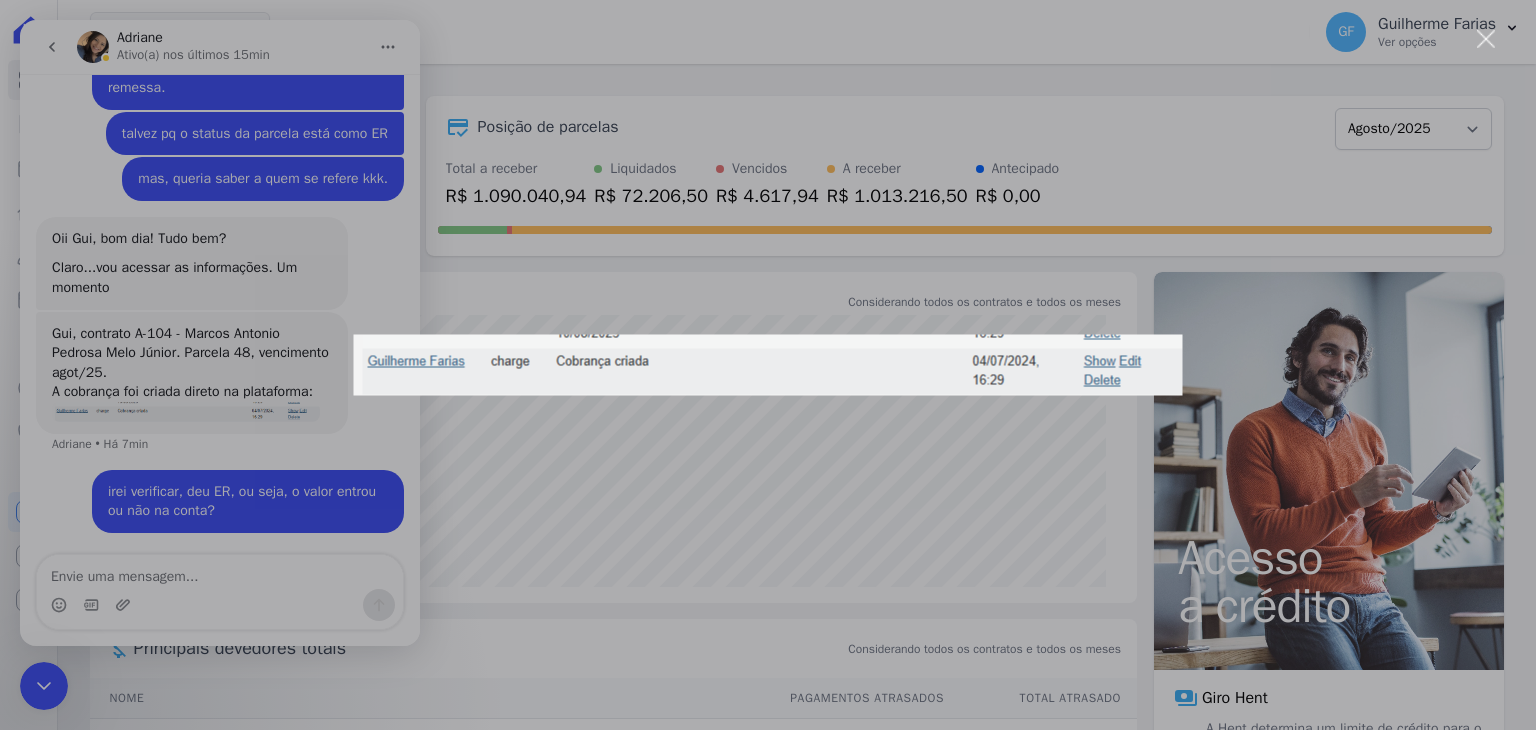 click at bounding box center (768, 365) 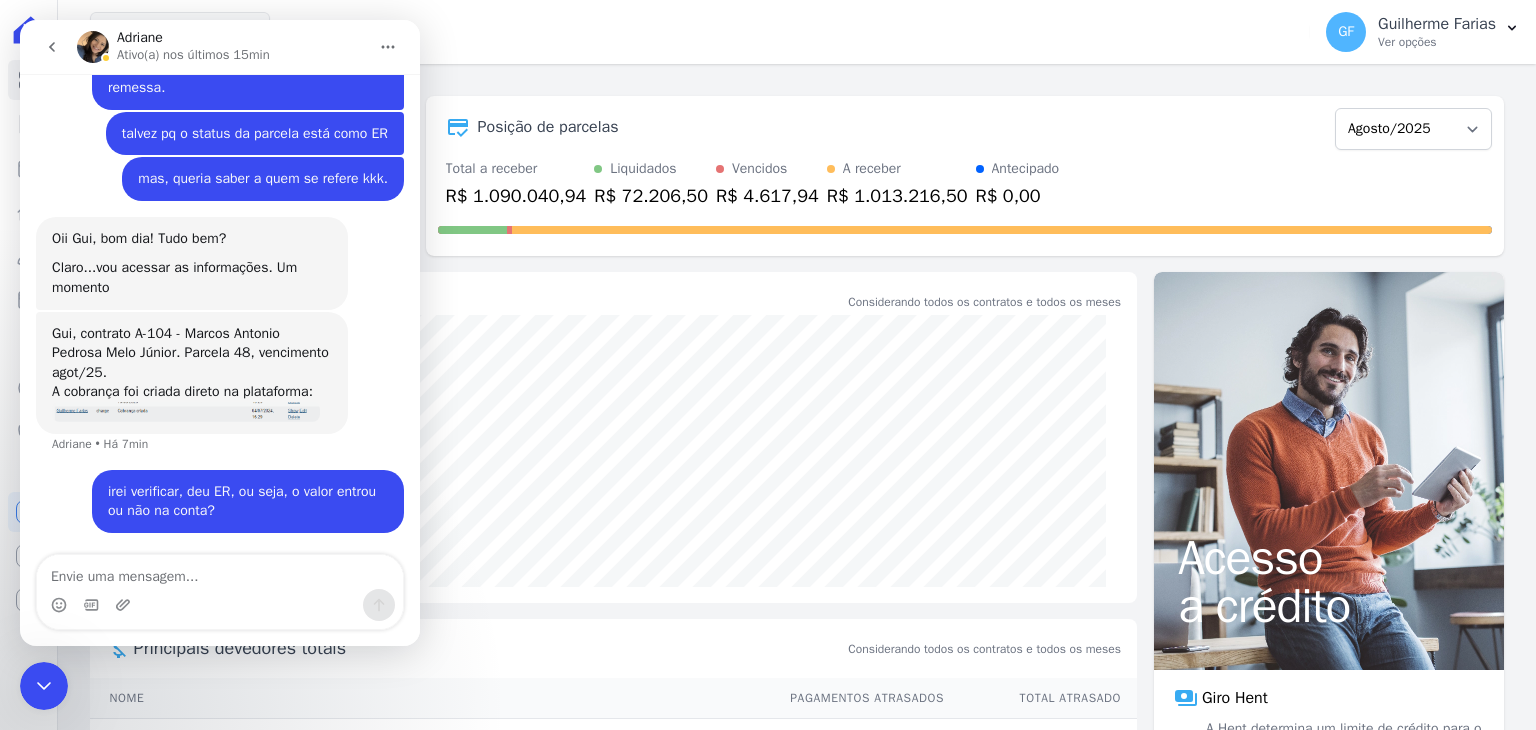 scroll, scrollTop: 15998, scrollLeft: 0, axis: vertical 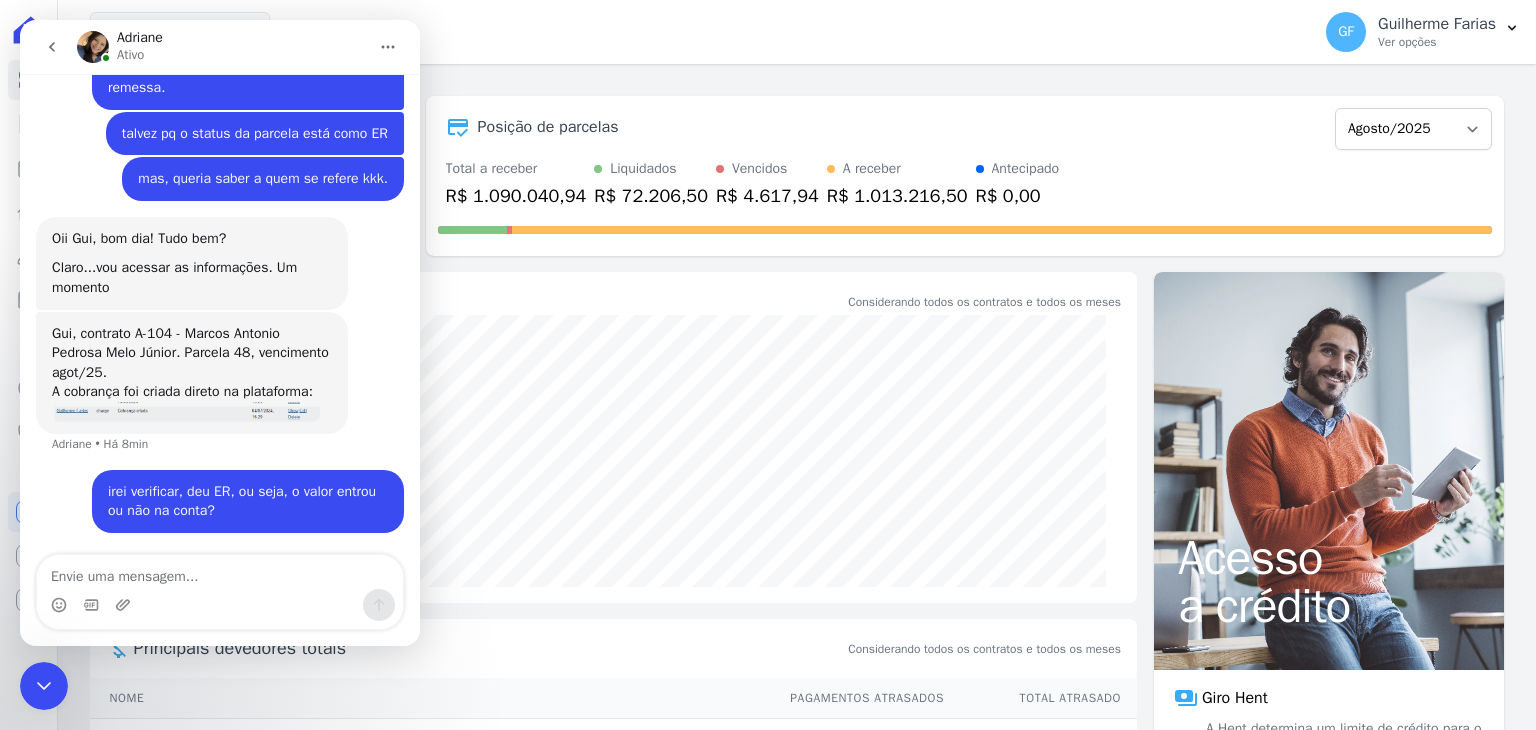 click on "Visão Geral
Contratos
Parcelas
Lotes
Clientes
Minha Carteira
Transferências
Crédito
Negativação" at bounding box center (28, 365) 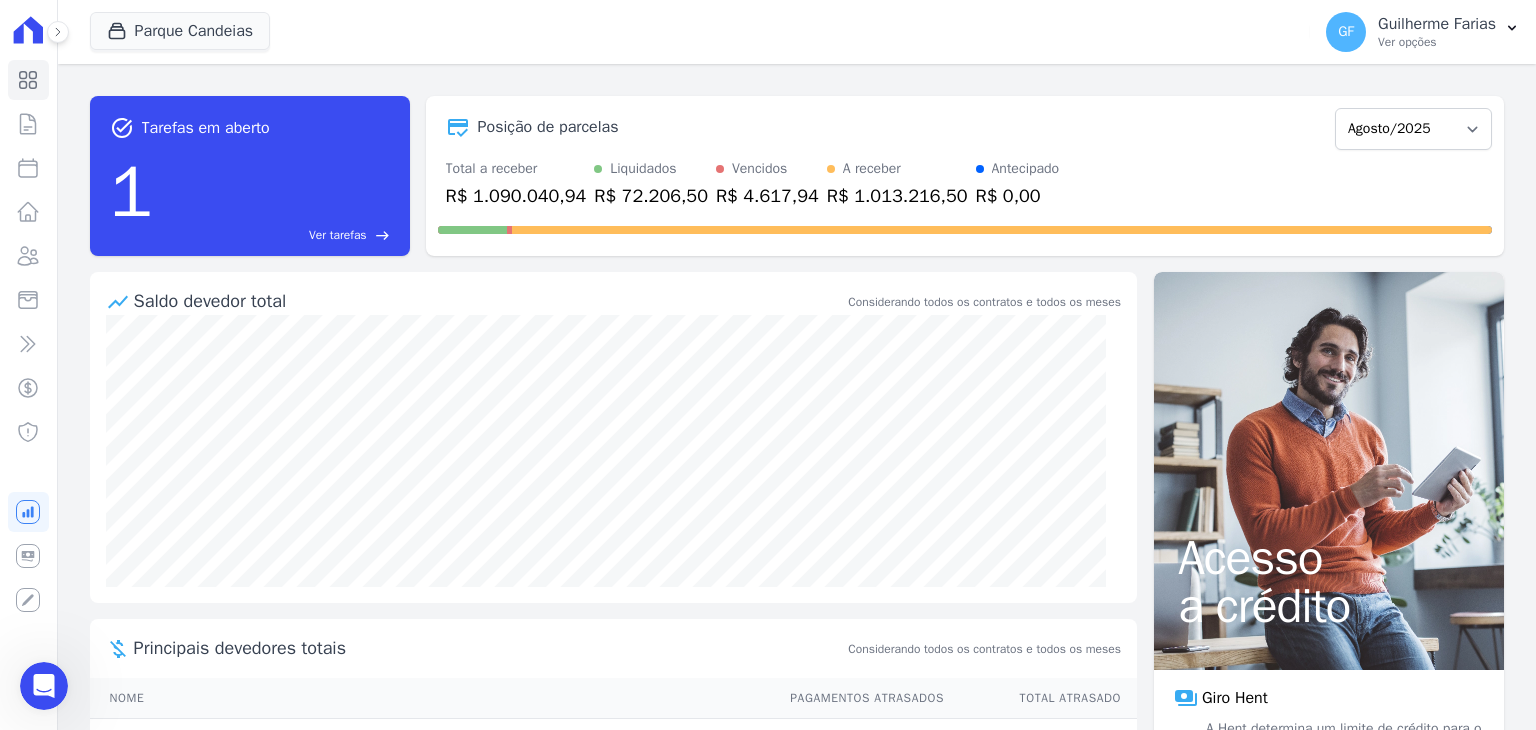 scroll, scrollTop: 0, scrollLeft: 0, axis: both 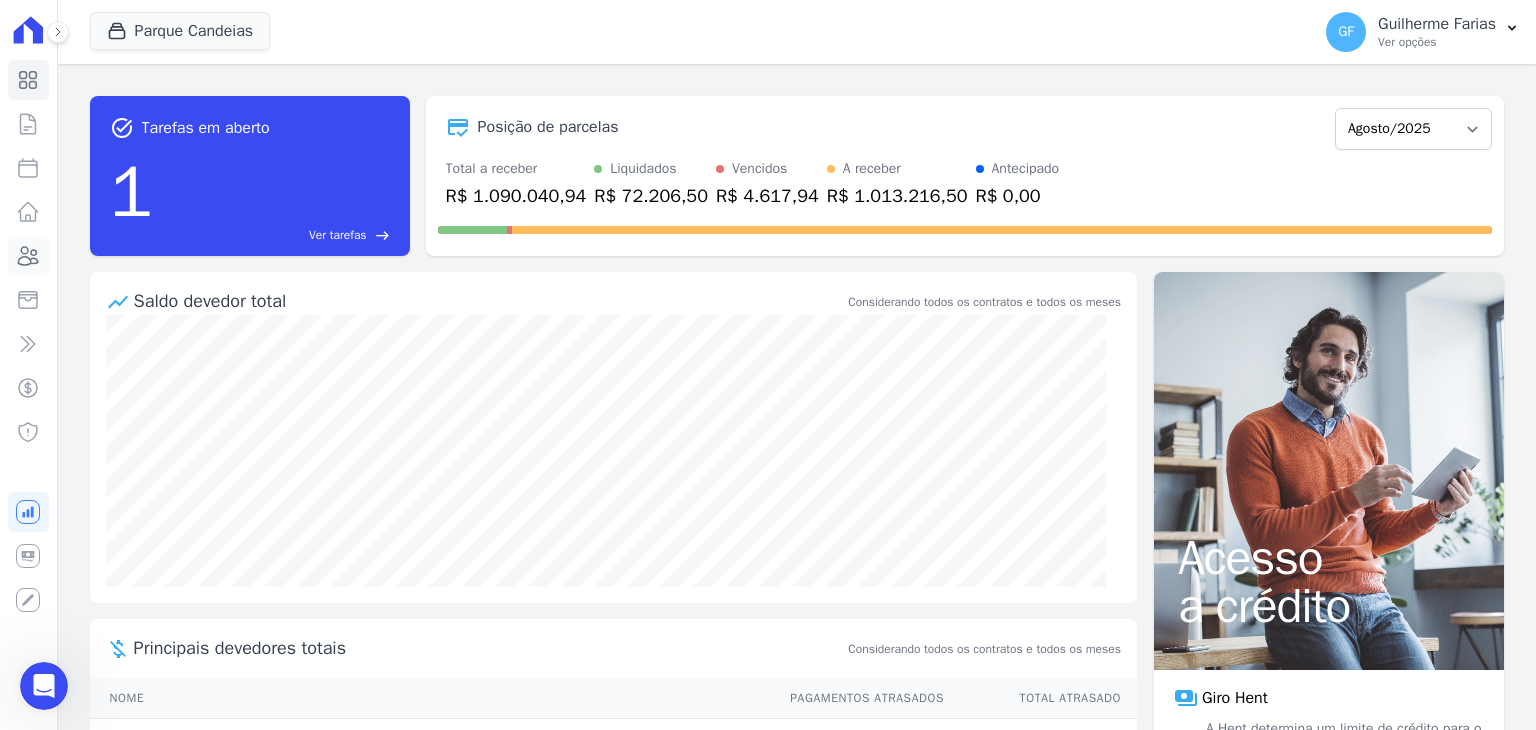 click on "Clientes" at bounding box center [28, 256] 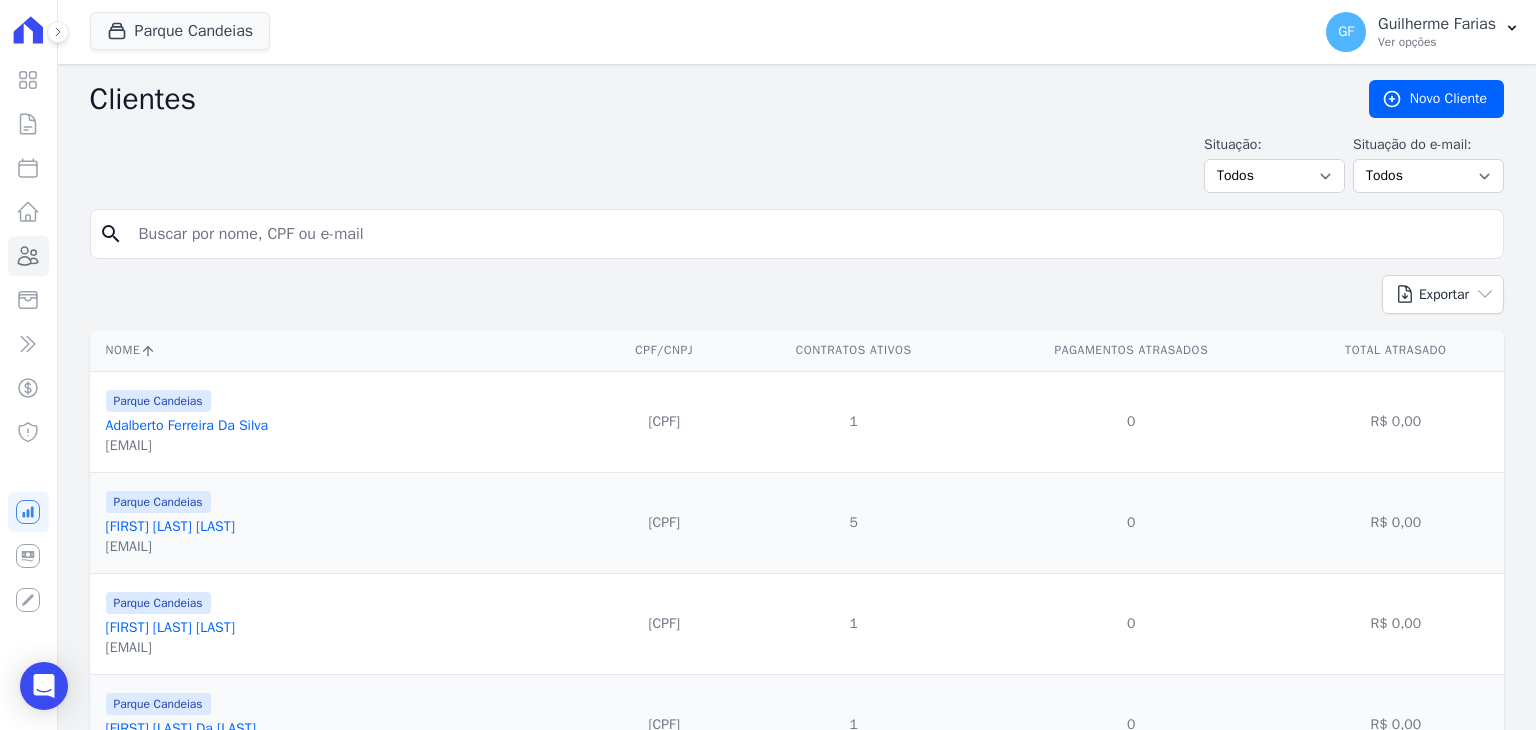 click on "search" at bounding box center [797, 242] 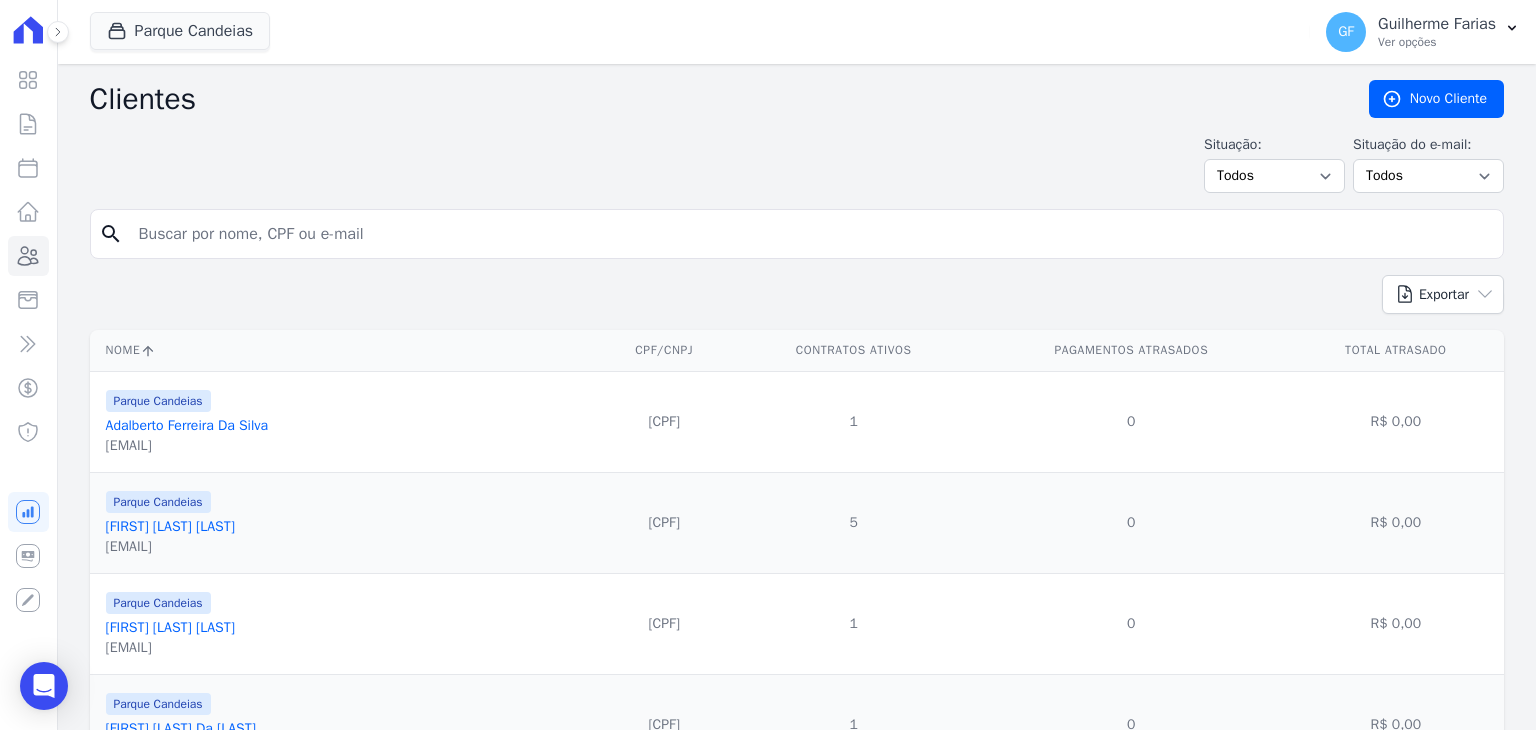 click at bounding box center [811, 234] 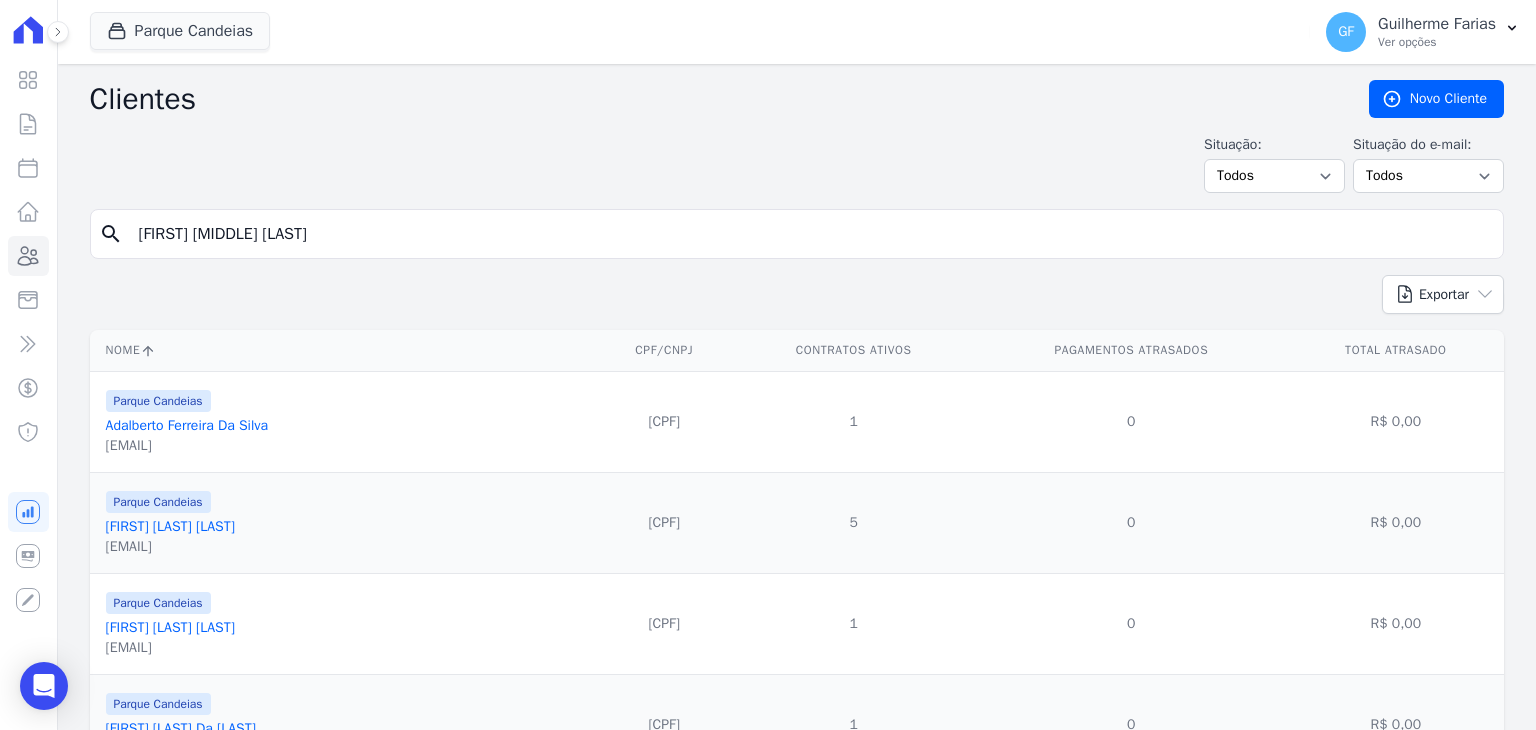 type on "[FIRST] [MIDDLE] [LAST]" 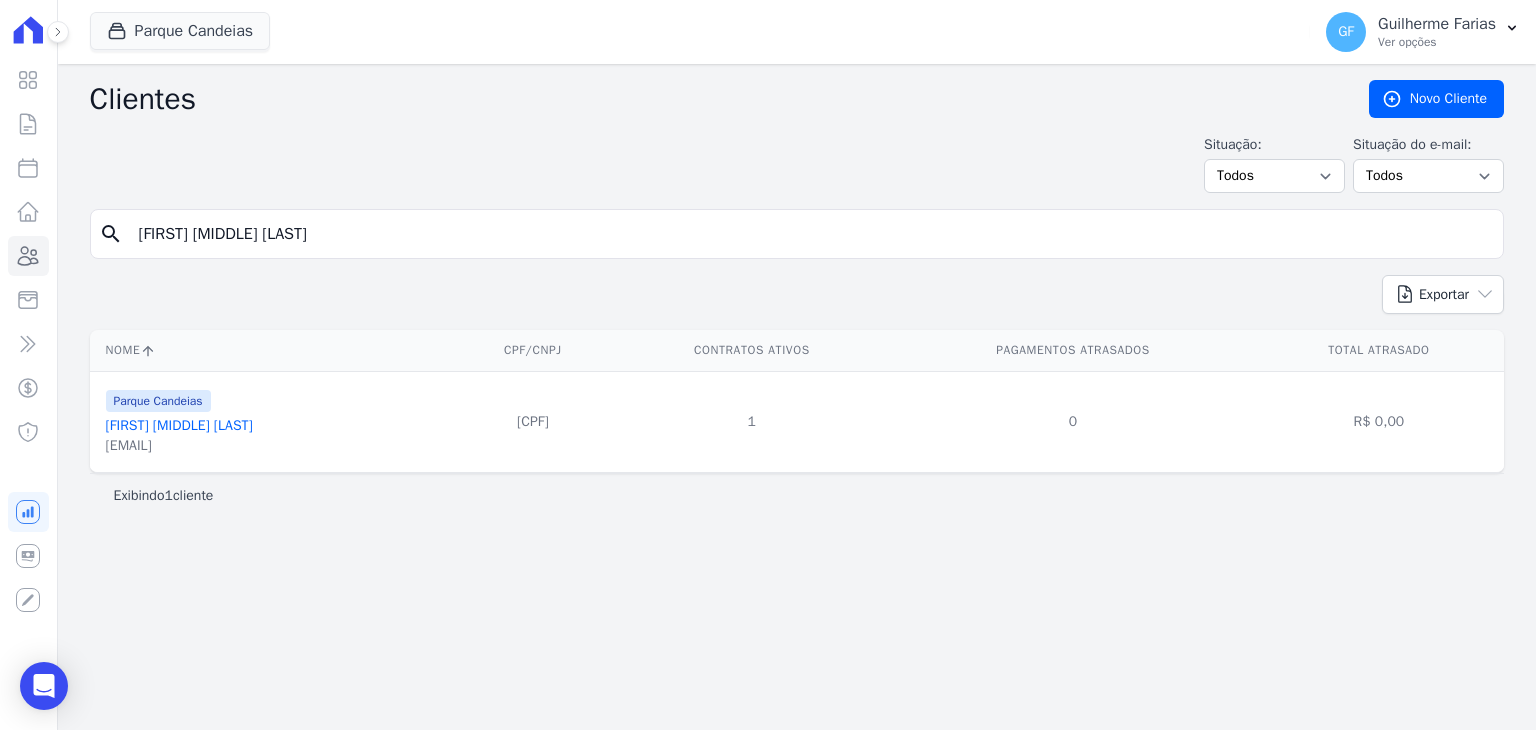 click on "[FIRST] [MIDDLE] [LAST]" at bounding box center [179, 425] 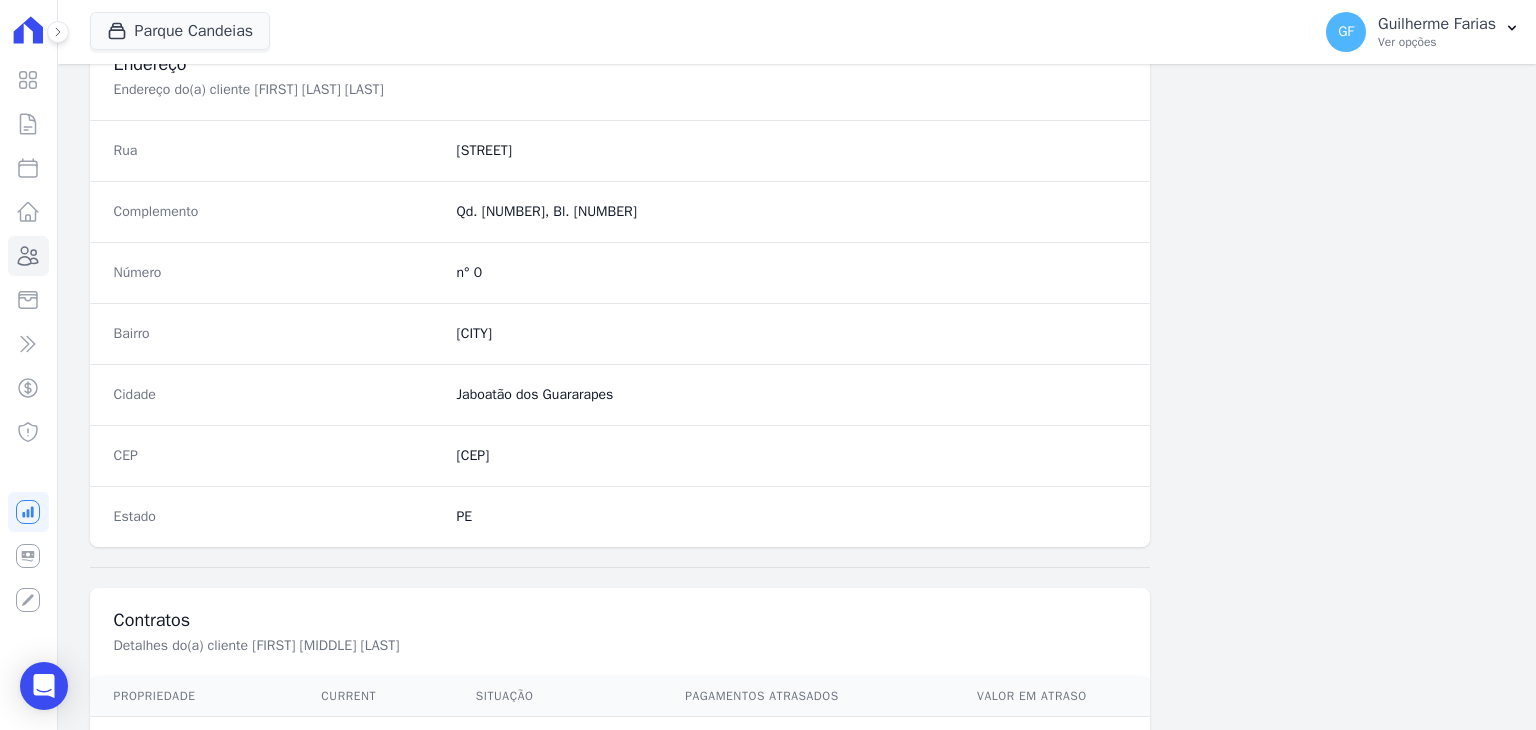 scroll, scrollTop: 1135, scrollLeft: 0, axis: vertical 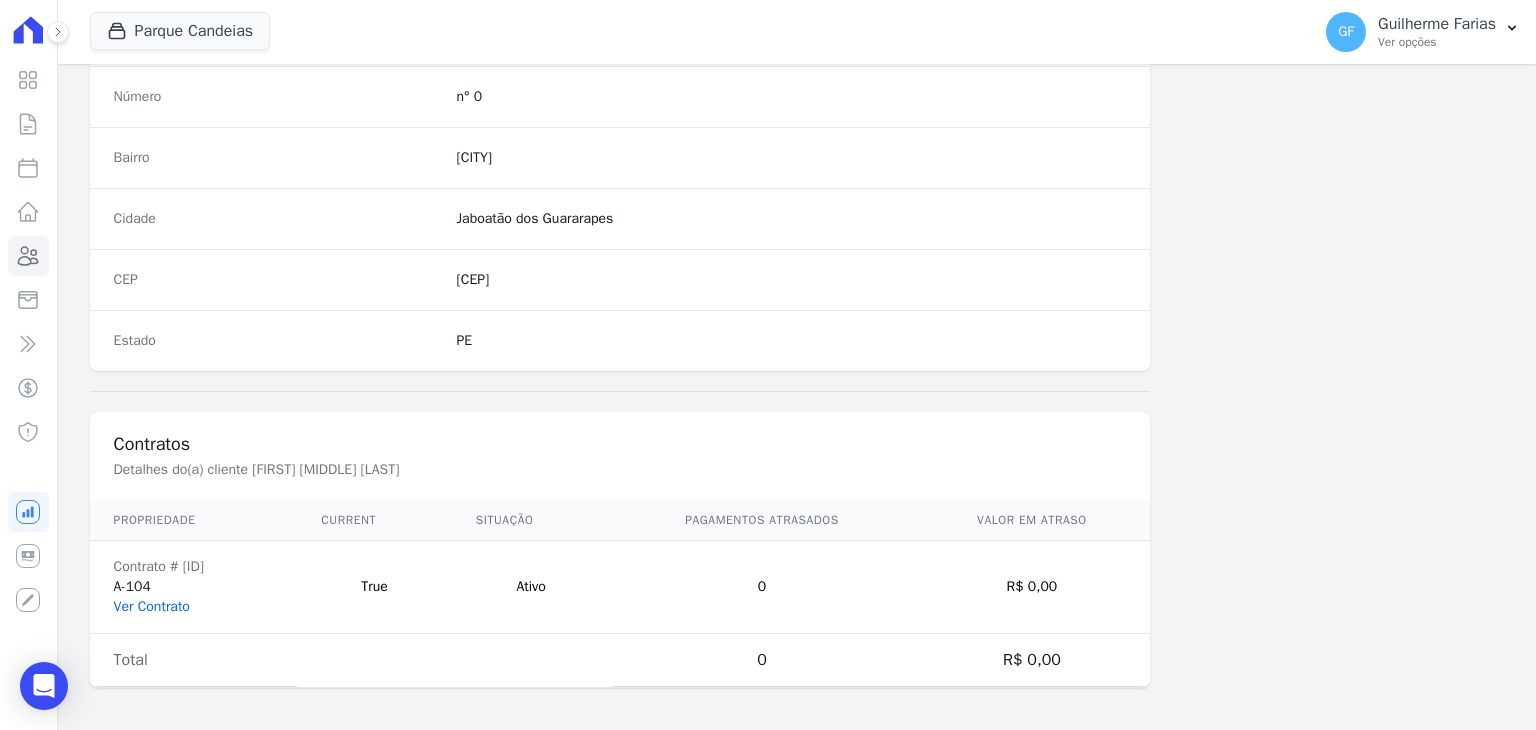 click on "Ver Contrato" at bounding box center (152, 606) 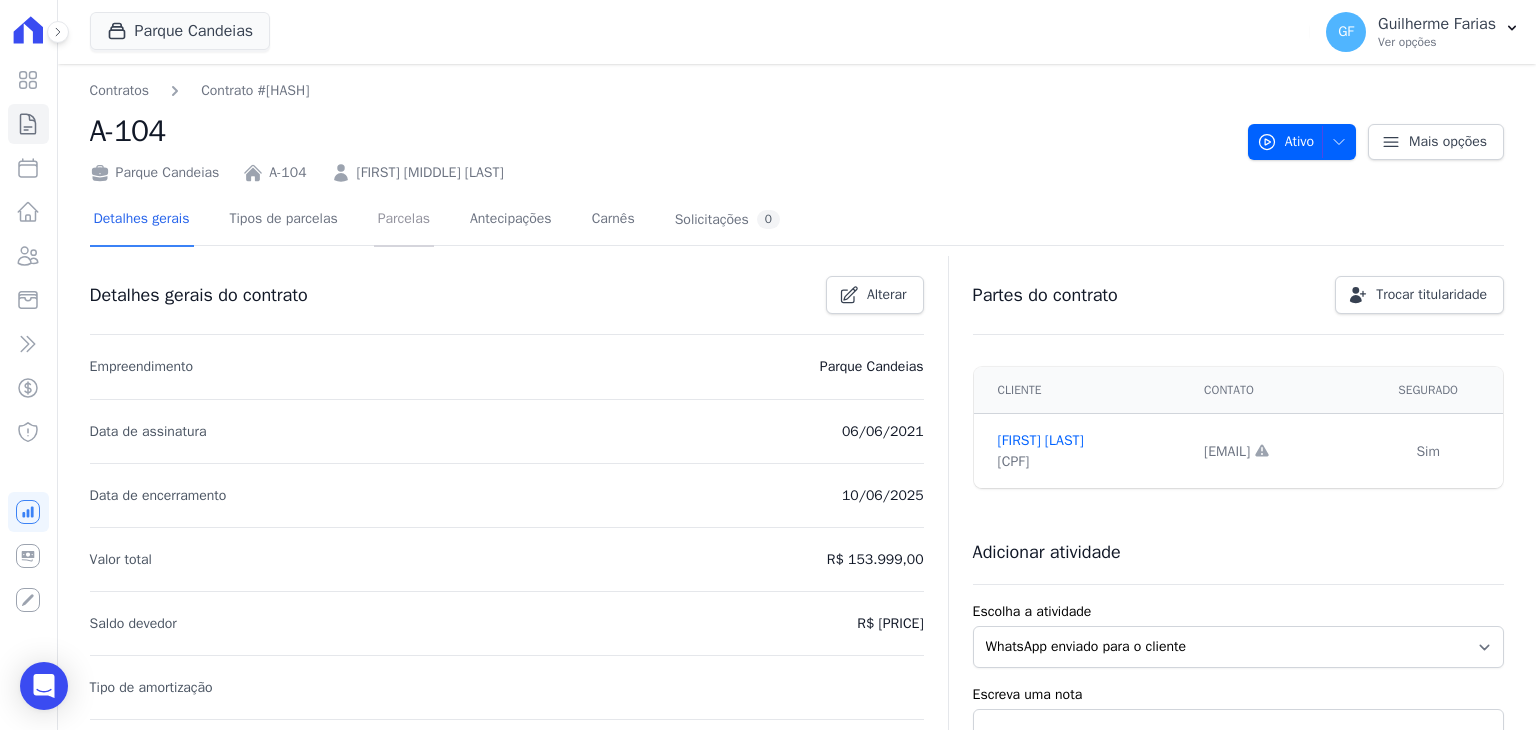 click on "Parcelas" at bounding box center [404, 220] 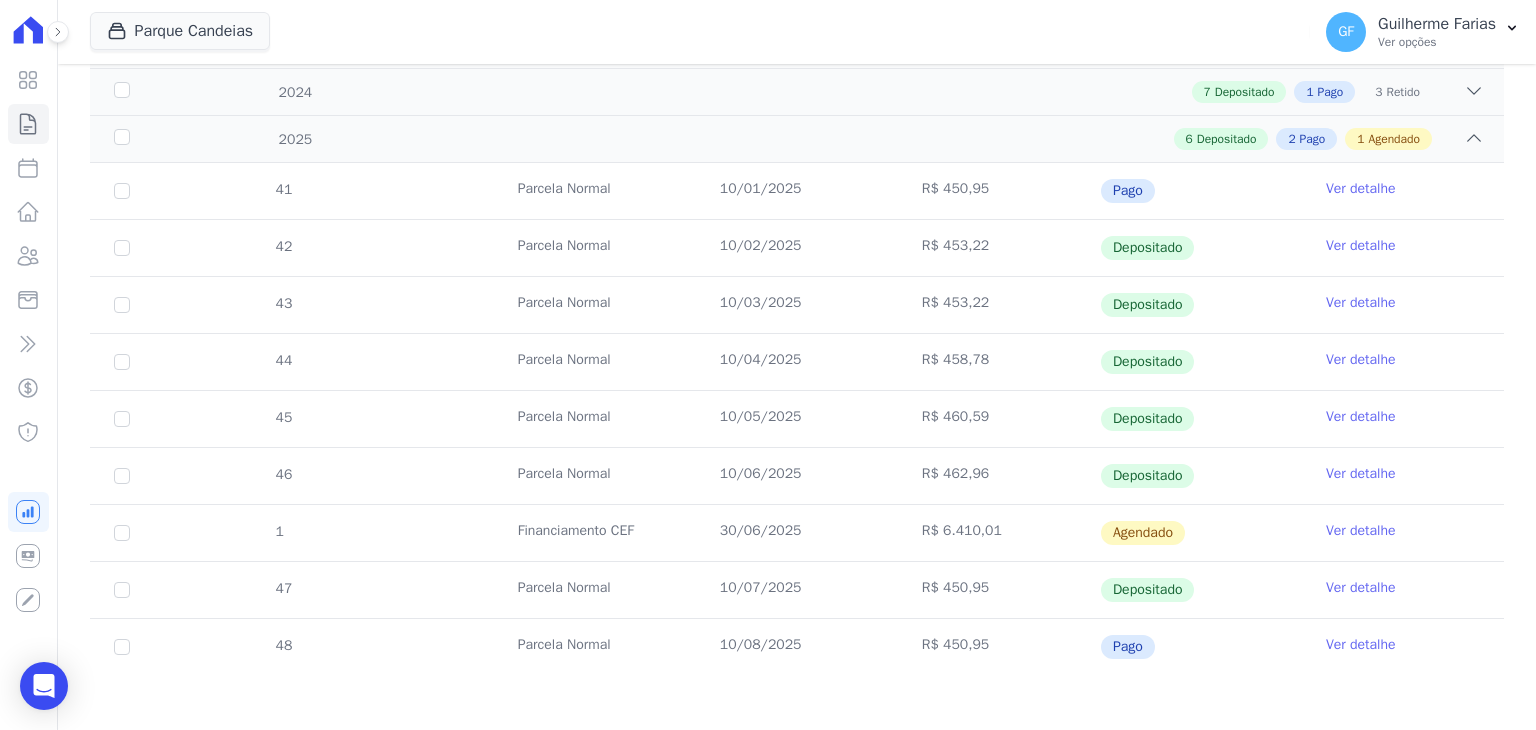 scroll, scrollTop: 448, scrollLeft: 0, axis: vertical 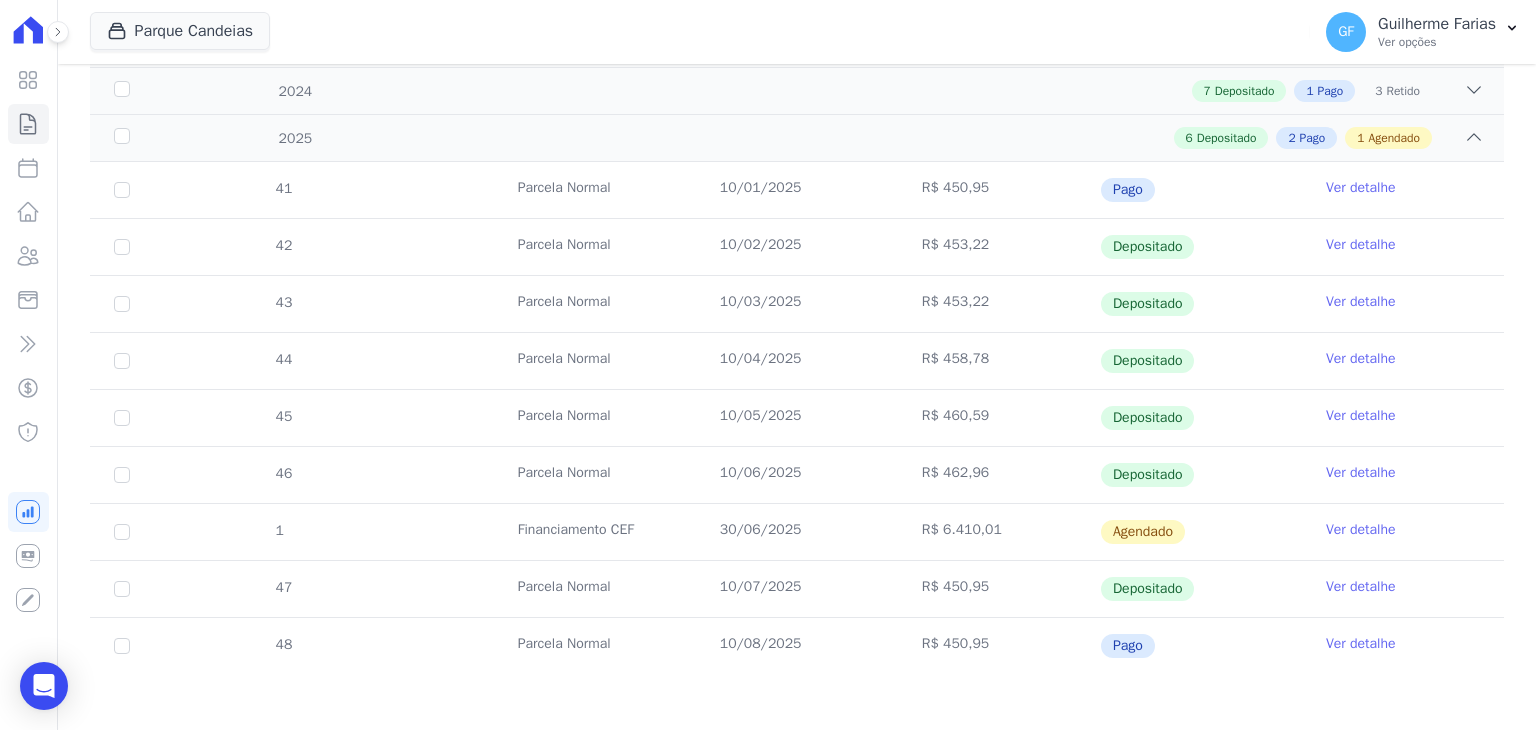 drag, startPoint x: 700, startPoint y: 641, endPoint x: 1203, endPoint y: 667, distance: 503.6715 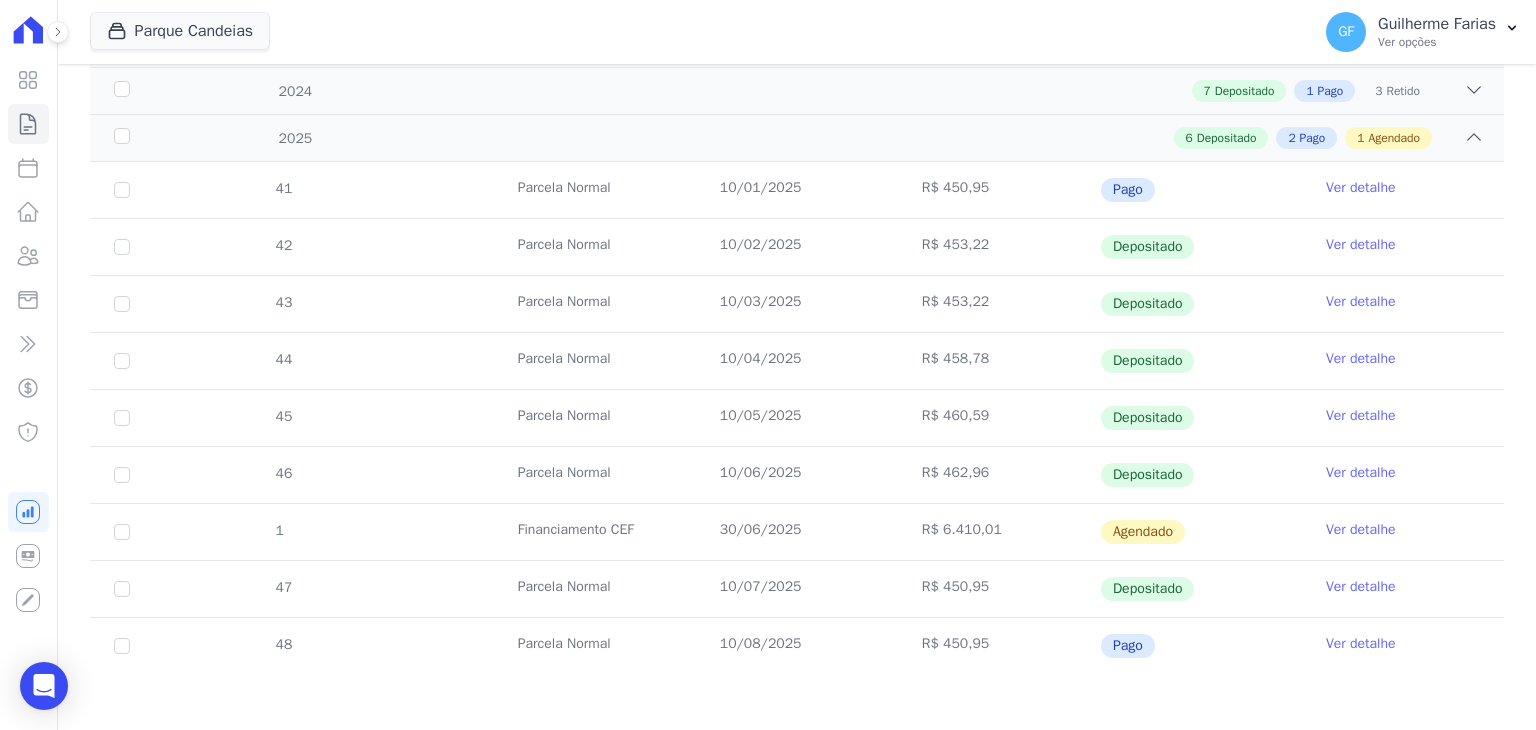 click on "Ver detalhe" at bounding box center [1361, 644] 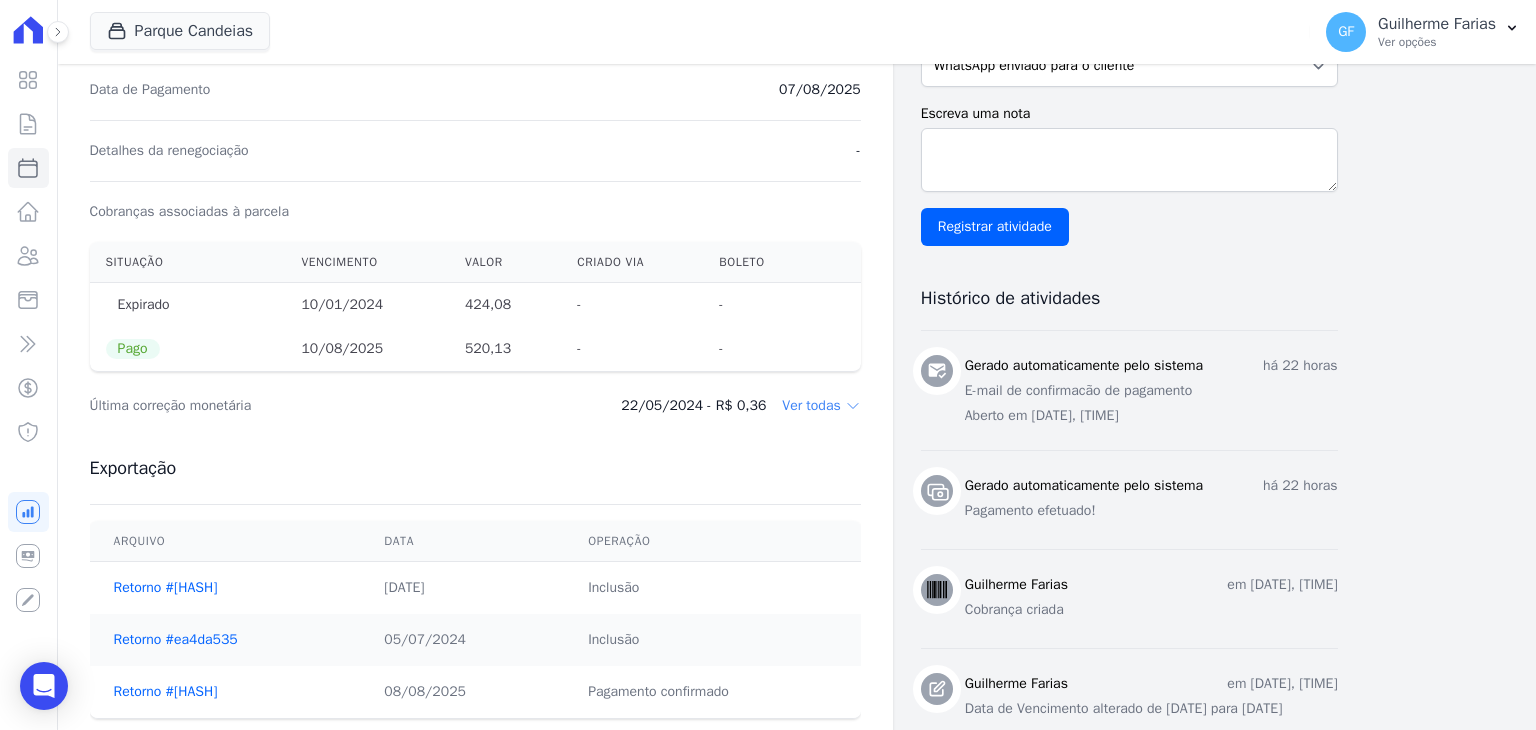 scroll, scrollTop: 600, scrollLeft: 0, axis: vertical 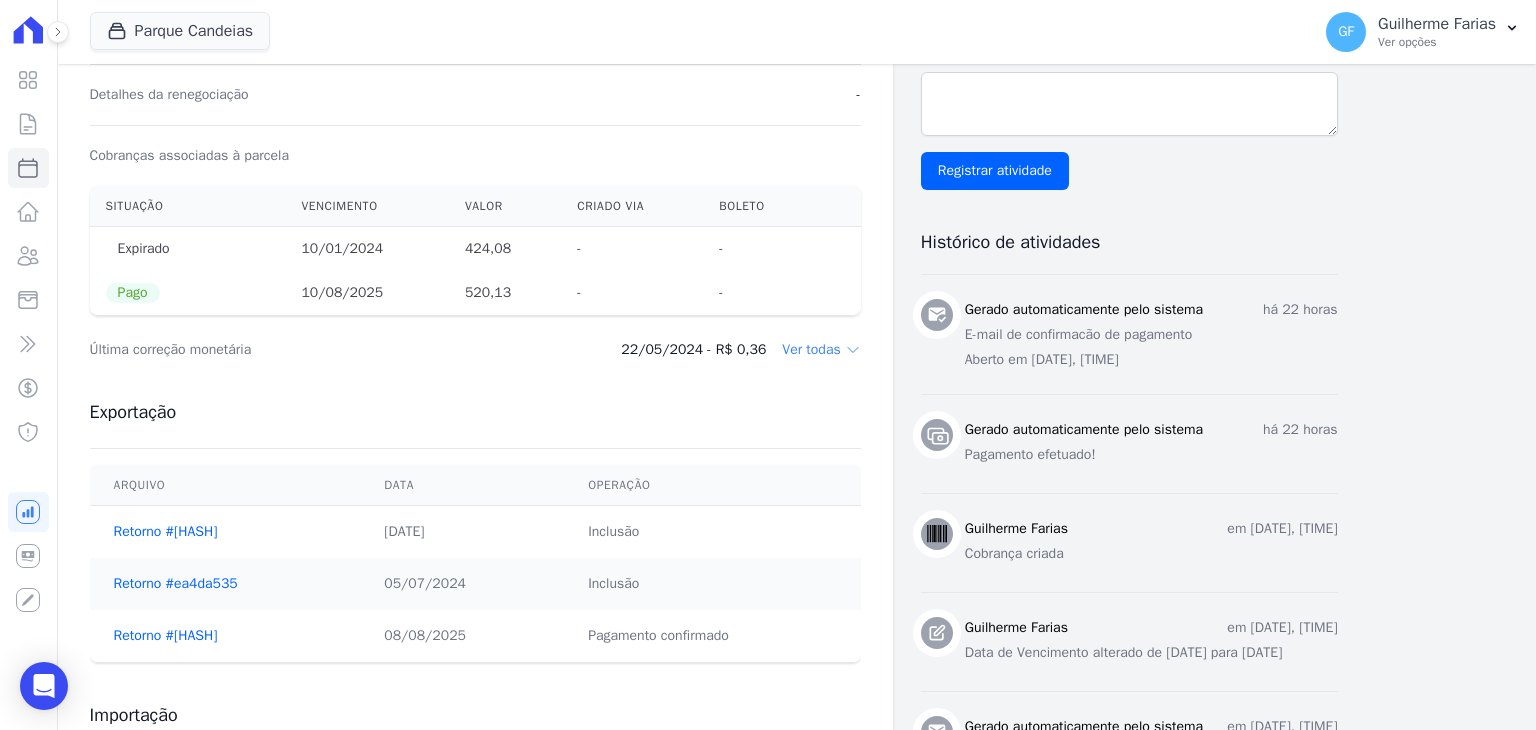 drag, startPoint x: 304, startPoint y: 293, endPoint x: 529, endPoint y: 311, distance: 225.71886 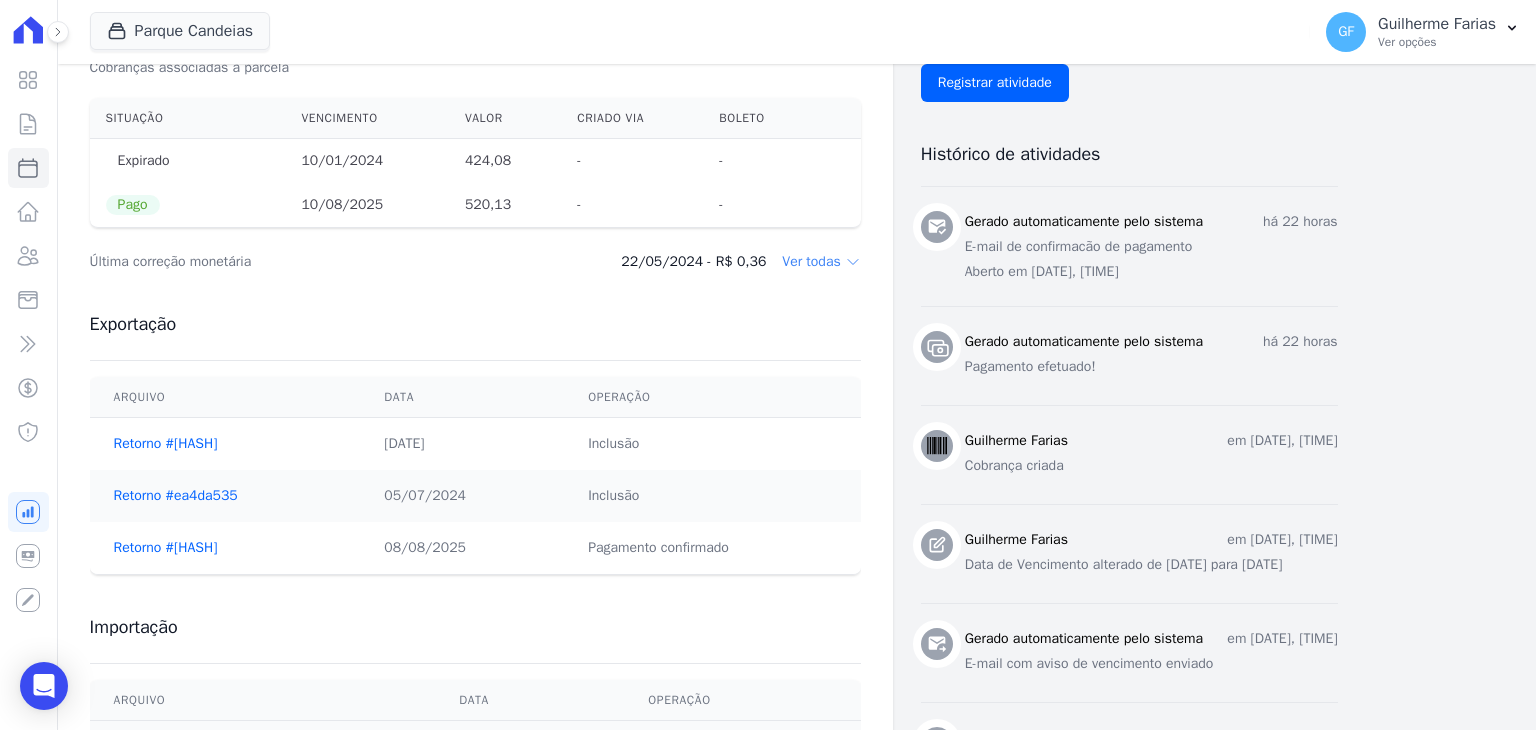 scroll, scrollTop: 1000, scrollLeft: 0, axis: vertical 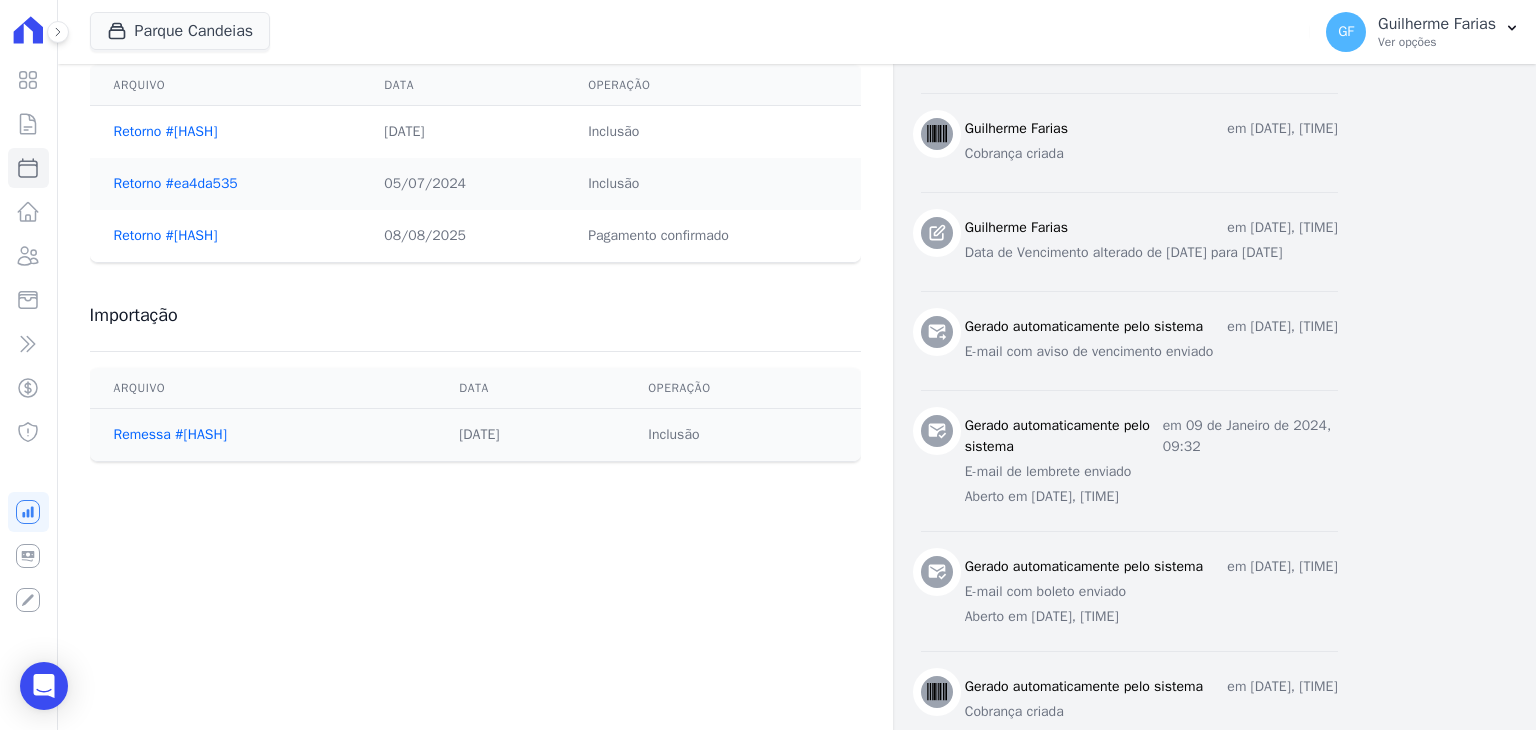 click on "Retorno #[HASH]" at bounding box center (225, 236) 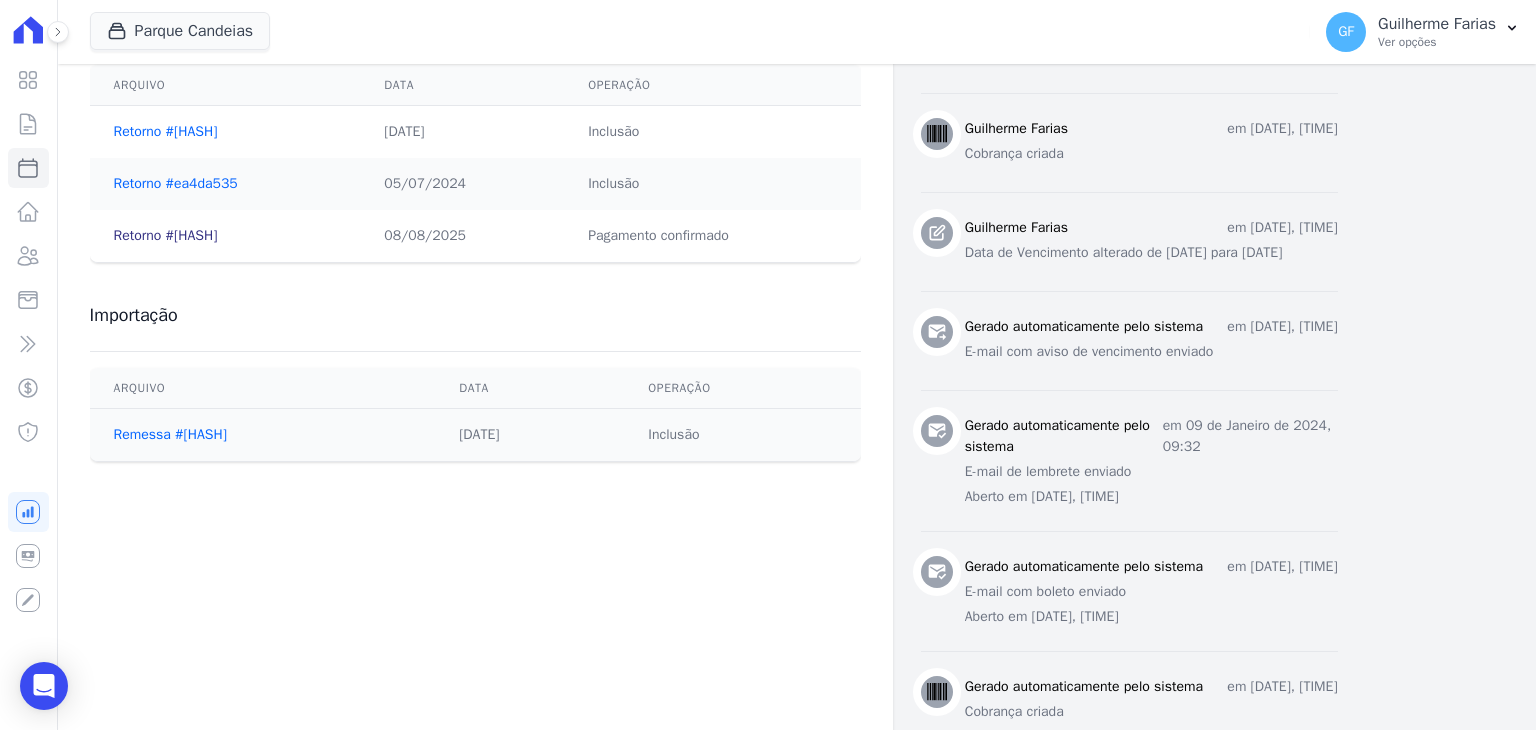 click on "Retorno #[HASH]" at bounding box center (166, 235) 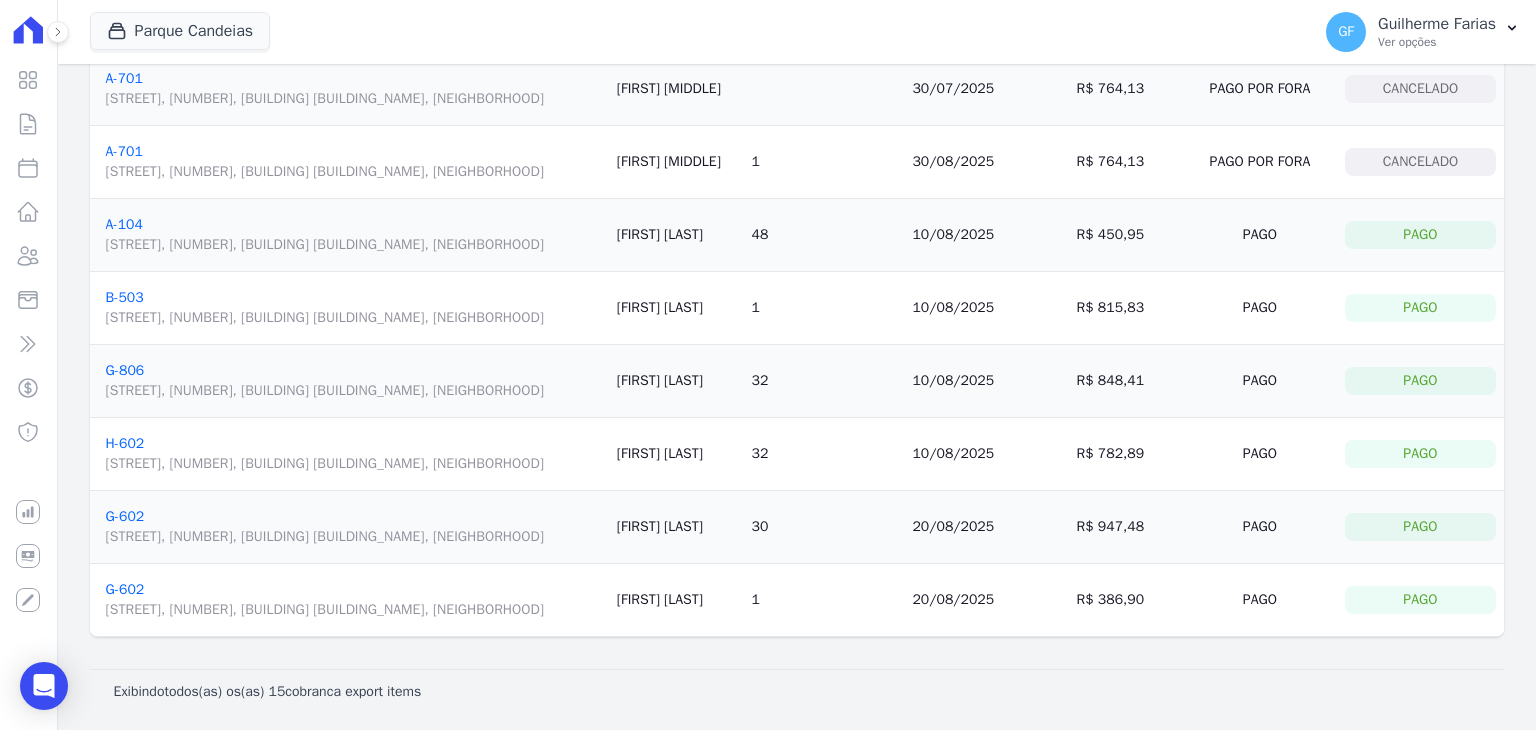 scroll, scrollTop: 700, scrollLeft: 0, axis: vertical 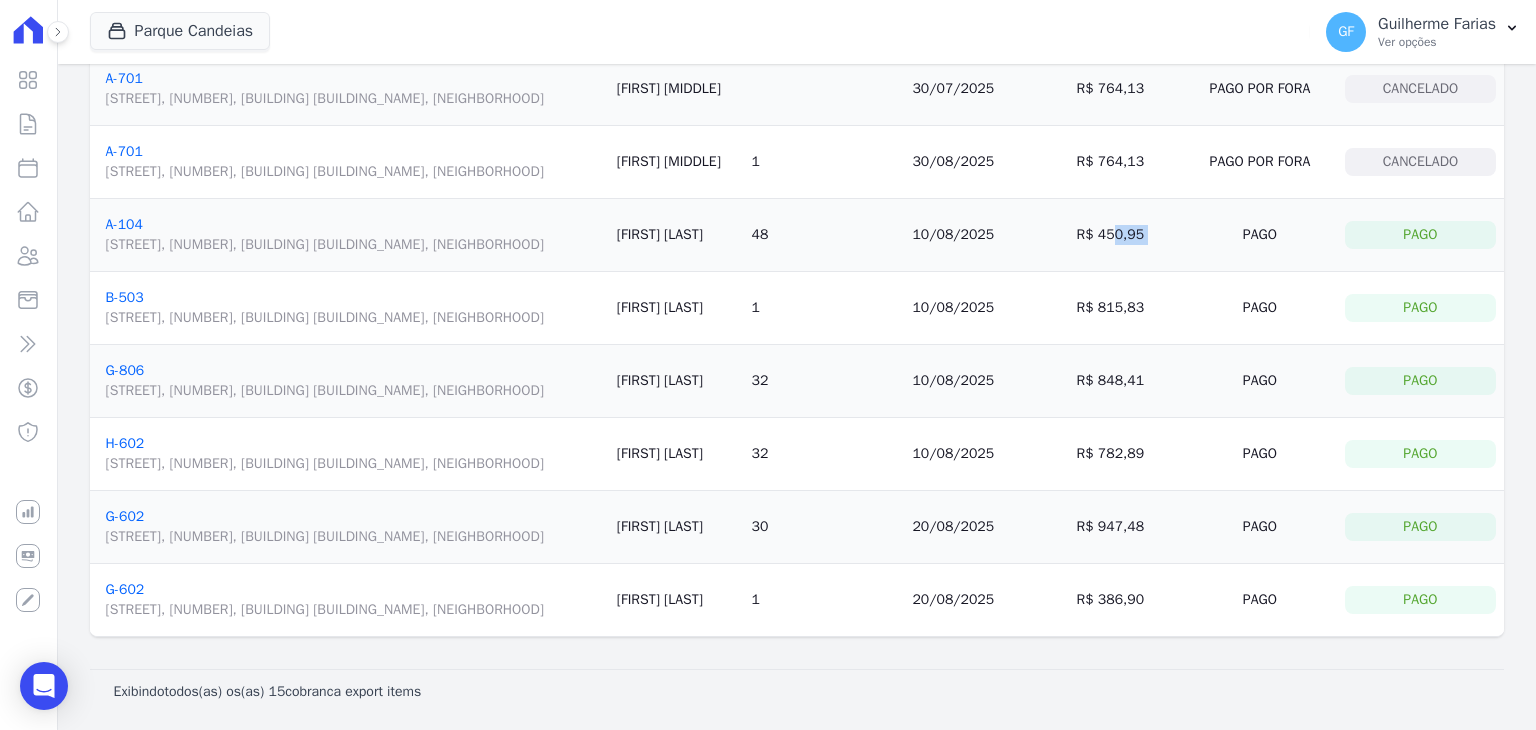 drag, startPoint x: 1112, startPoint y: 390, endPoint x: 1211, endPoint y: 393, distance: 99.04544 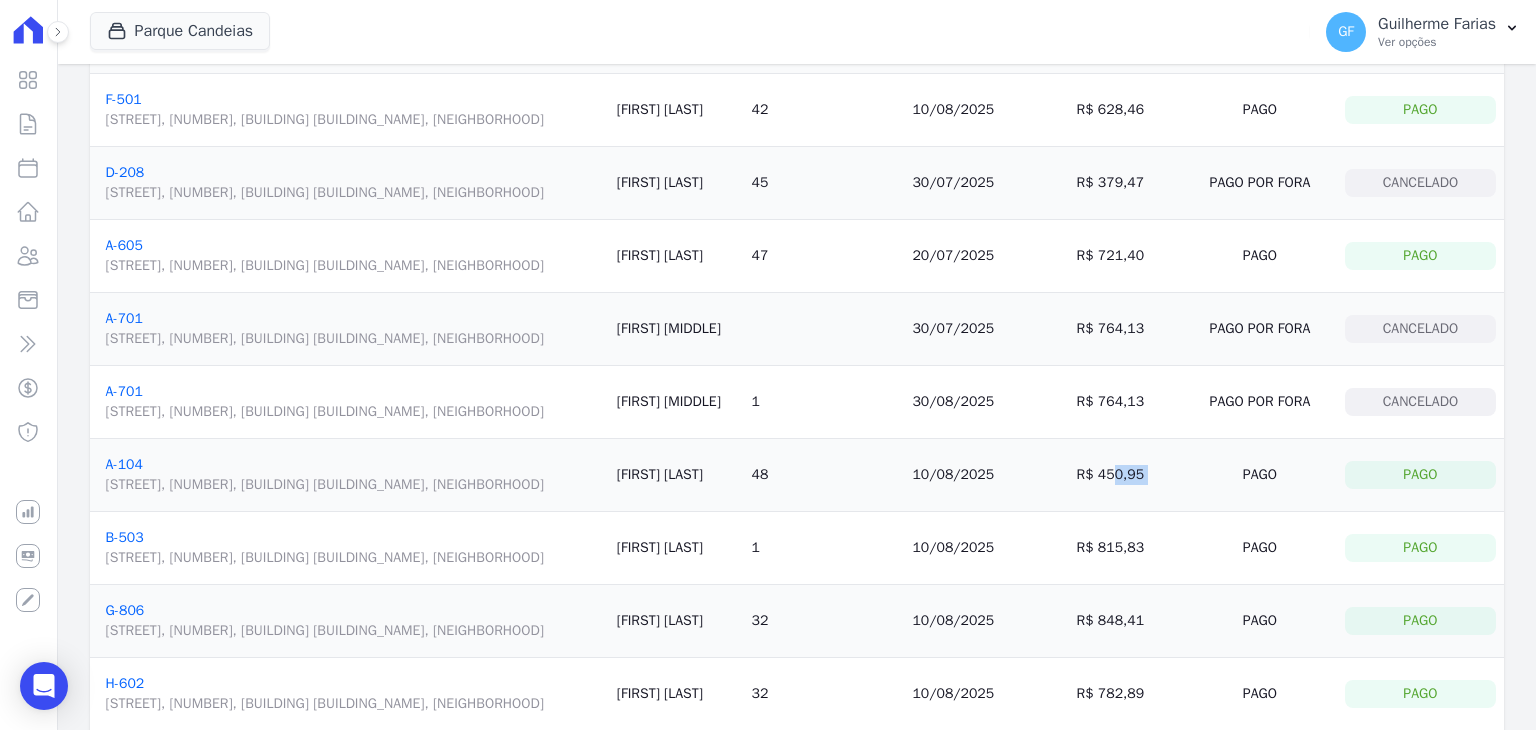 scroll, scrollTop: 0, scrollLeft: 0, axis: both 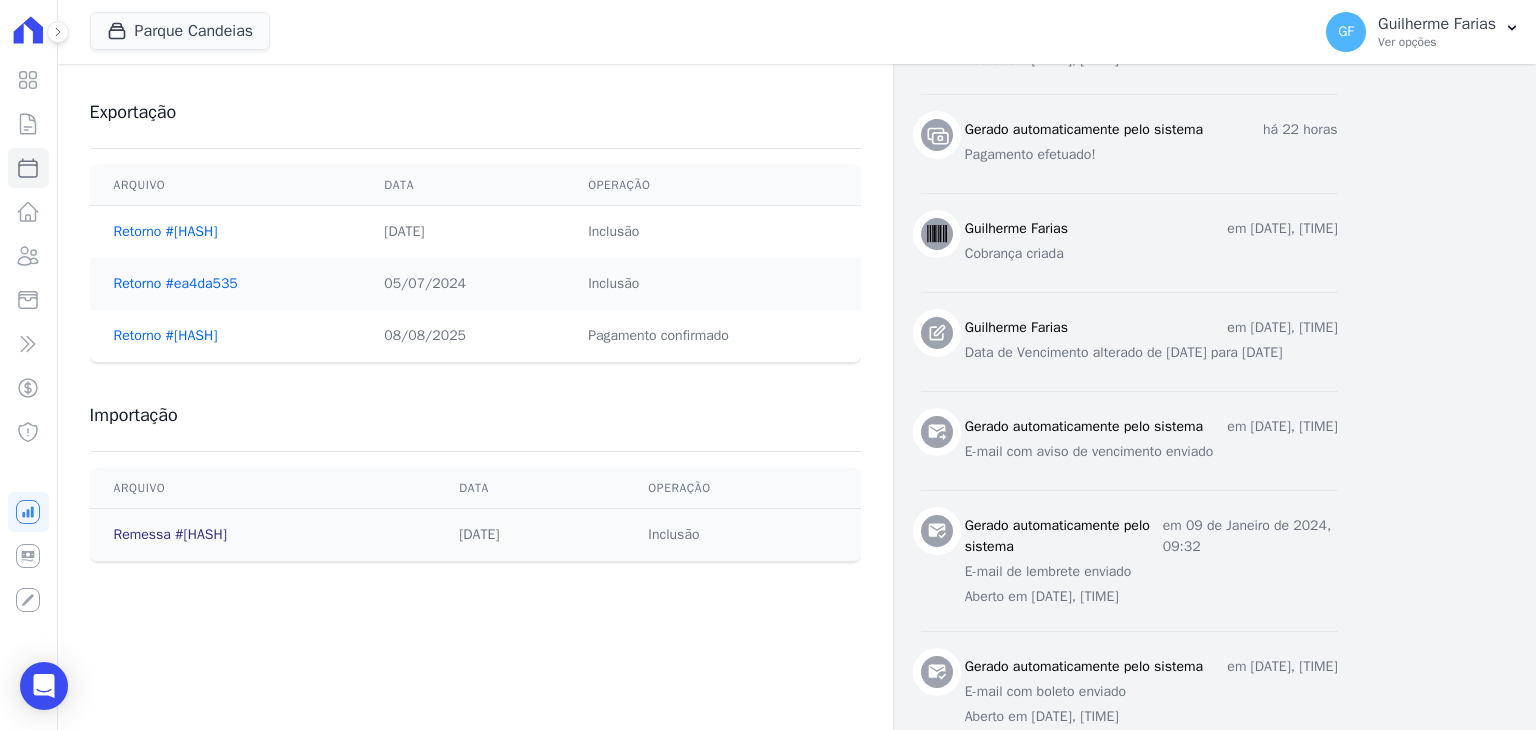 click on "Remessa #[HASH]" at bounding box center [170, 534] 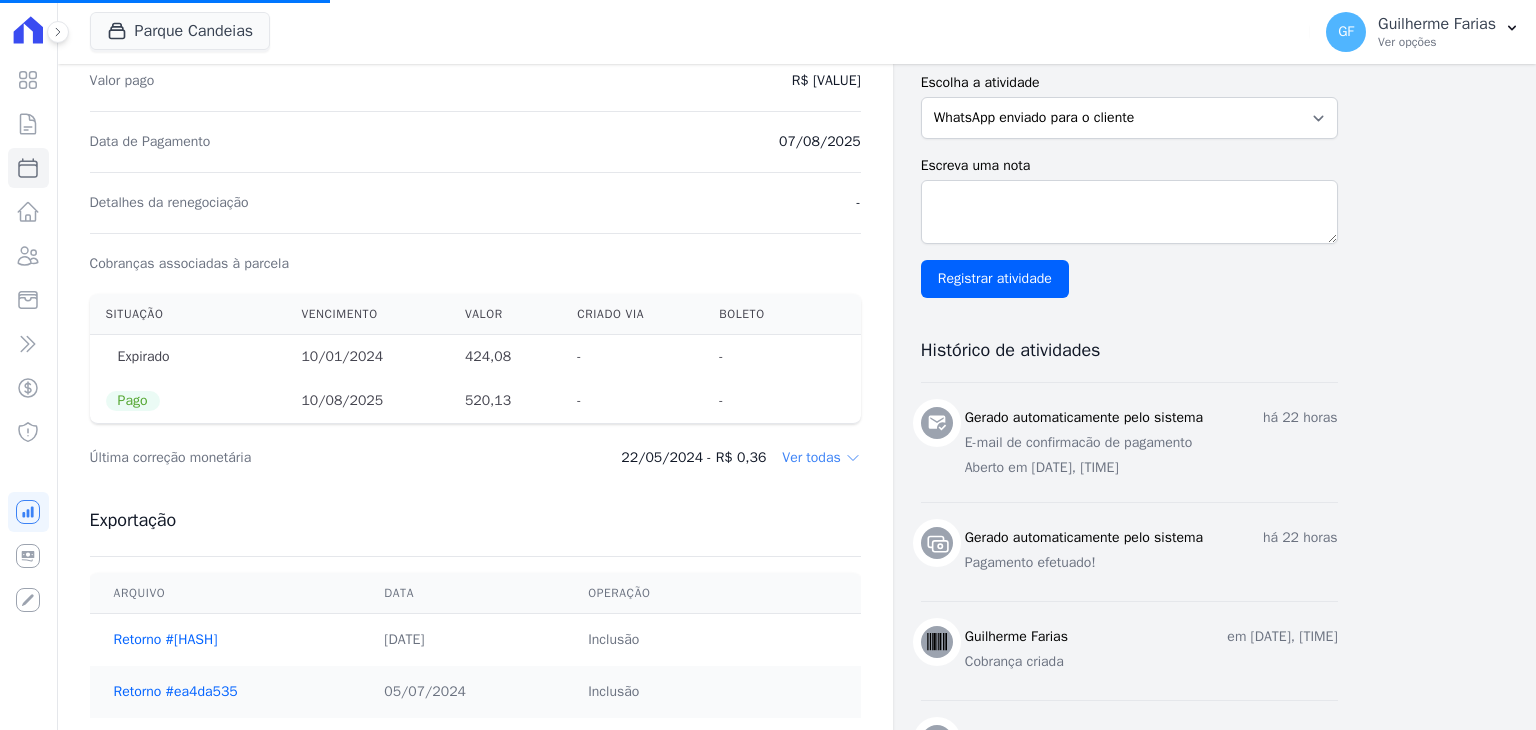 scroll, scrollTop: 500, scrollLeft: 0, axis: vertical 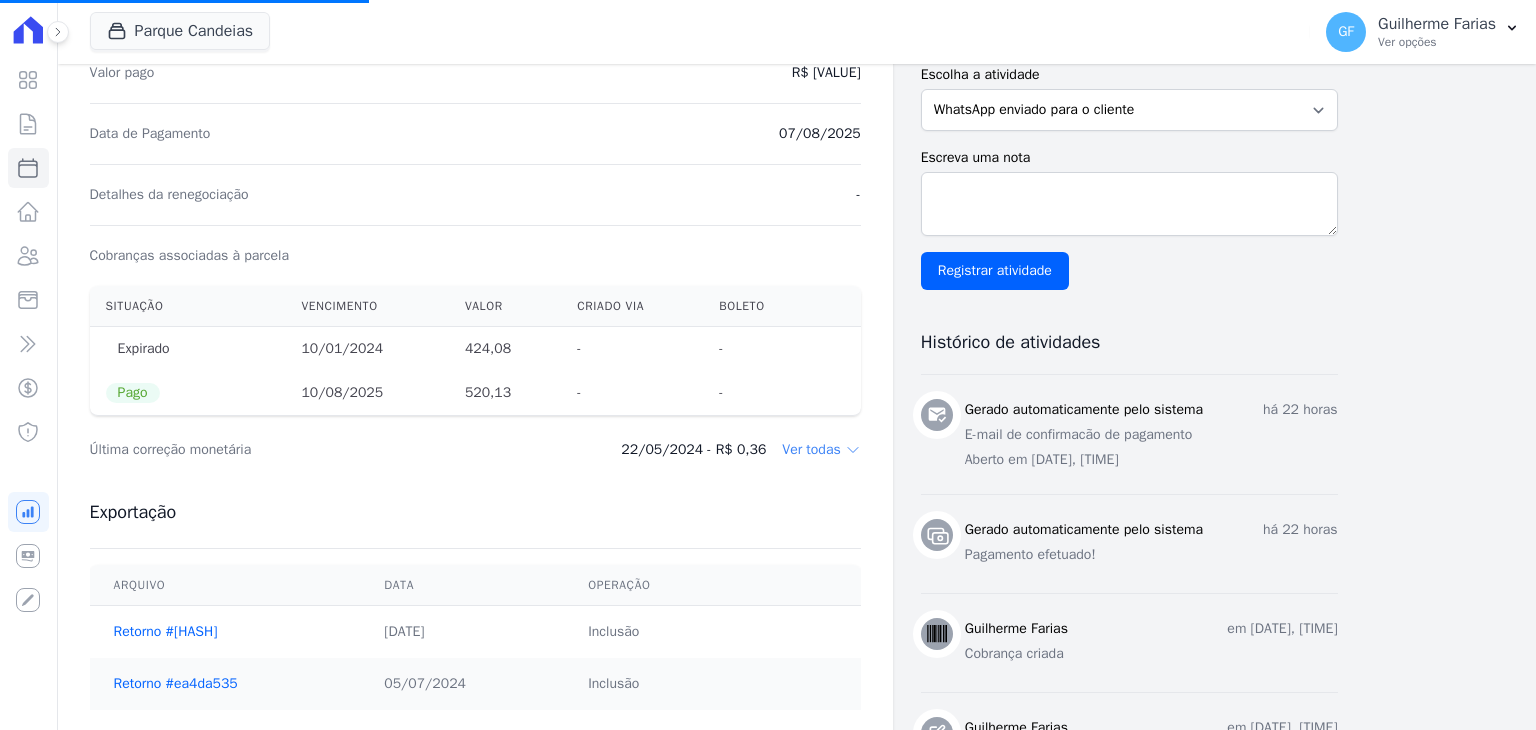 click on "Ver todas" at bounding box center (821, 450) 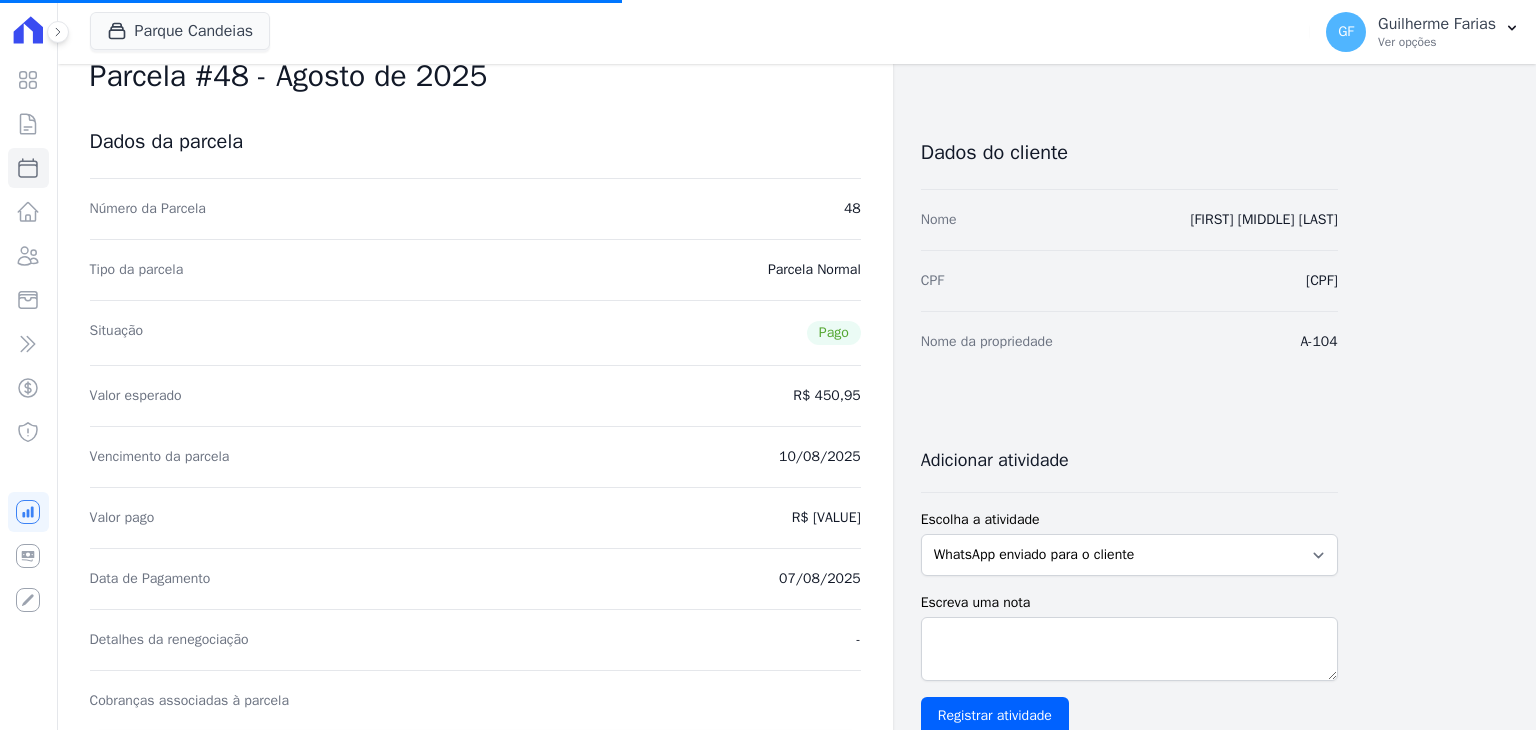 scroll, scrollTop: 0, scrollLeft: 0, axis: both 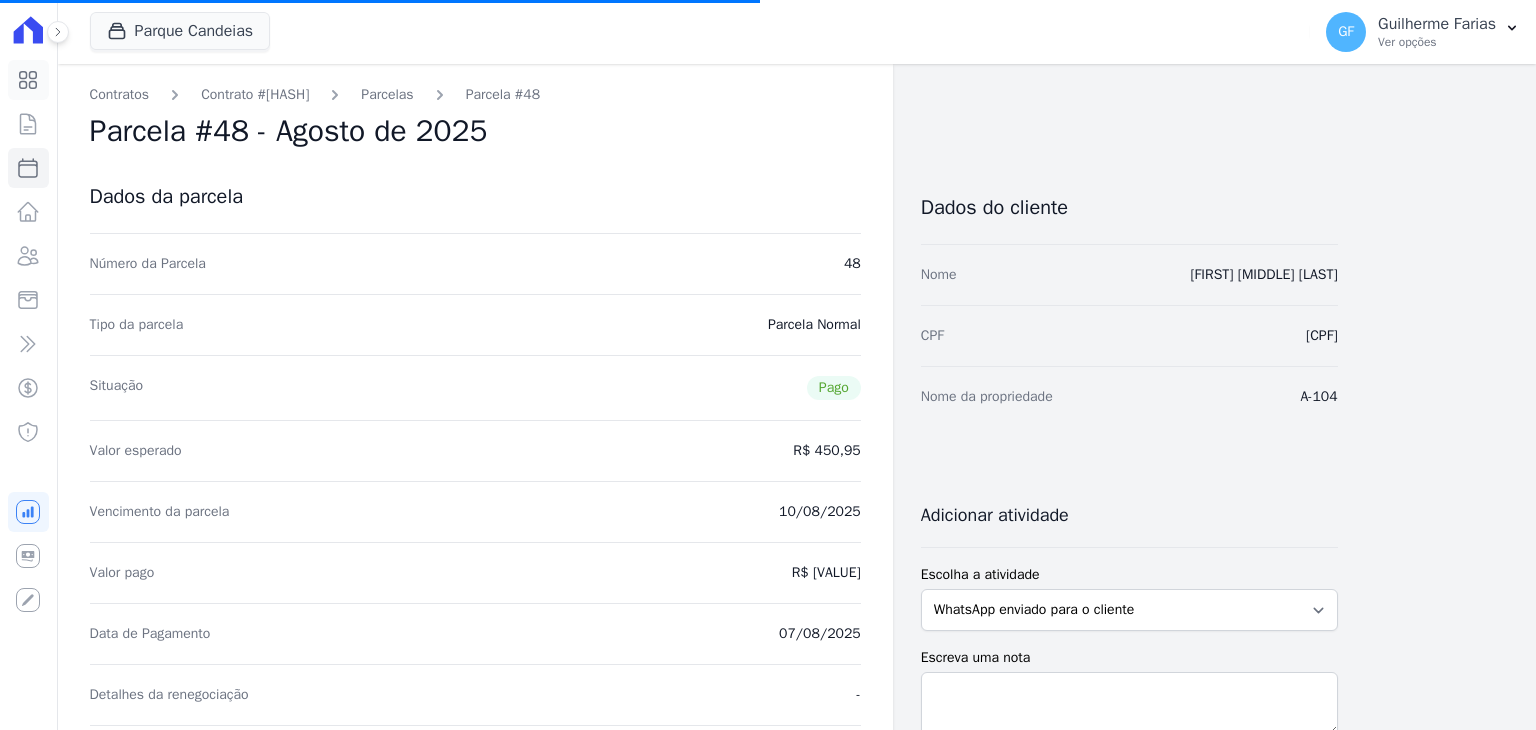 click 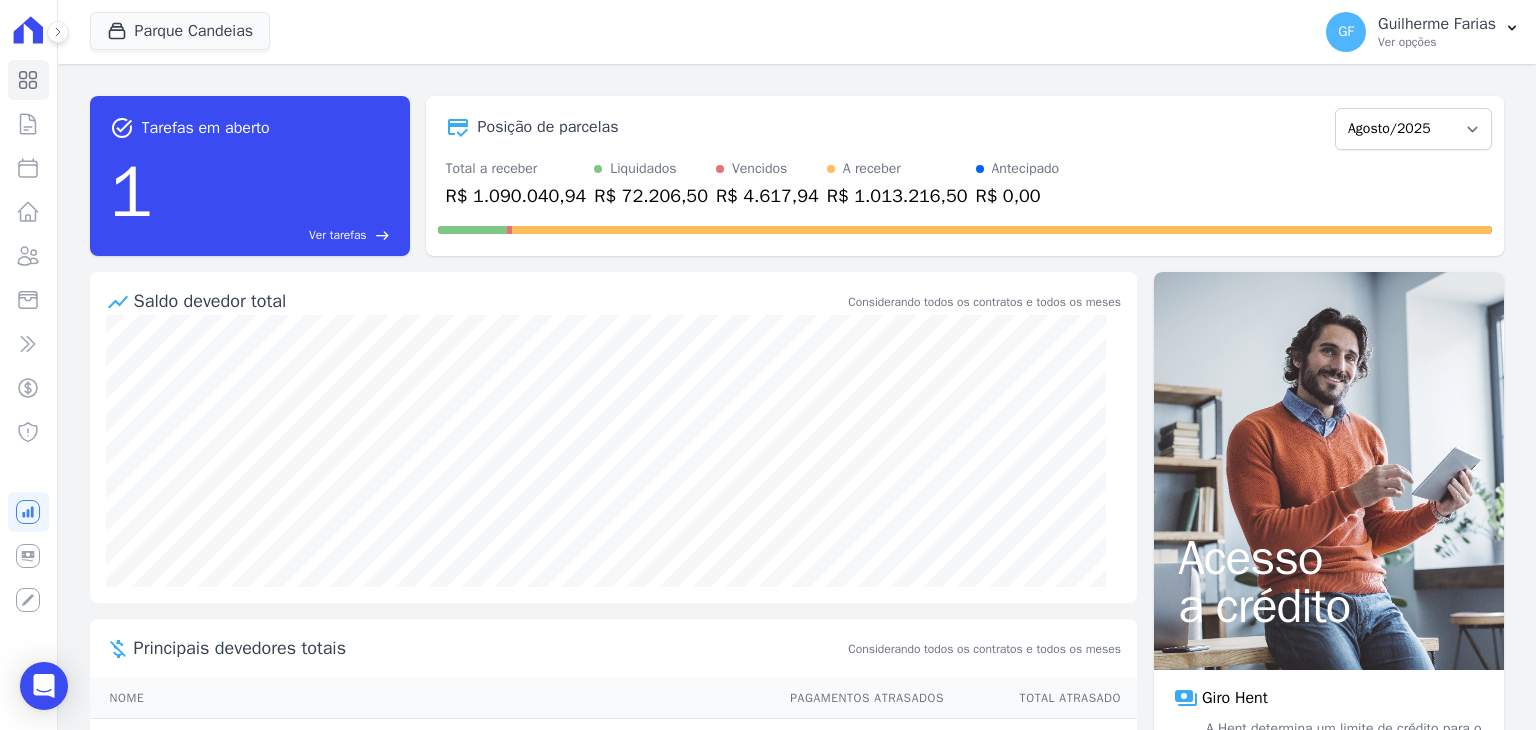 click on "Visão Geral
Contratos
Parcelas
Lotes
Clientes
Minha Carteira
Transferências
Crédito
Negativação" at bounding box center [28, 365] 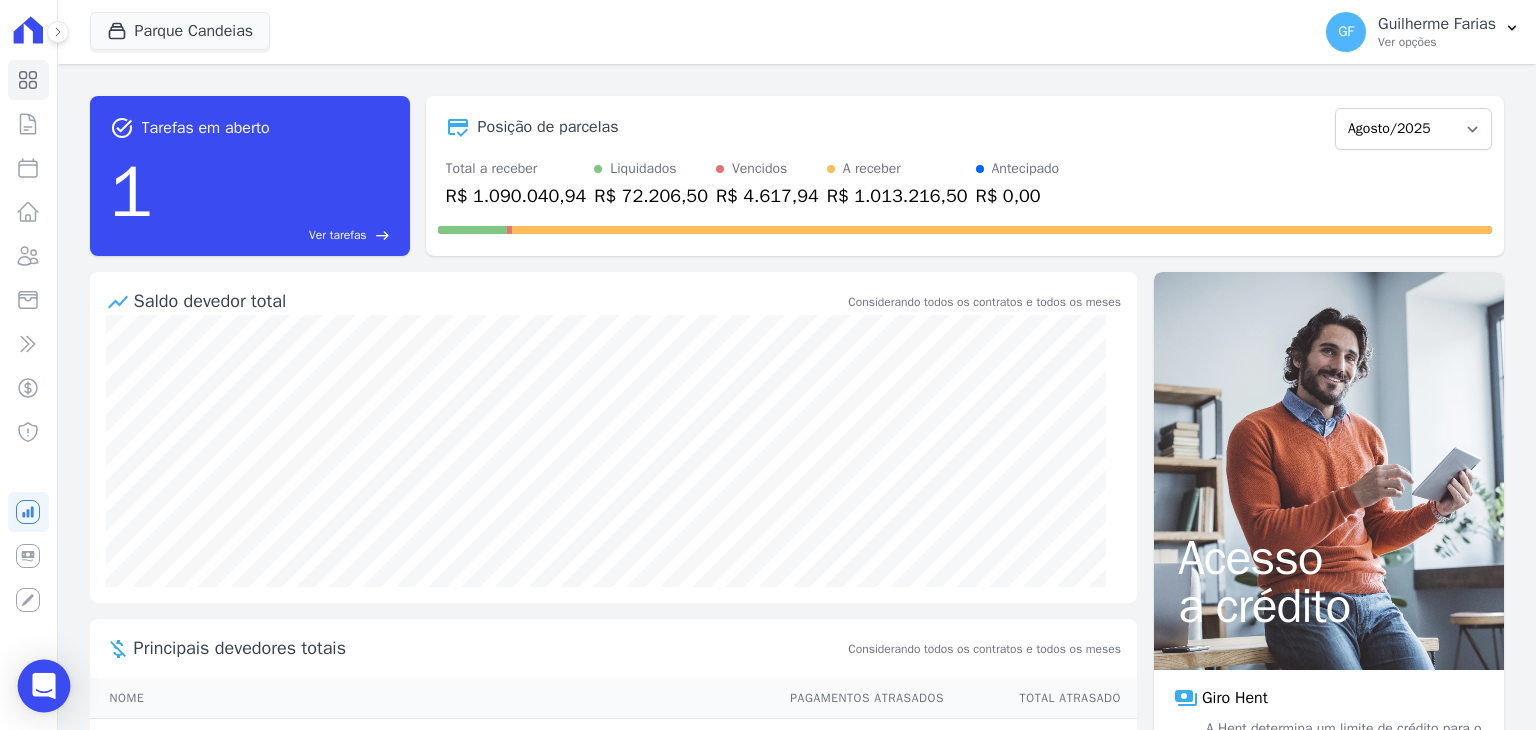 click 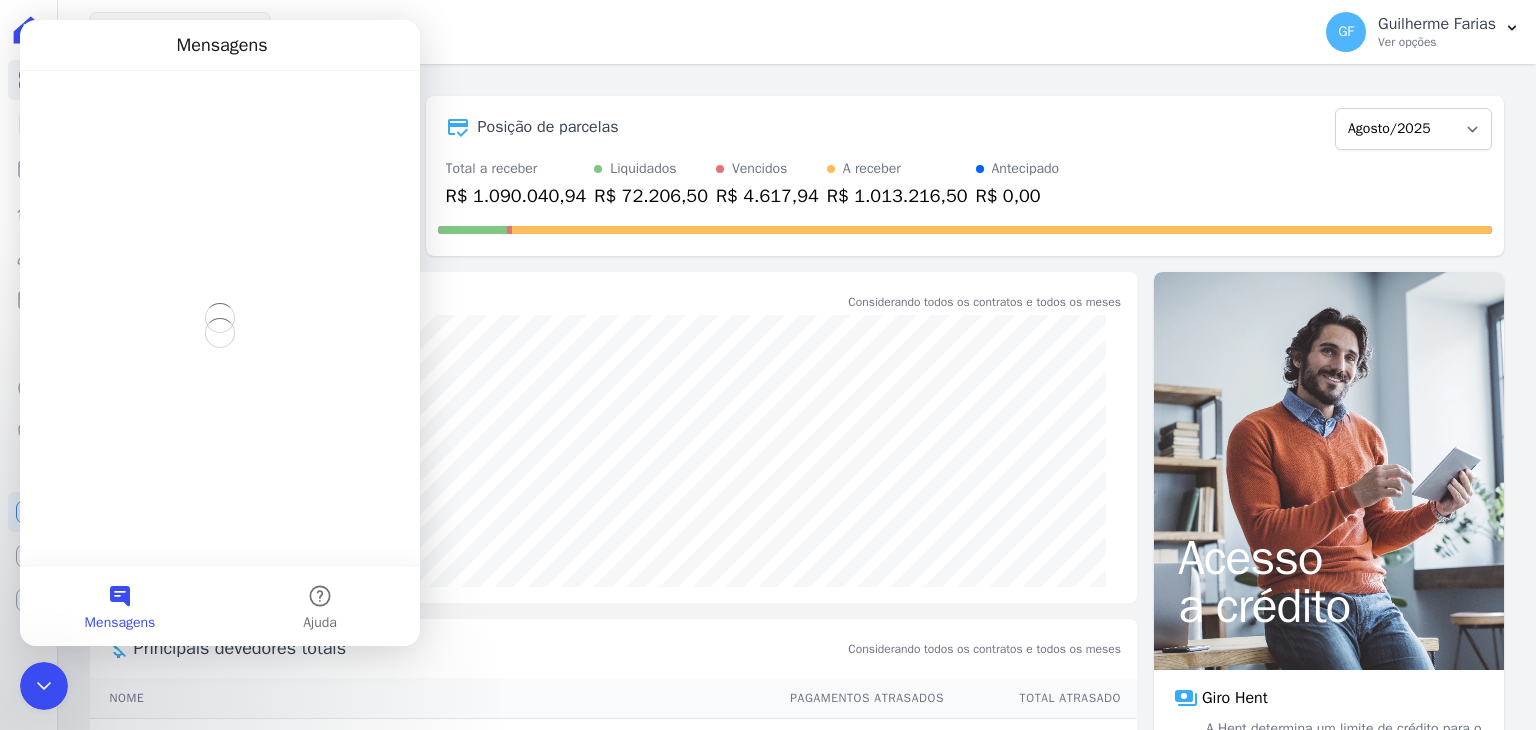 scroll, scrollTop: 0, scrollLeft: 0, axis: both 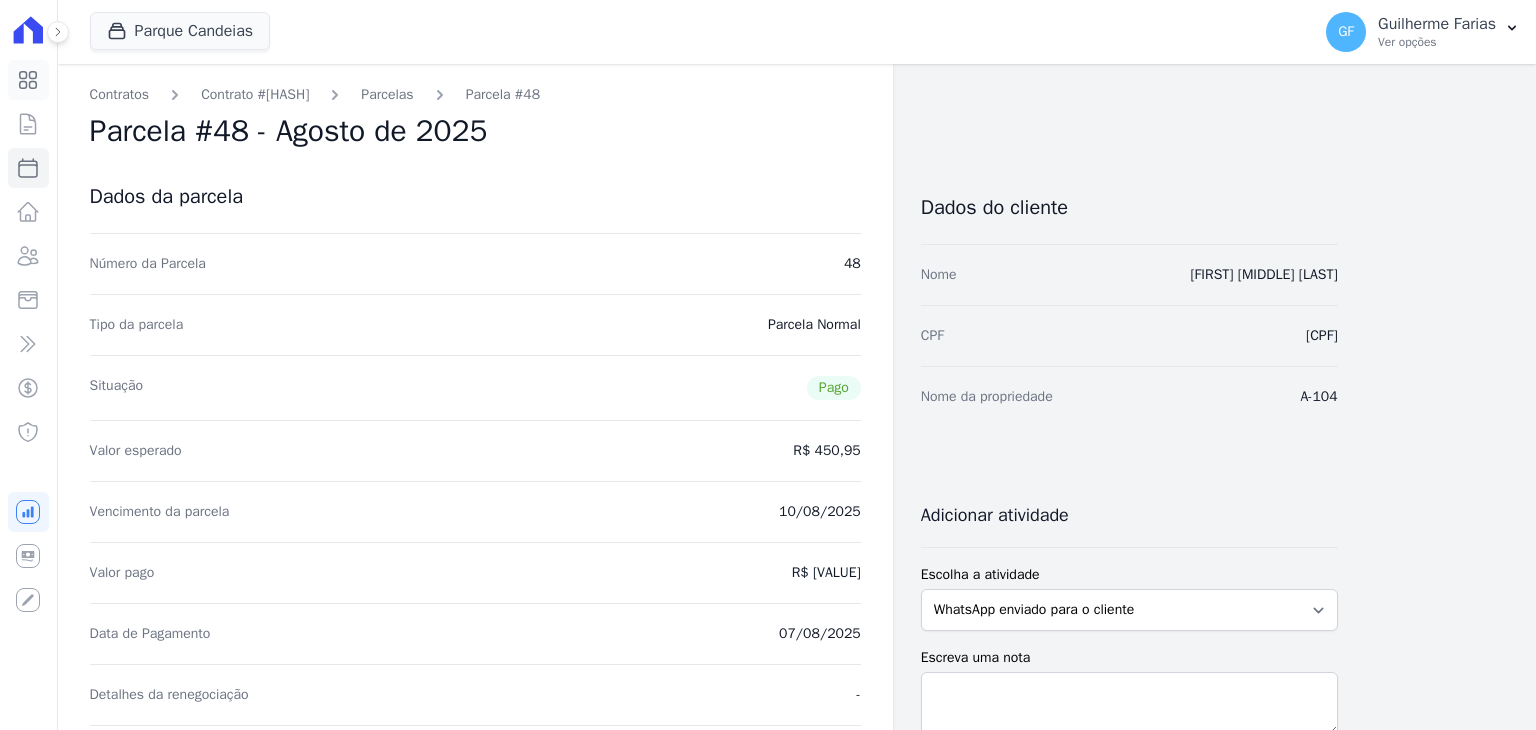 click 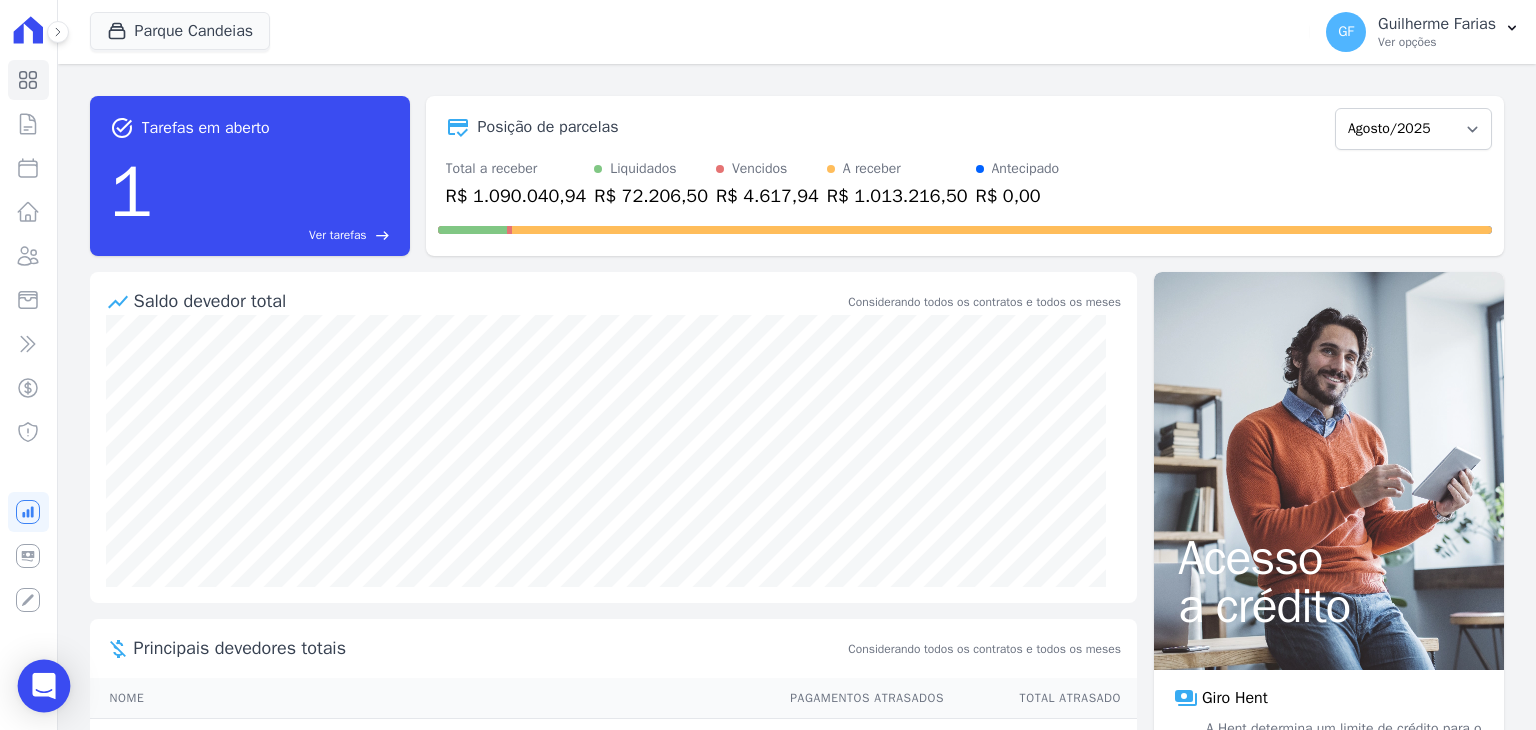 click 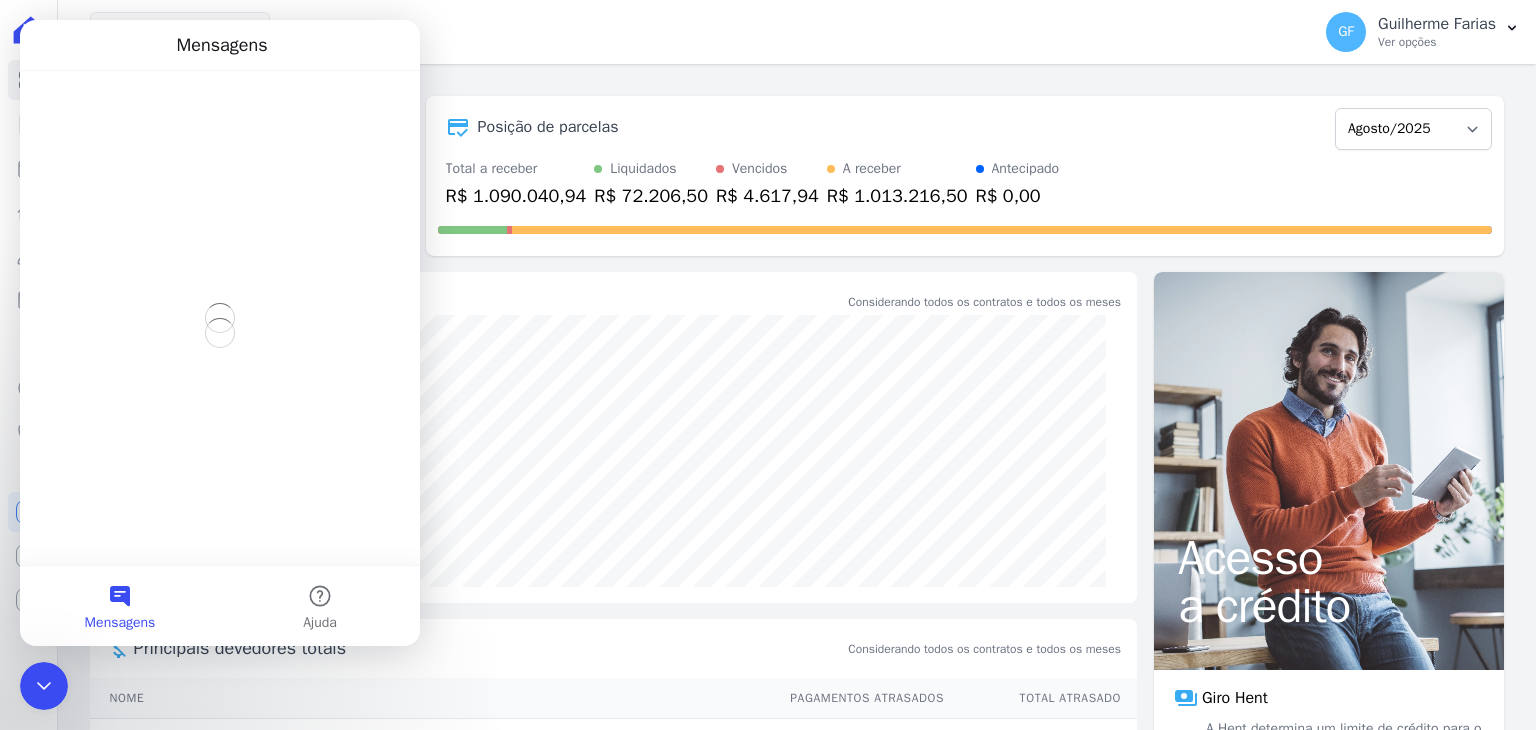 scroll, scrollTop: 0, scrollLeft: 0, axis: both 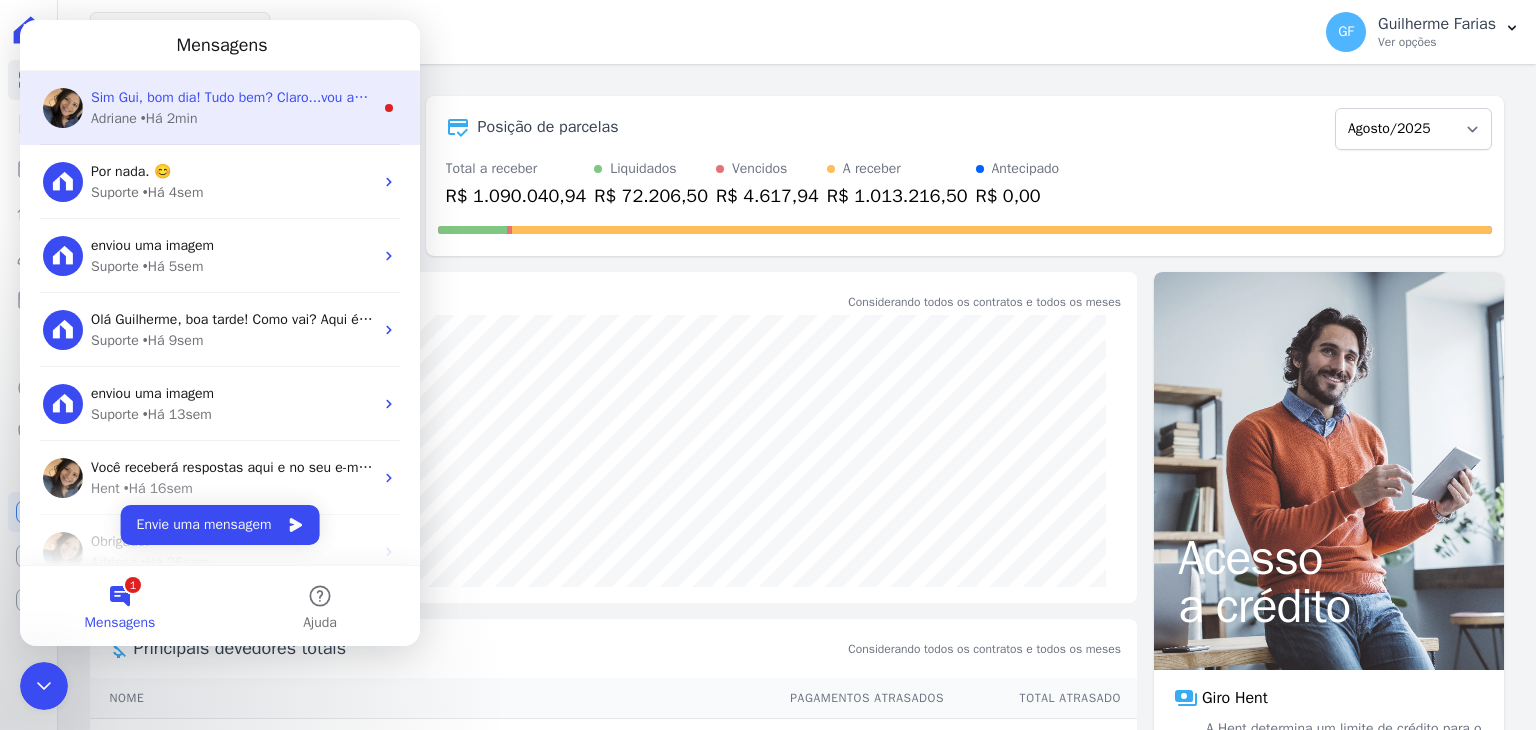 click on "•  Há 2min" at bounding box center [169, 118] 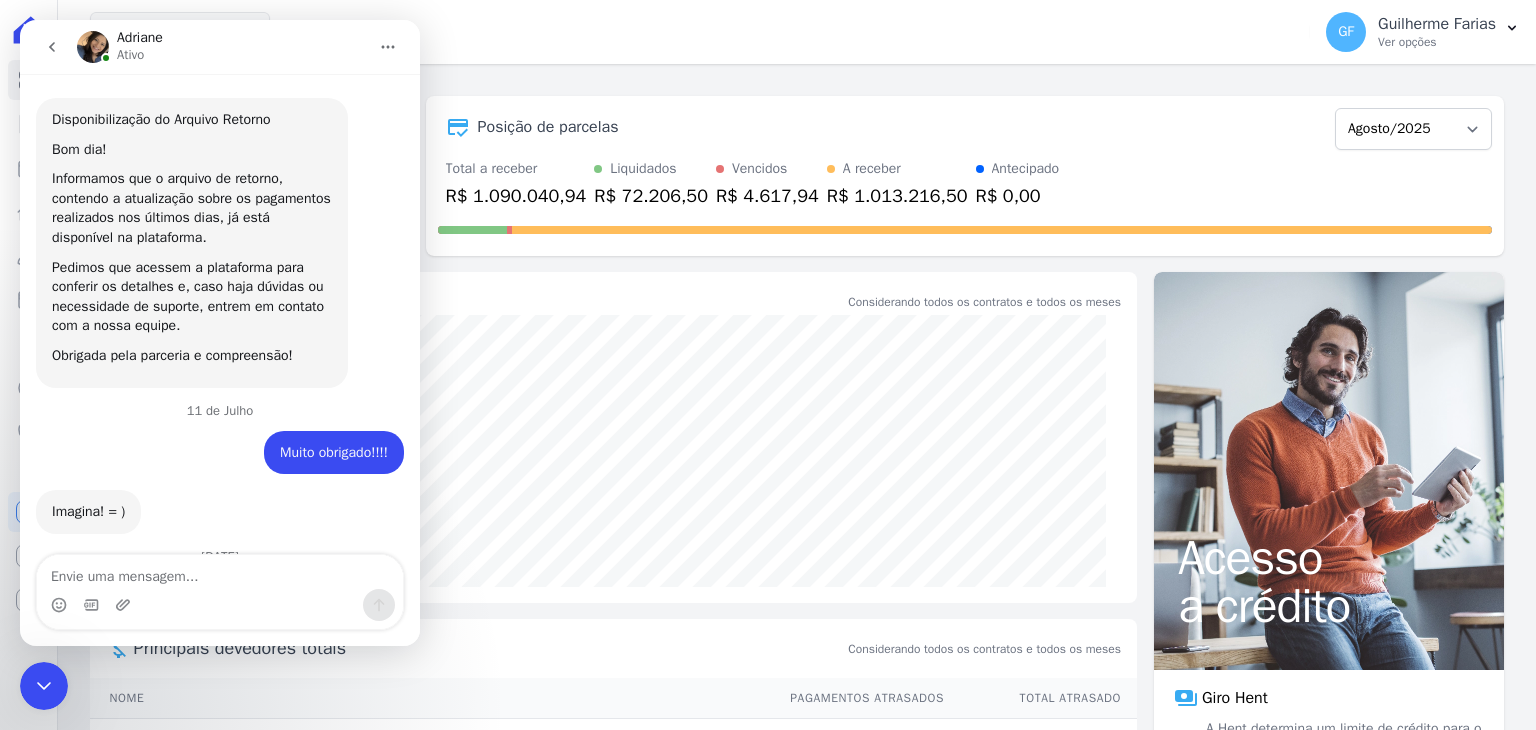 scroll, scrollTop: 3, scrollLeft: 0, axis: vertical 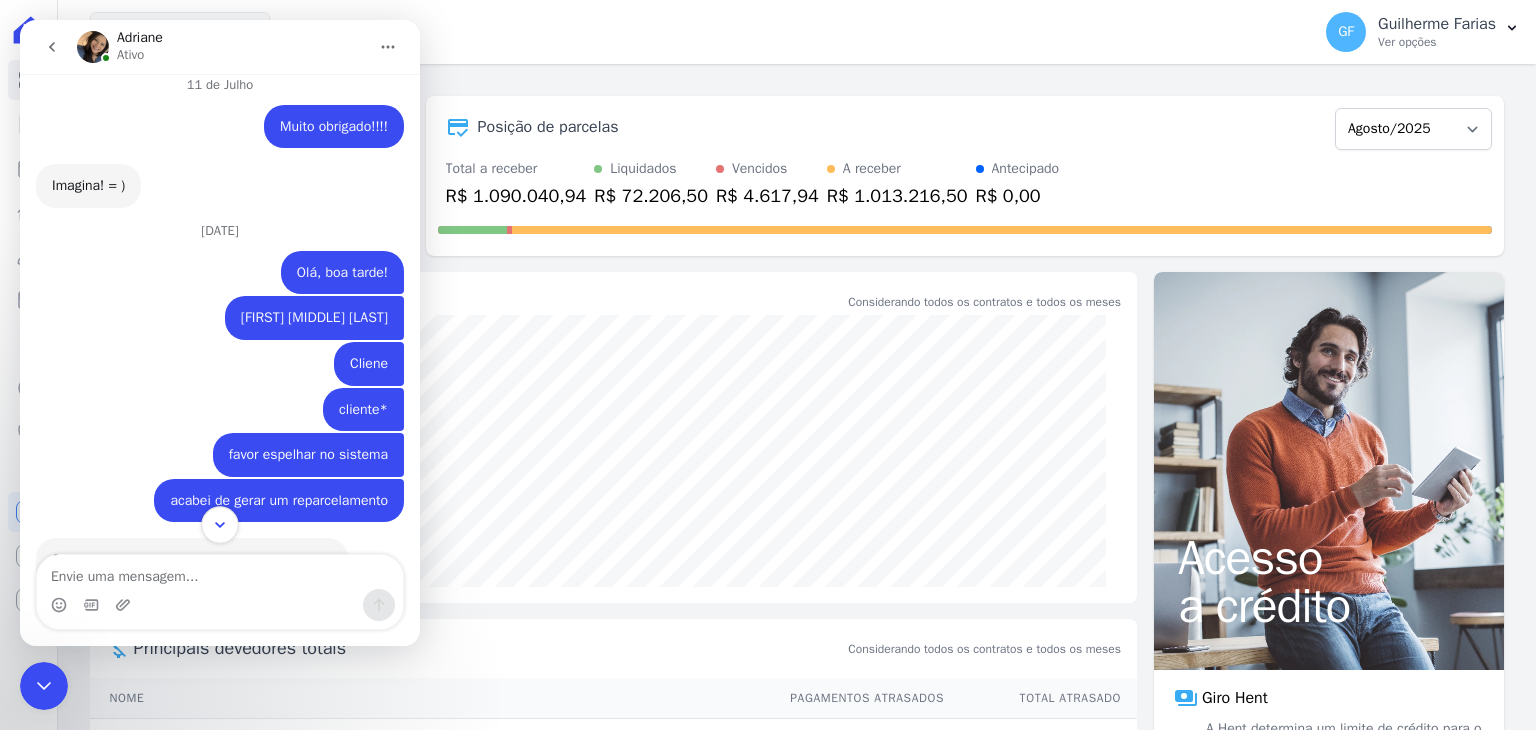 click at bounding box center [219, 524] 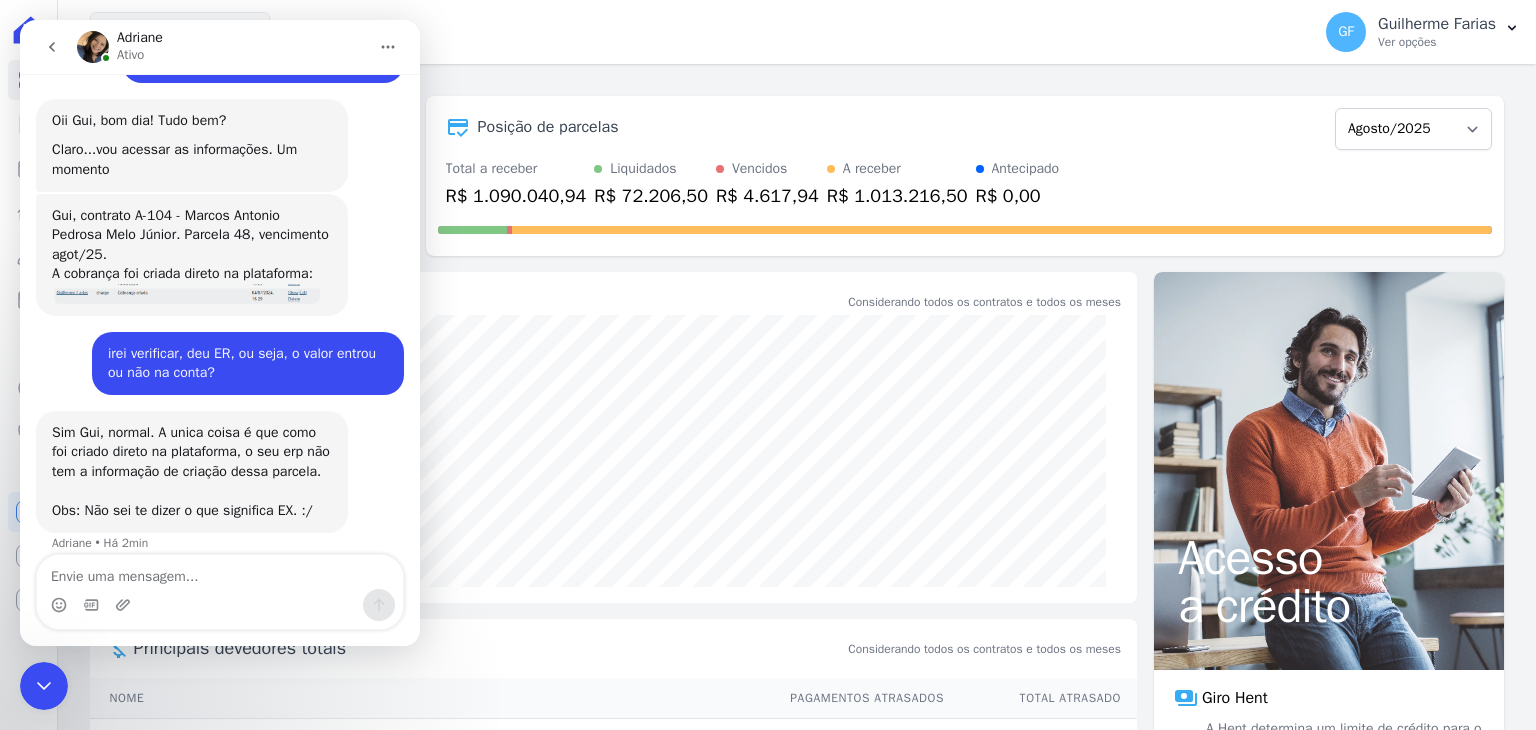 scroll, scrollTop: 15840, scrollLeft: 0, axis: vertical 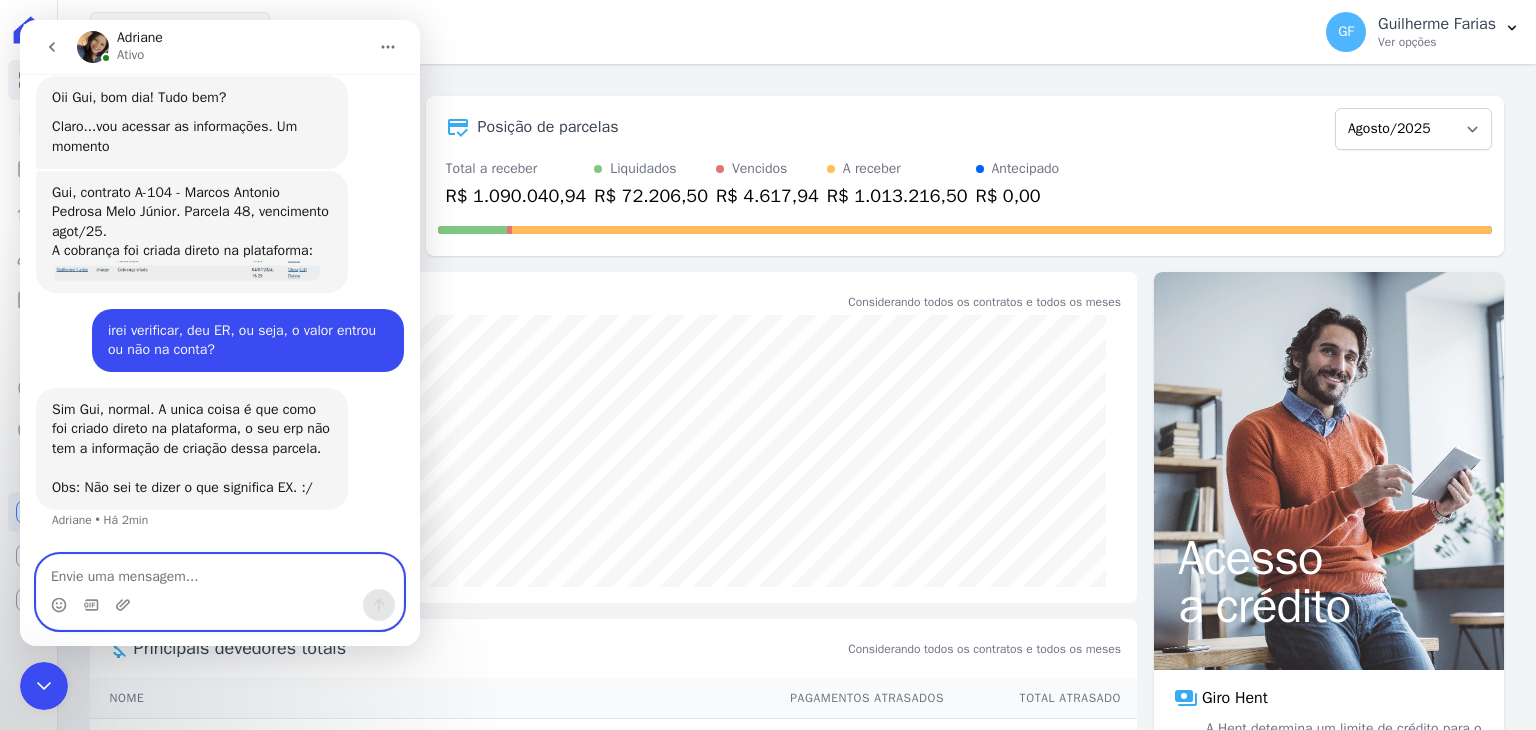 click at bounding box center (220, 572) 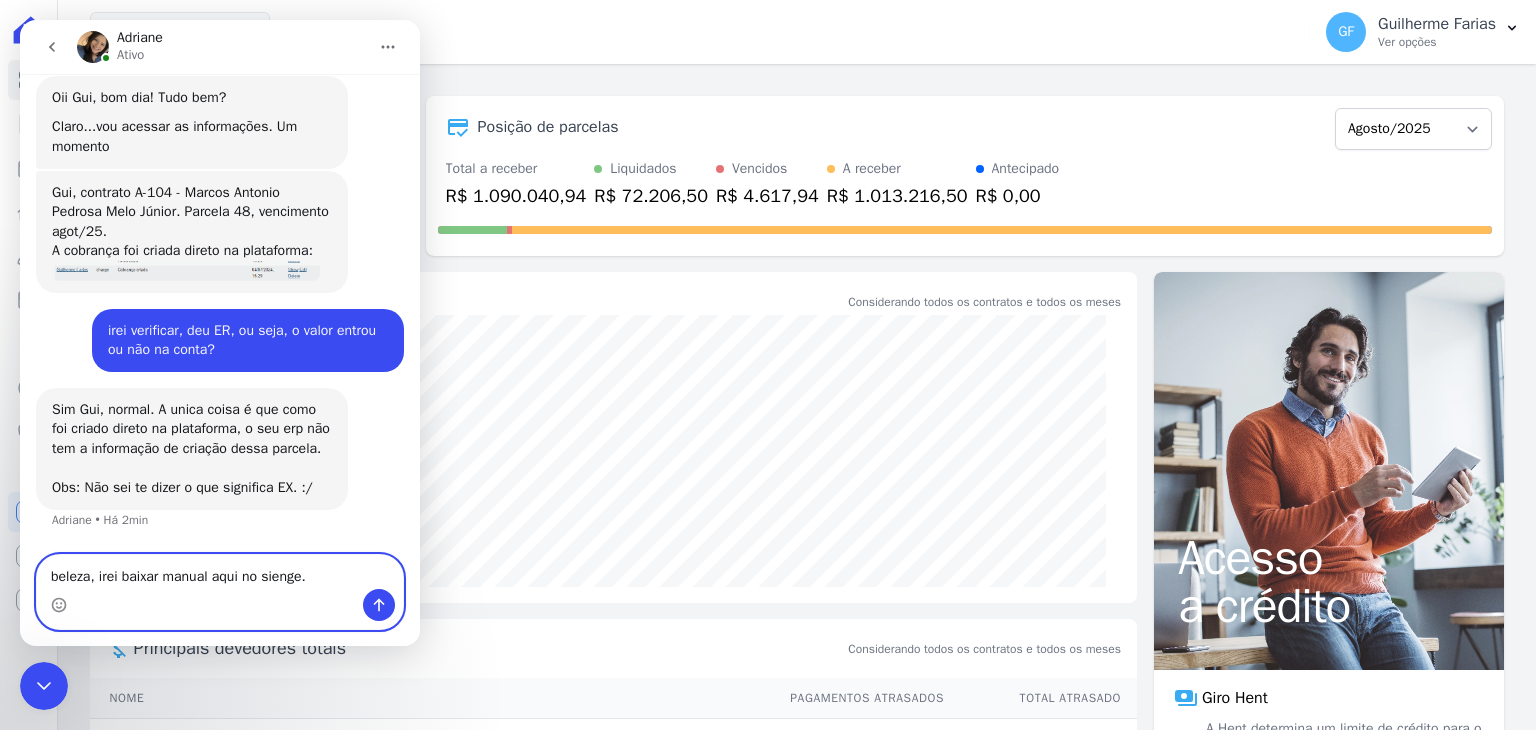 type on "beleza, irei baixar manual aqui no sienge." 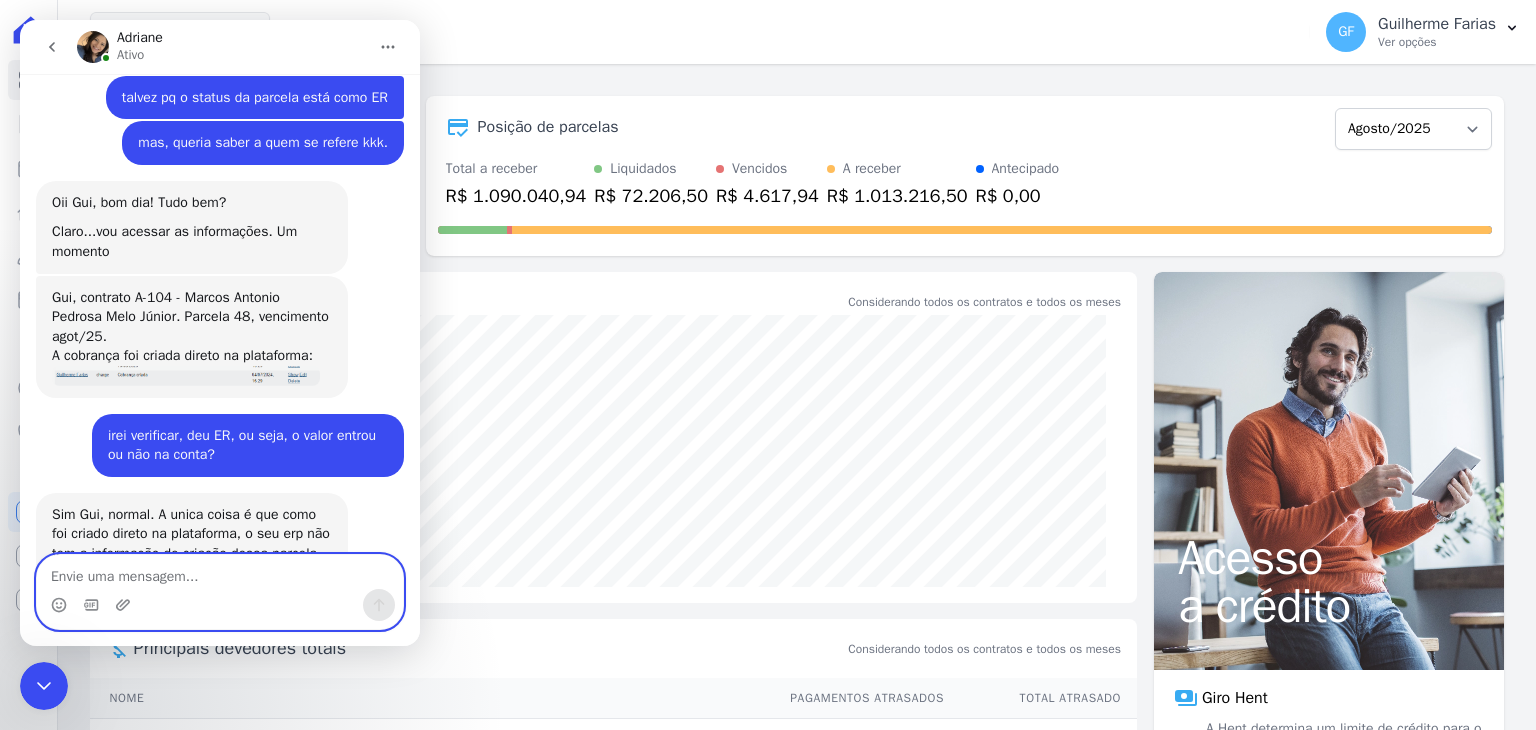 scroll, scrollTop: 15500, scrollLeft: 0, axis: vertical 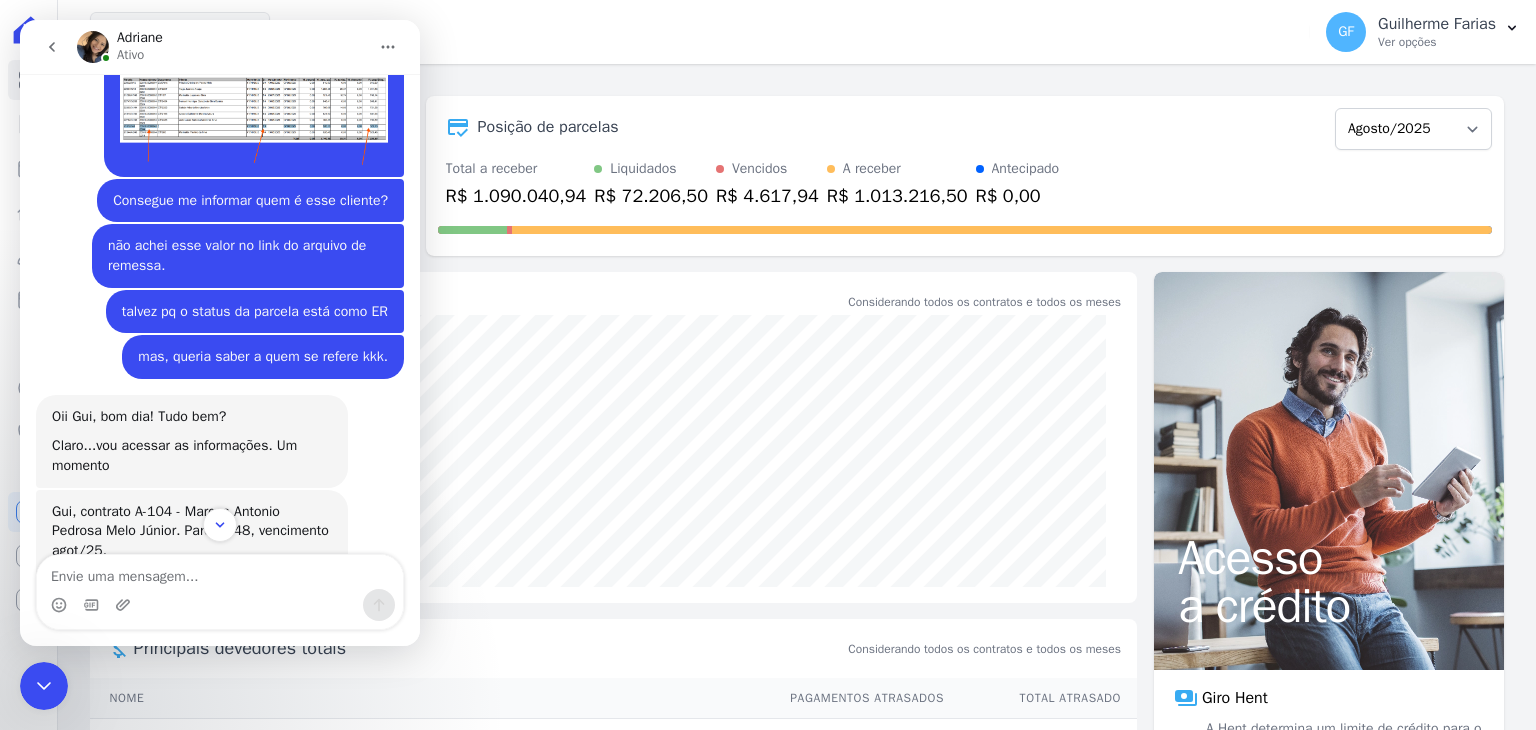click at bounding box center [254, 111] 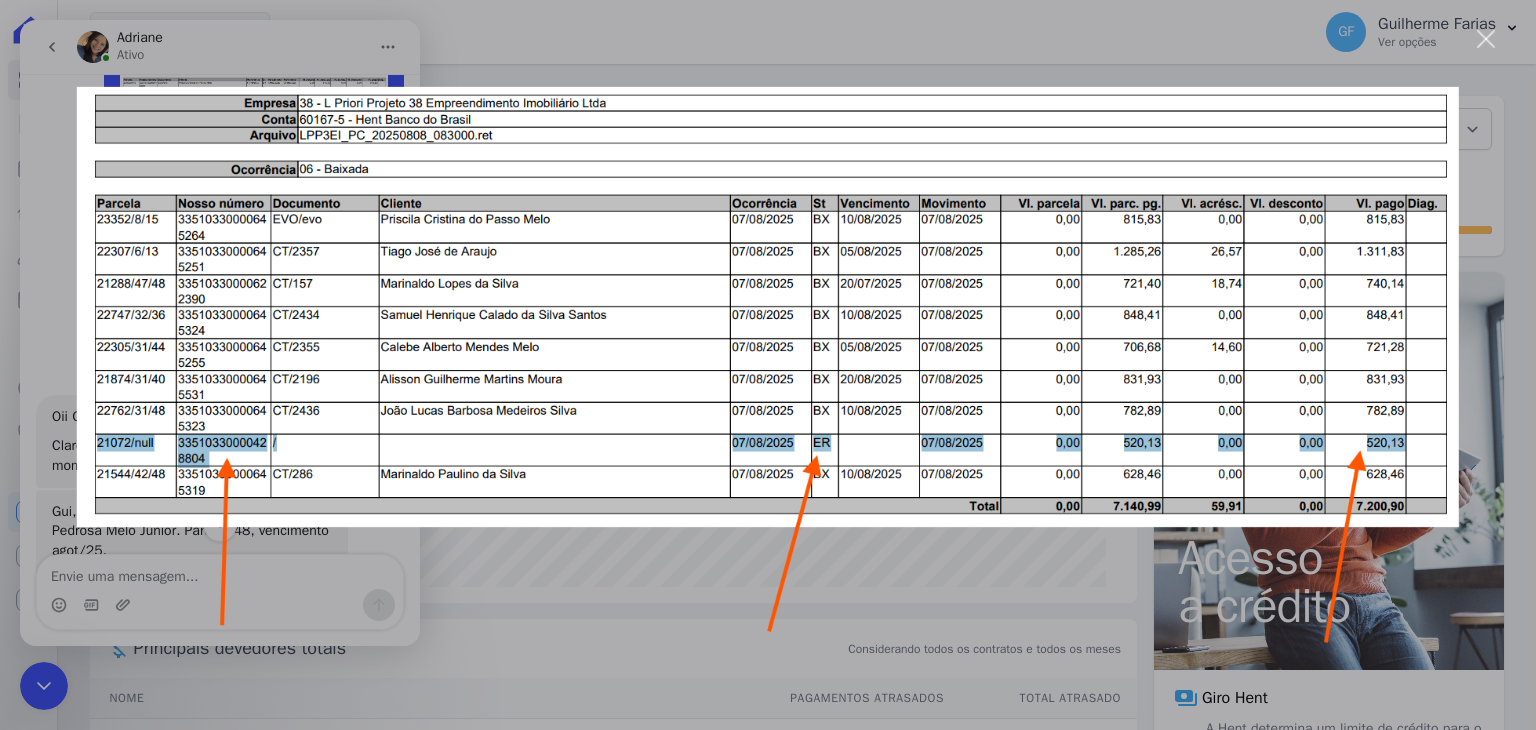 scroll, scrollTop: 0, scrollLeft: 0, axis: both 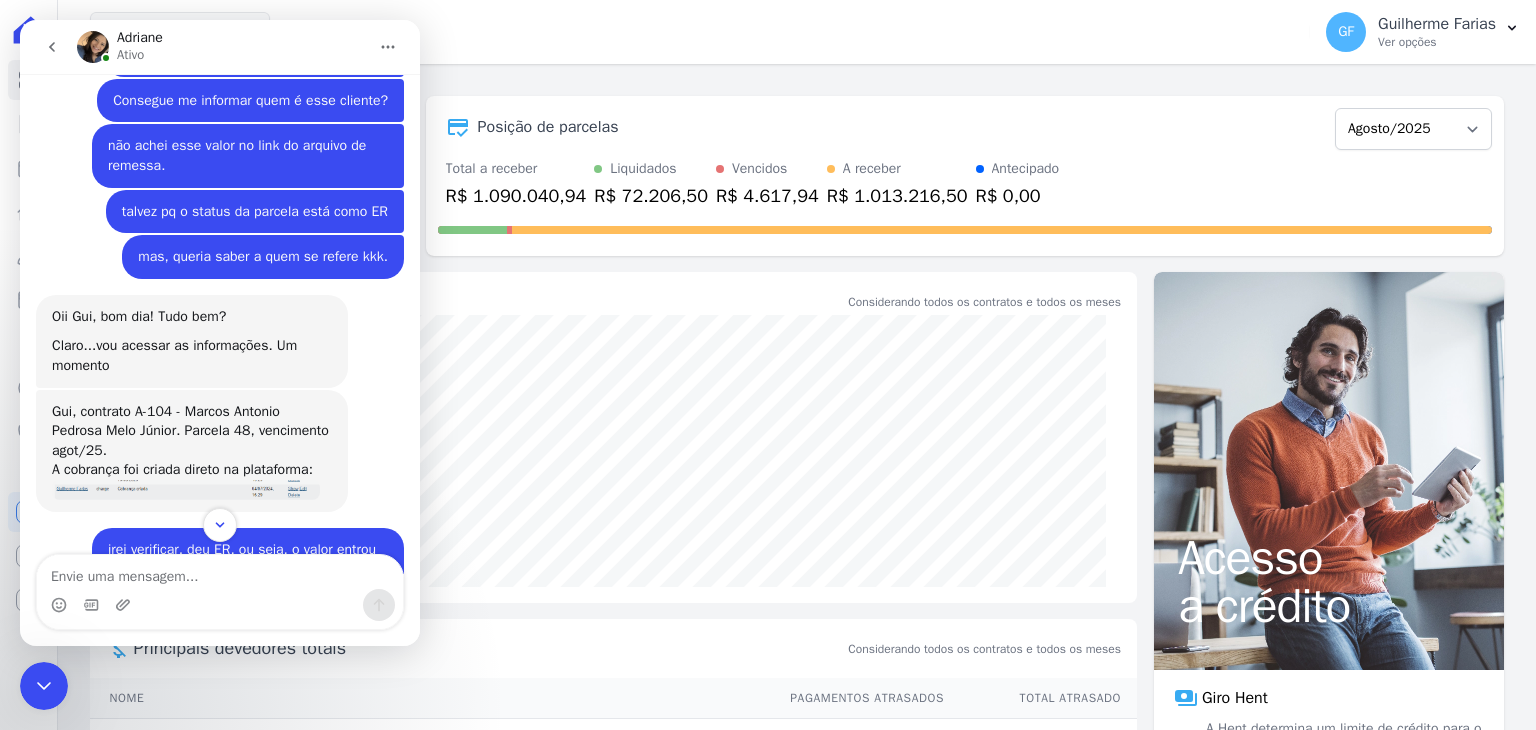 click at bounding box center [186, 490] 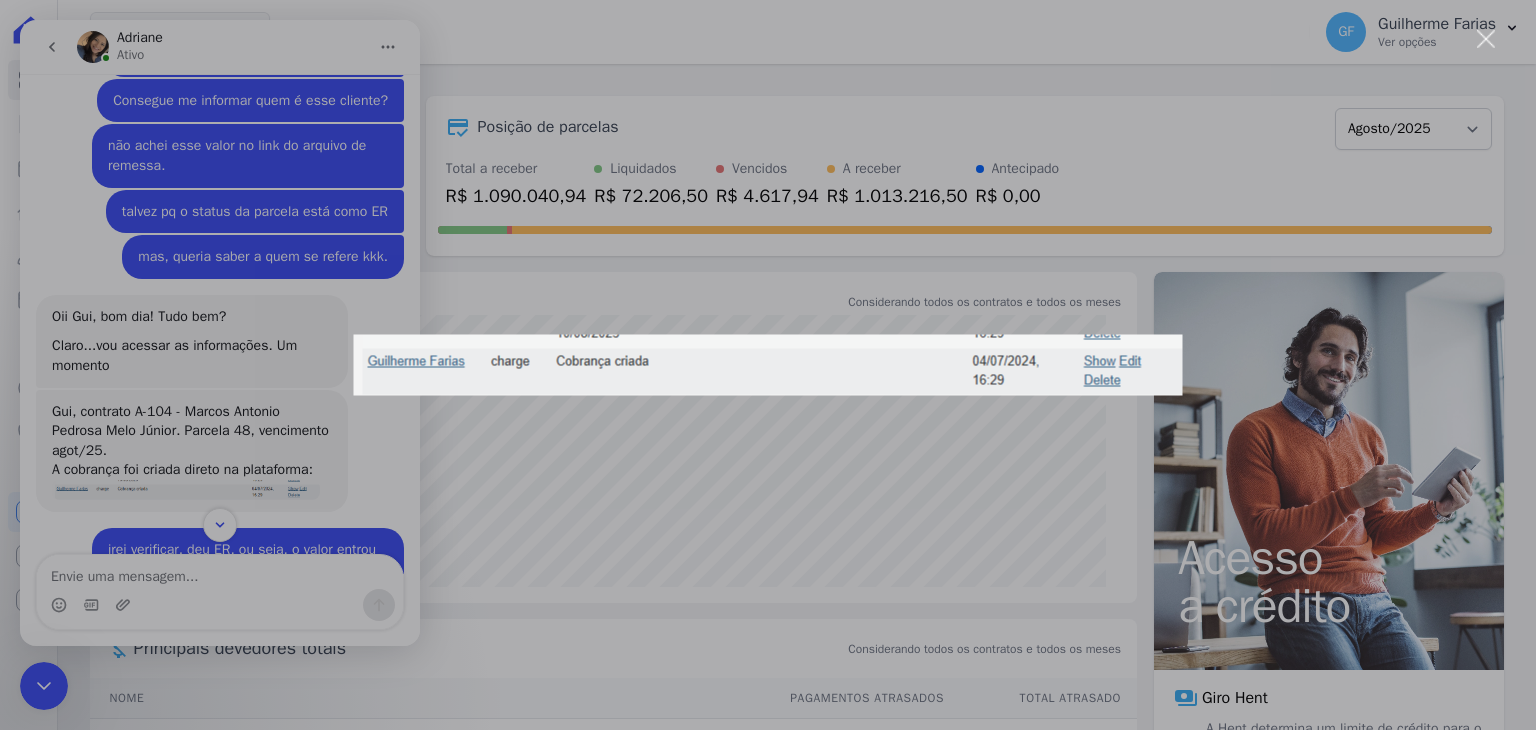 scroll, scrollTop: 0, scrollLeft: 0, axis: both 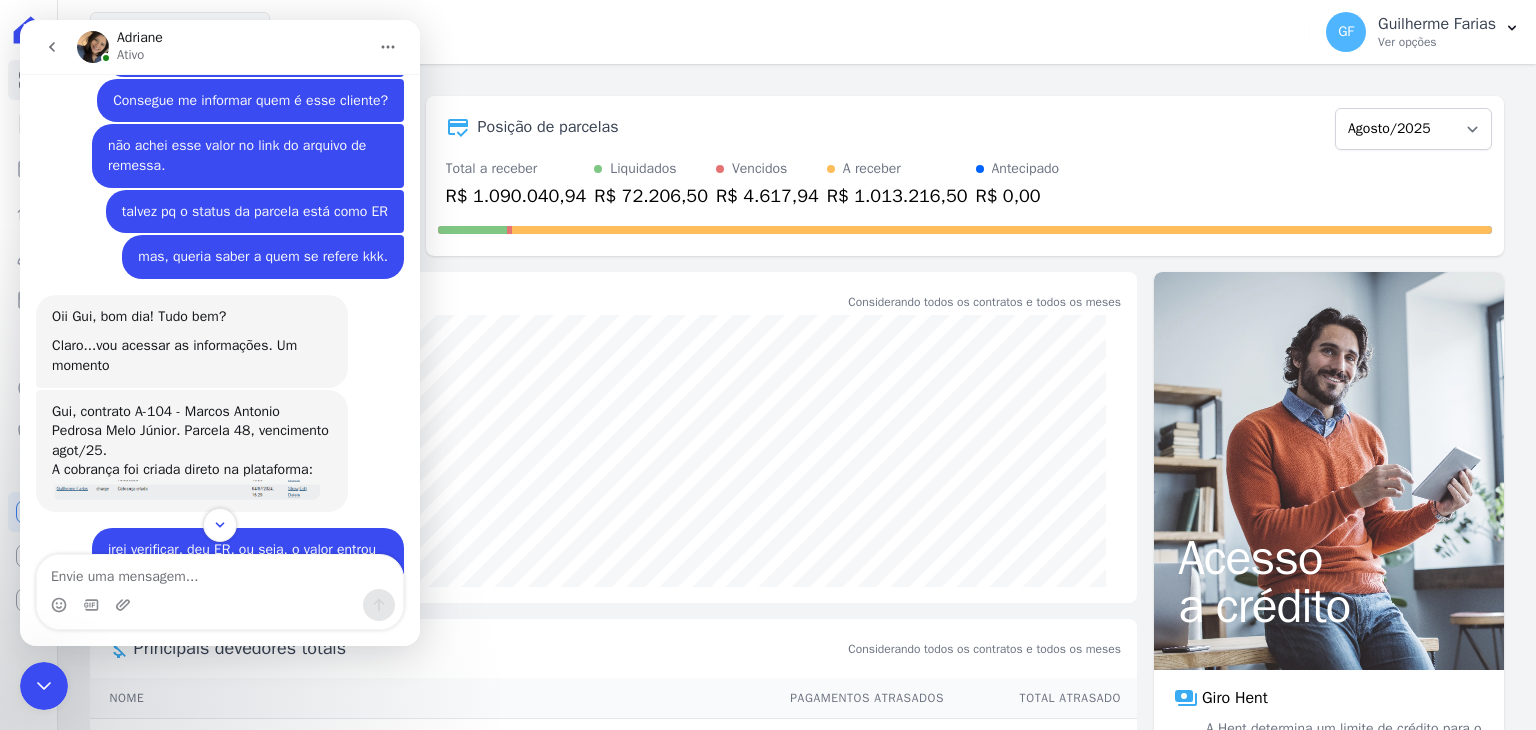 click at bounding box center (186, 490) 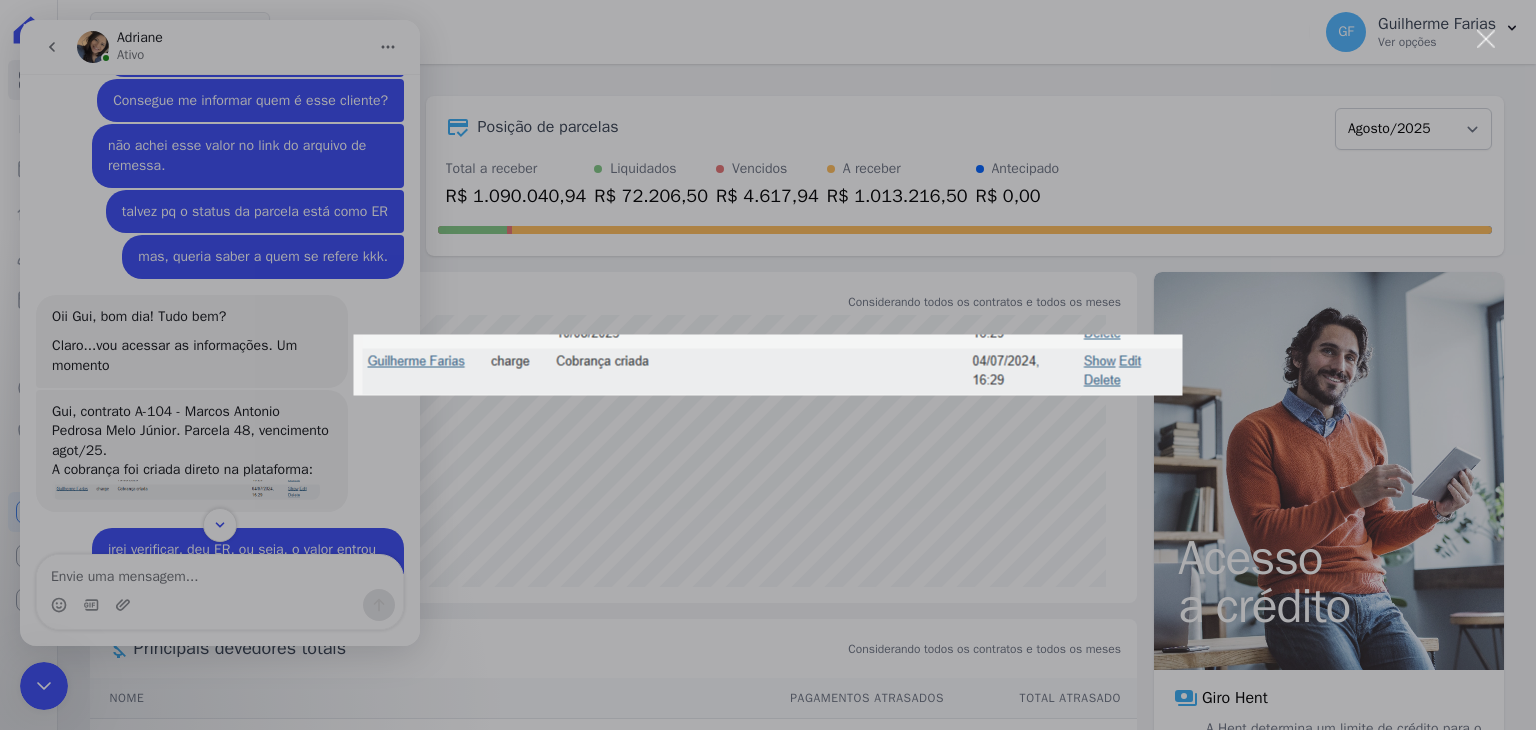 click at bounding box center [768, 365] 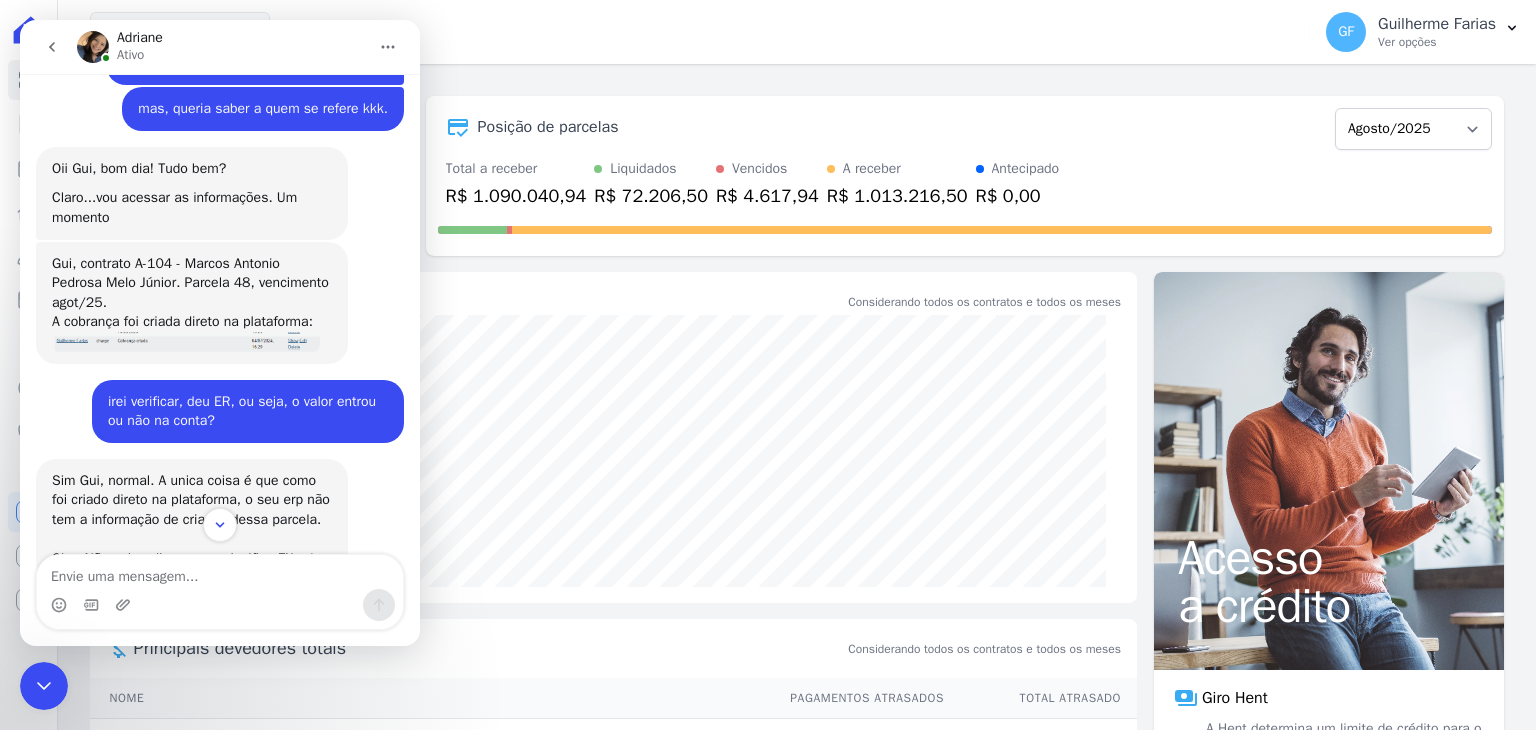 scroll, scrollTop: 15900, scrollLeft: 0, axis: vertical 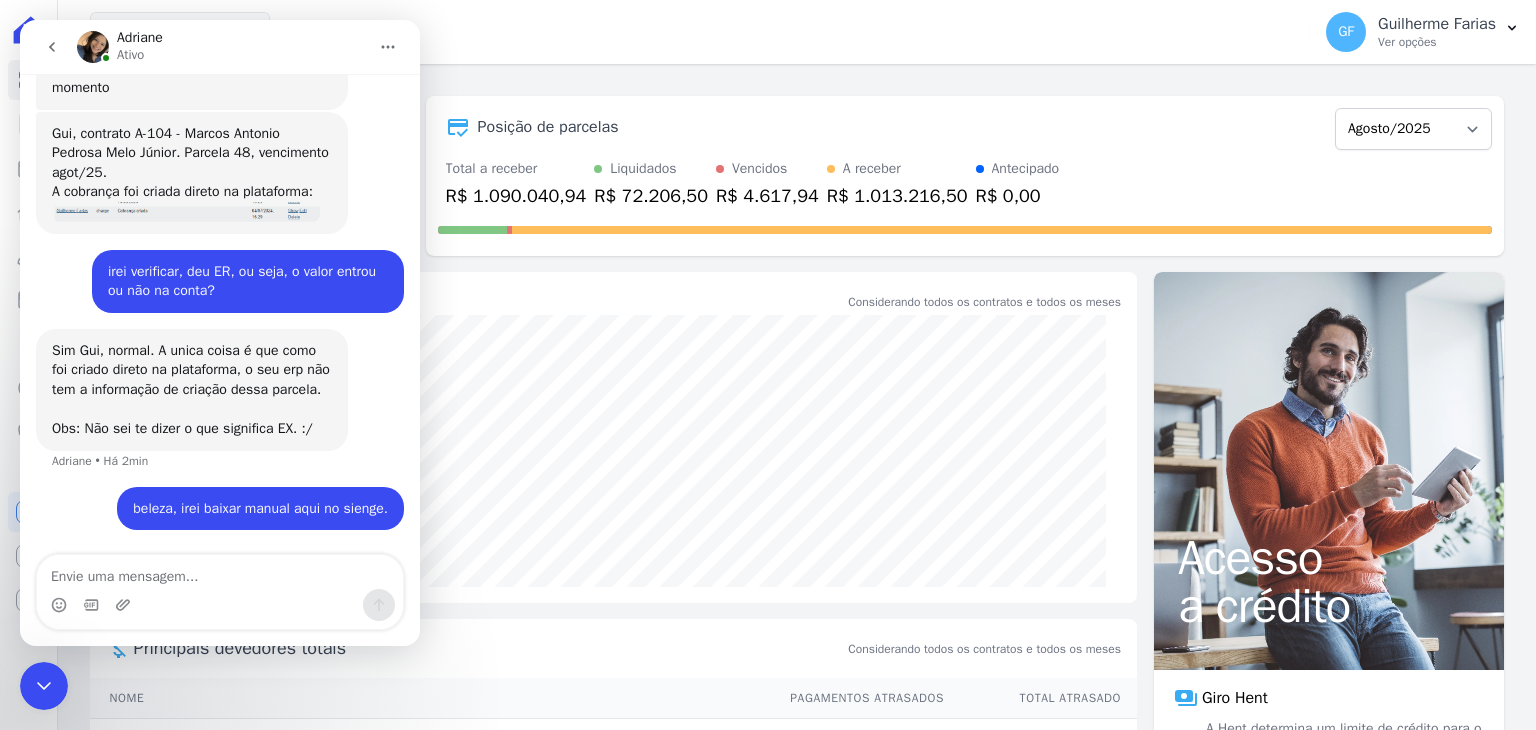 click 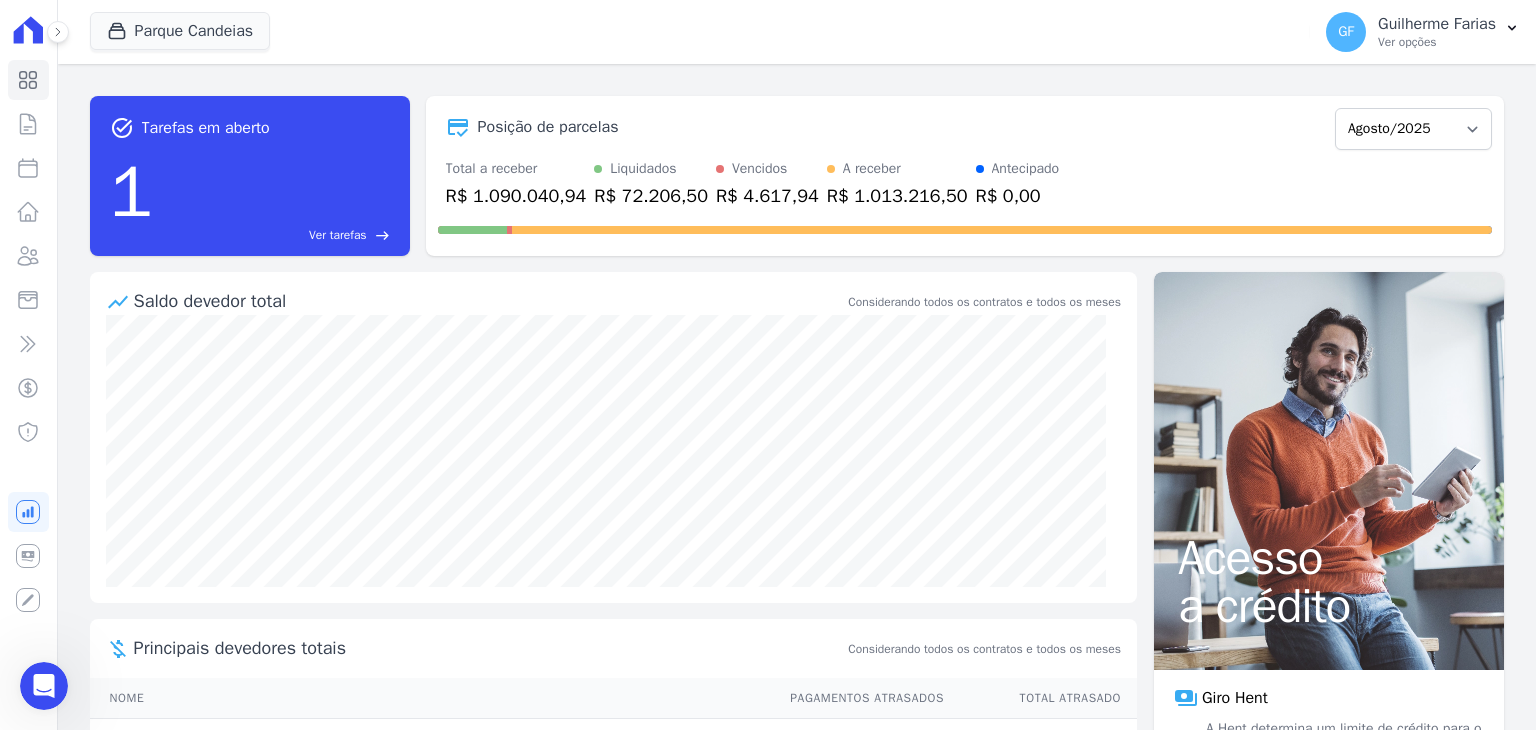 scroll, scrollTop: 0, scrollLeft: 0, axis: both 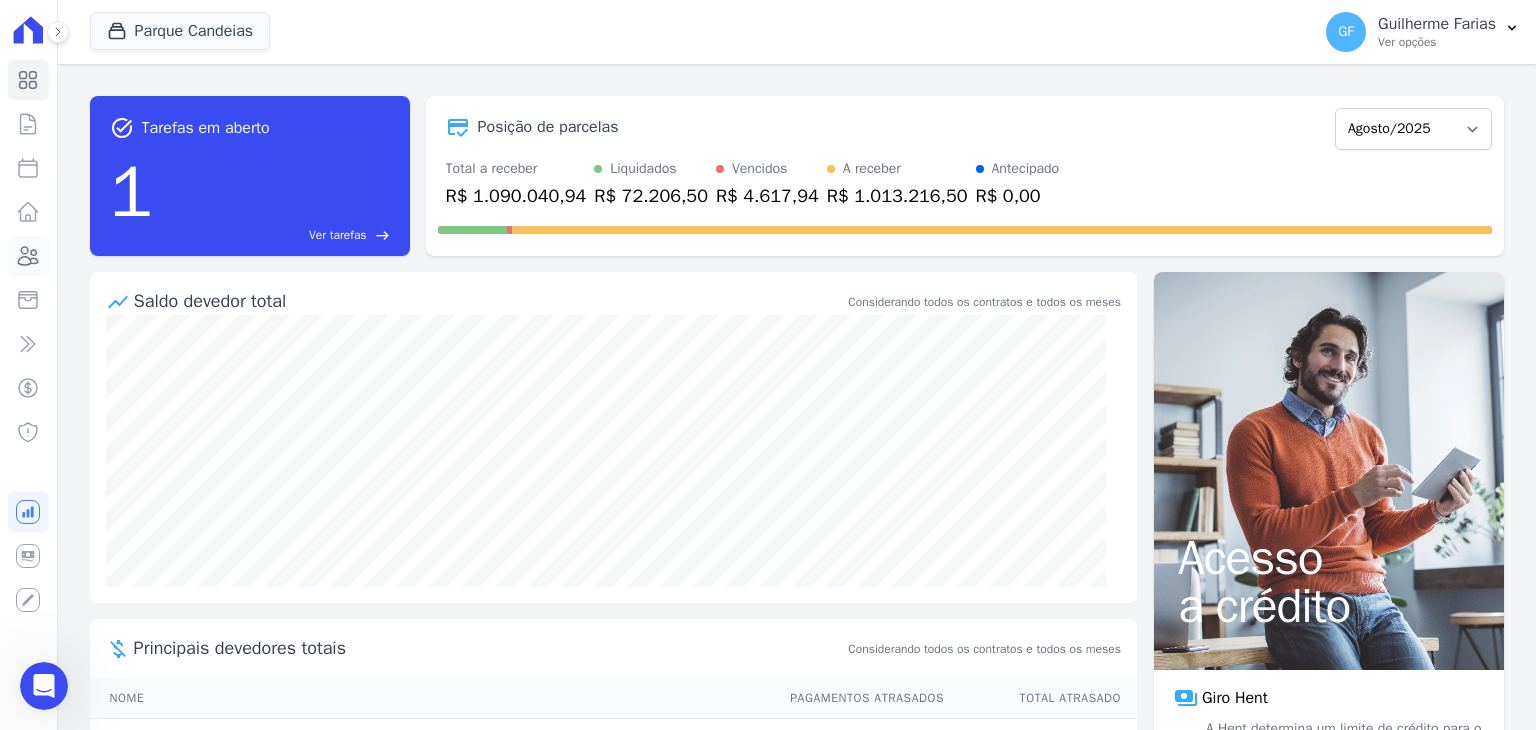 click 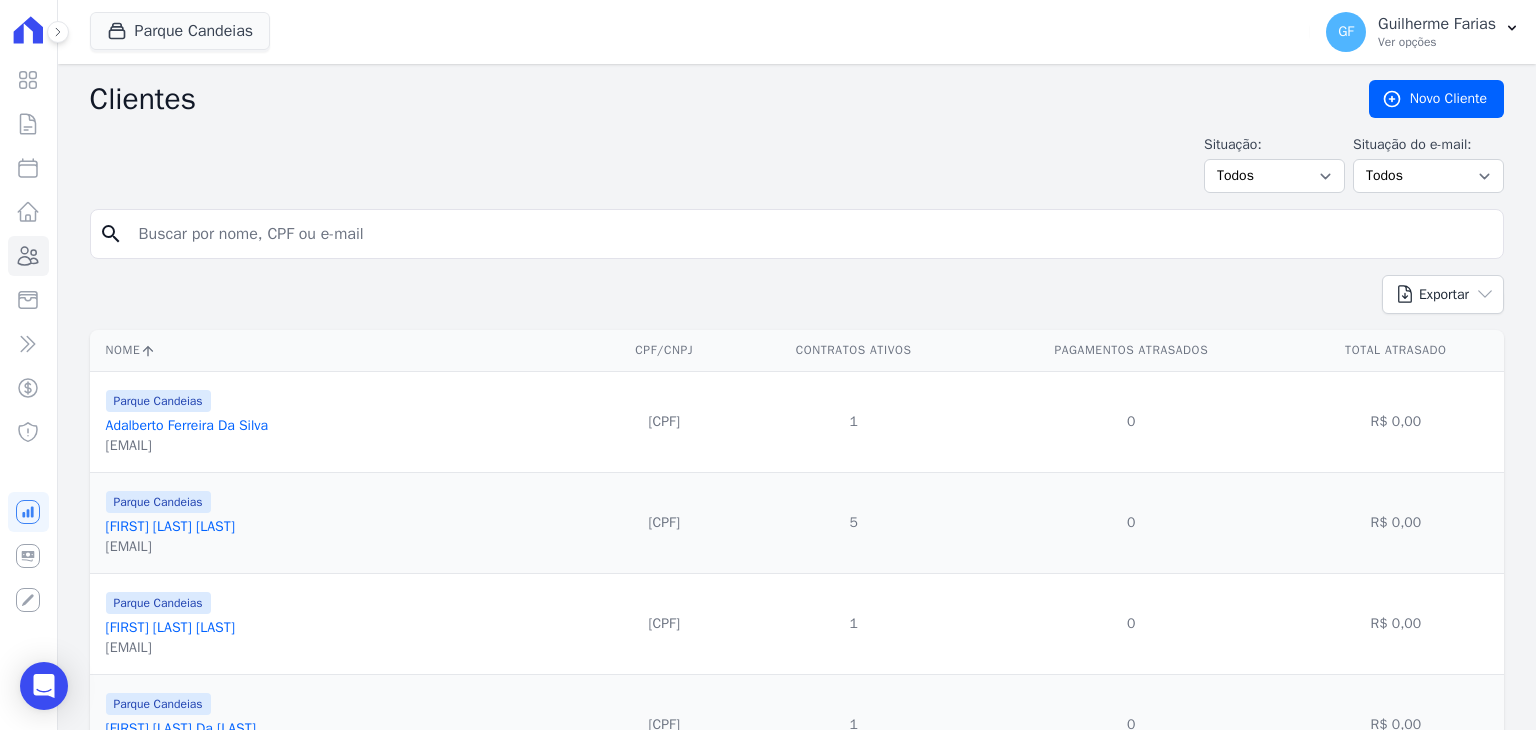 click at bounding box center (811, 234) 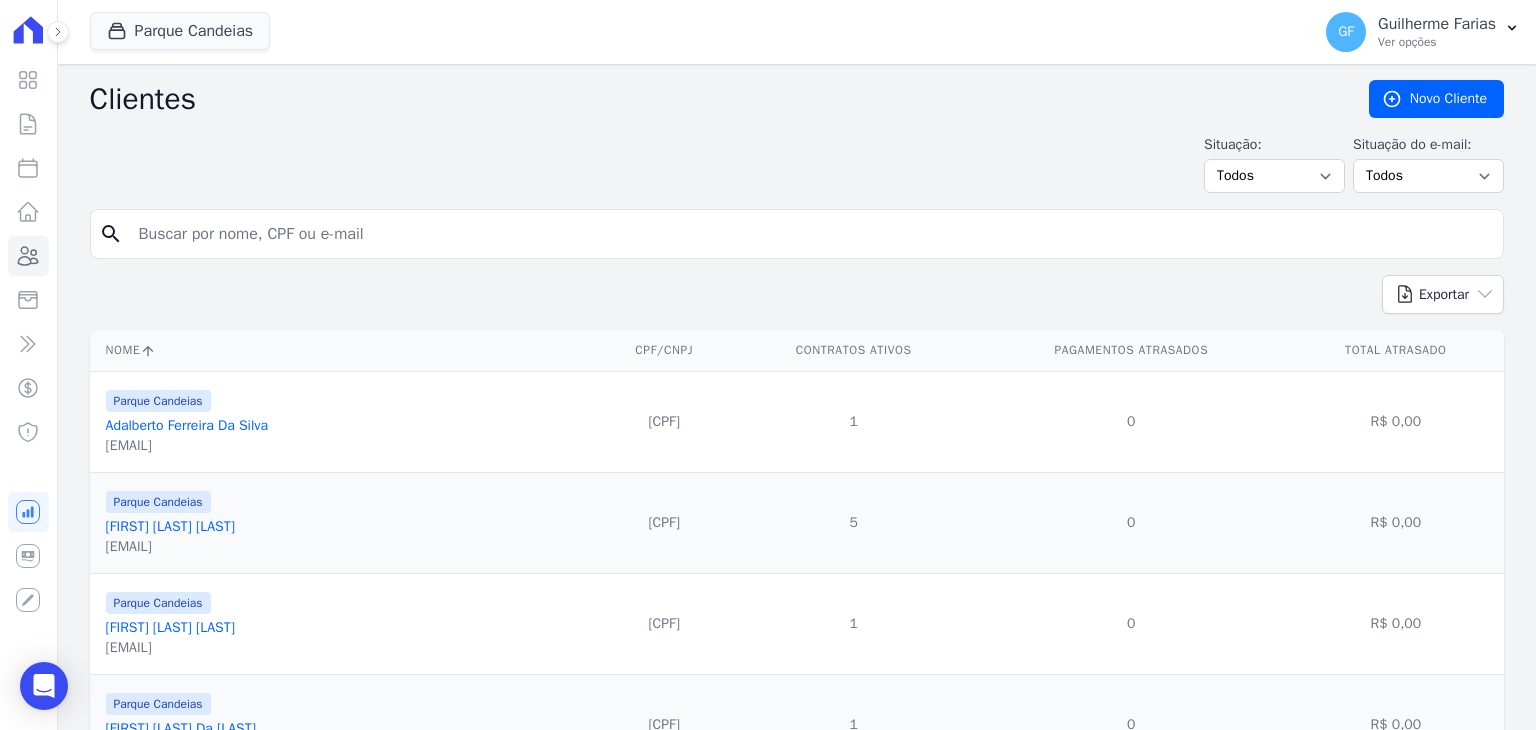 paste on "[FIRST] [MIDDLE] [LAST]" 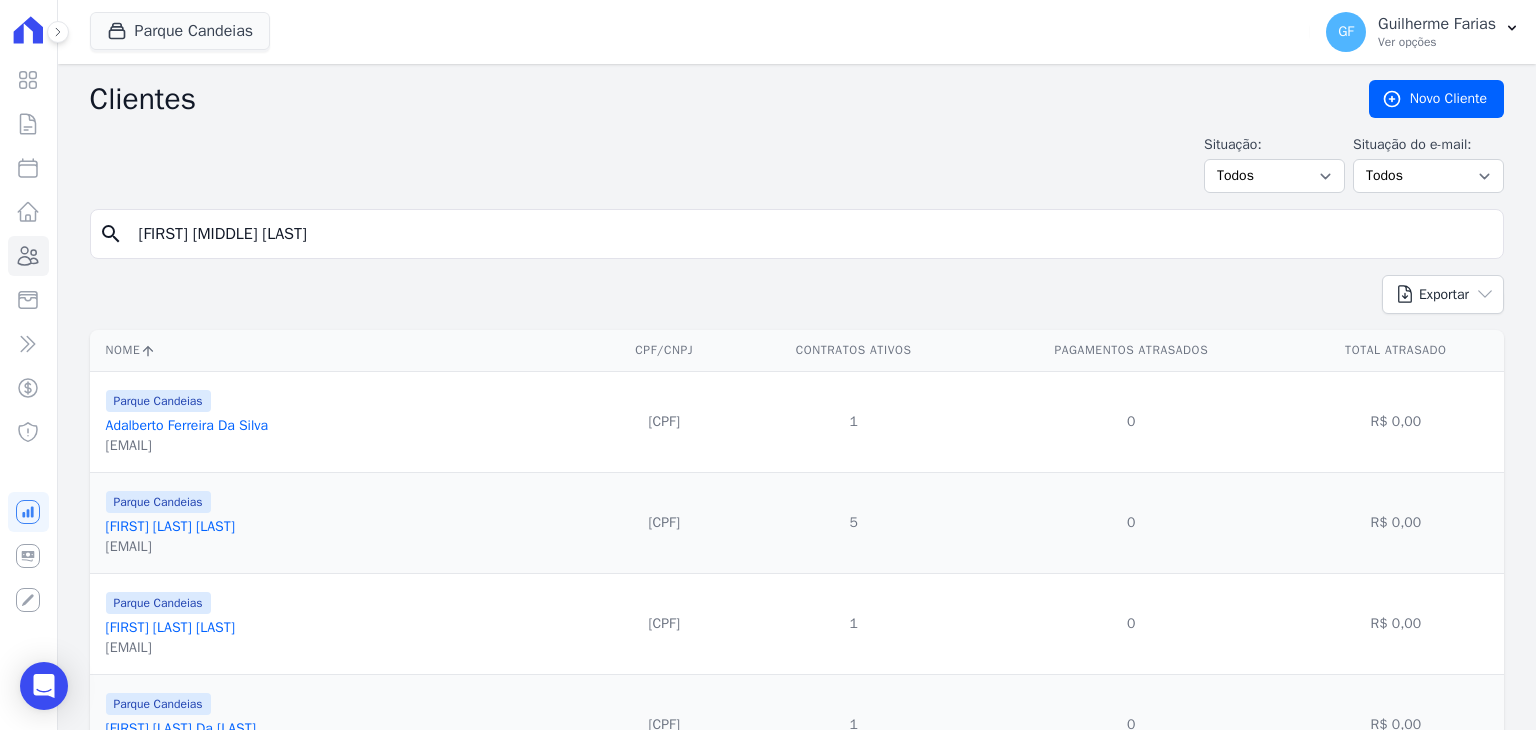 type on "[FIRST] [MIDDLE] [LAST]" 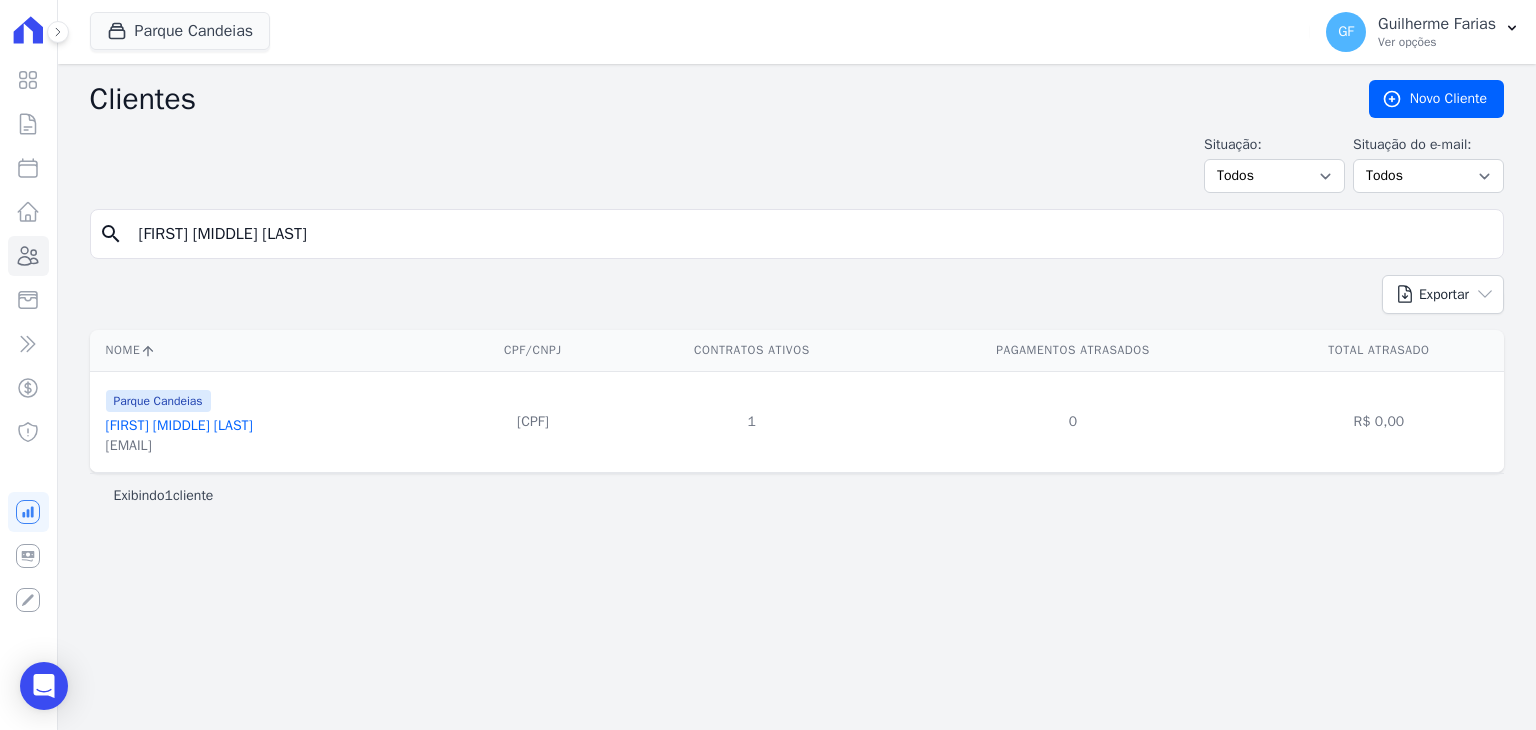 click on "[FIRST] [MIDDLE] [LAST]" at bounding box center [179, 425] 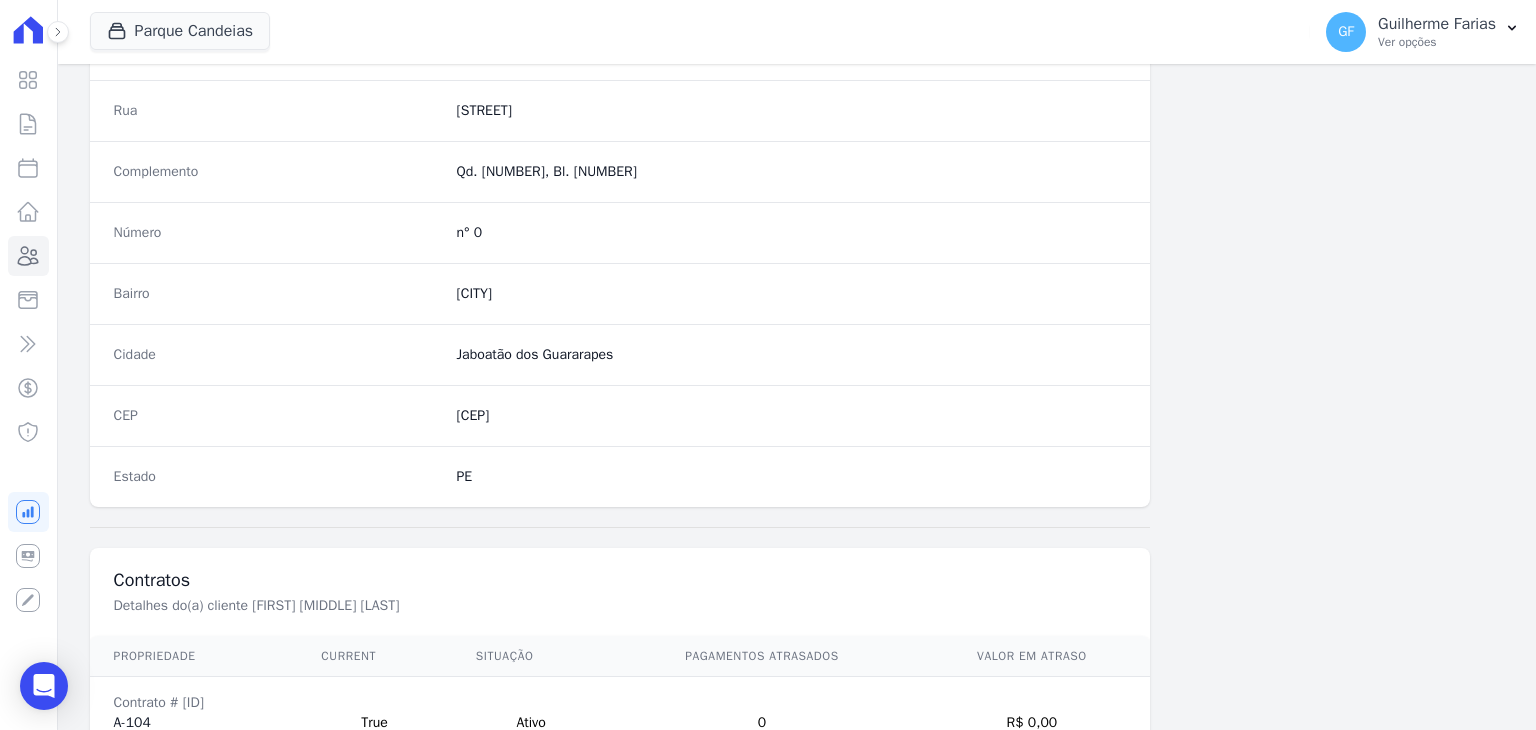 scroll, scrollTop: 1135, scrollLeft: 0, axis: vertical 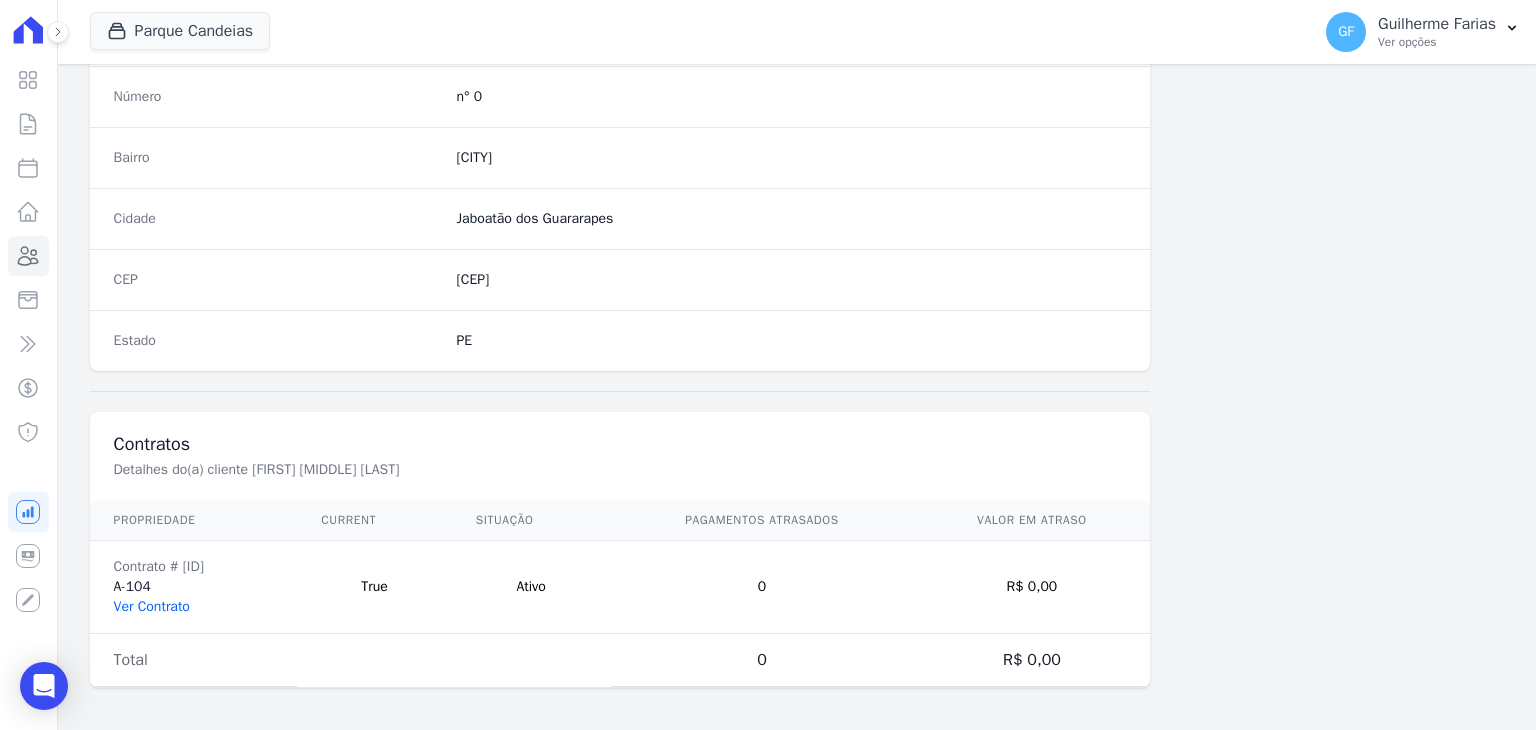 click on "Ver Contrato" at bounding box center [152, 606] 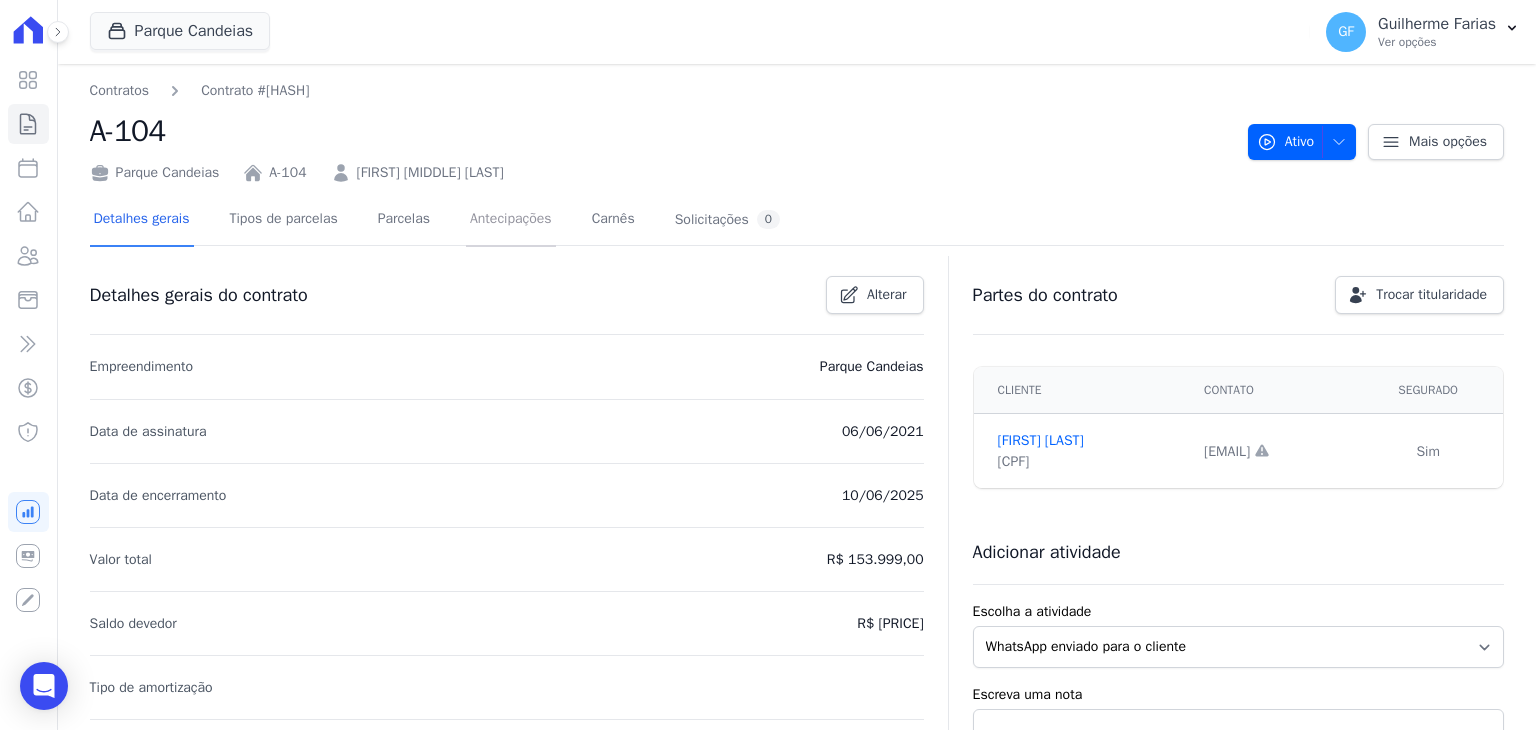 click on "Antecipações" at bounding box center [511, 220] 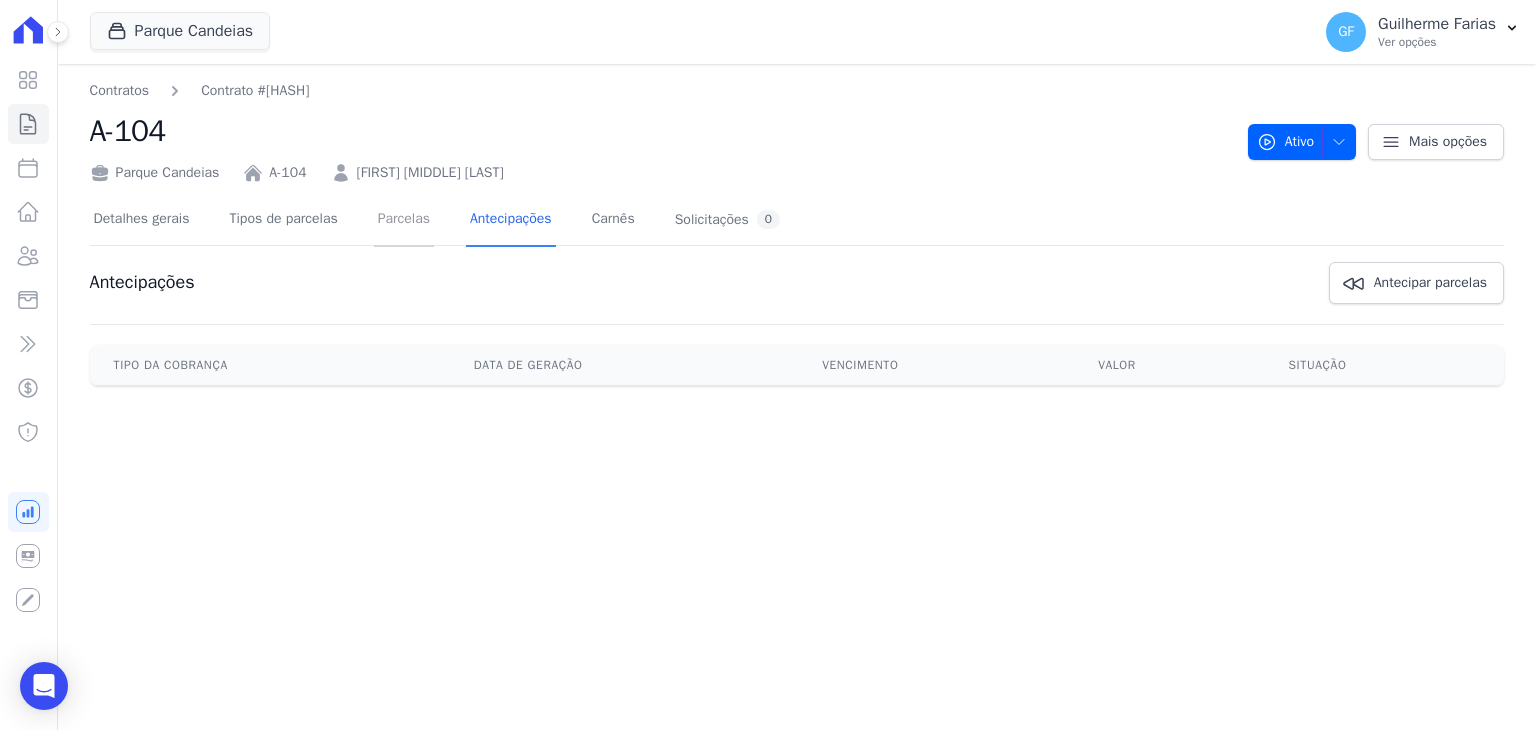 click on "Parcelas" at bounding box center (404, 220) 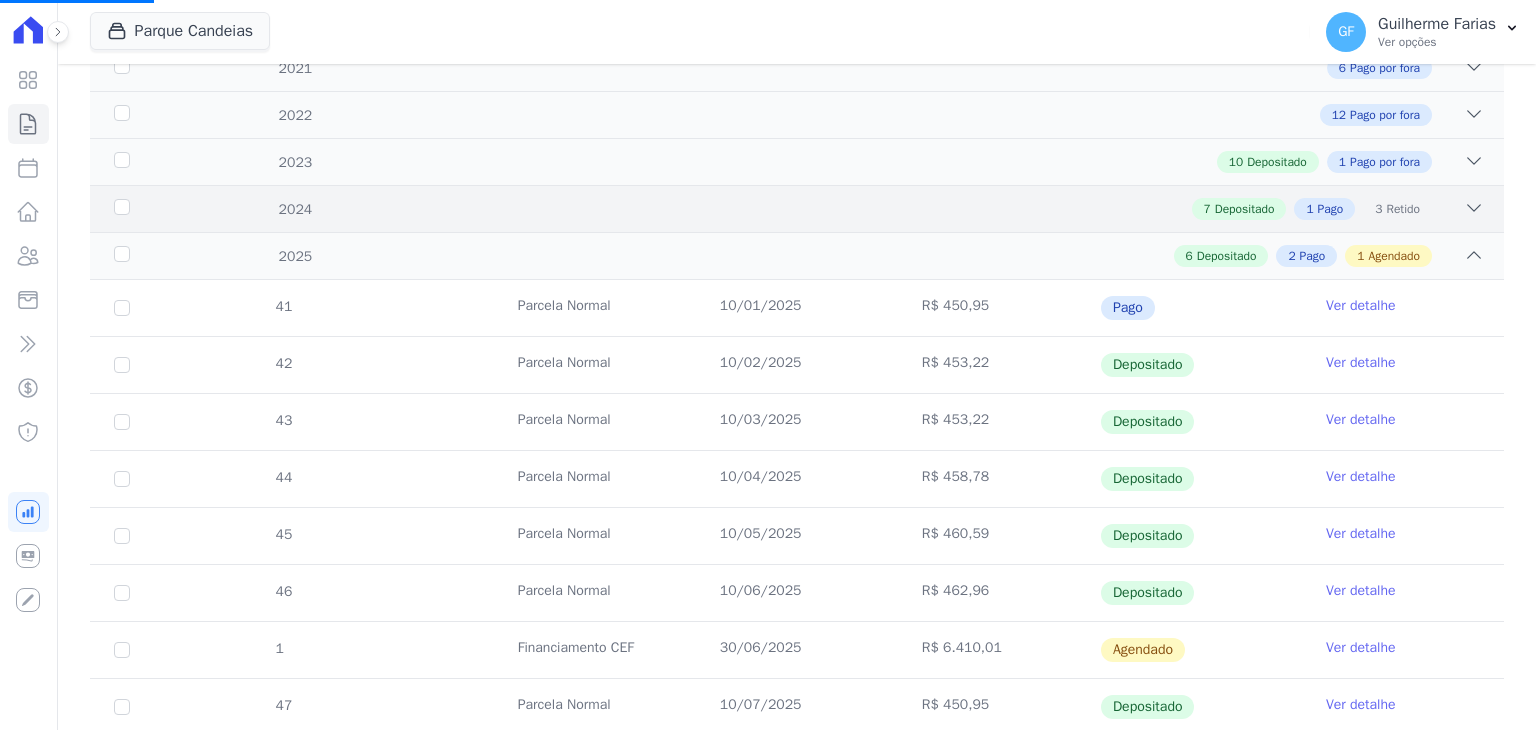 scroll, scrollTop: 448, scrollLeft: 0, axis: vertical 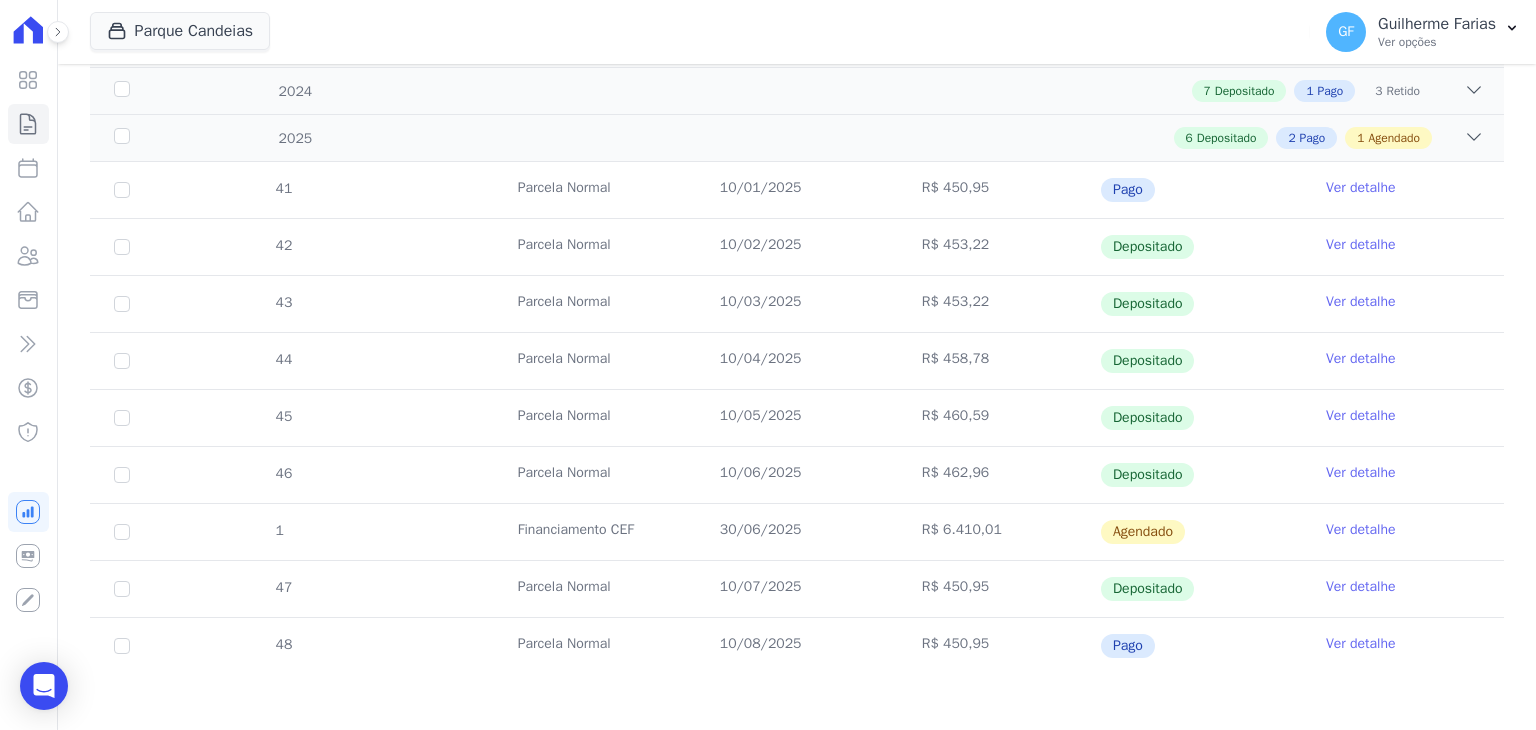 click on "Ver detalhe" at bounding box center [1361, 644] 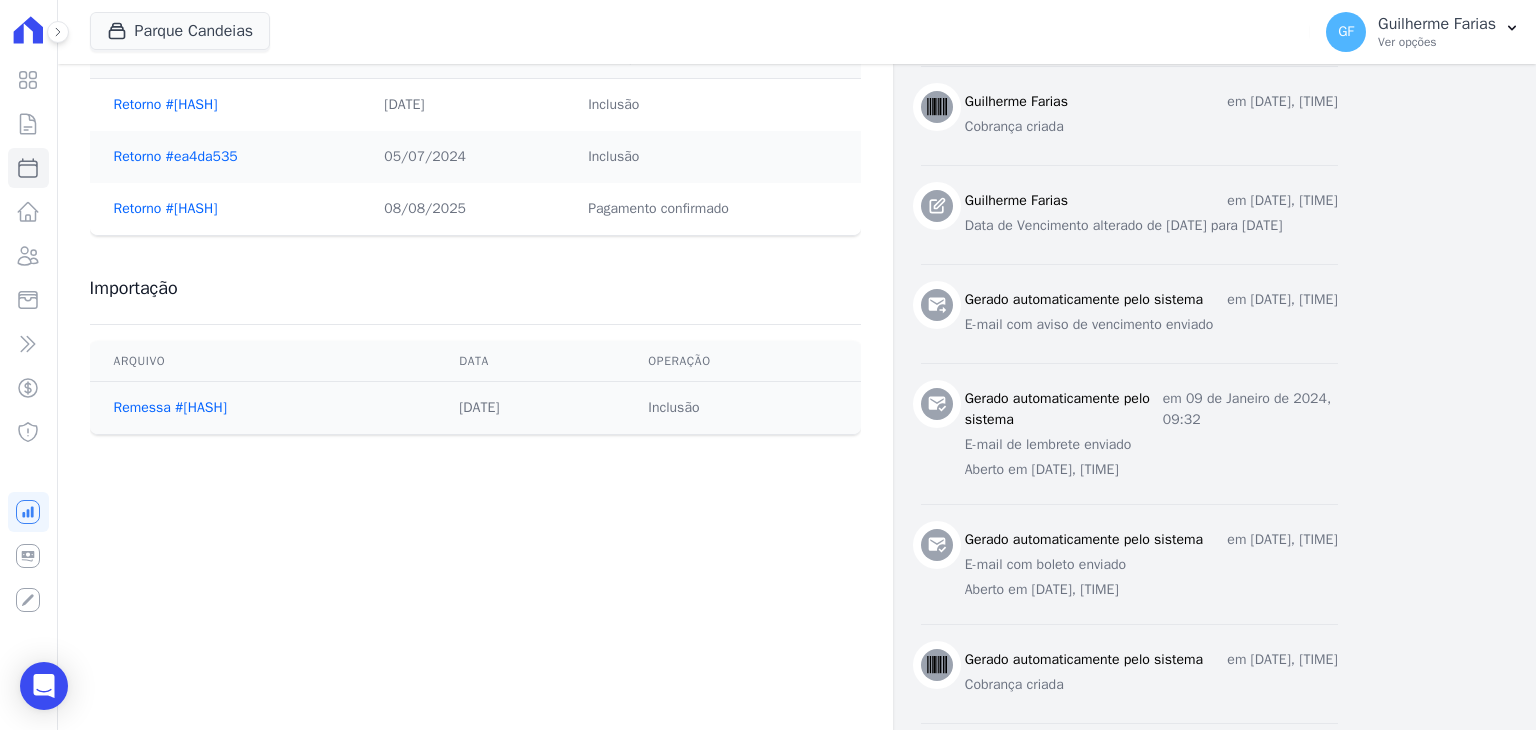 scroll, scrollTop: 900, scrollLeft: 0, axis: vertical 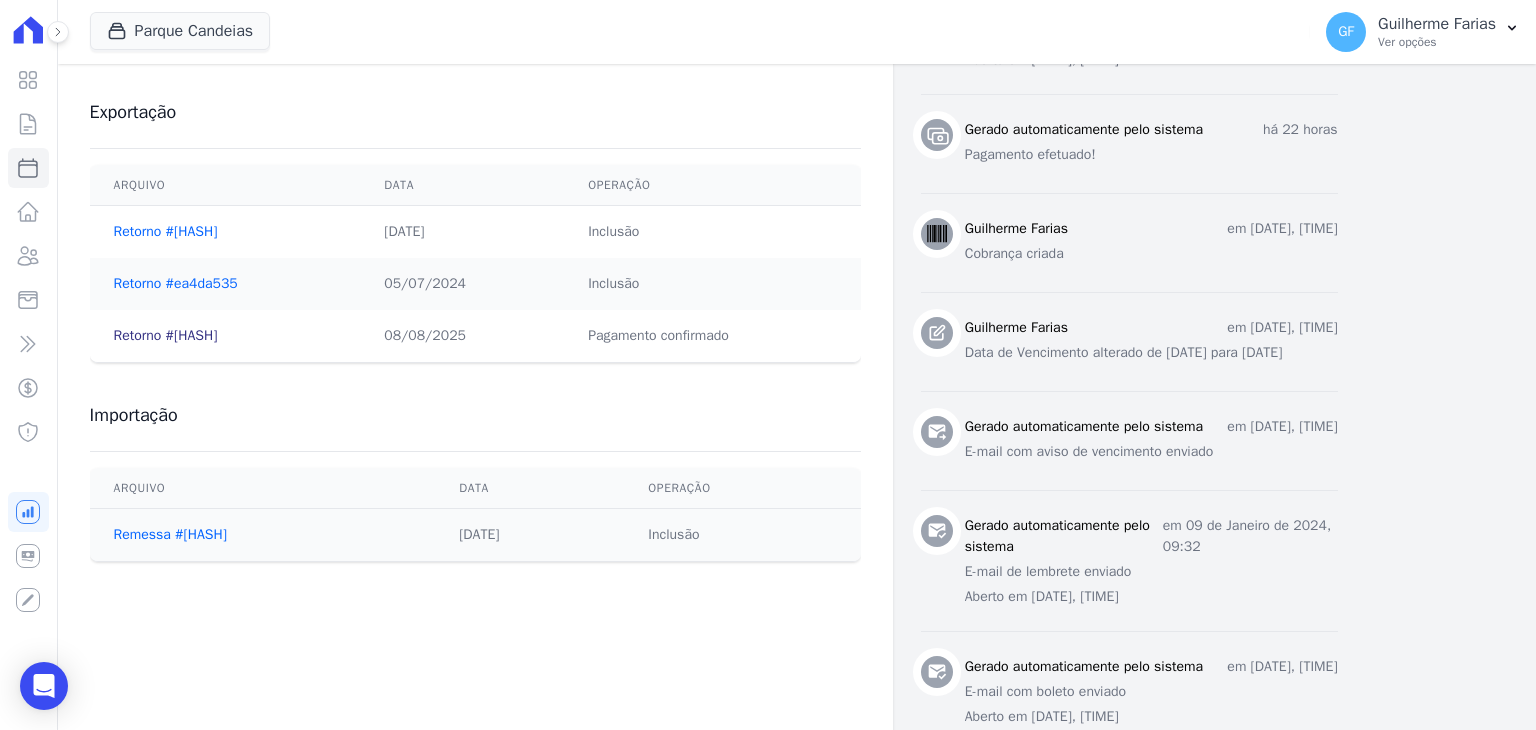 click on "Retorno #[HASH]" at bounding box center (166, 335) 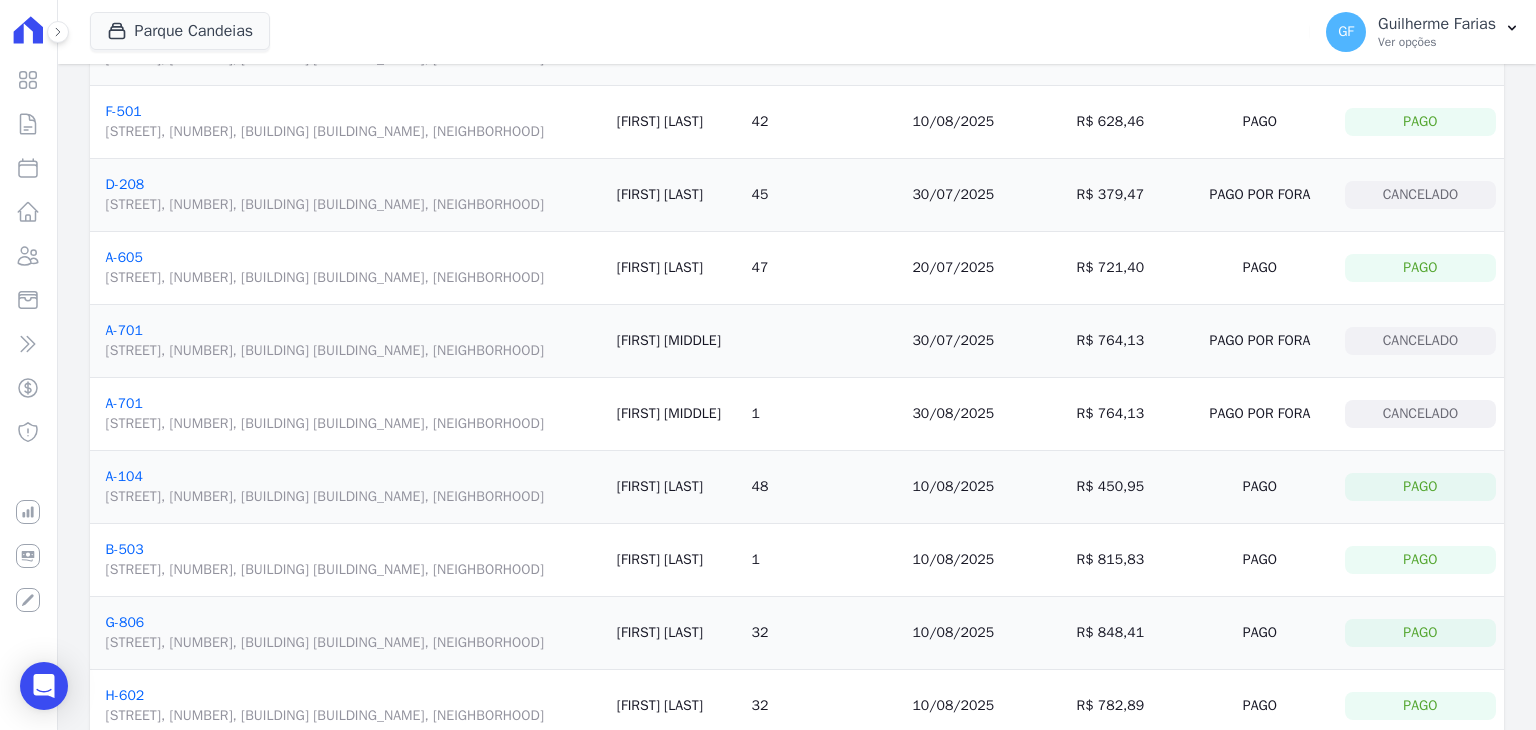 scroll, scrollTop: 500, scrollLeft: 0, axis: vertical 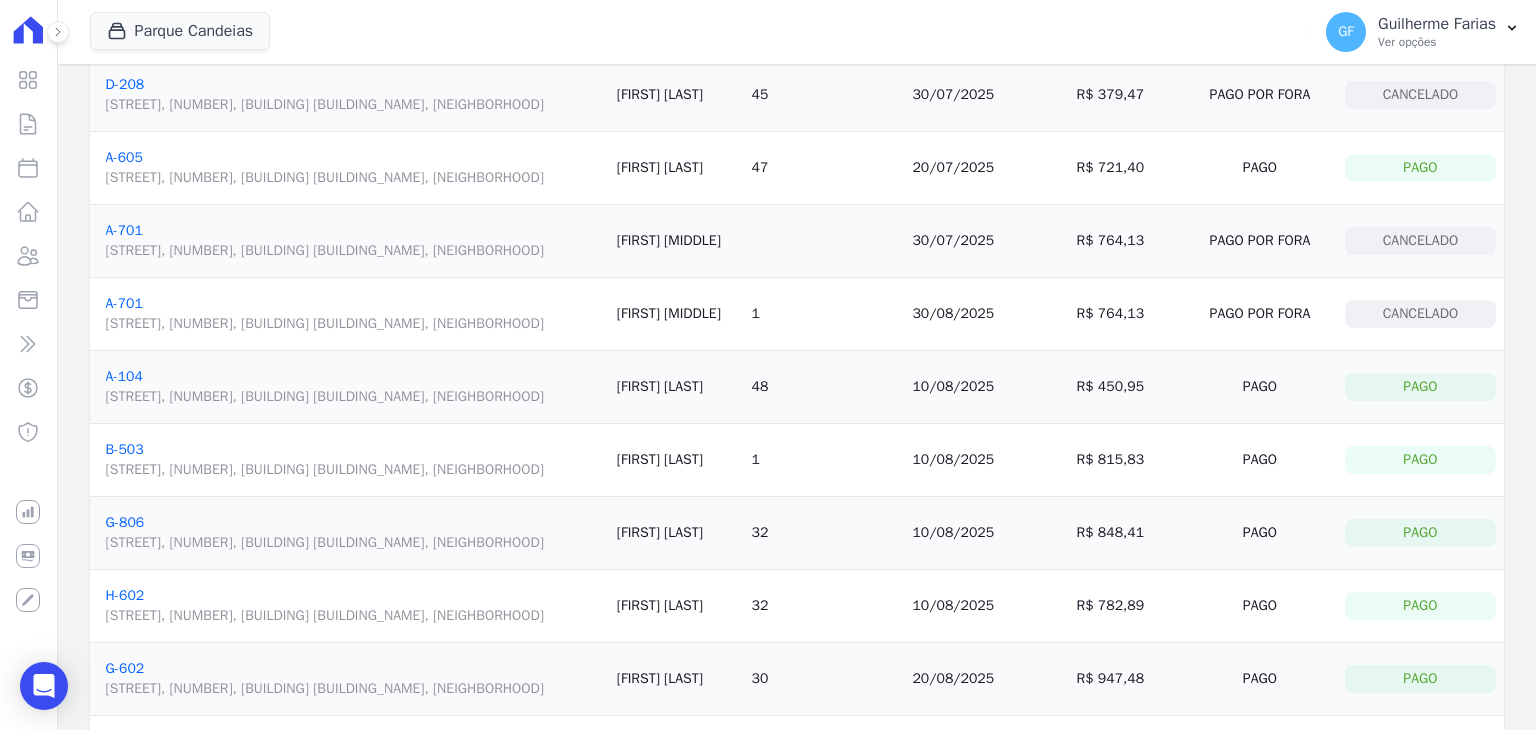 drag, startPoint x: 1144, startPoint y: 589, endPoint x: 1182, endPoint y: 590, distance: 38.013157 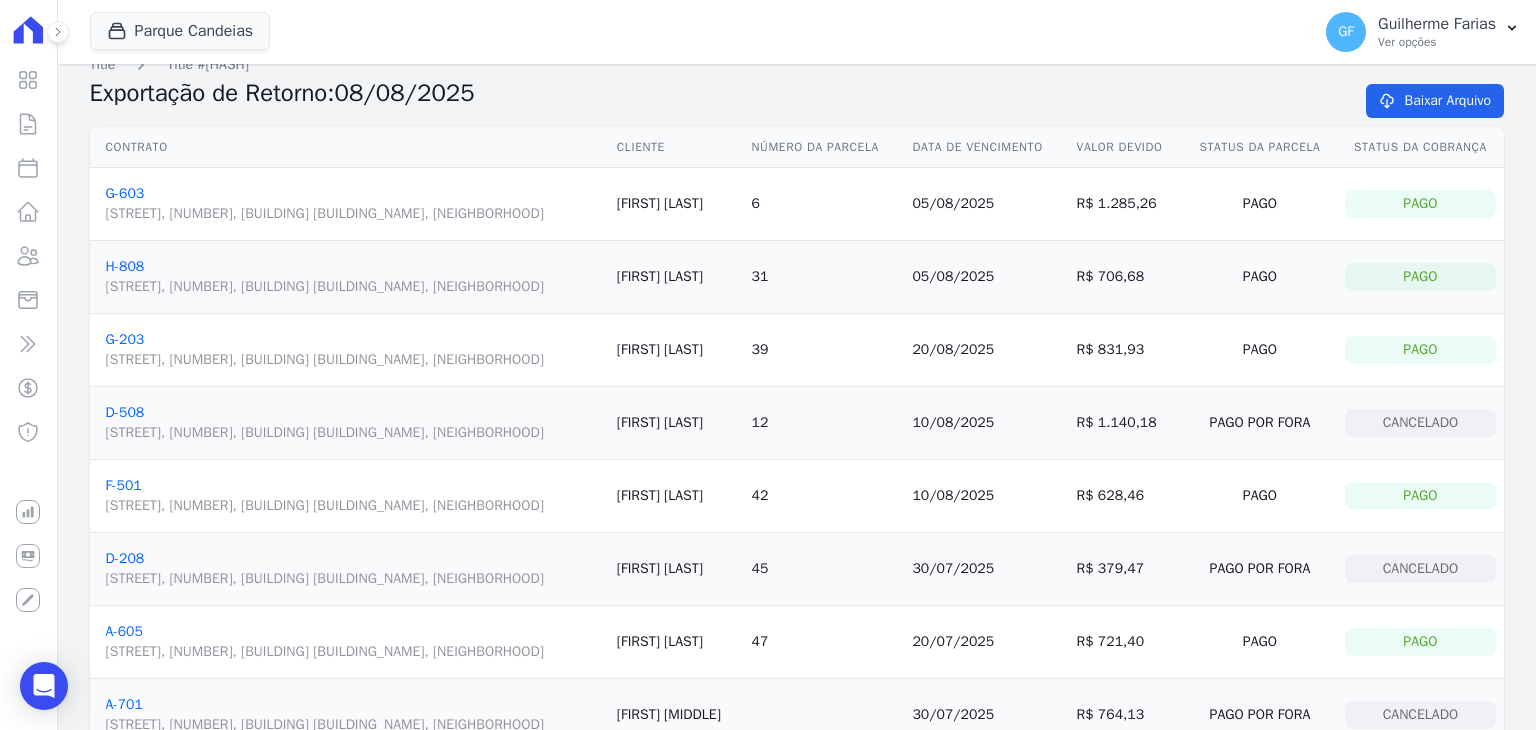 scroll, scrollTop: 0, scrollLeft: 0, axis: both 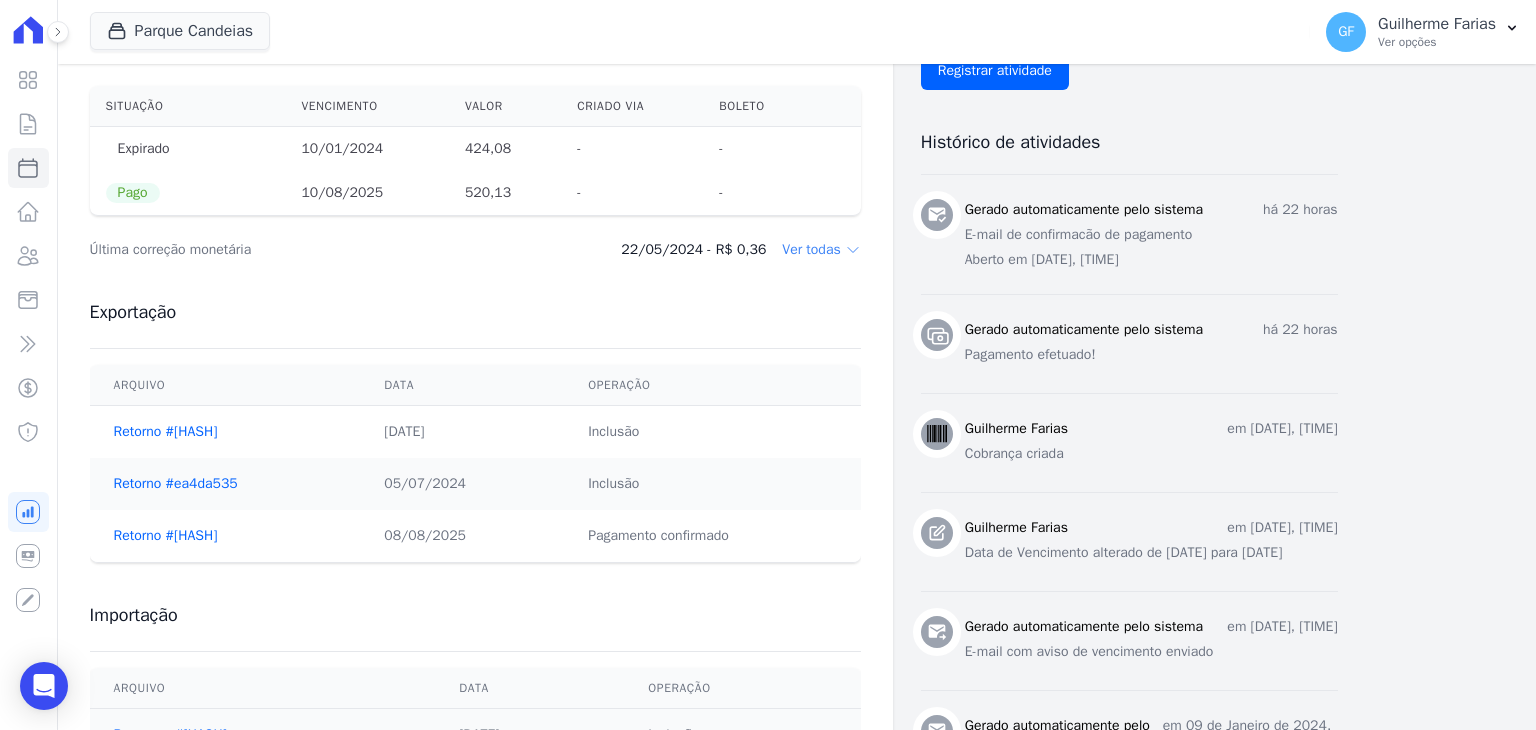 drag, startPoint x: 371, startPoint y: 533, endPoint x: 618, endPoint y: 535, distance: 247.0081 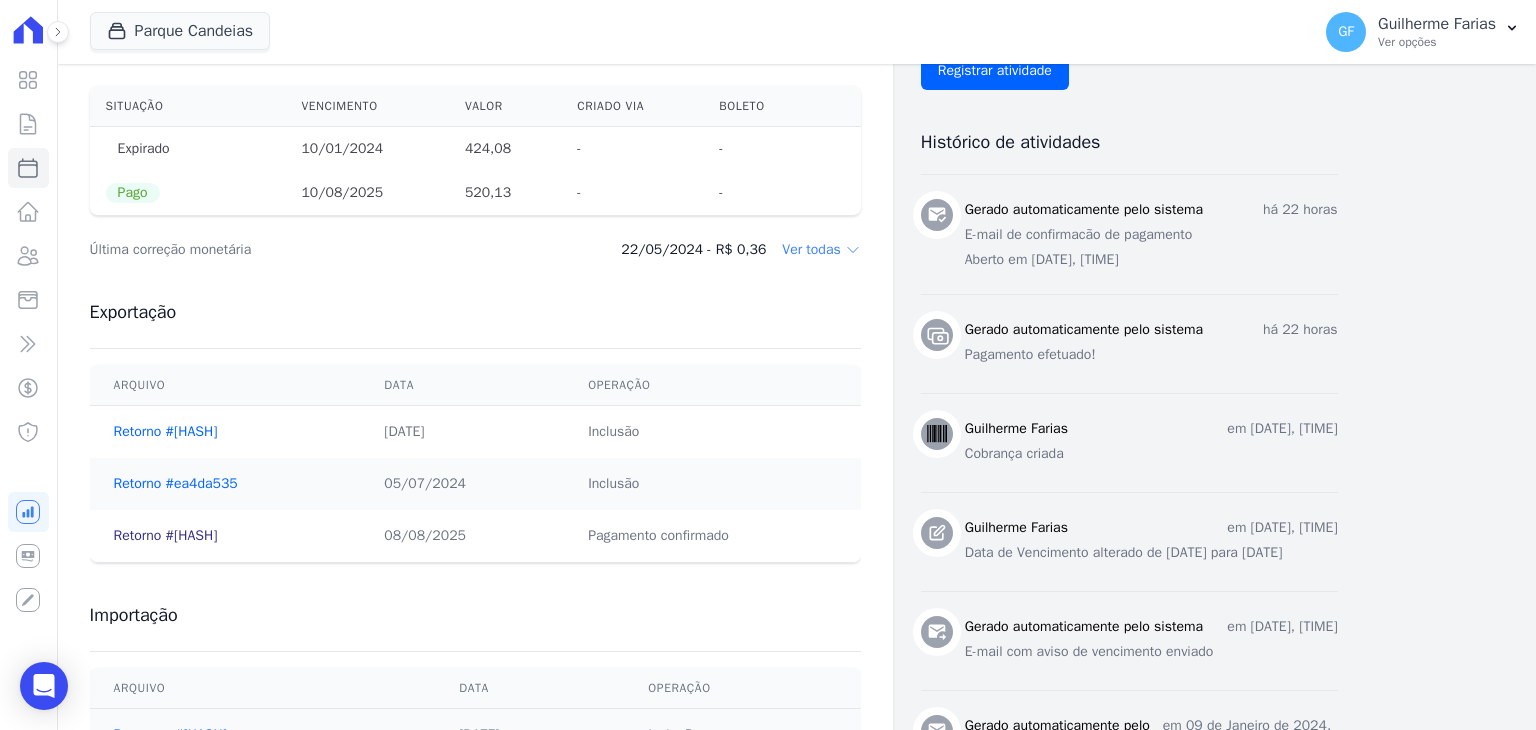 click on "Retorno #[HASH]" at bounding box center (166, 535) 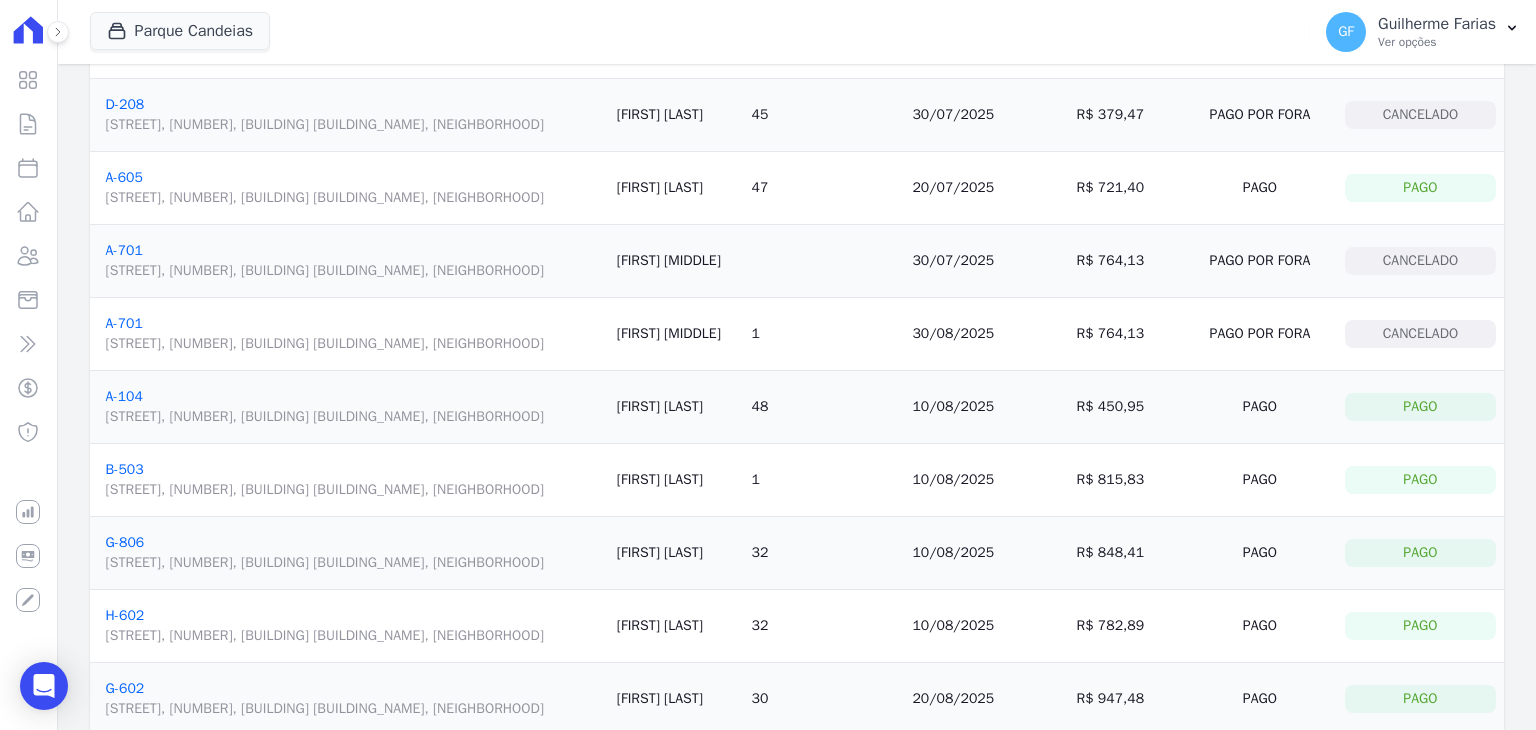 scroll, scrollTop: 700, scrollLeft: 0, axis: vertical 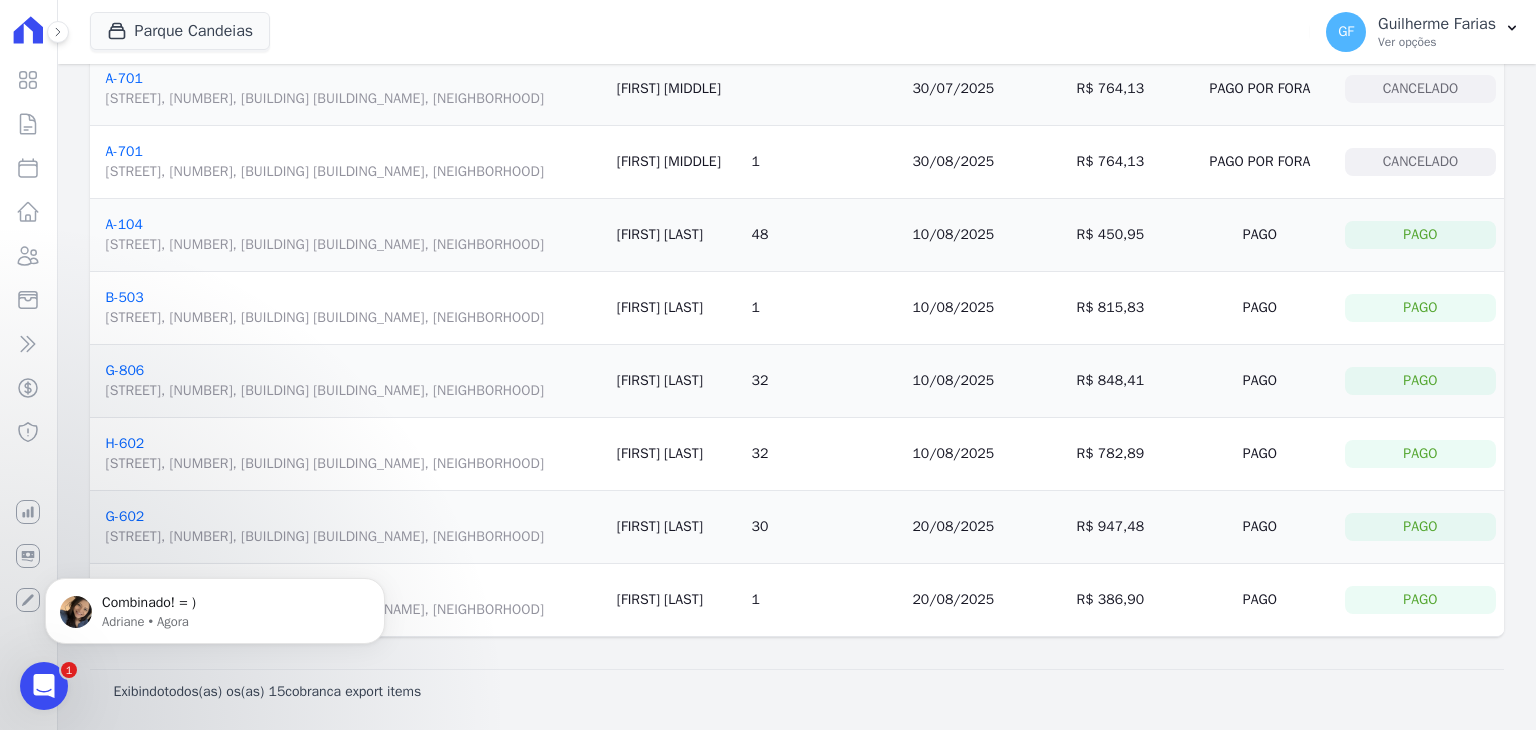 click at bounding box center [44, 686] 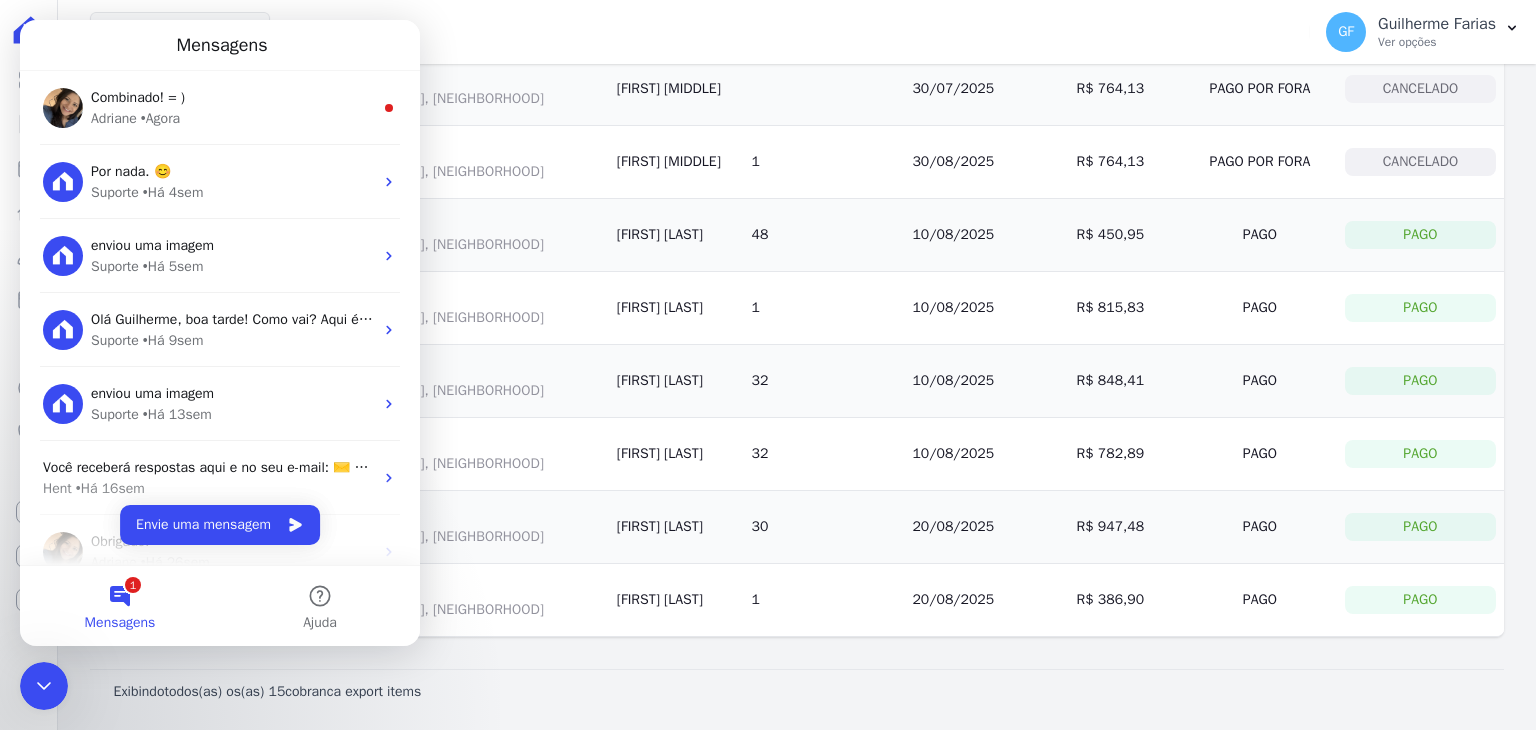 scroll, scrollTop: 0, scrollLeft: 0, axis: both 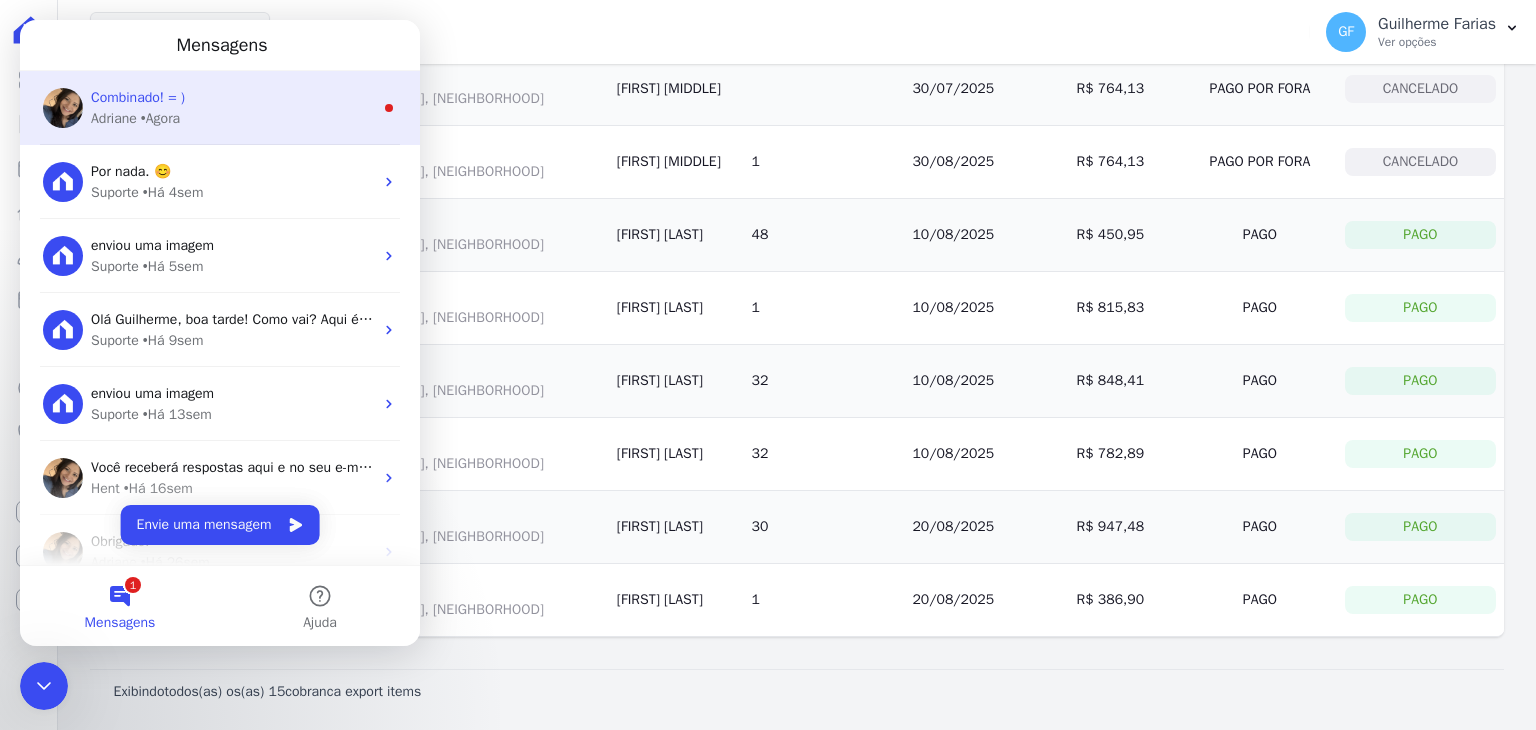 click on "Combinado! = ) Adriane •  Agora" at bounding box center (220, 108) 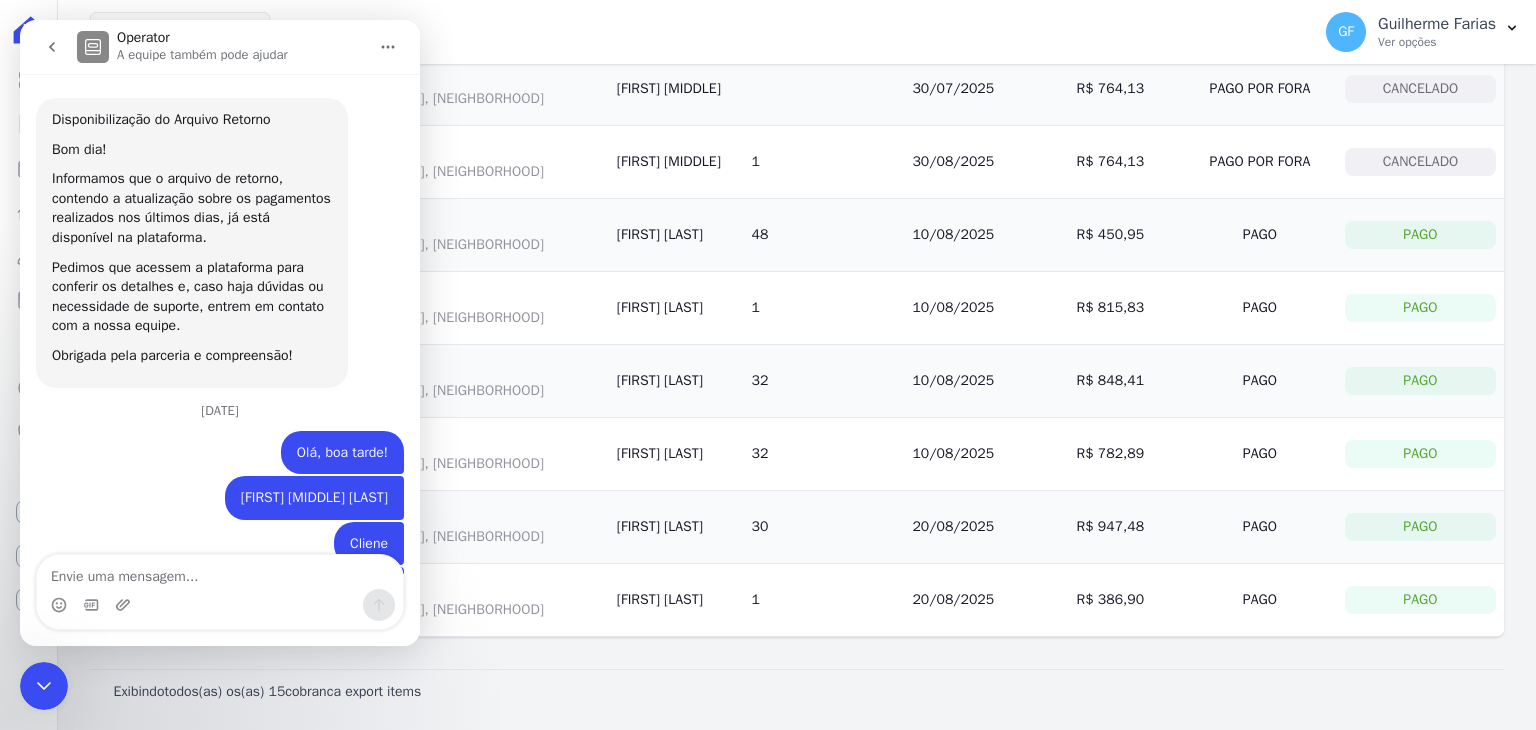 scroll, scrollTop: 3, scrollLeft: 0, axis: vertical 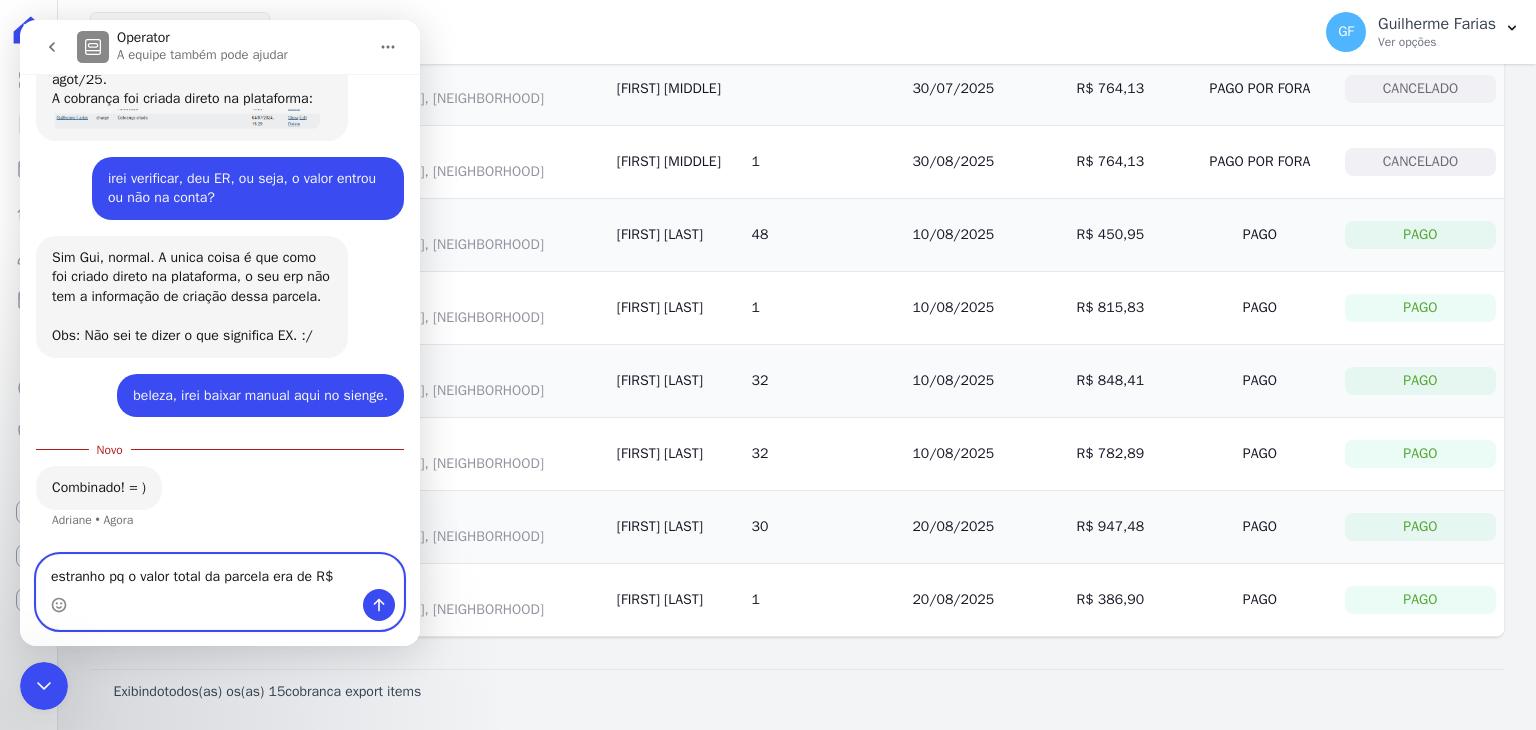 click on "estranho pq o valor total da parcela era de R$" at bounding box center [220, 572] 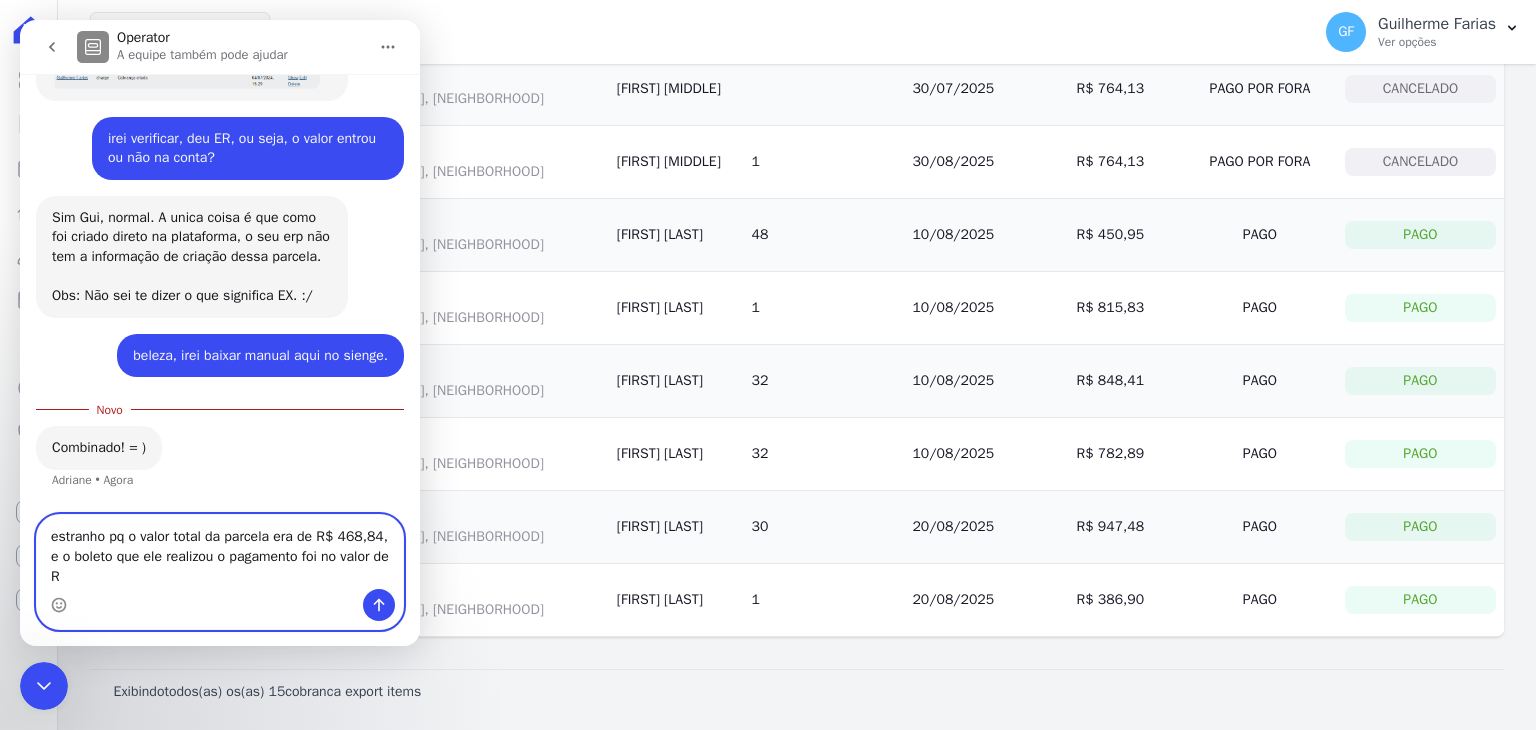 scroll, scrollTop: 15886, scrollLeft: 0, axis: vertical 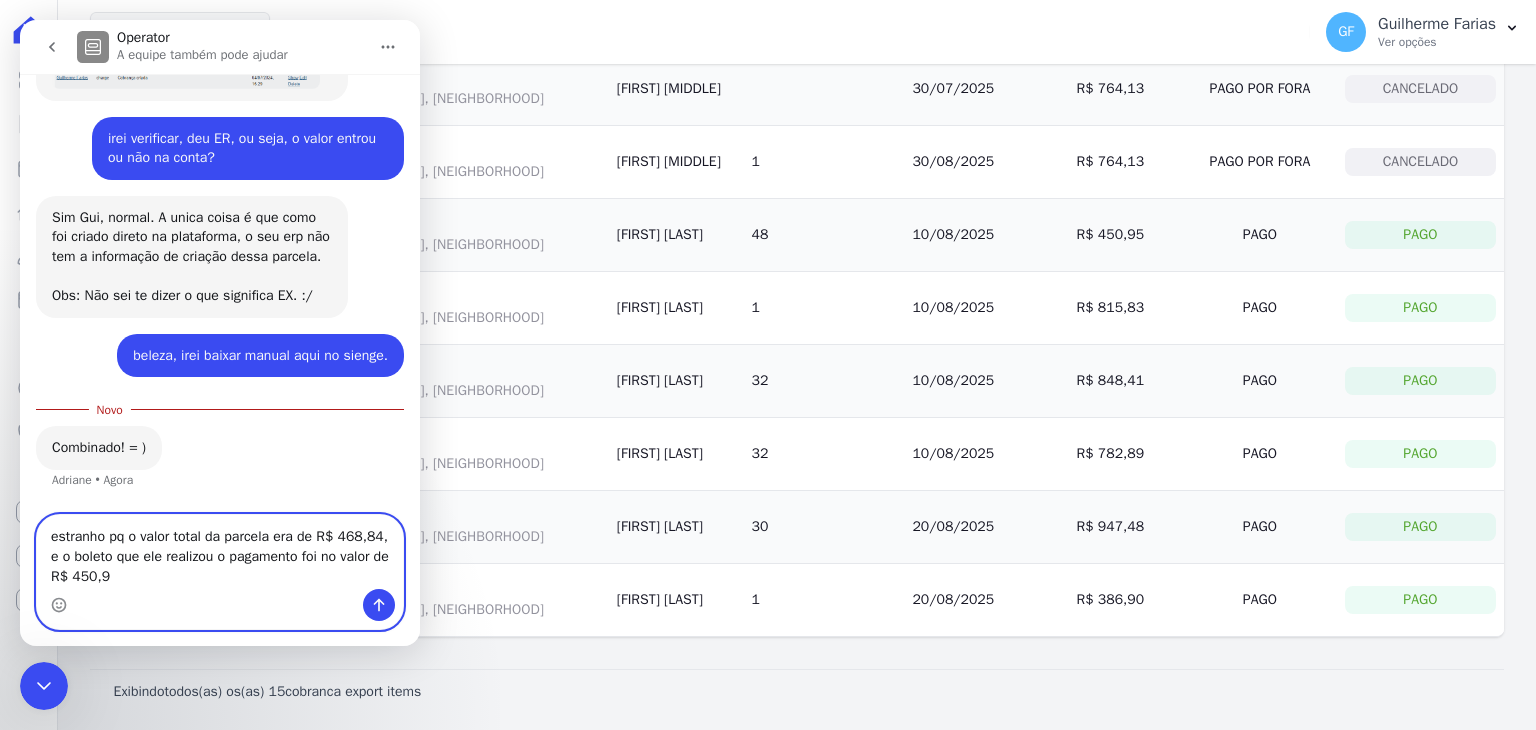 type on "estranho pq o valor total da parcela era de R$ 468,84, e o boleto que ele realizou o pagamento foi no valor de R$ 450,95" 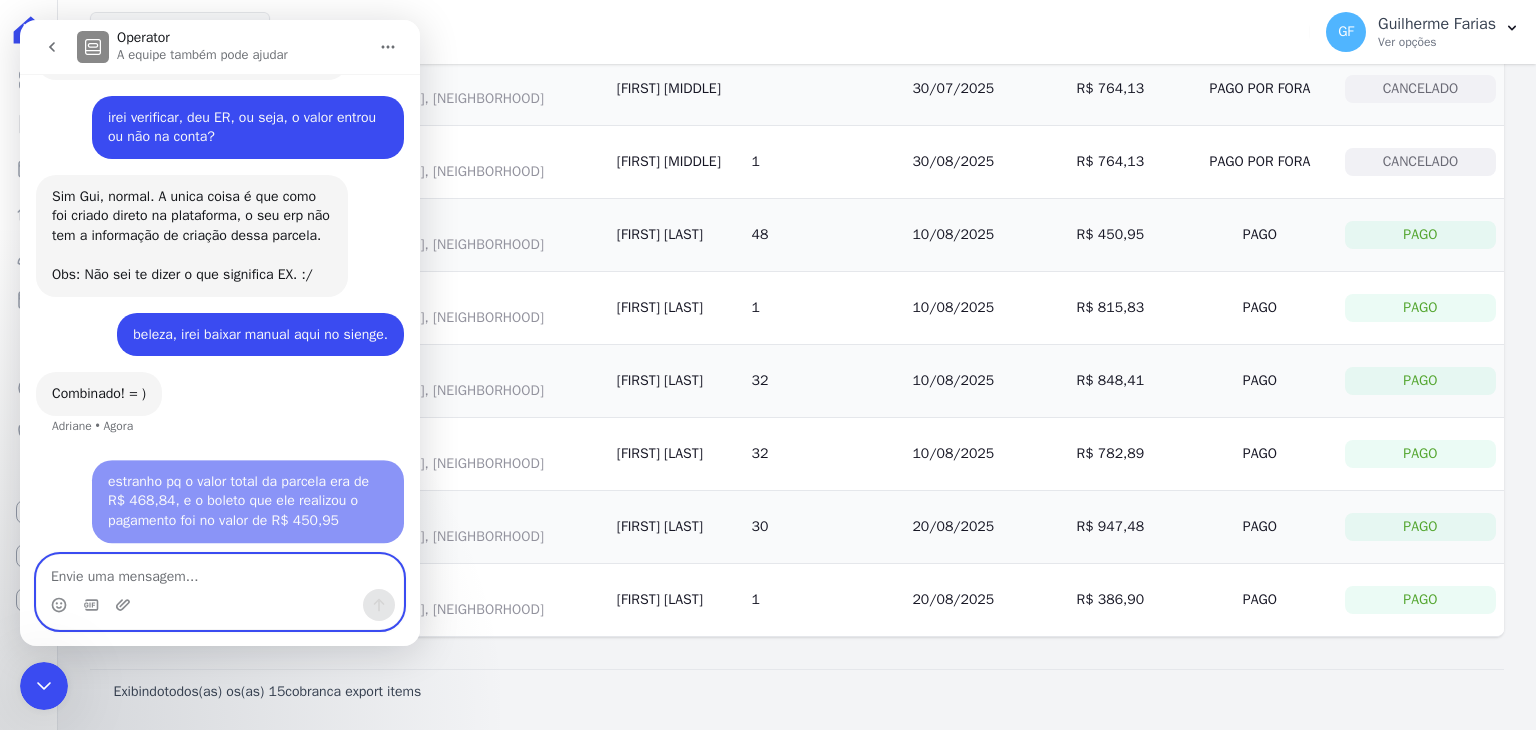 scroll, scrollTop: 2, scrollLeft: 0, axis: vertical 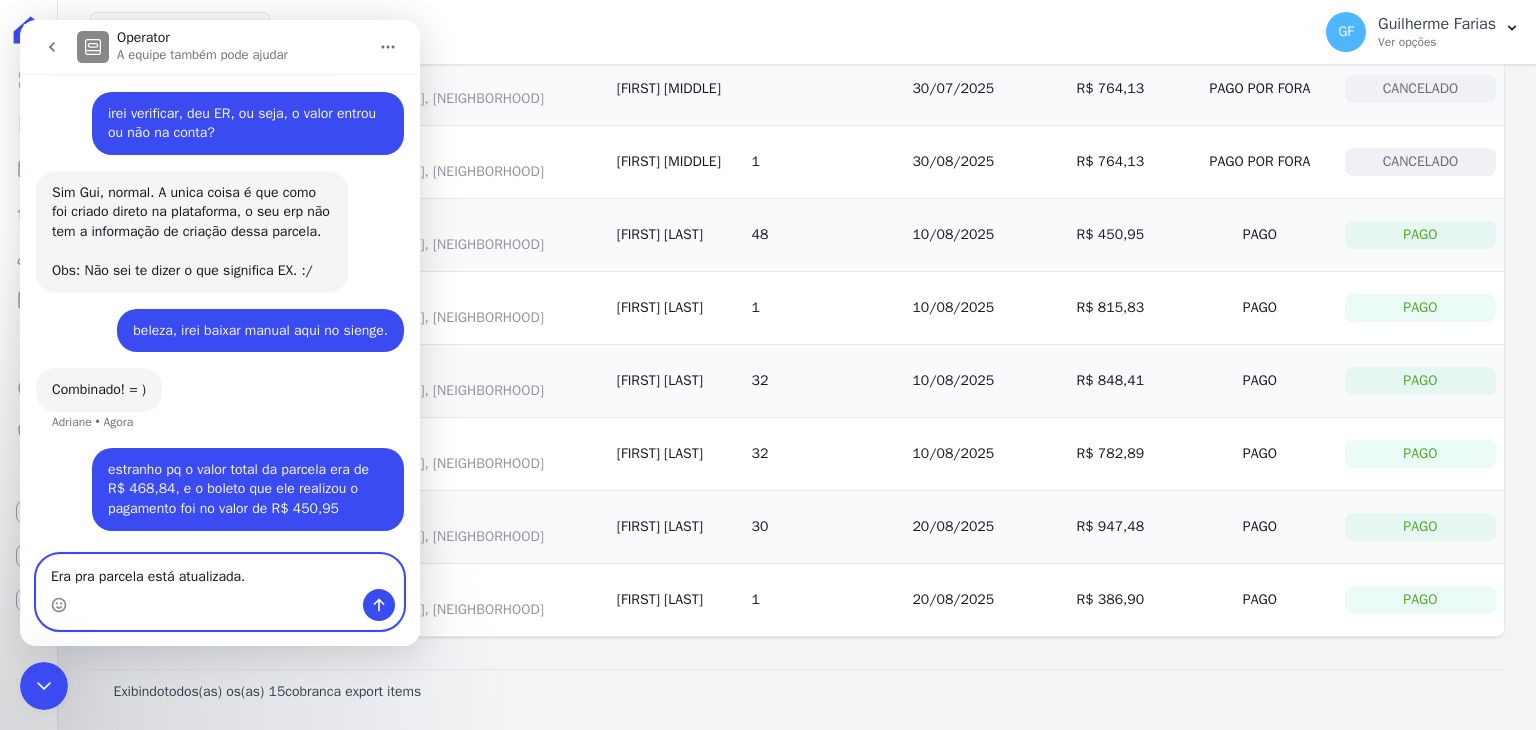 type on "Era pra parcela está atualizada." 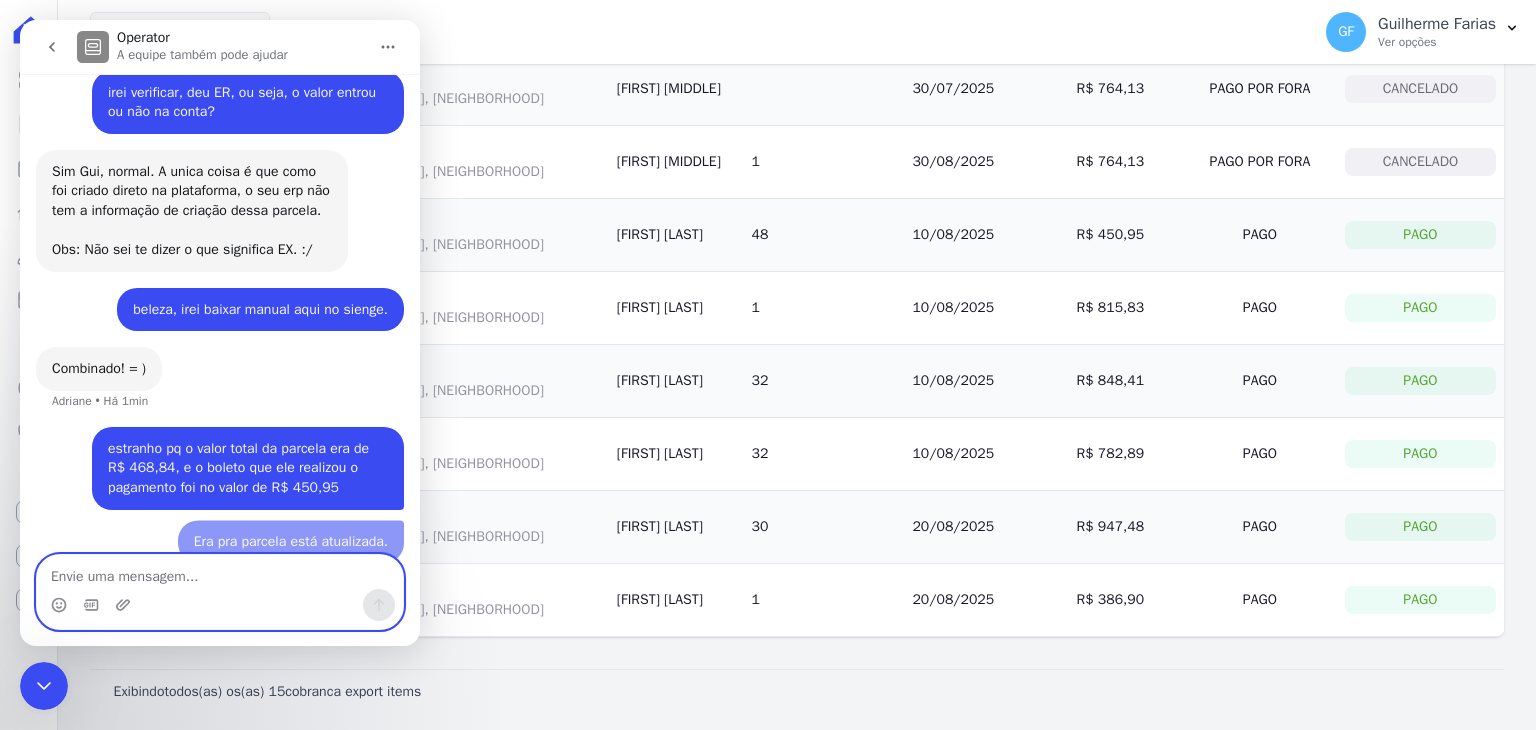 scroll, scrollTop: 15958, scrollLeft: 0, axis: vertical 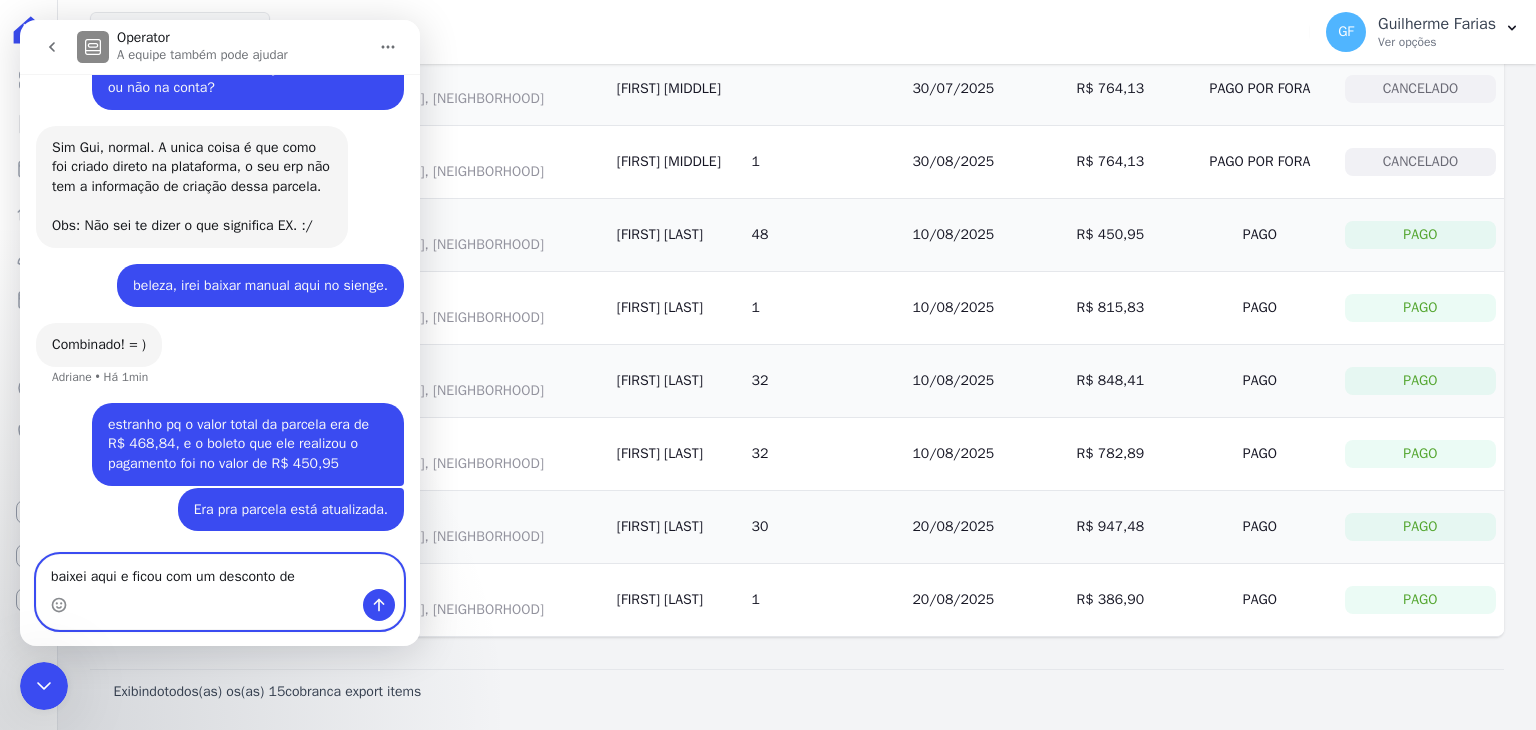 paste on "17,89" 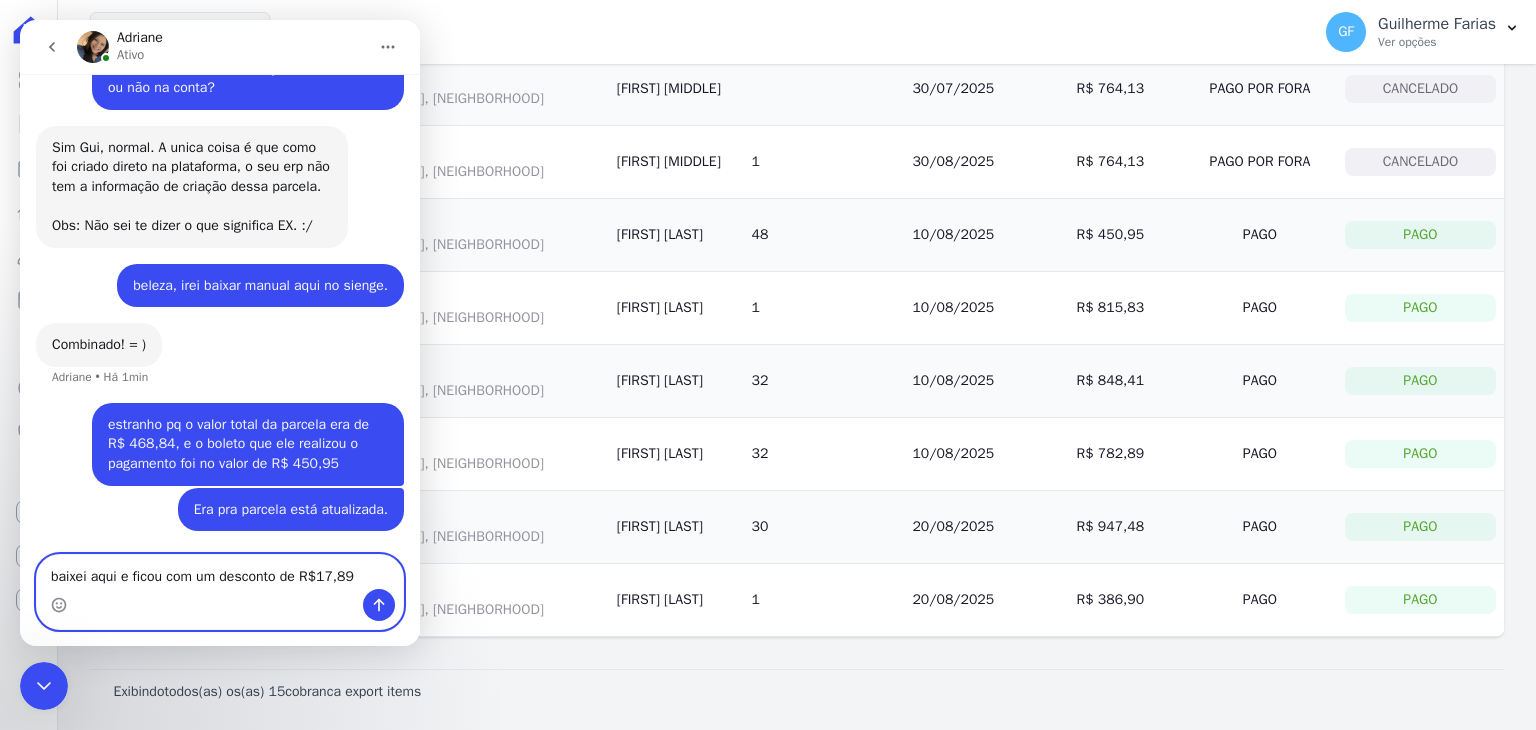 type on "baixei aqui e ficou com um desconto de R$ 17,89" 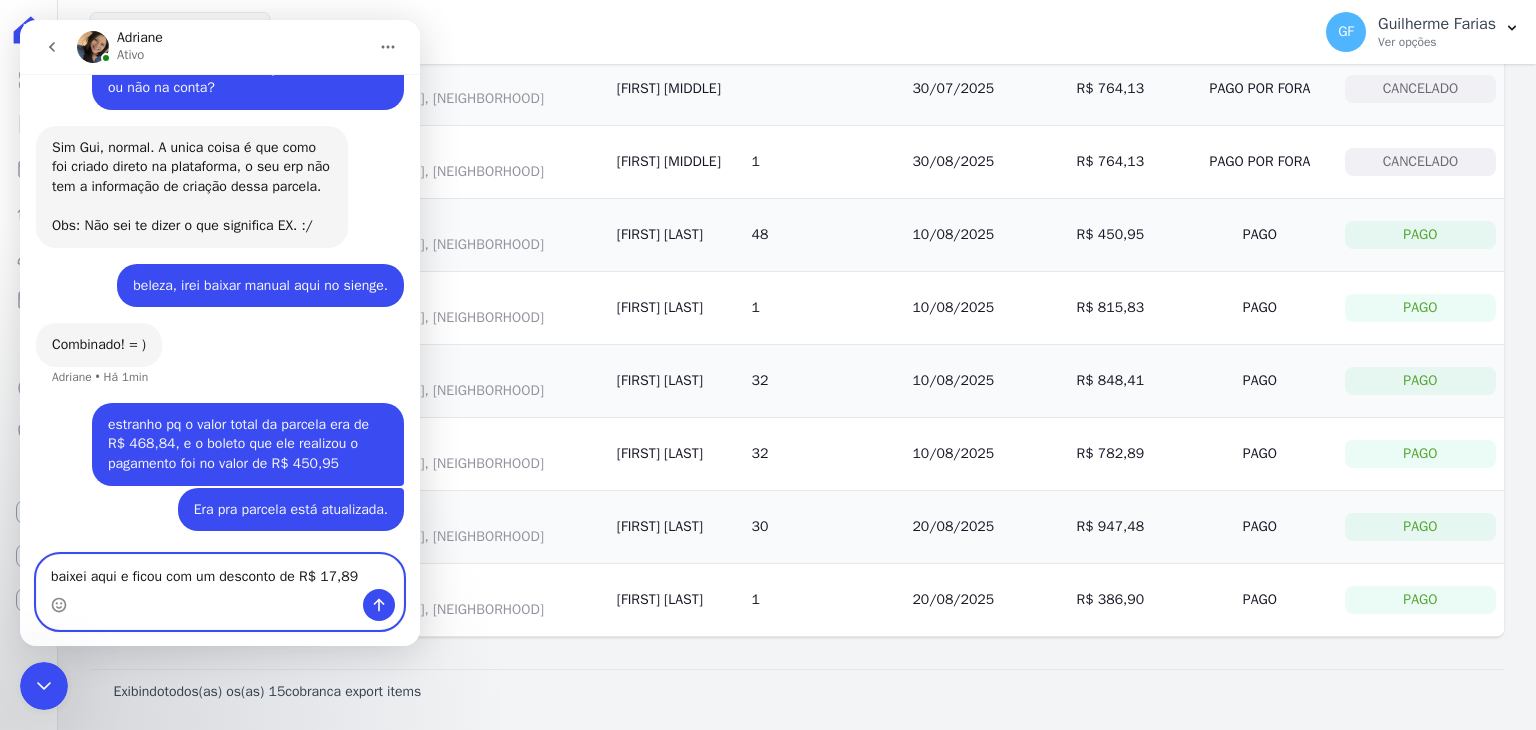 type 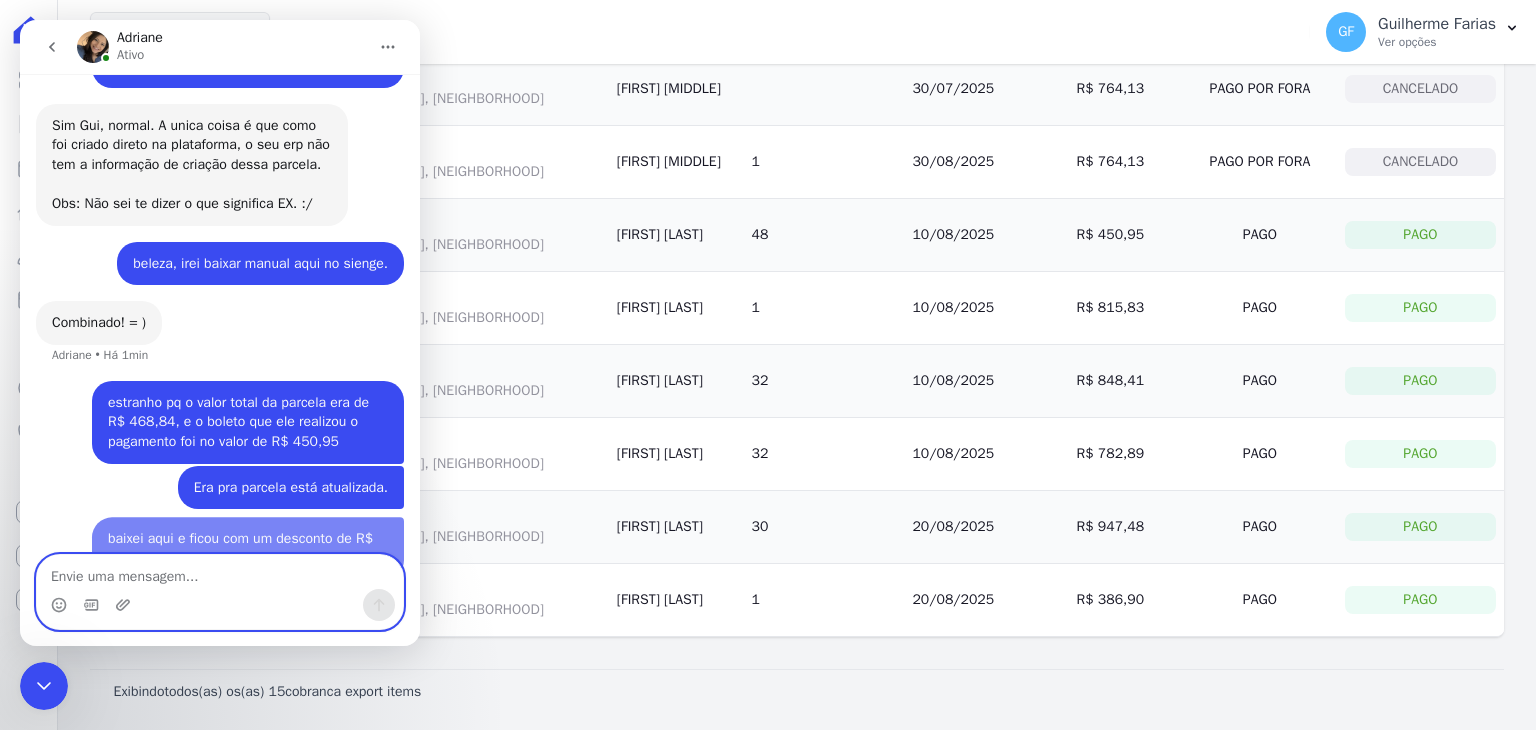scroll, scrollTop: 16023, scrollLeft: 0, axis: vertical 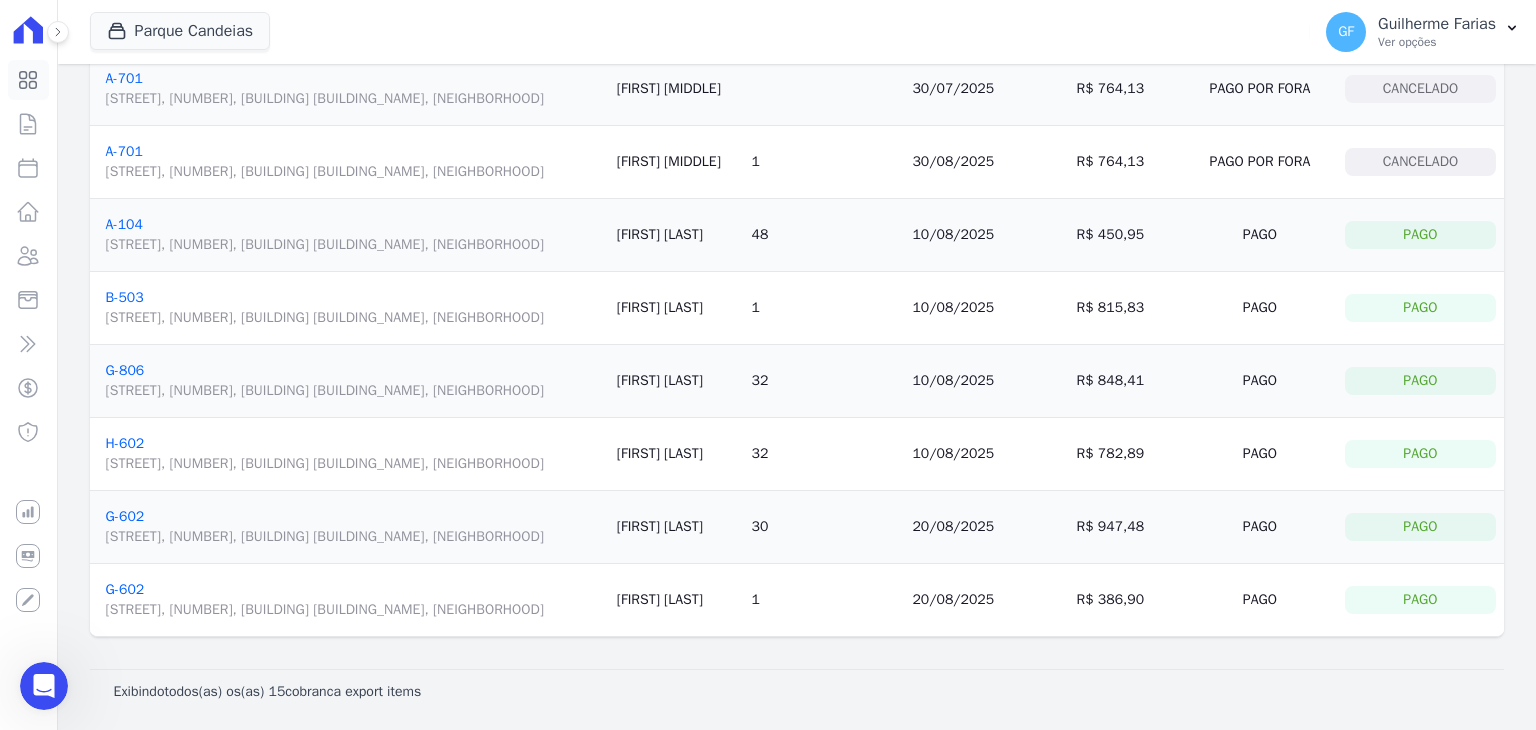 click 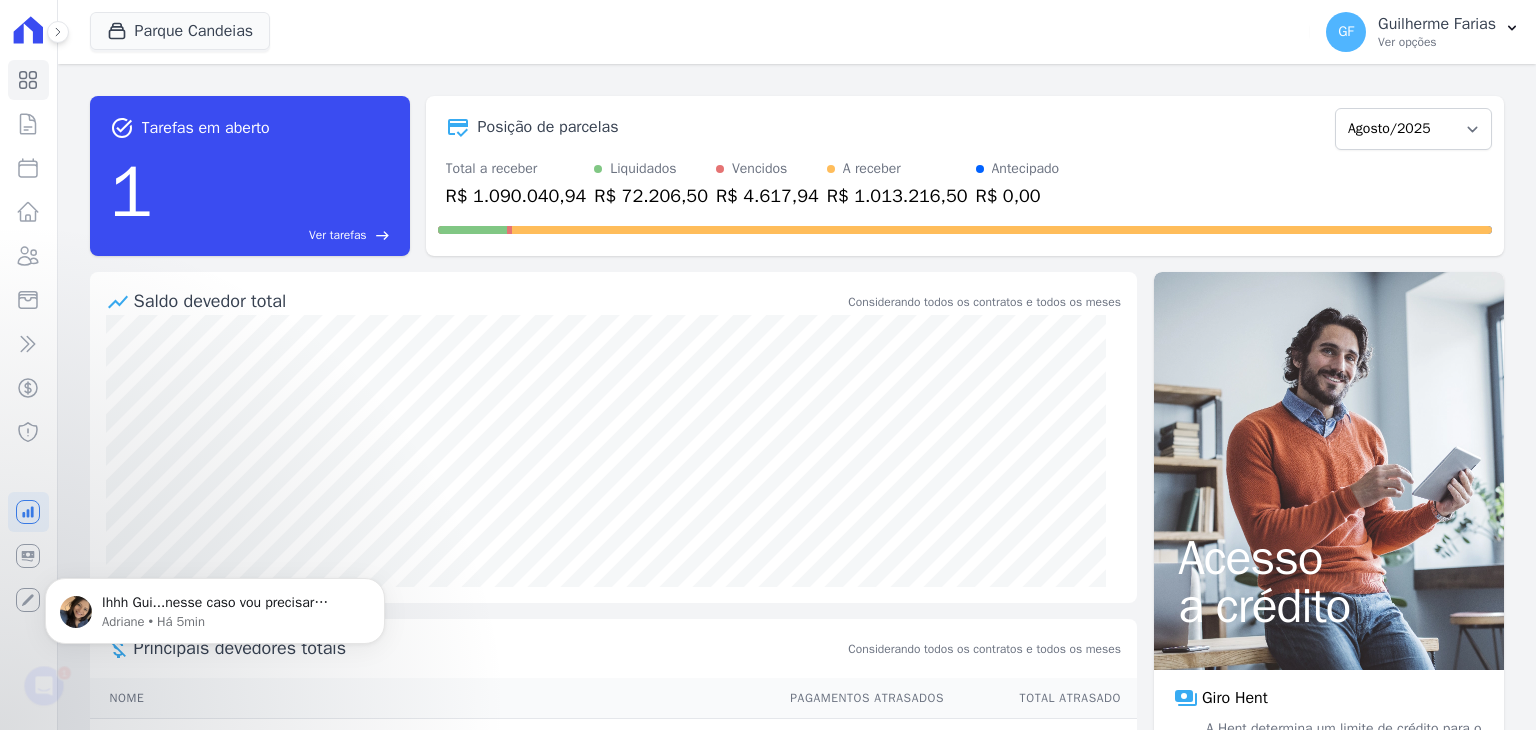 scroll, scrollTop: 0, scrollLeft: 0, axis: both 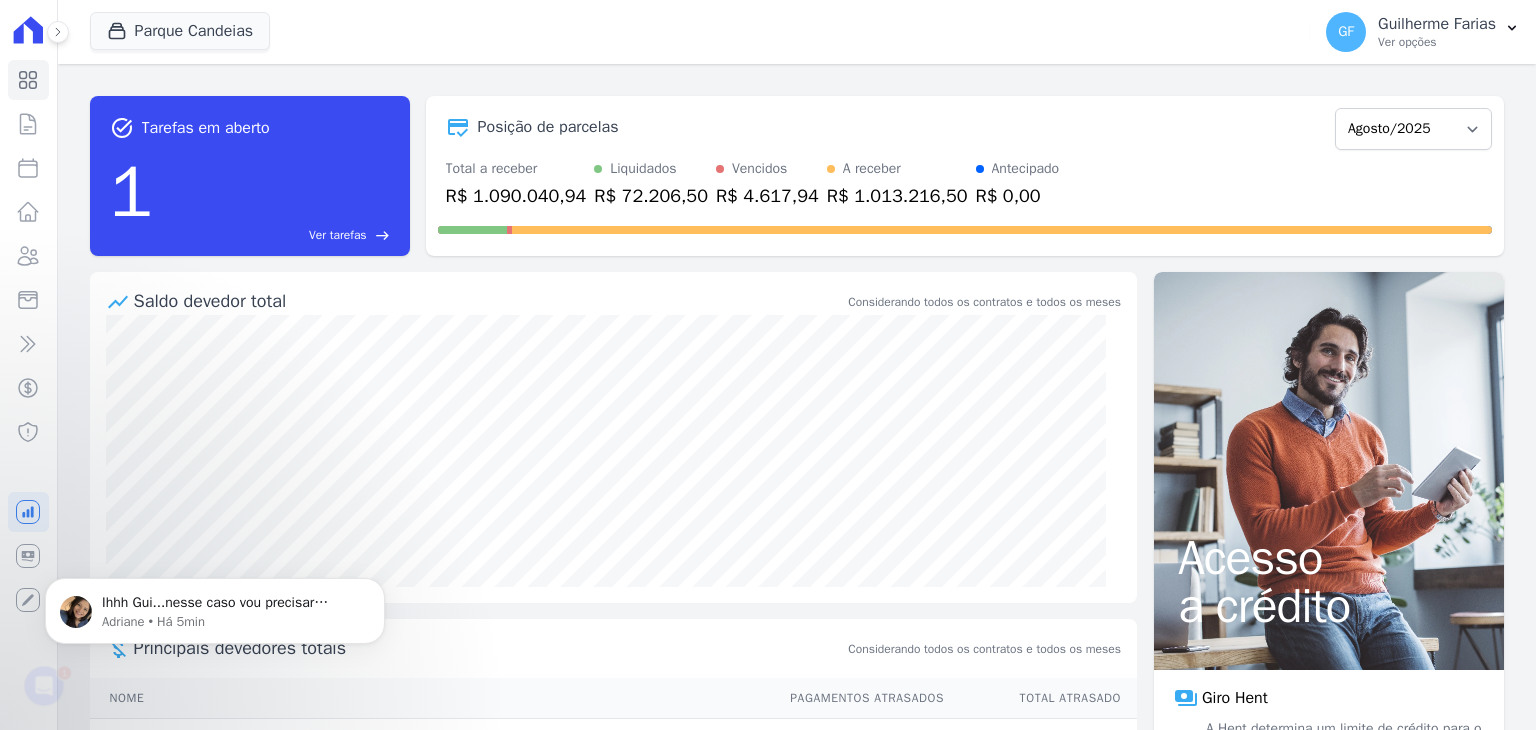 click 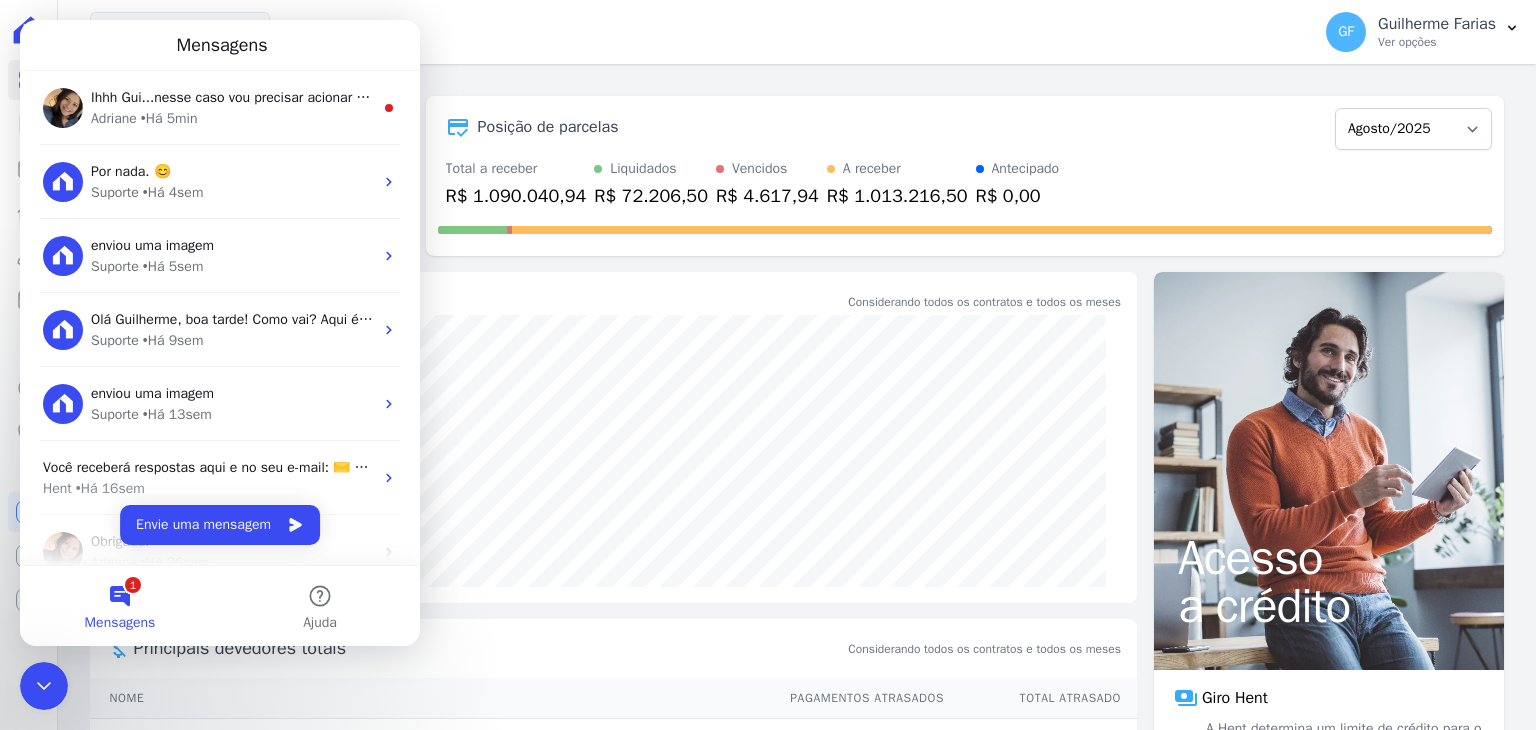 scroll, scrollTop: 0, scrollLeft: 0, axis: both 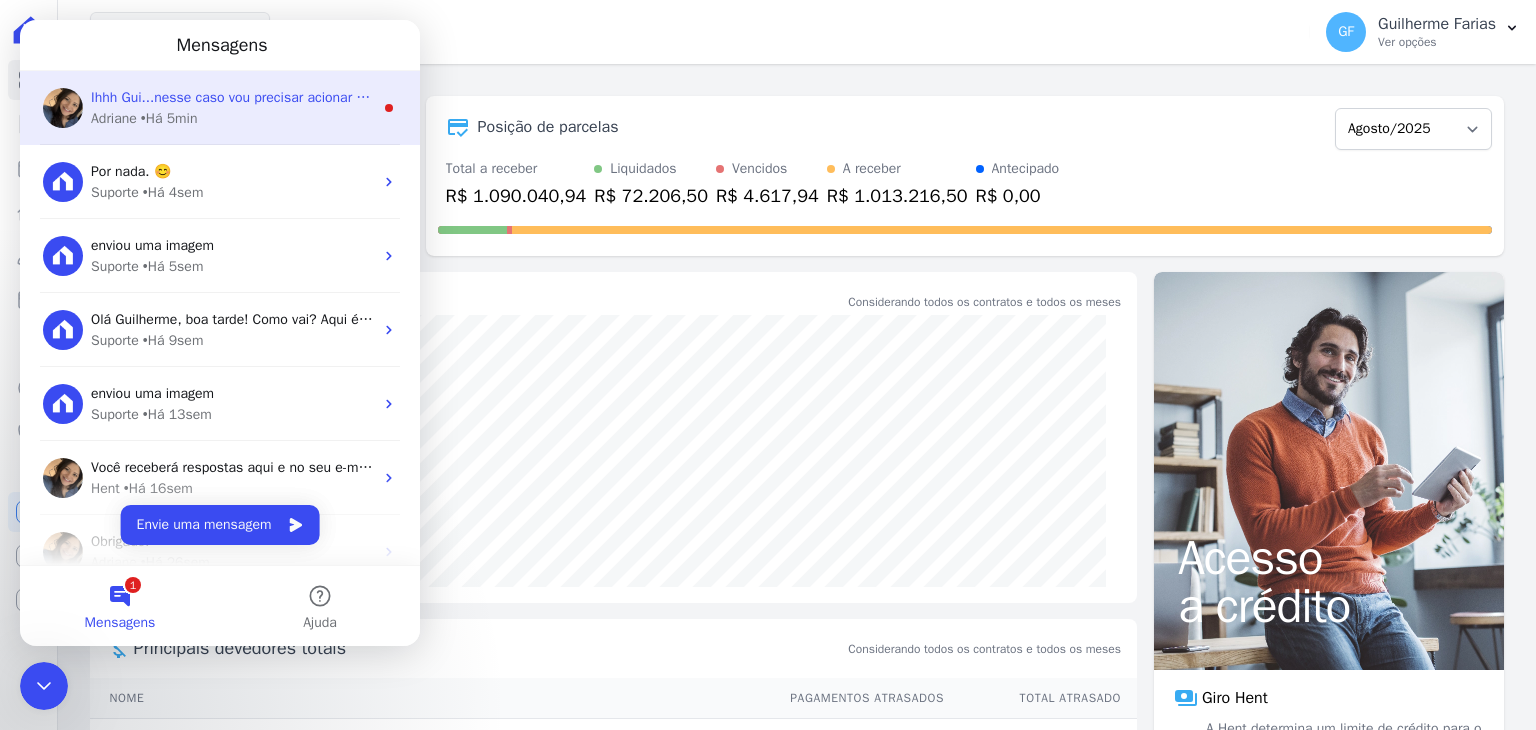 click on "•  Há 5min" at bounding box center [169, 118] 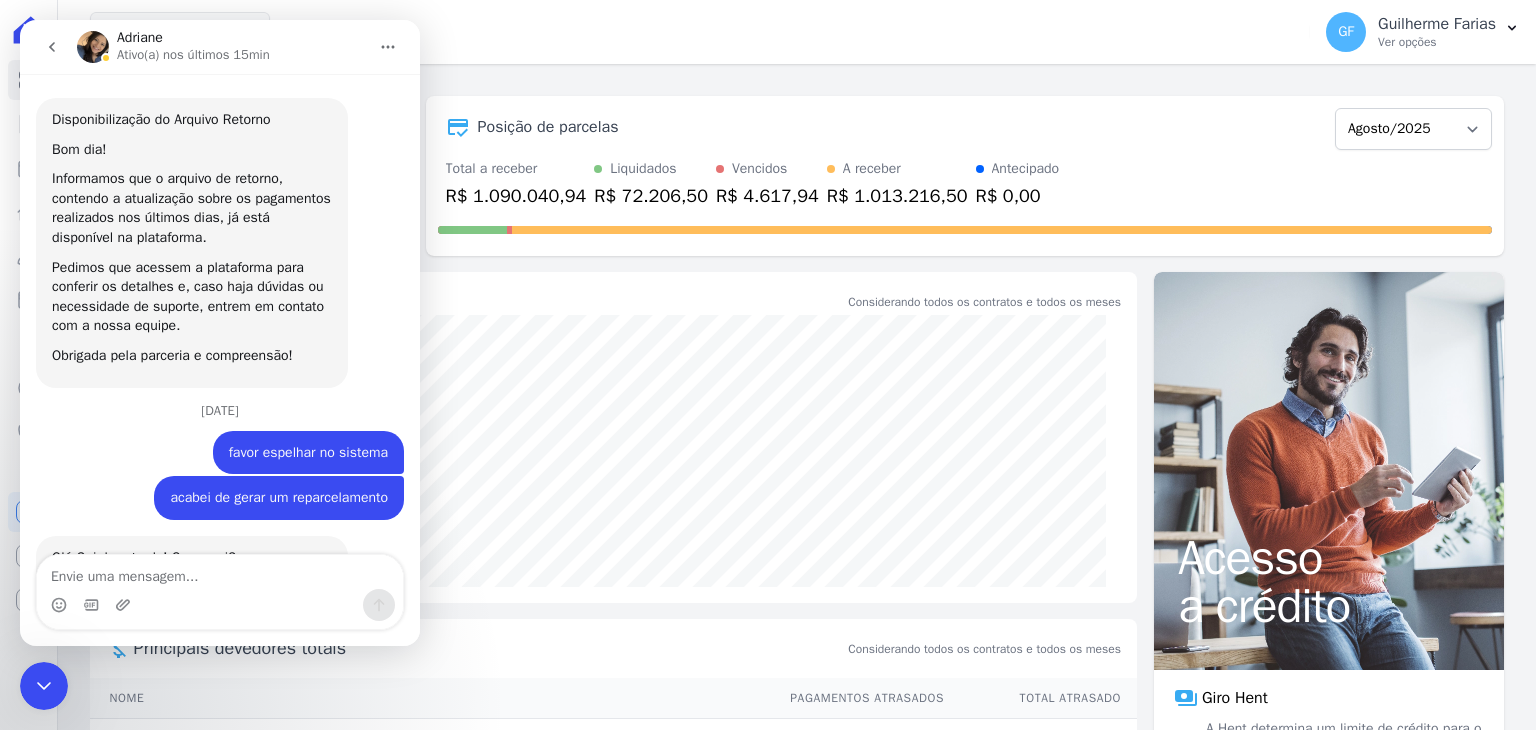 scroll, scrollTop: 3, scrollLeft: 0, axis: vertical 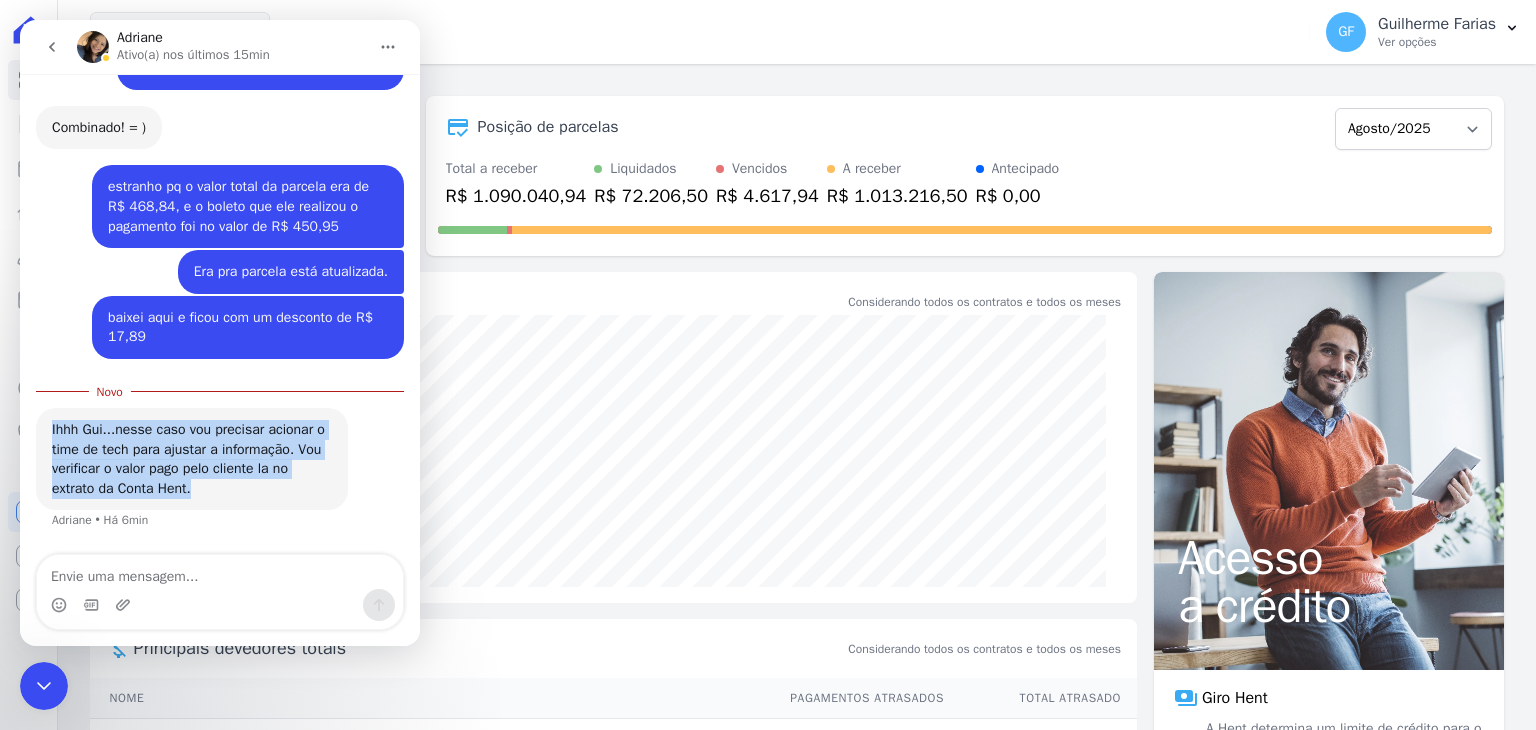 drag, startPoint x: 48, startPoint y: 431, endPoint x: 244, endPoint y: 545, distance: 226.74214 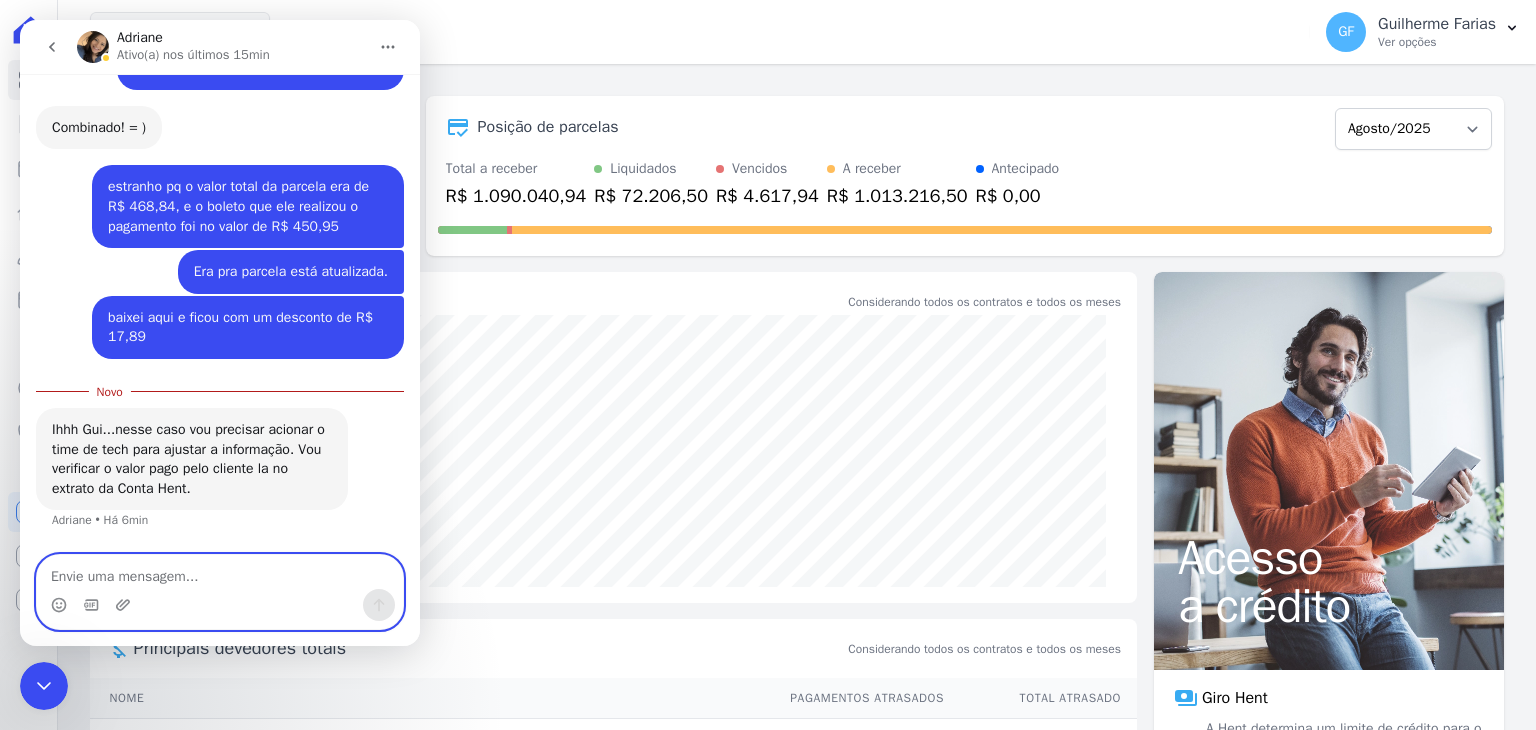 click at bounding box center [220, 572] 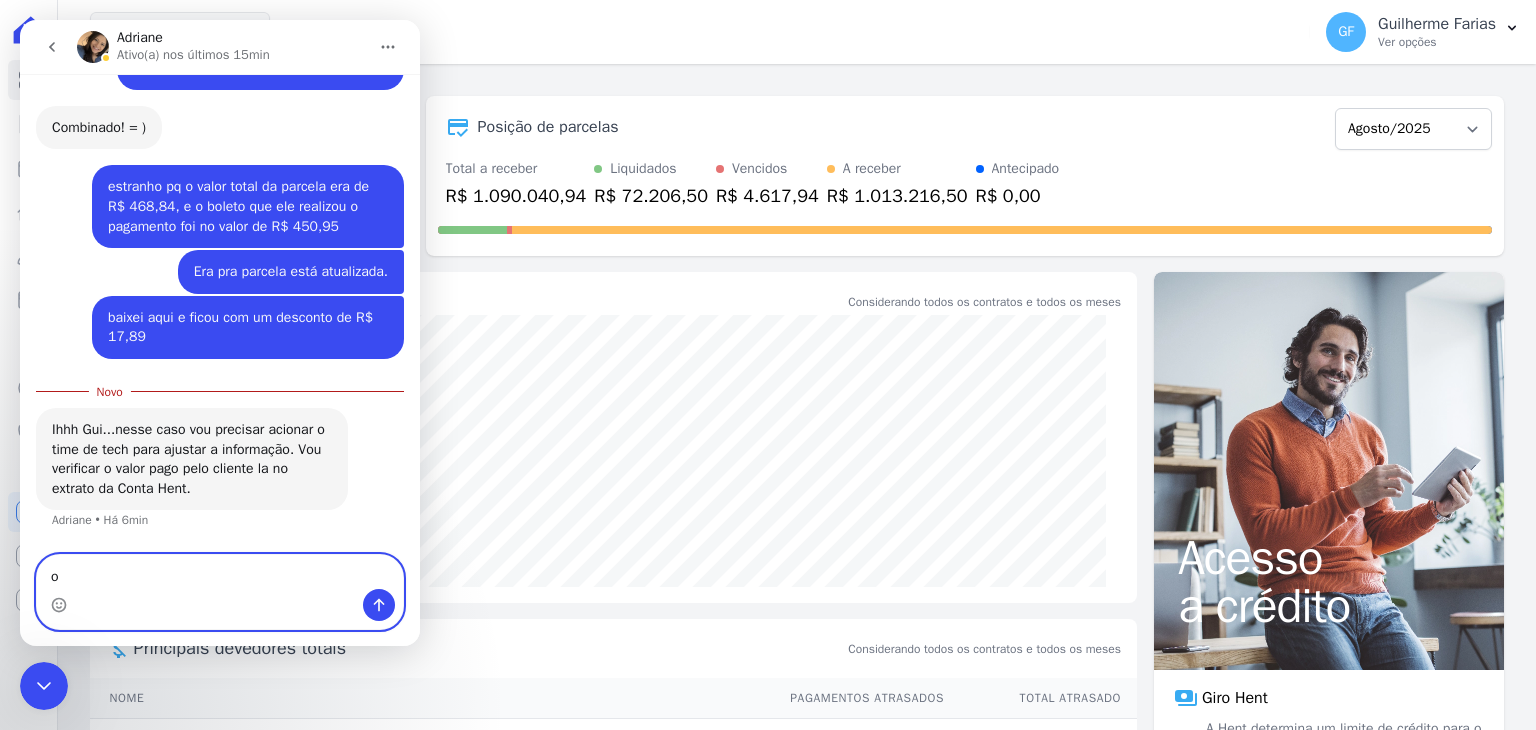 type on "ok" 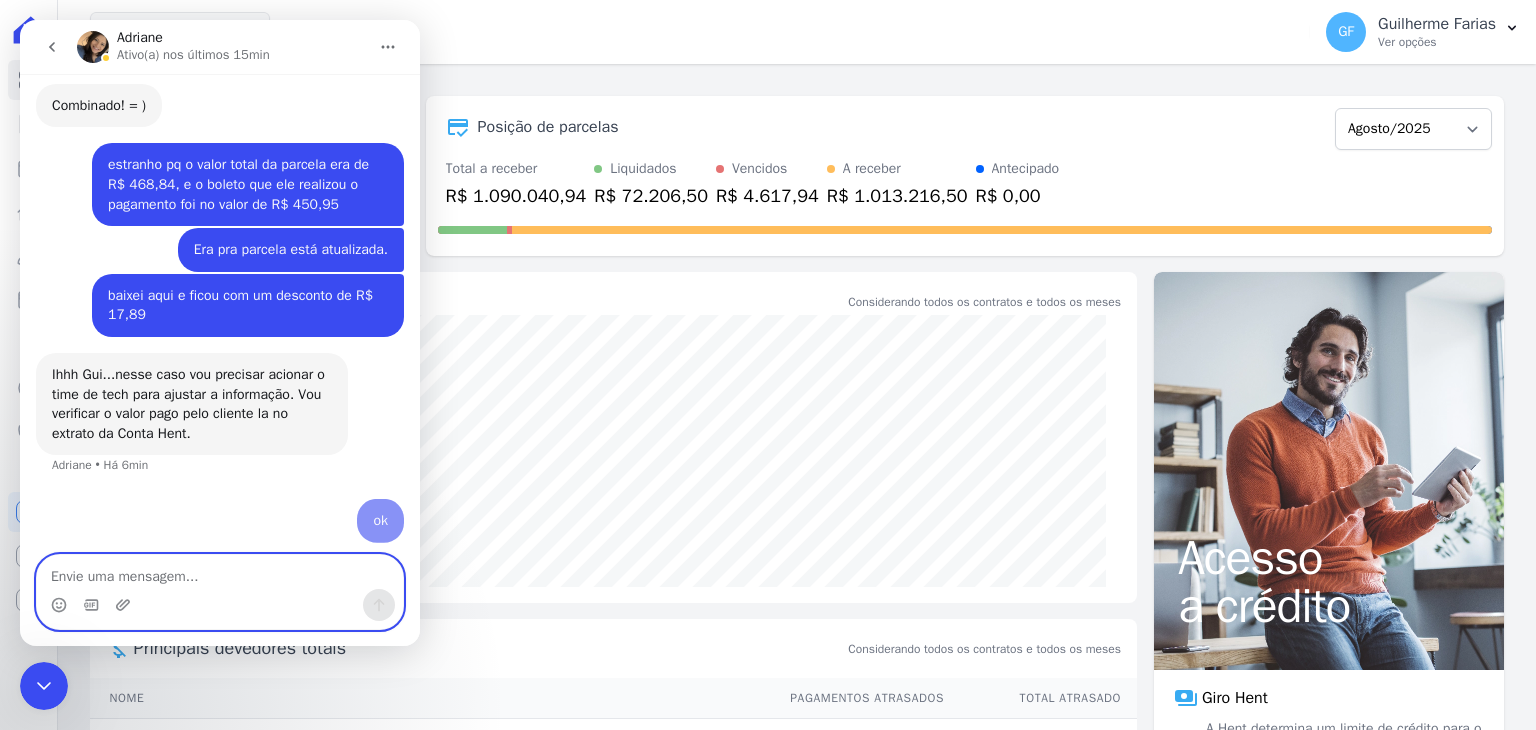 scroll, scrollTop: 2, scrollLeft: 0, axis: vertical 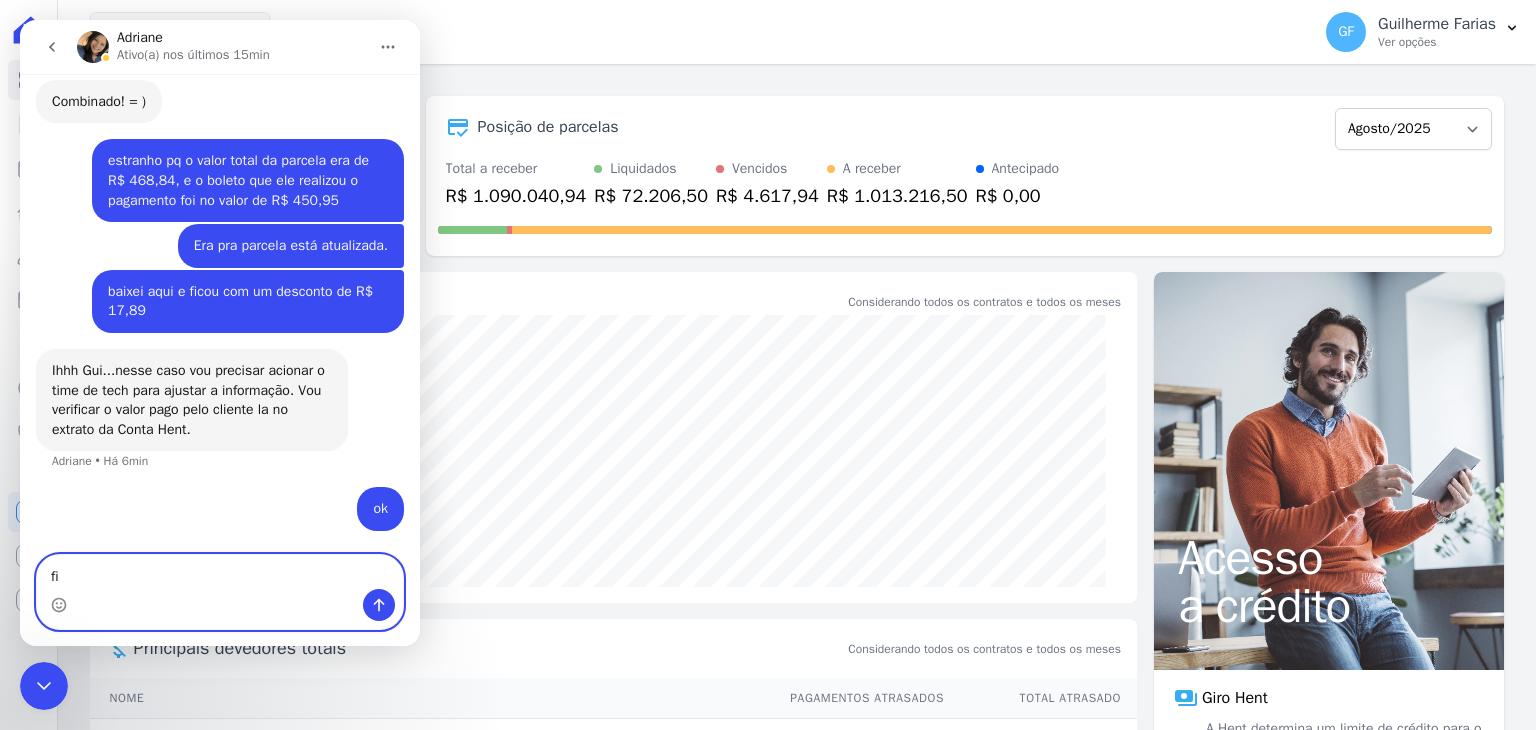 type on "f" 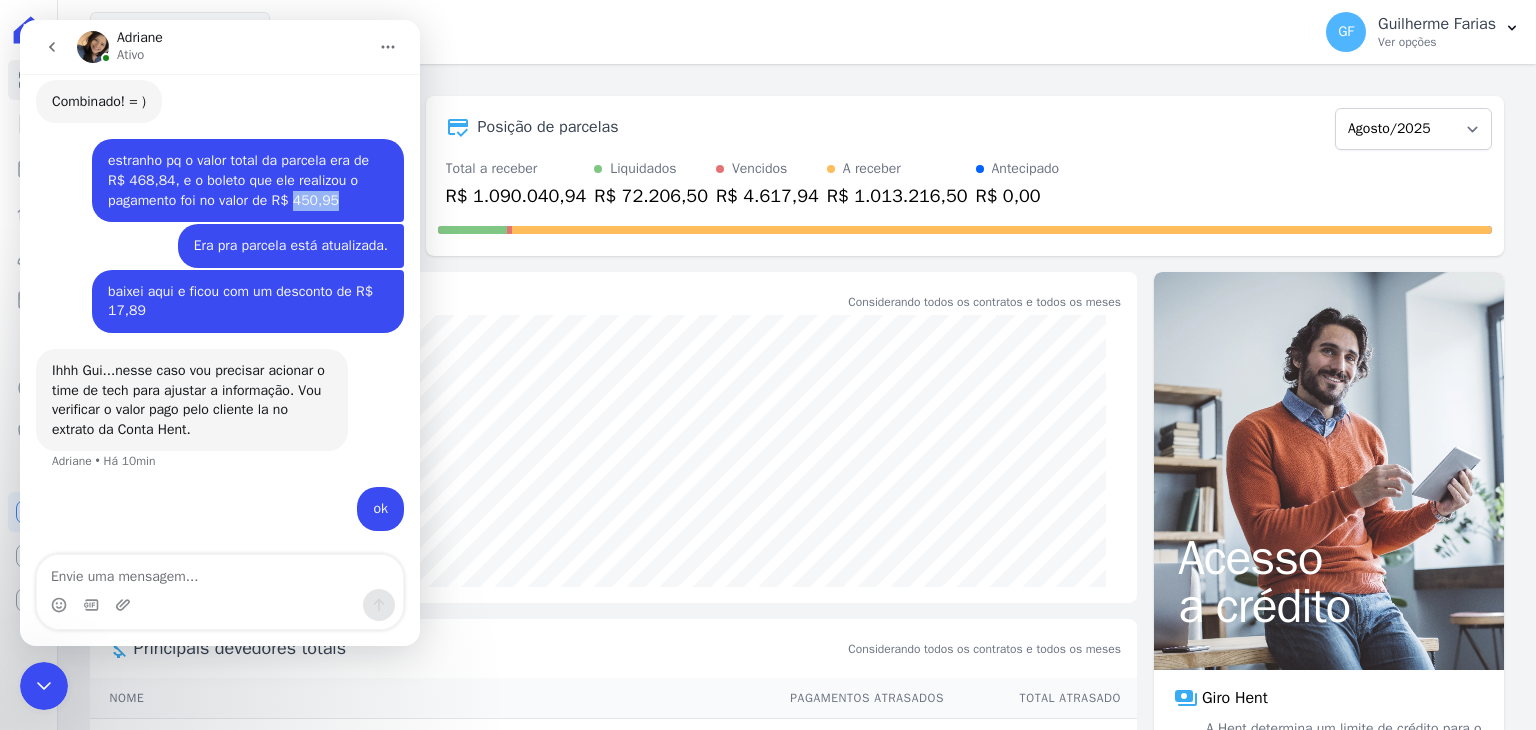 drag, startPoint x: 285, startPoint y: 197, endPoint x: 341, endPoint y: 201, distance: 56.142673 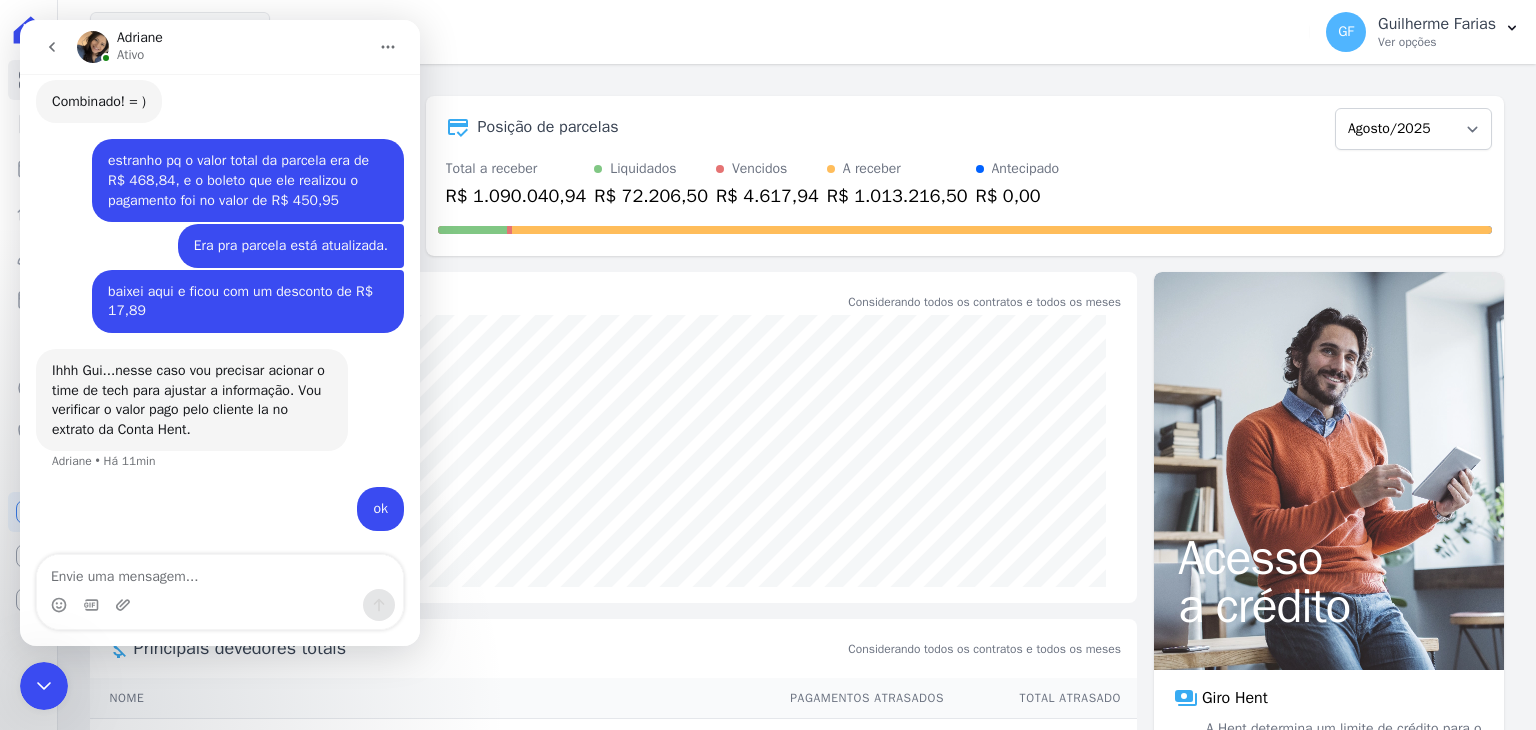 click on "ok [FIRST]    •   Há [TIME]" at bounding box center [220, 521] 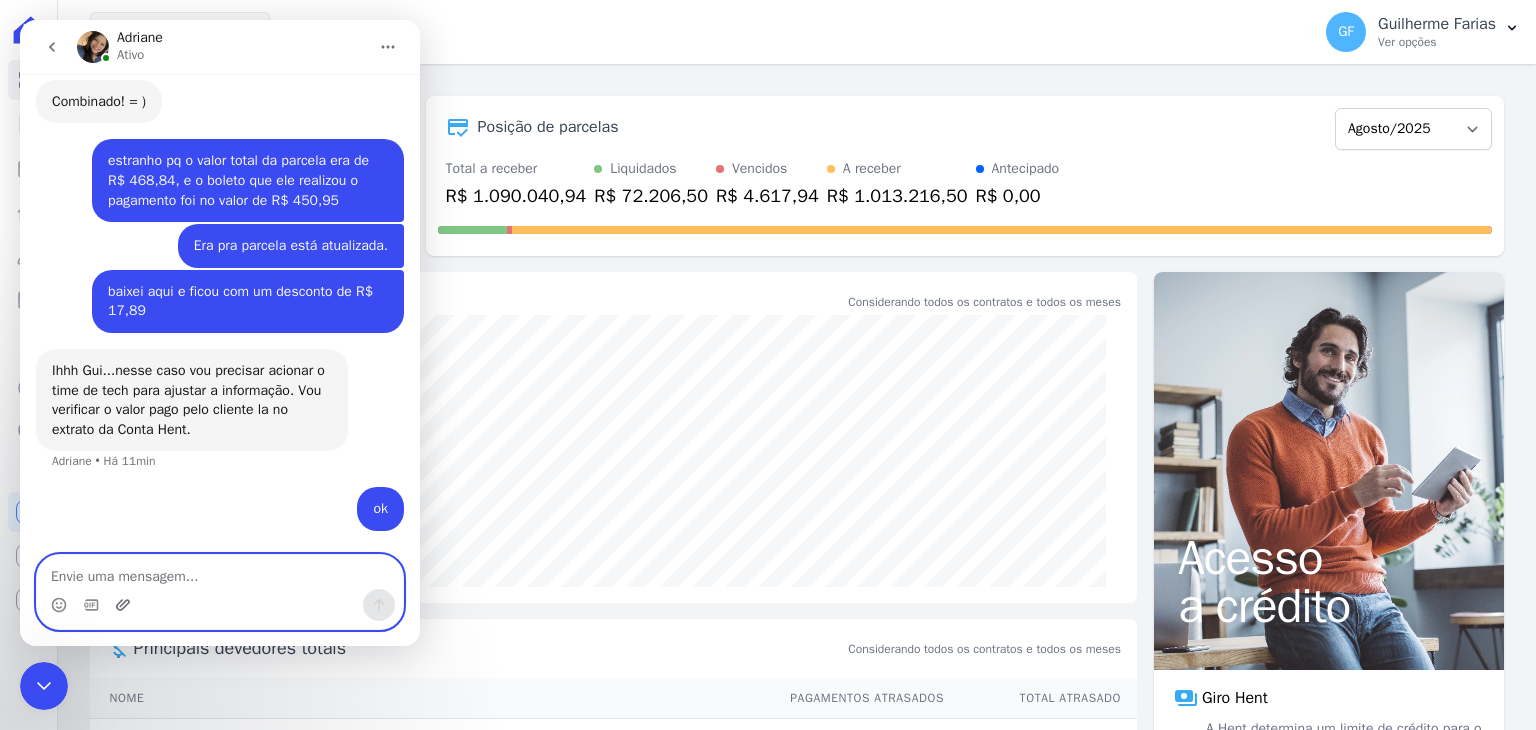click 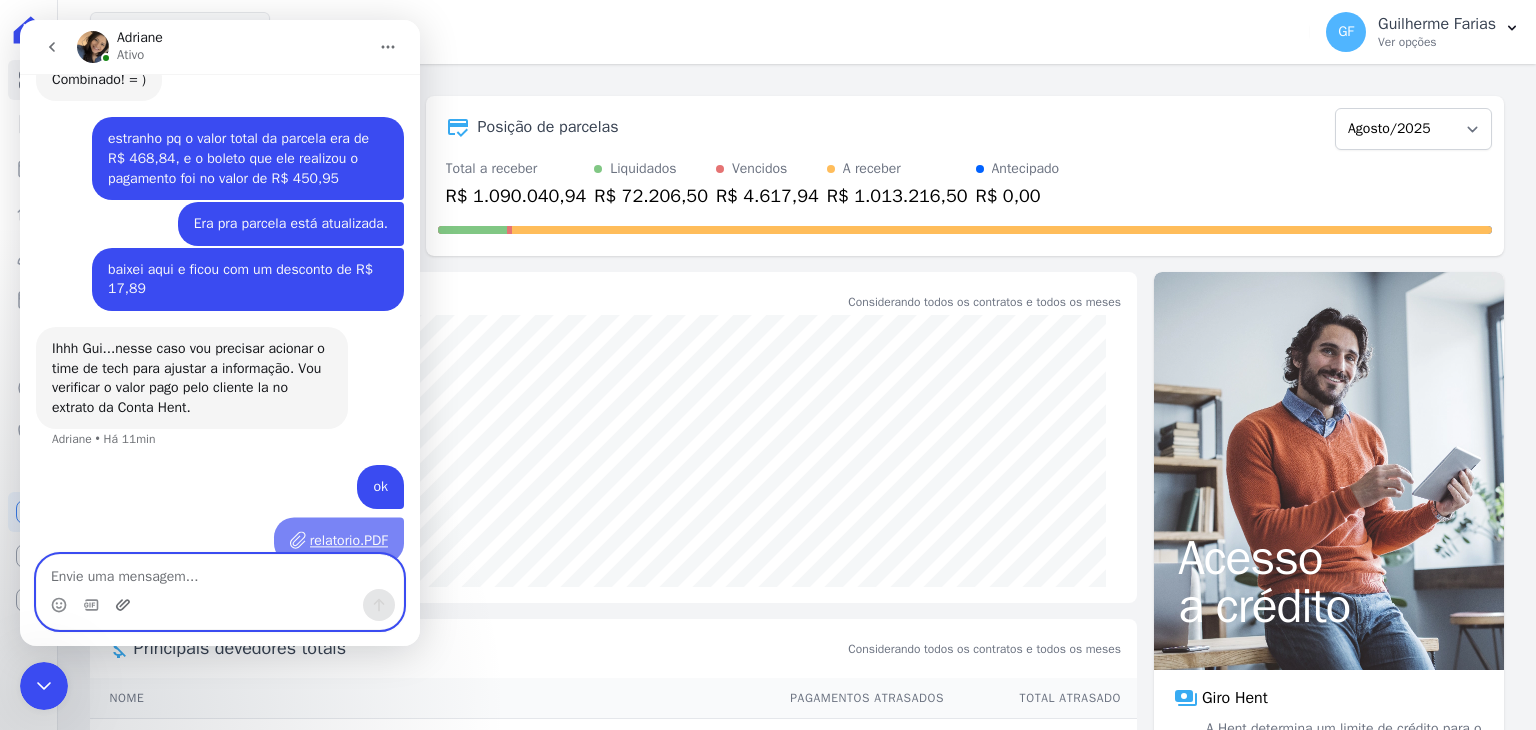 scroll, scrollTop: 16067, scrollLeft: 0, axis: vertical 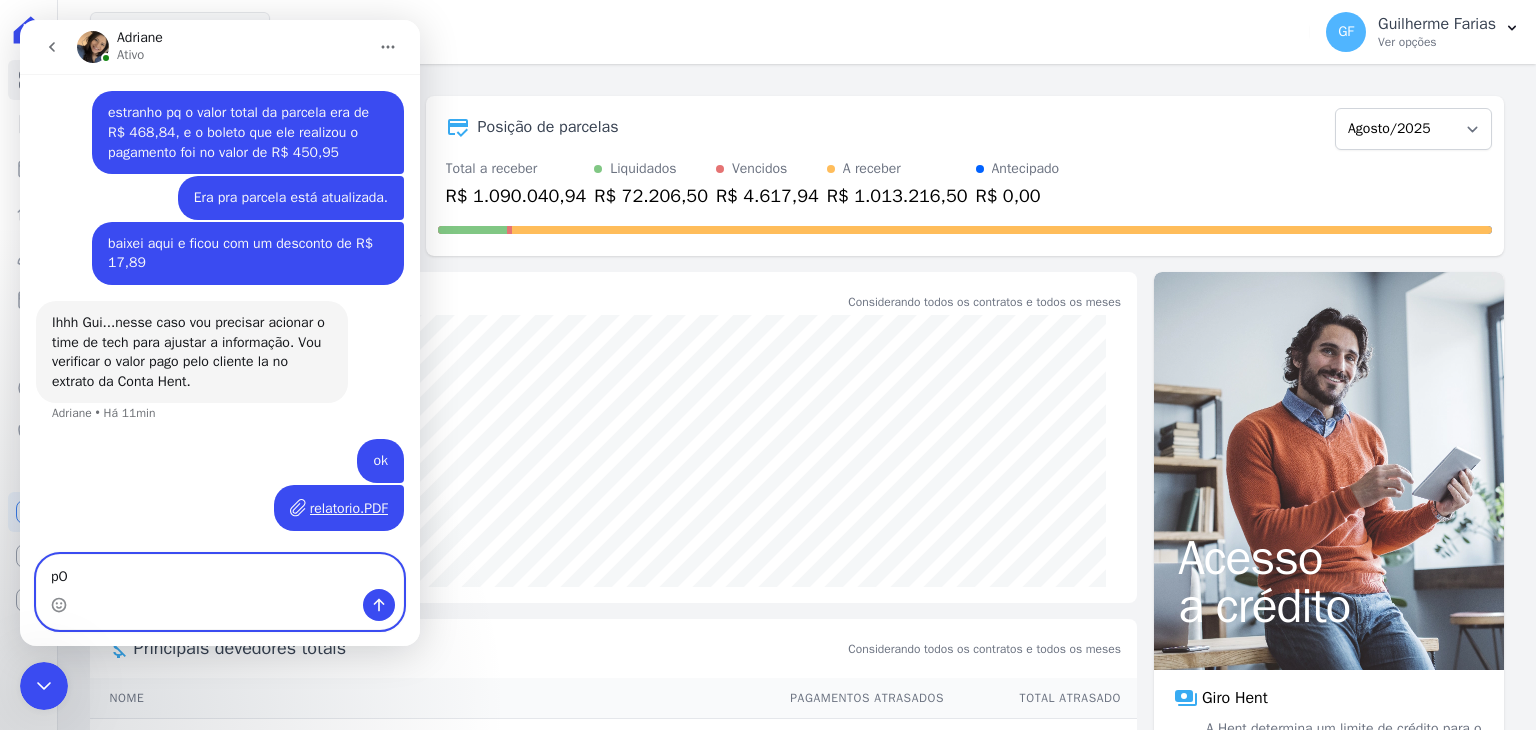 type on "p" 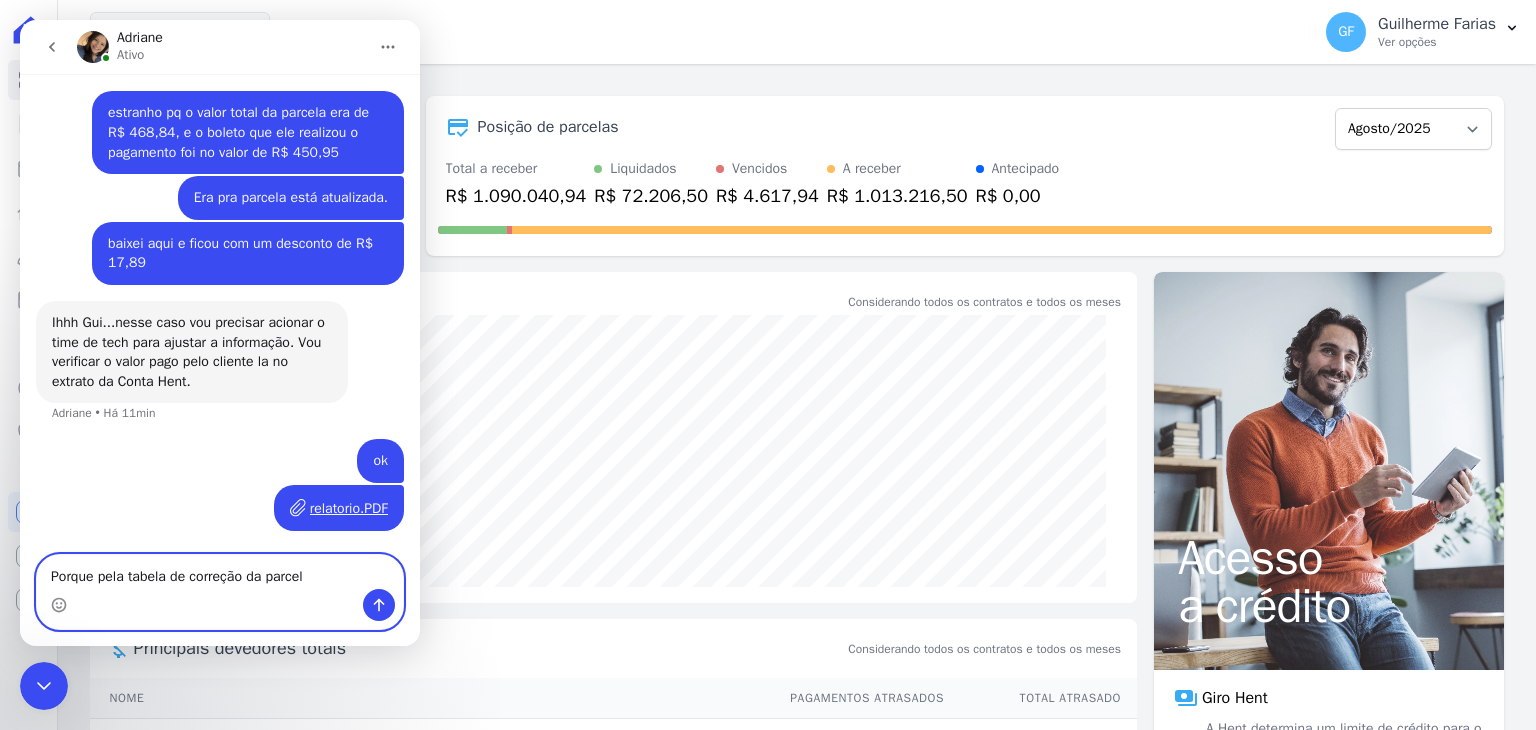 type on "Porque pela tabela de correção da parcela" 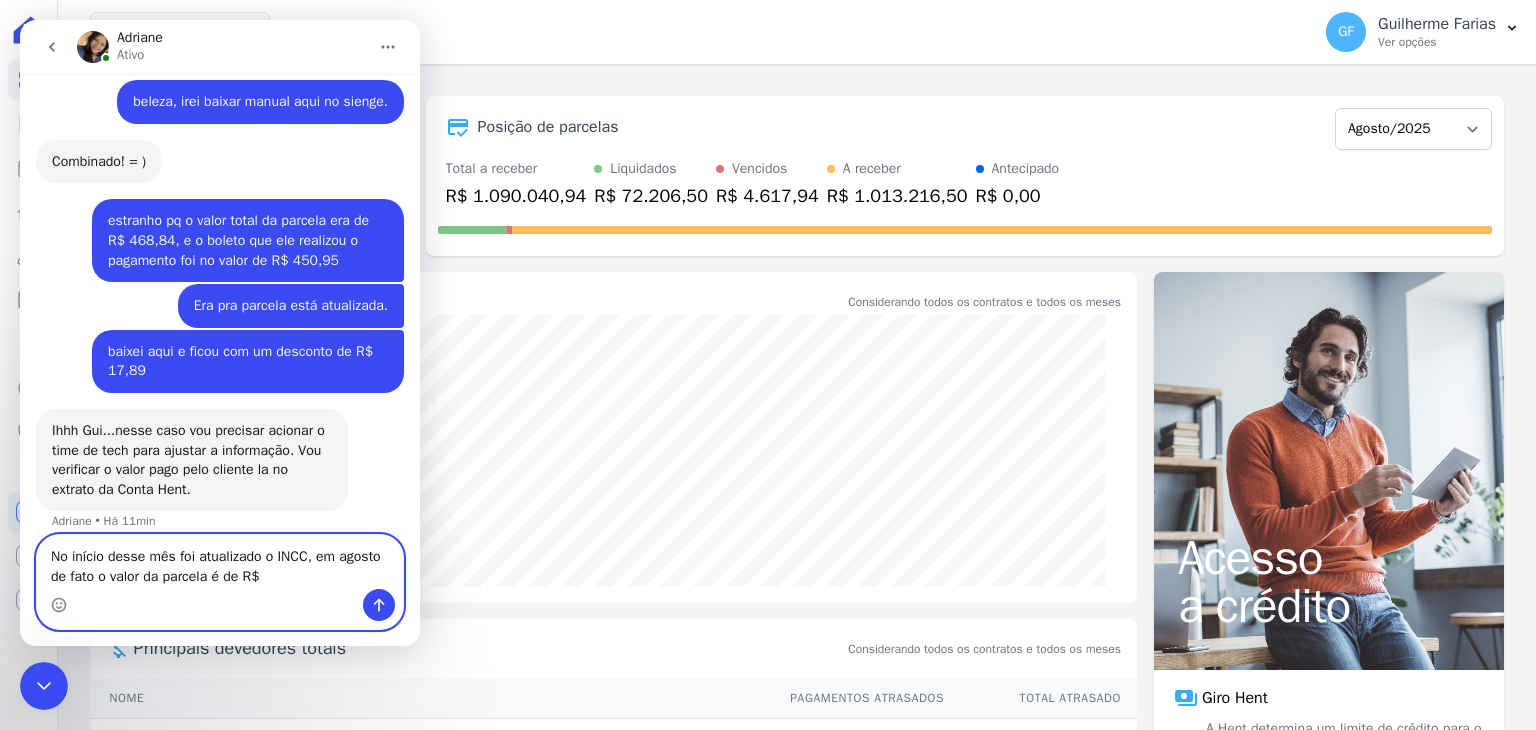 scroll, scrollTop: 15932, scrollLeft: 0, axis: vertical 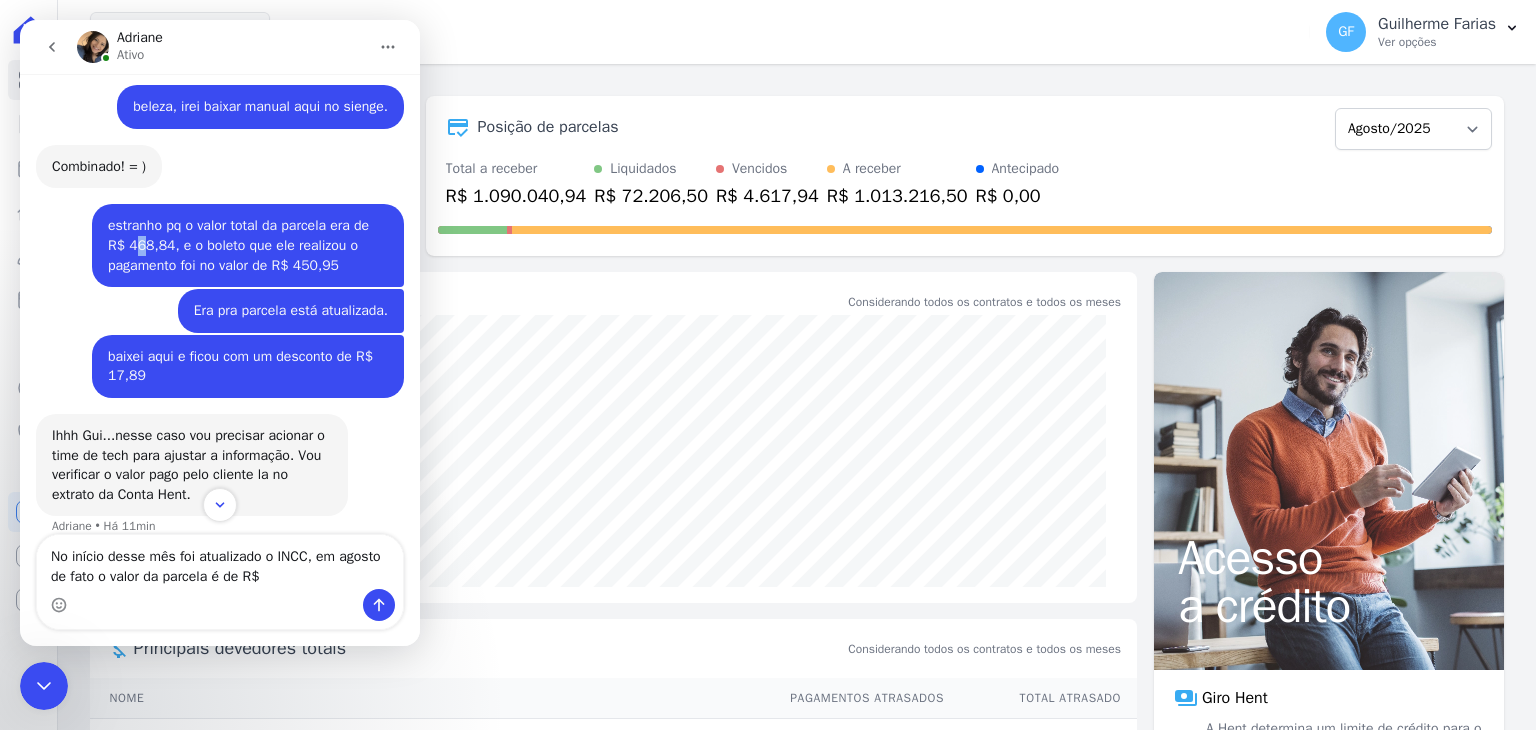 click on "estranho pq o valor total da parcela era de R$ 468,84, e o boleto que ele realizou o pagamento foi no valor de R$ 450,95" at bounding box center [248, 245] 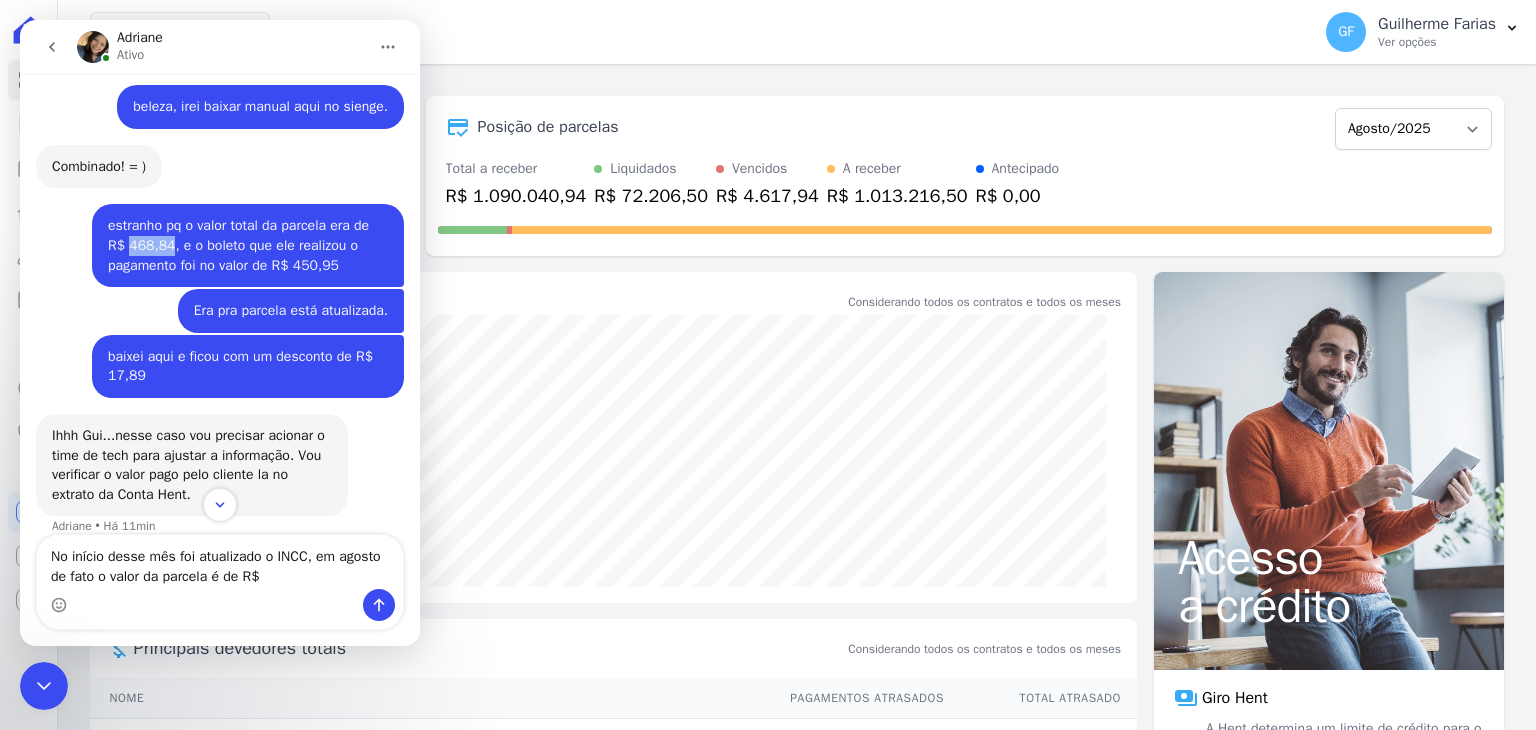 drag, startPoint x: 119, startPoint y: 268, endPoint x: 156, endPoint y: 273, distance: 37.336308 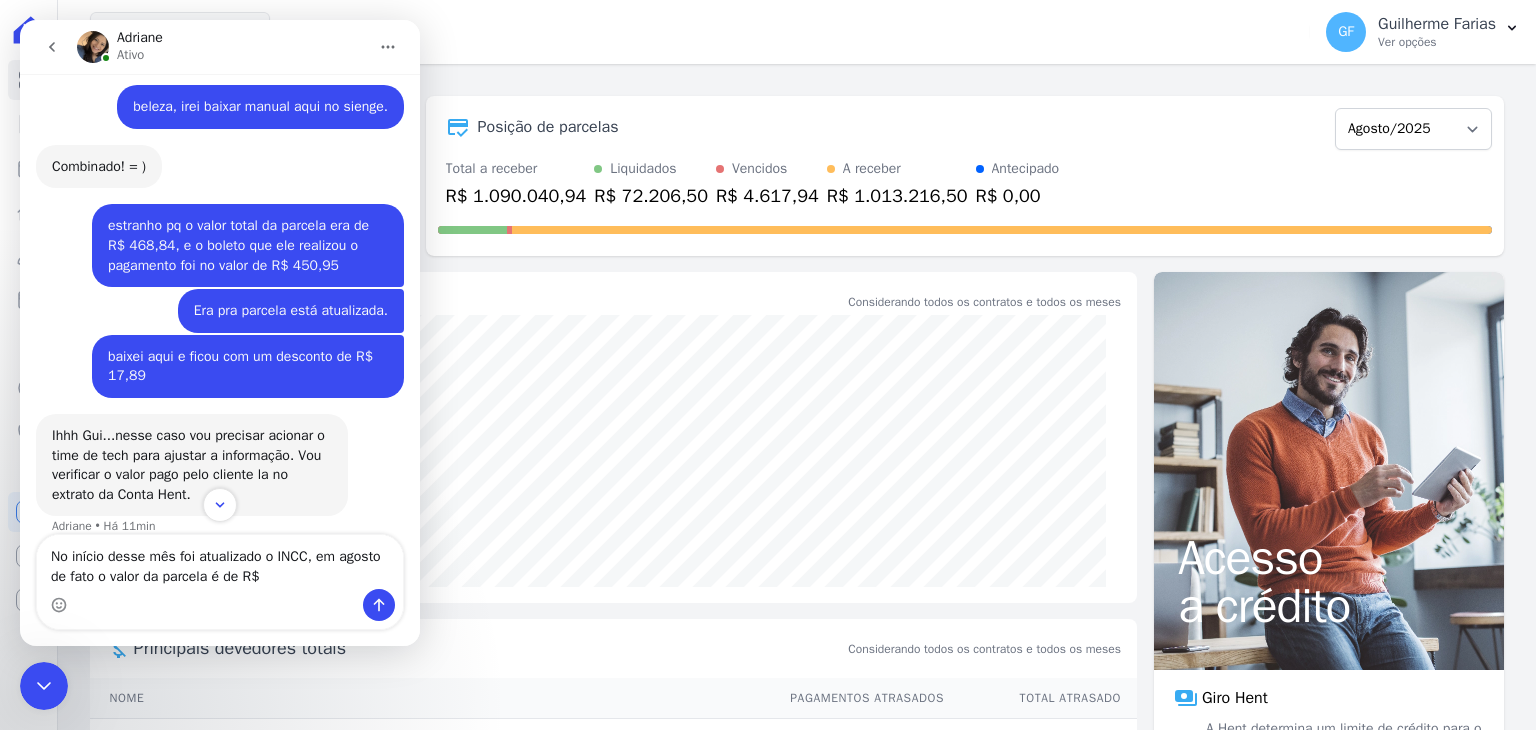click at bounding box center (220, 605) 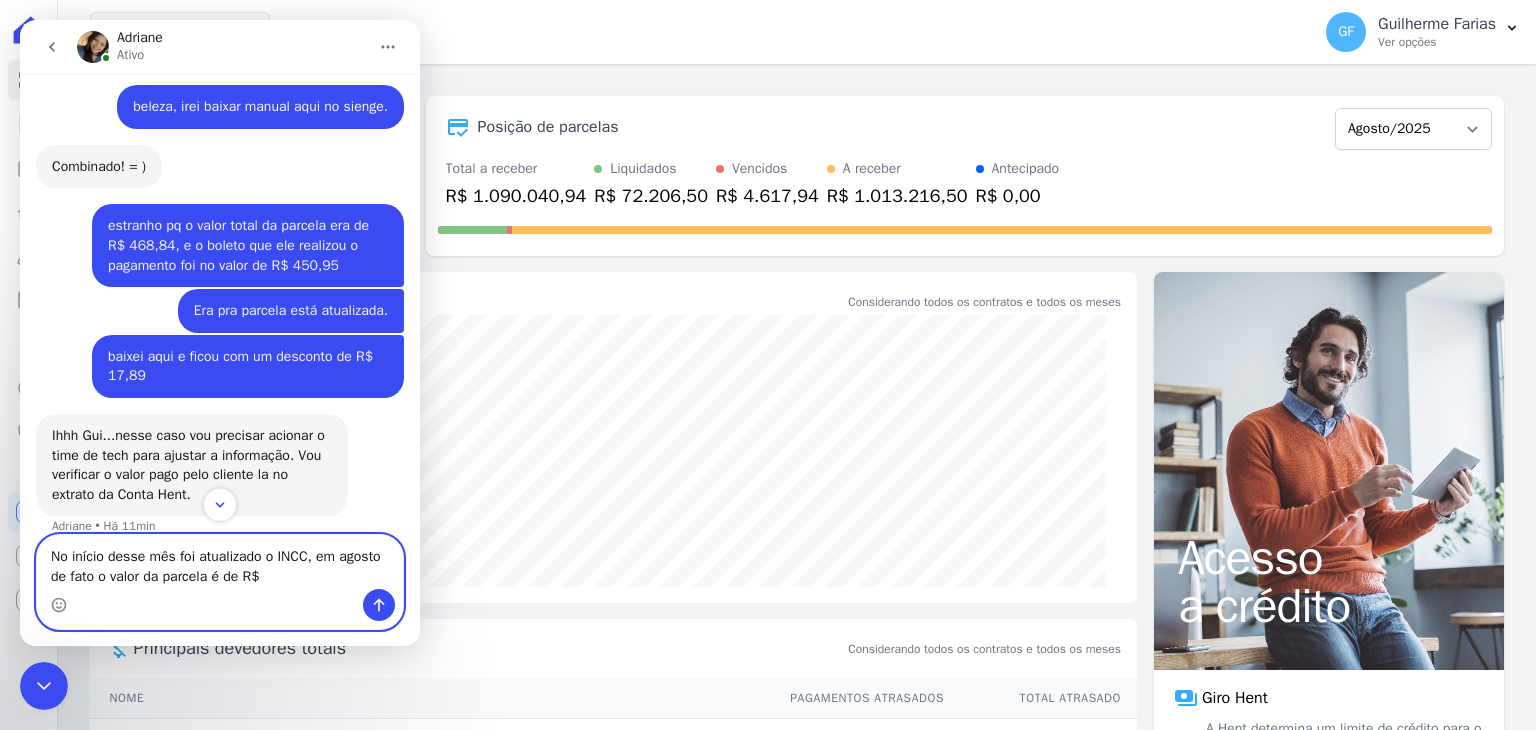 click on "No início desse mês foi atualizado o INCC, em agosto de fato o valor da parcela é de R$" at bounding box center [220, 562] 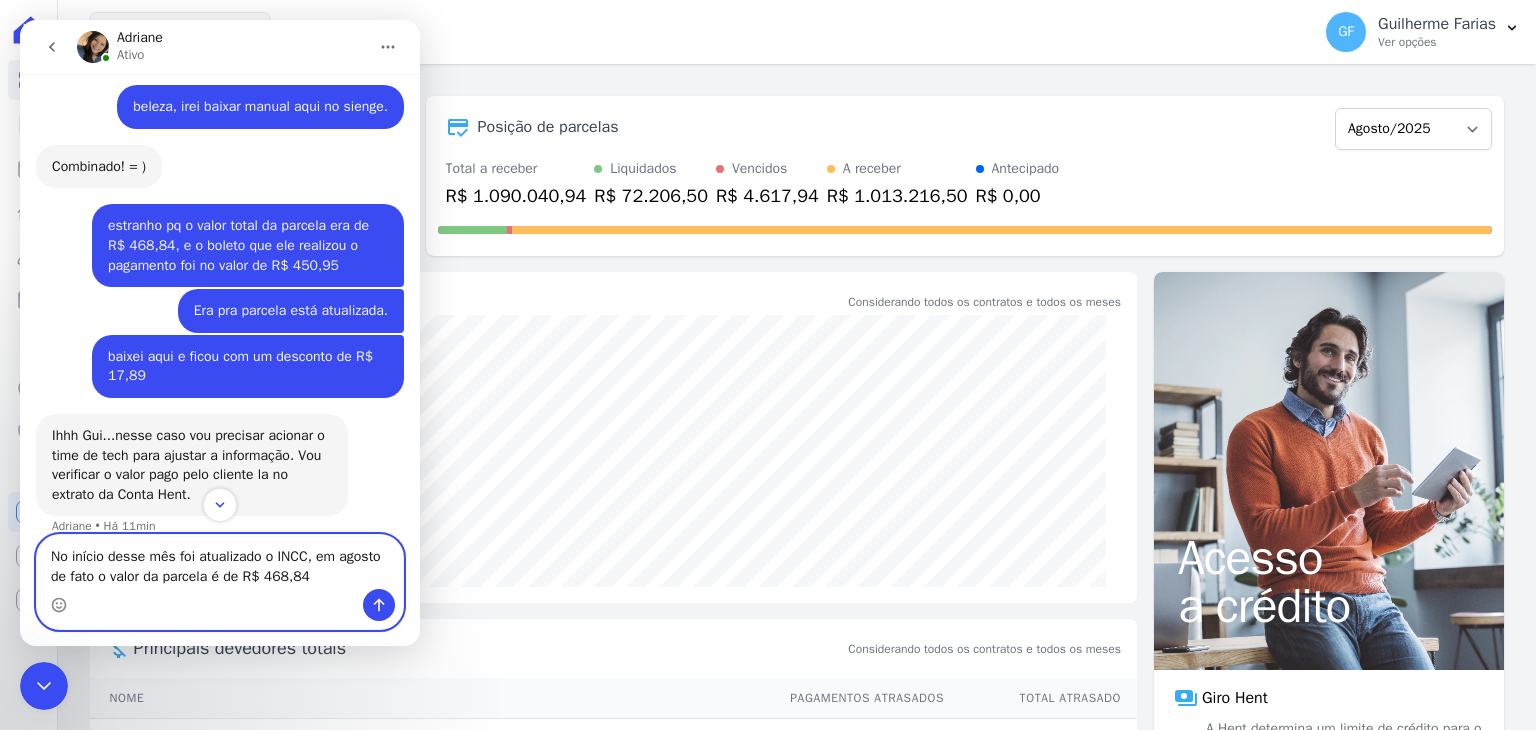 type on "No início desse mês foi atualizado o INCC, em agosto de fato o valor da parcela é de R$ 468,84." 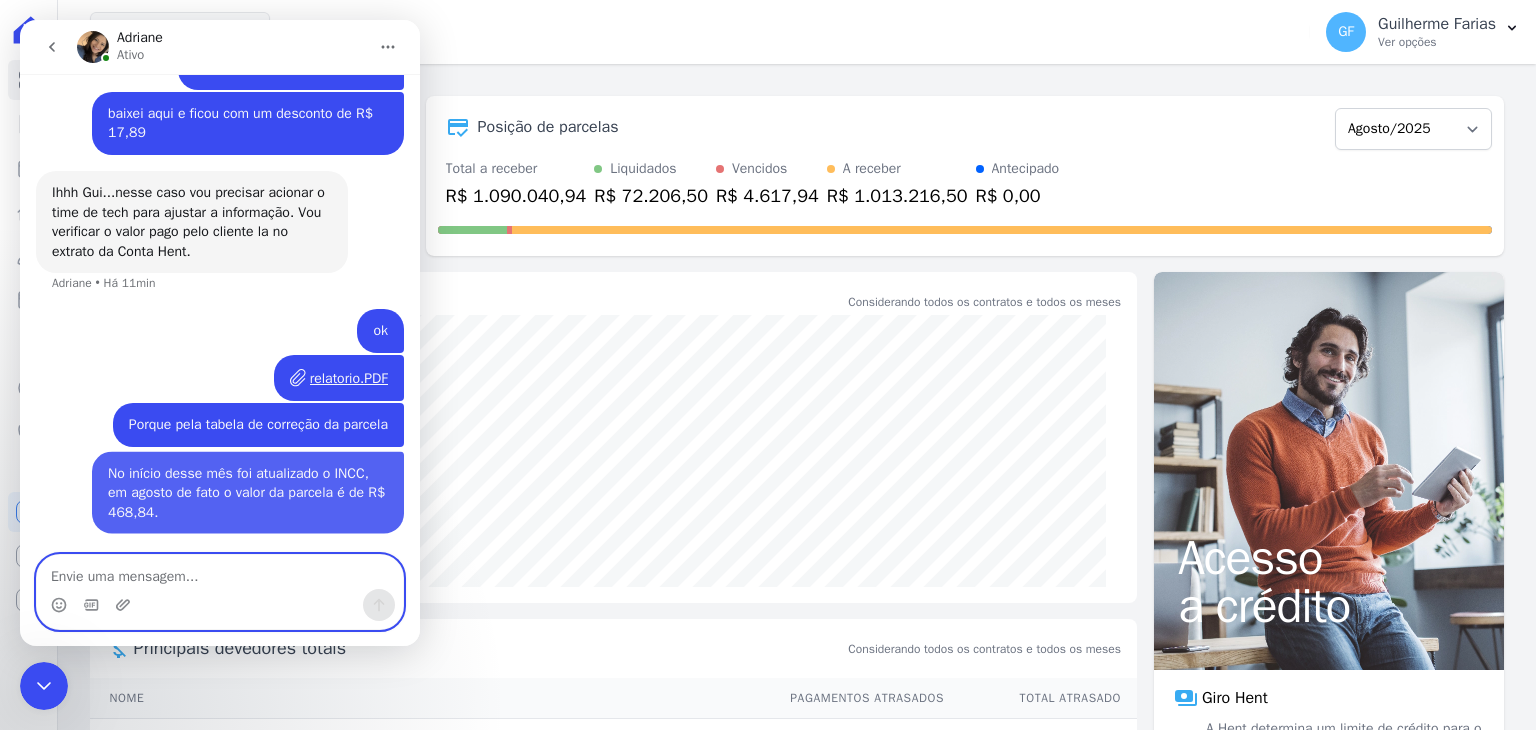 scroll, scrollTop: 16197, scrollLeft: 0, axis: vertical 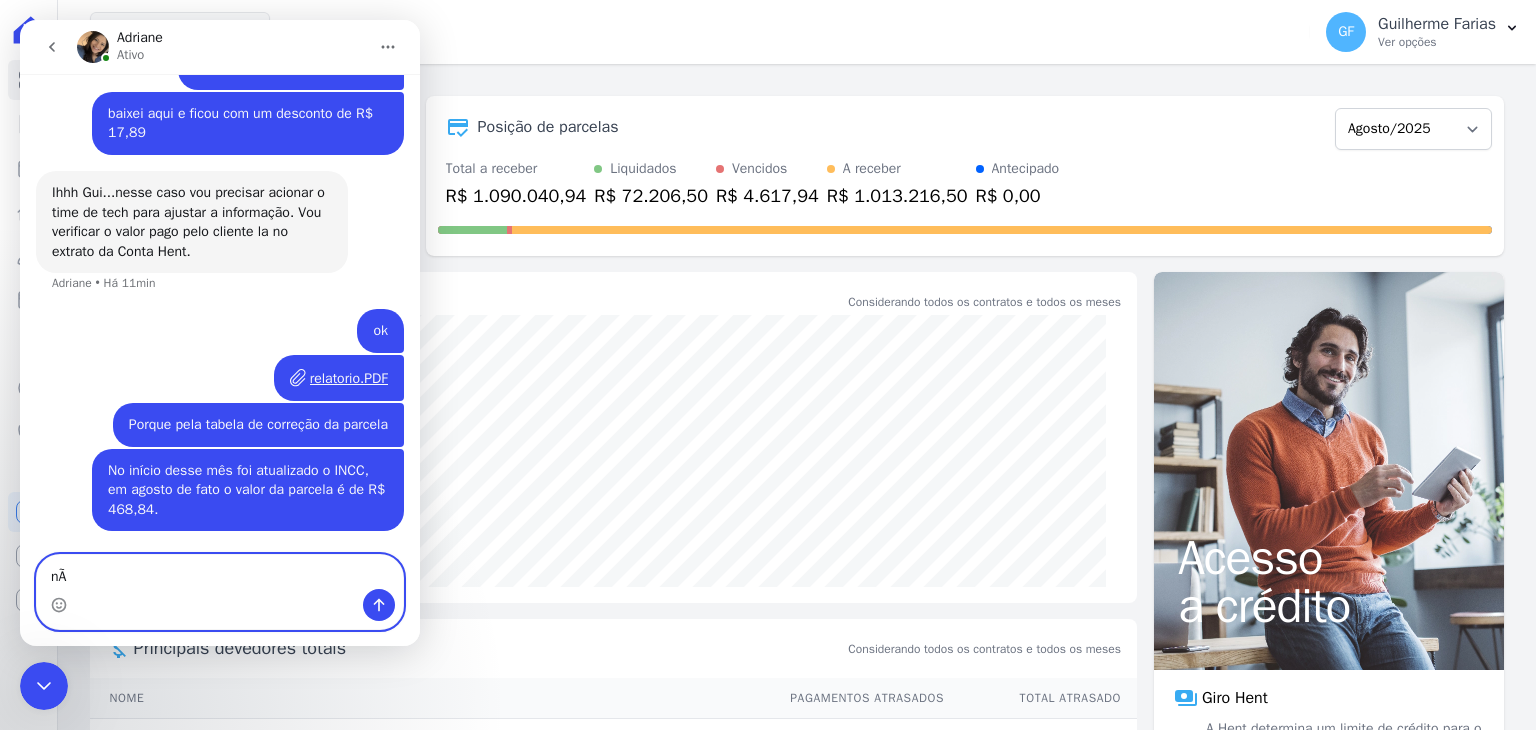 type on "n" 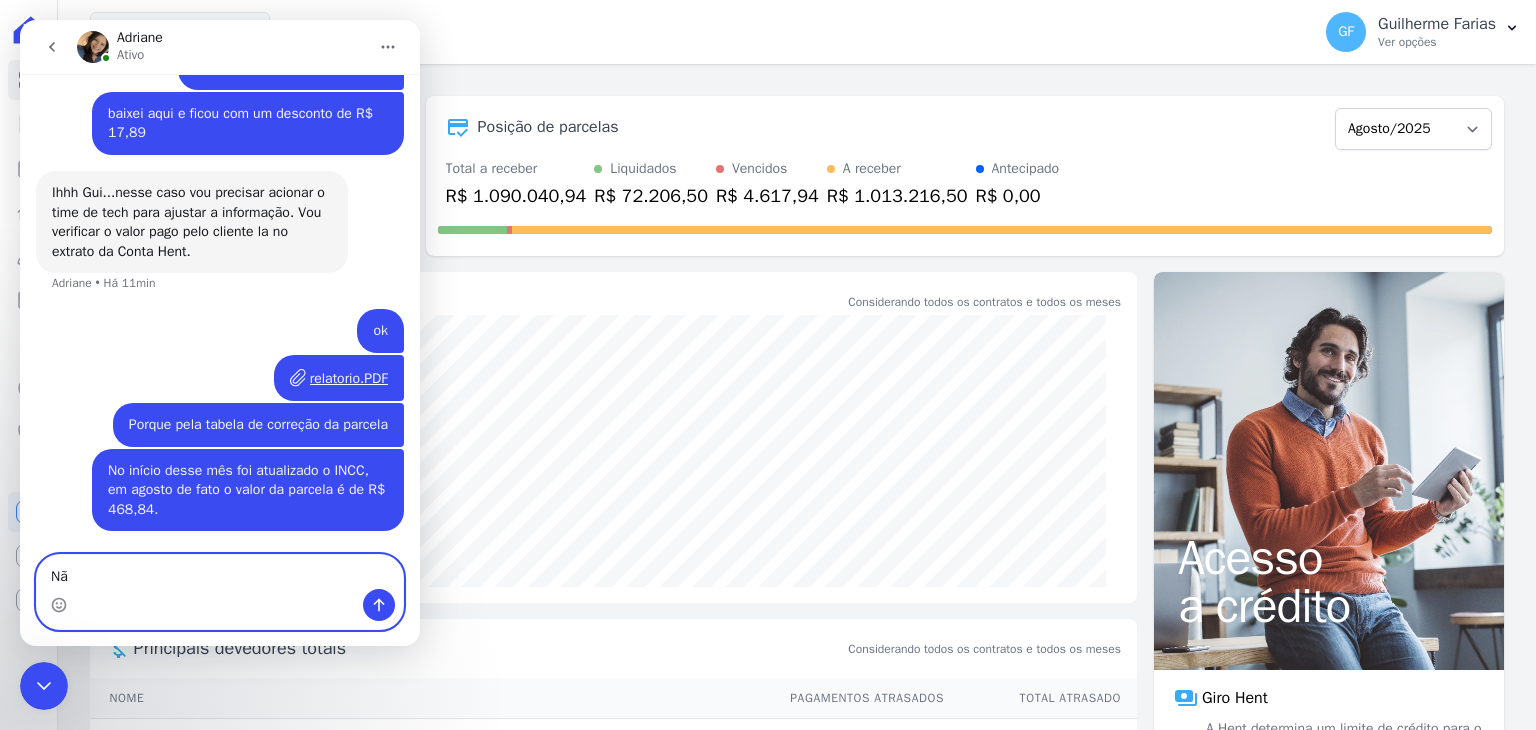 type on "N" 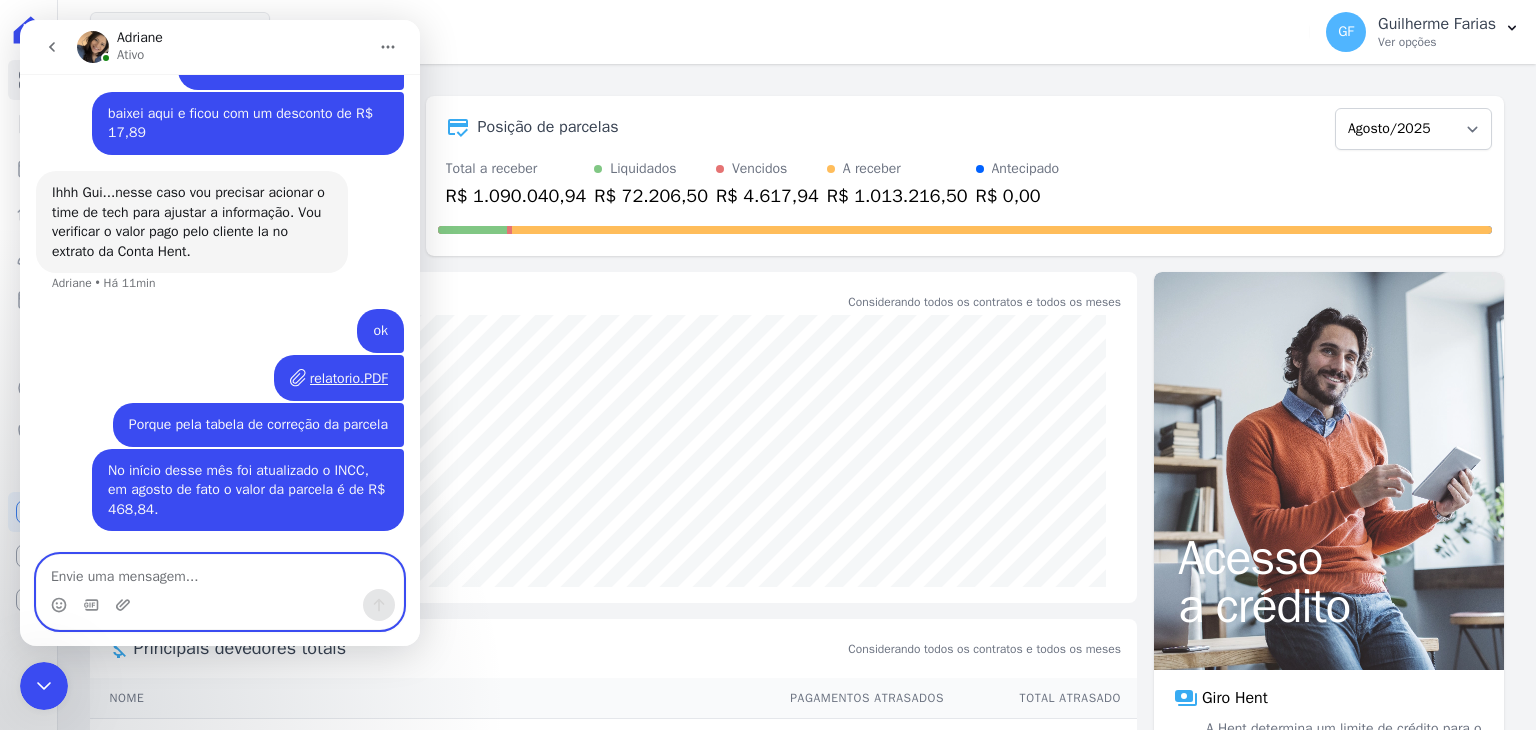 type on "T" 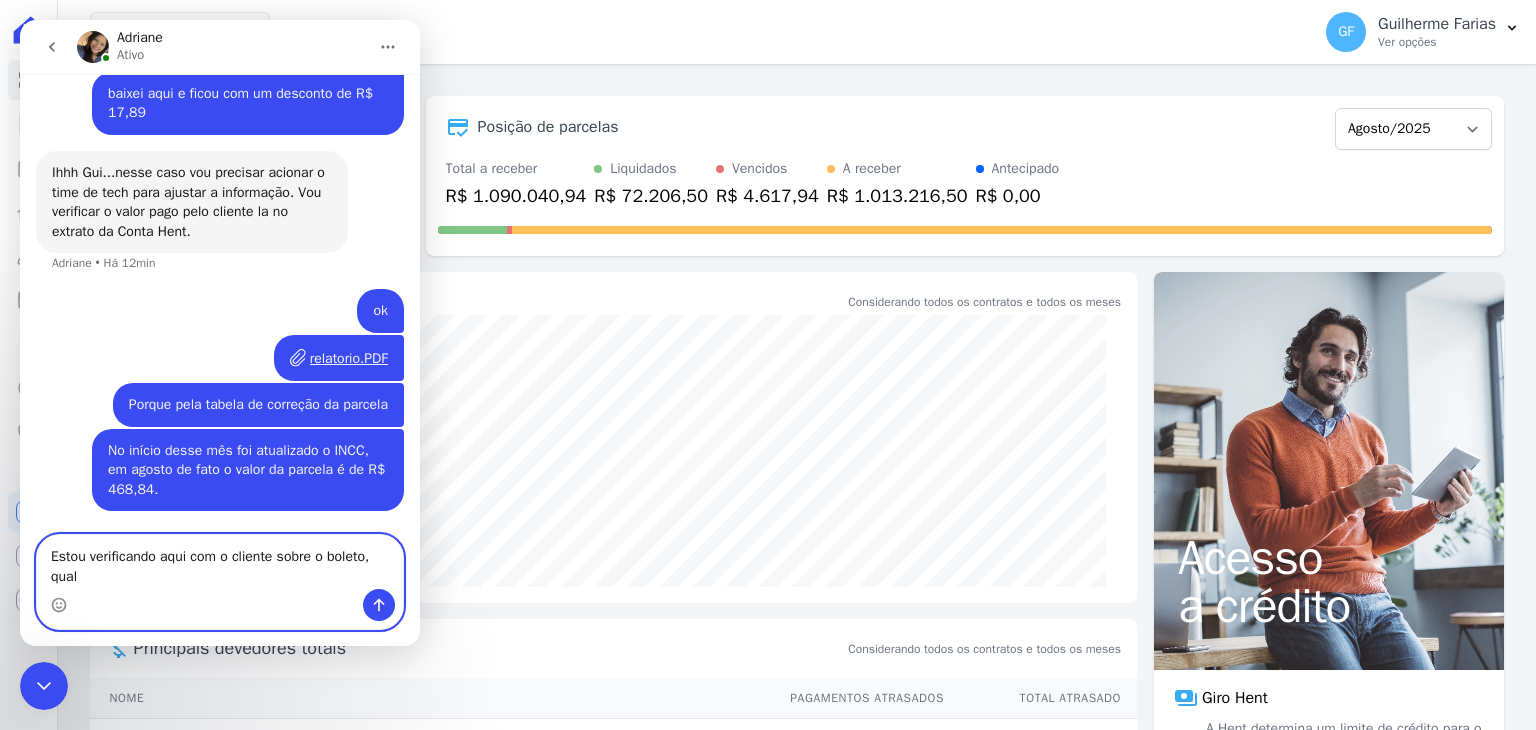scroll, scrollTop: 16217, scrollLeft: 0, axis: vertical 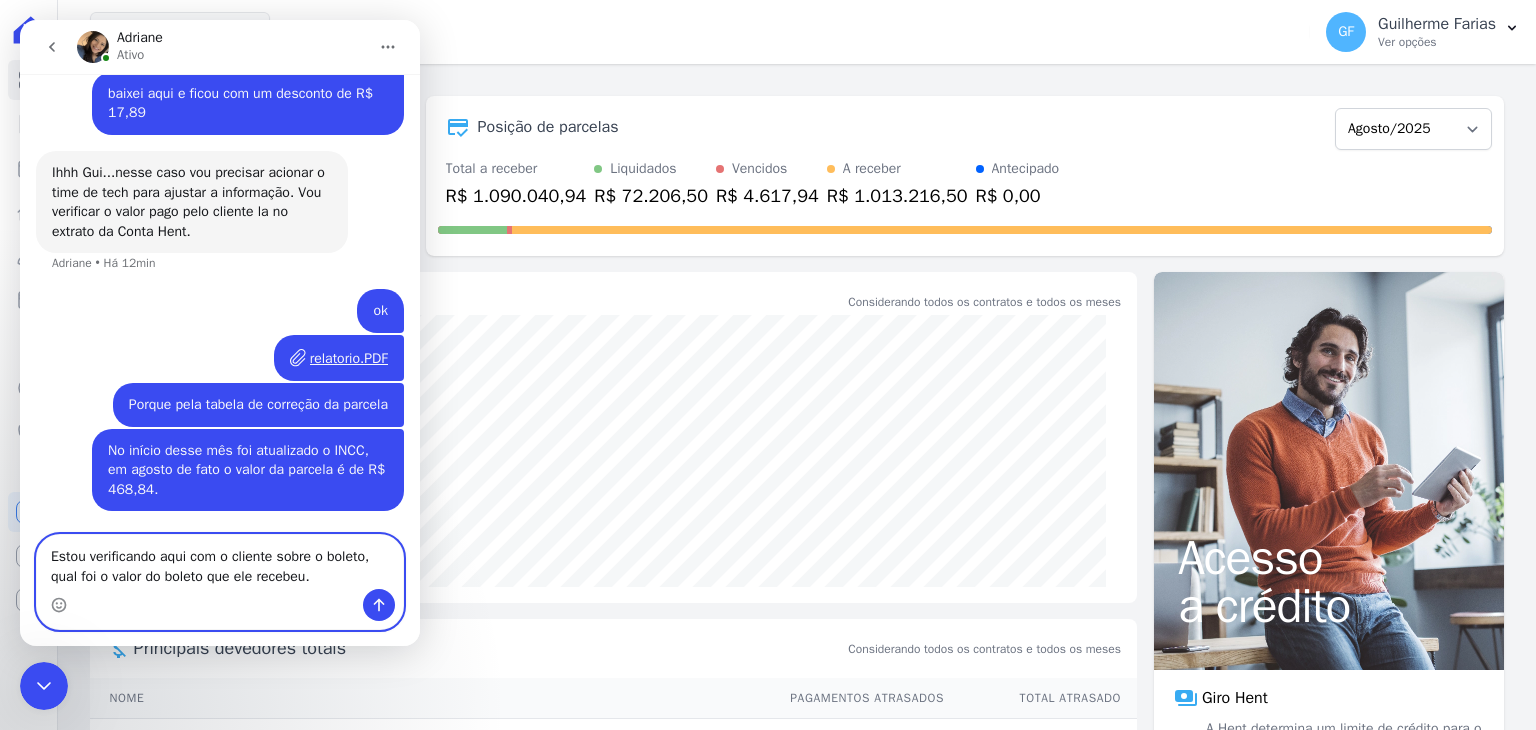 type on "Estou verificando aqui com o cliente sobre o boleto, qual foi o valor do boleto que ele recebeu." 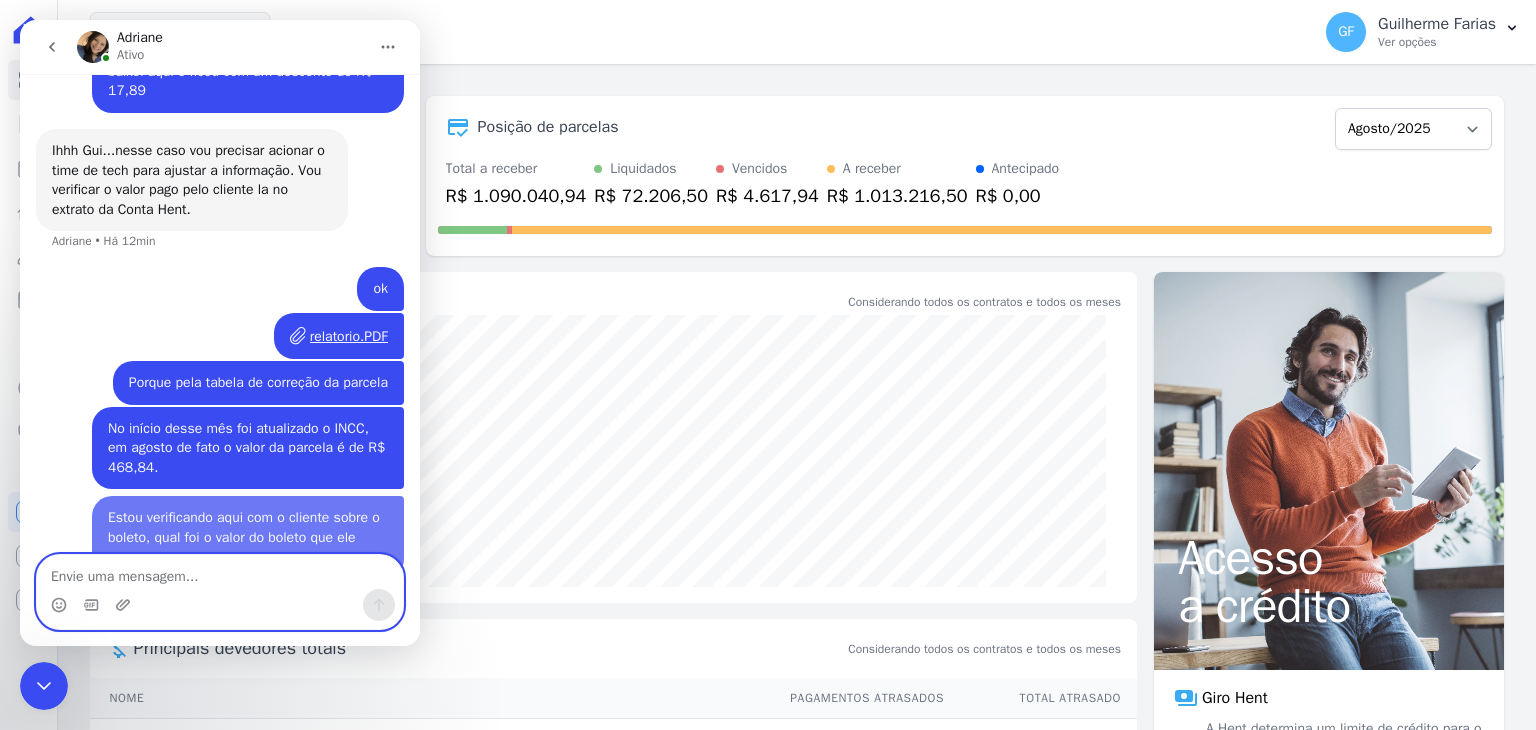 scroll, scrollTop: 16282, scrollLeft: 0, axis: vertical 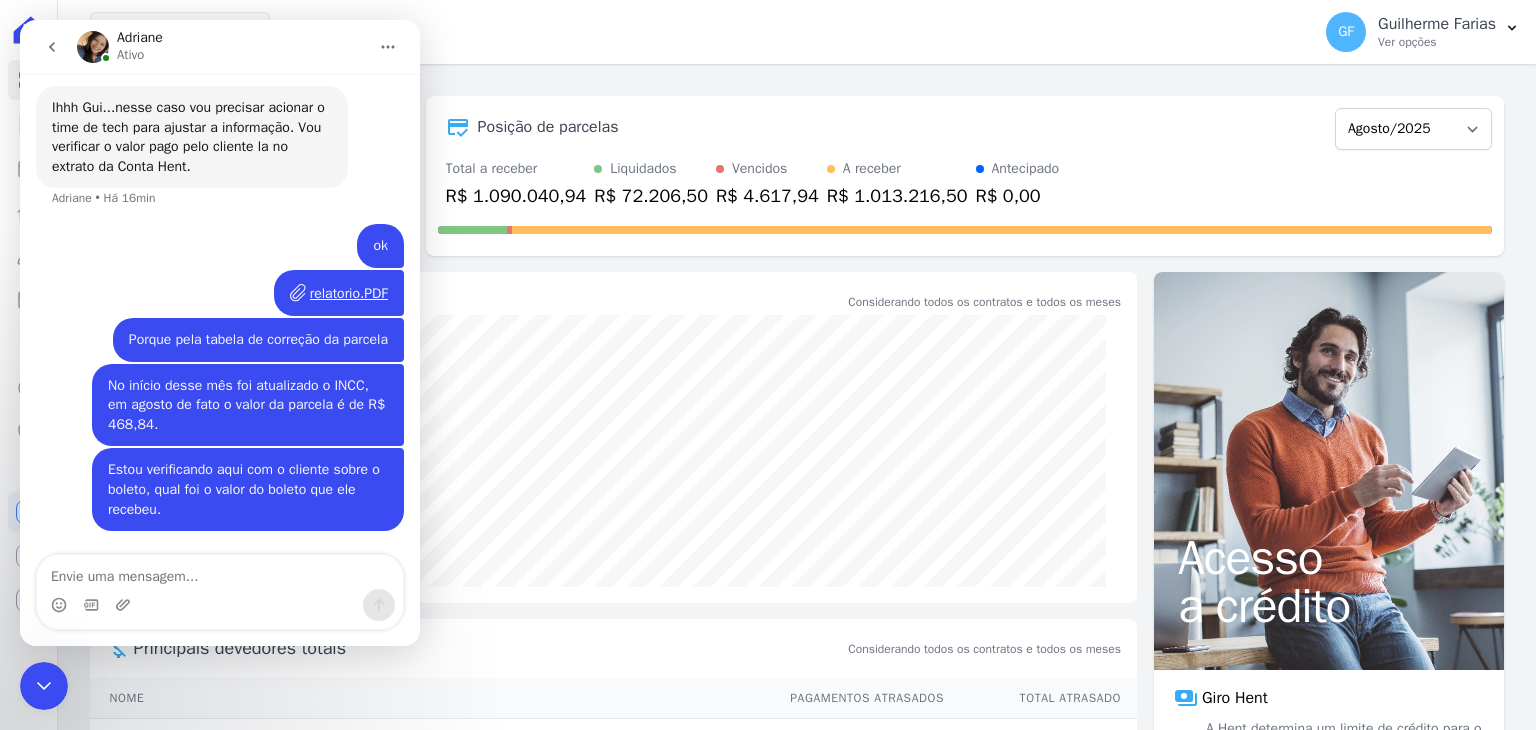 click at bounding box center (125, 605) 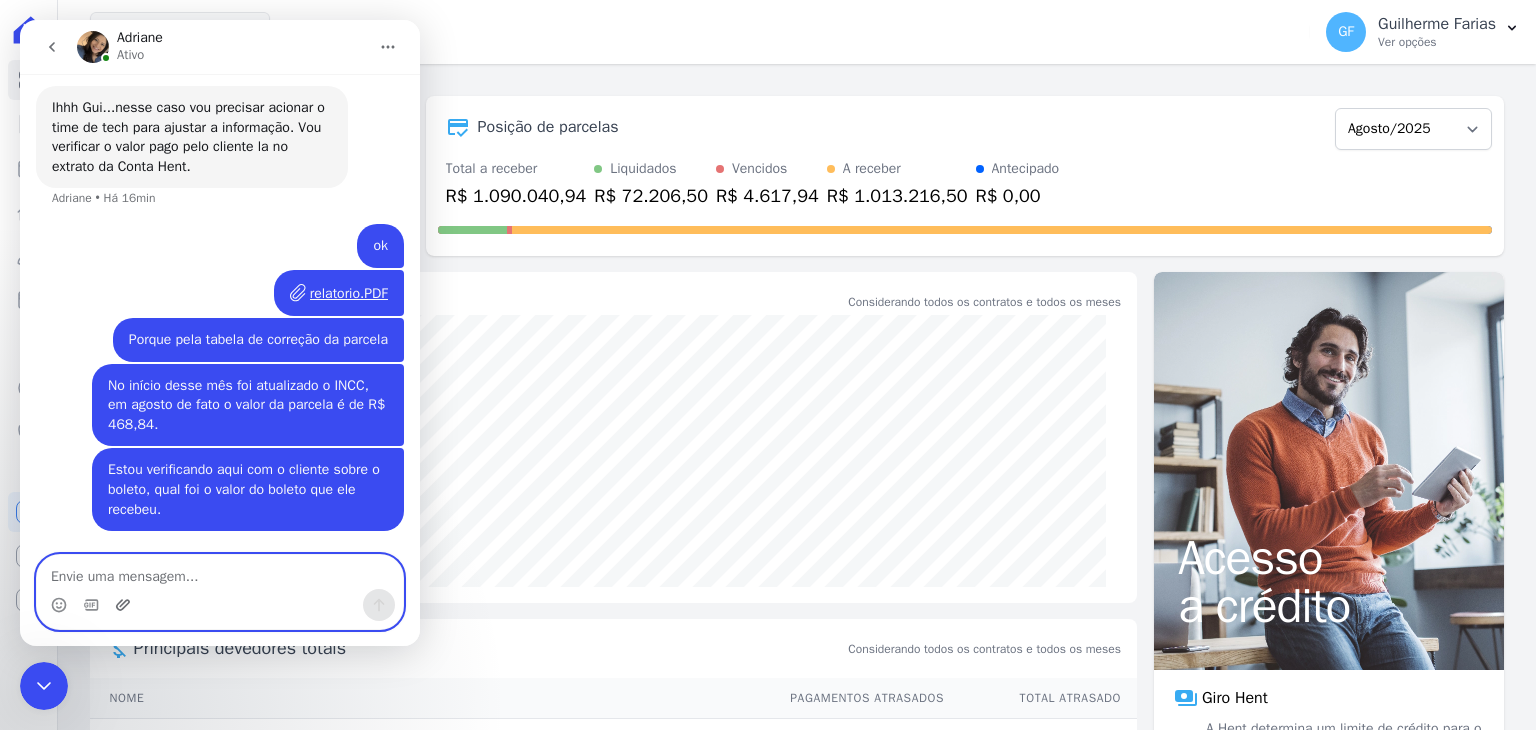 click 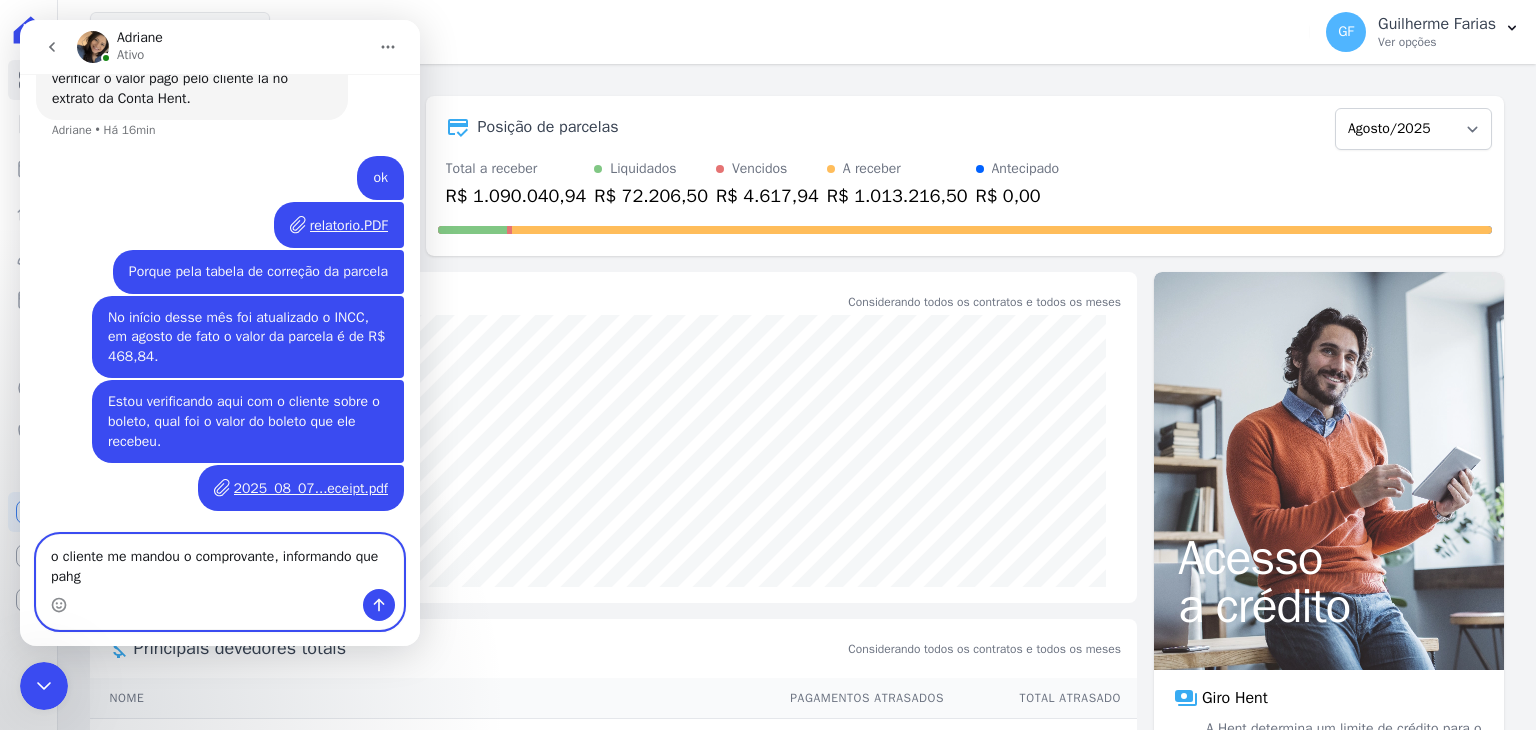 scroll, scrollTop: 16350, scrollLeft: 0, axis: vertical 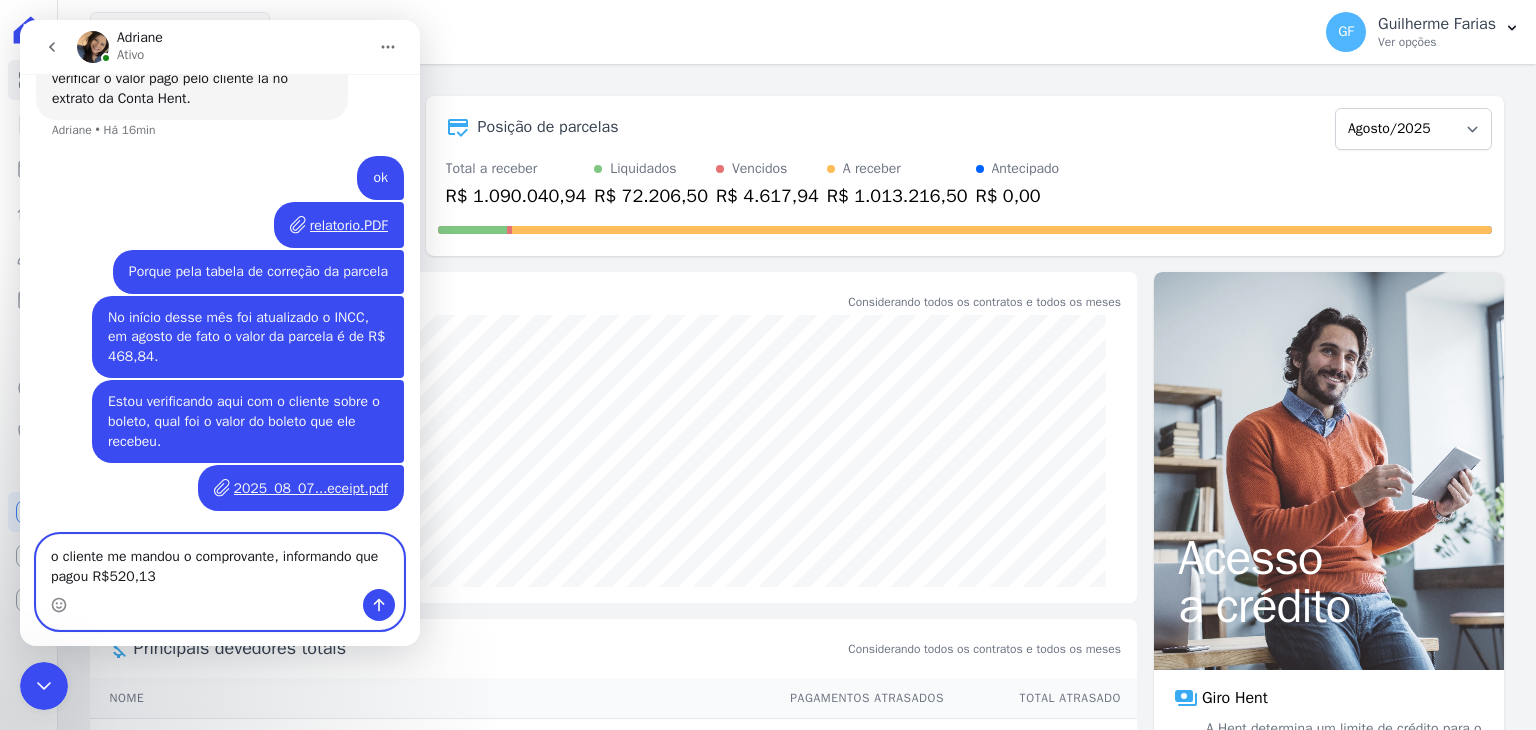 type on "o cliente me mandou o comprovante, informando que pagou R$ 520,13" 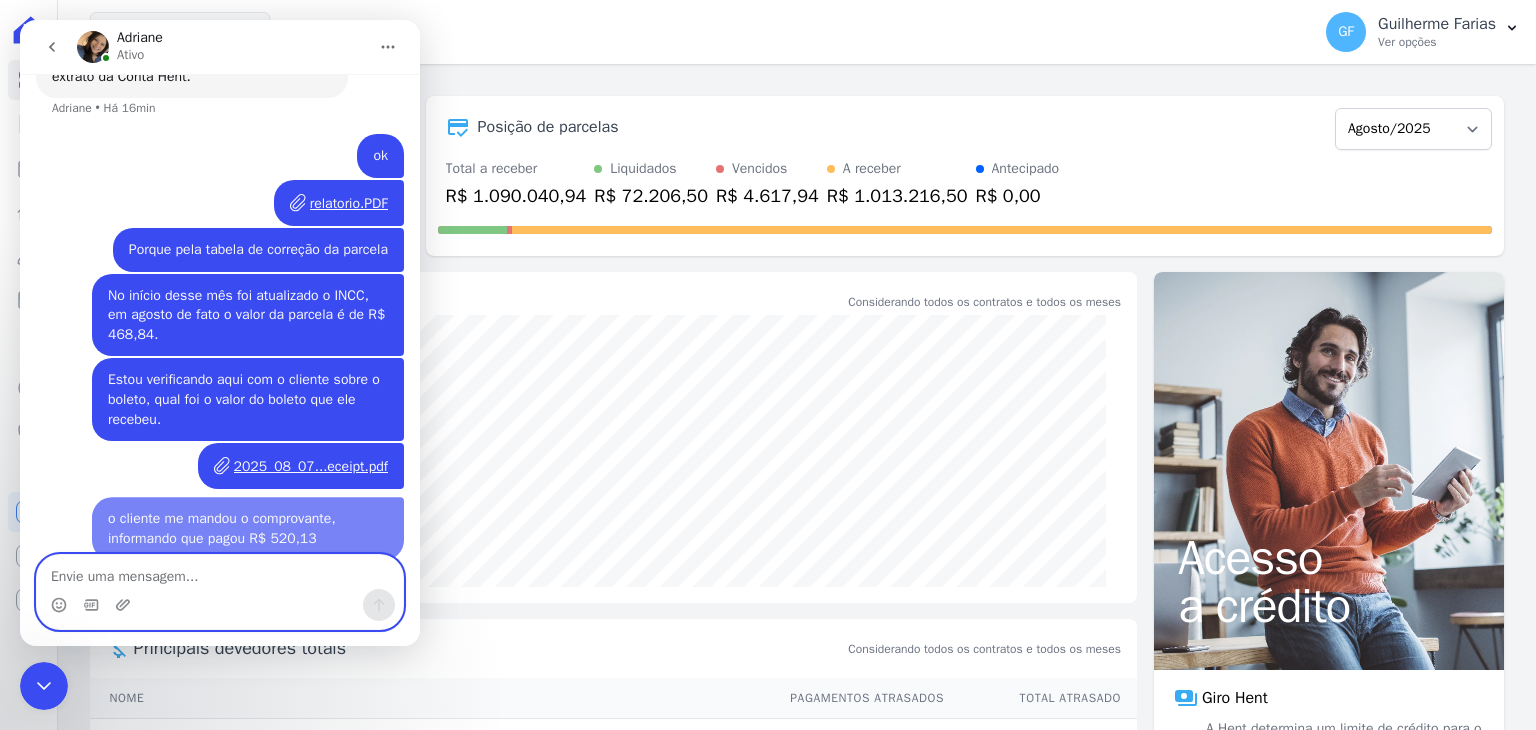 scroll, scrollTop: 16395, scrollLeft: 0, axis: vertical 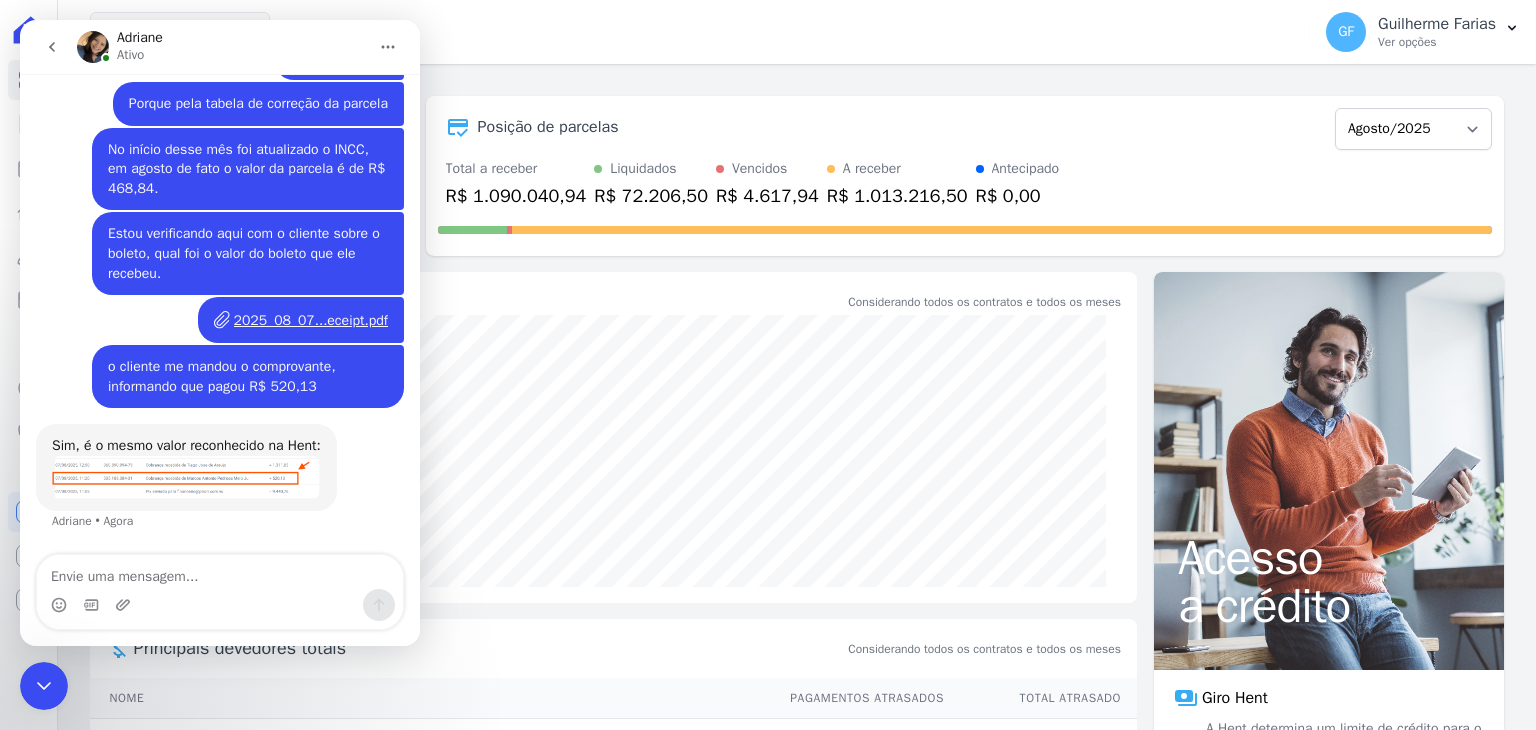 click at bounding box center [186, 477] 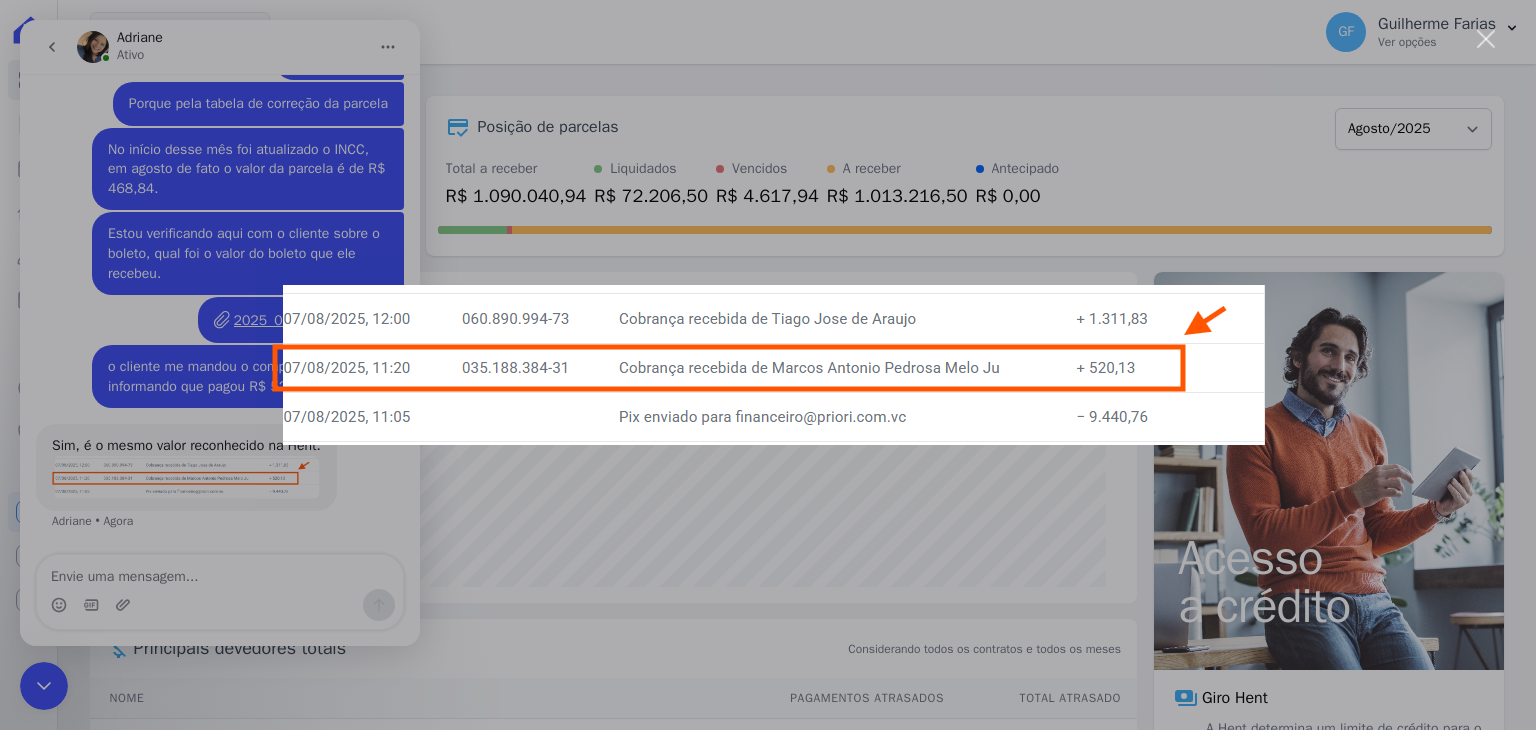 scroll, scrollTop: 0, scrollLeft: 0, axis: both 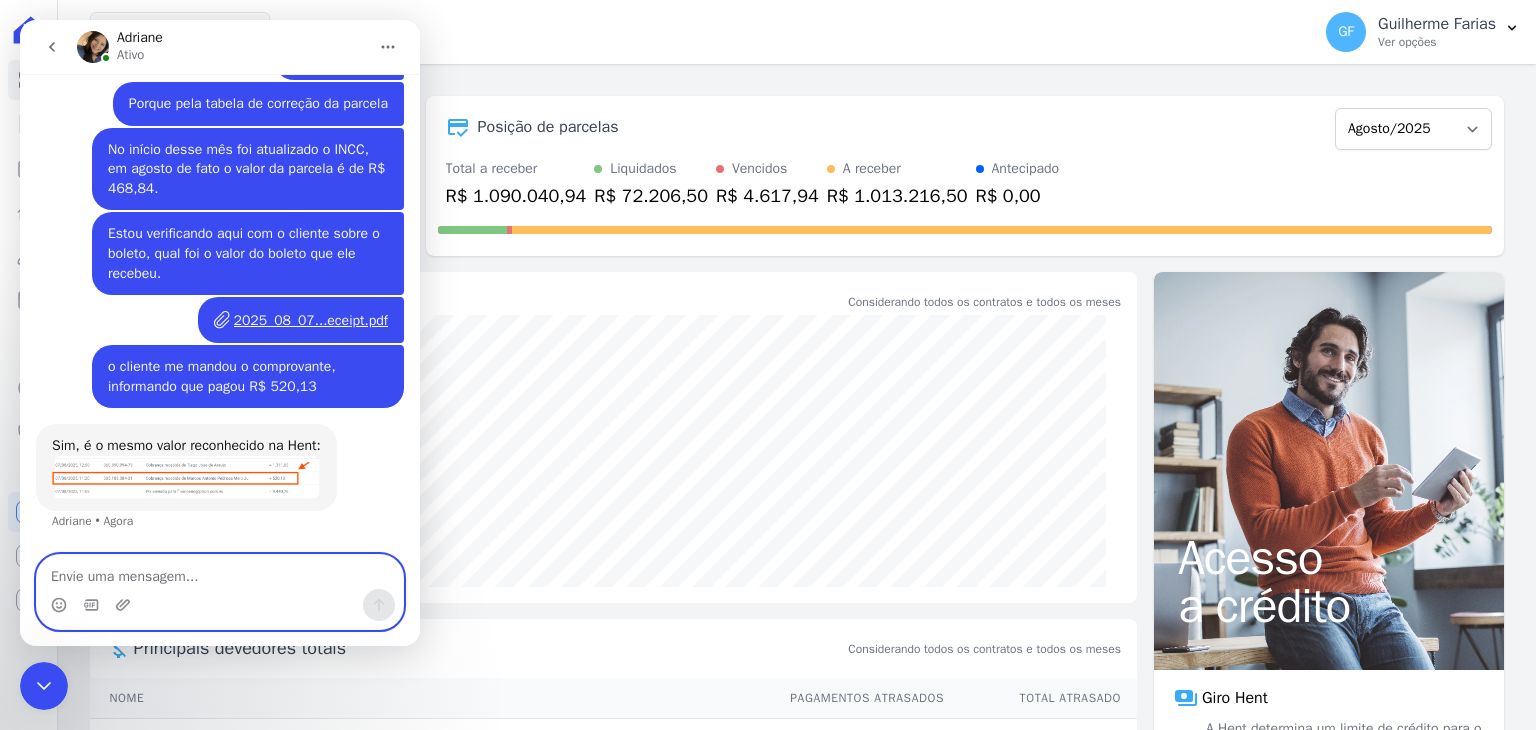 click at bounding box center [220, 572] 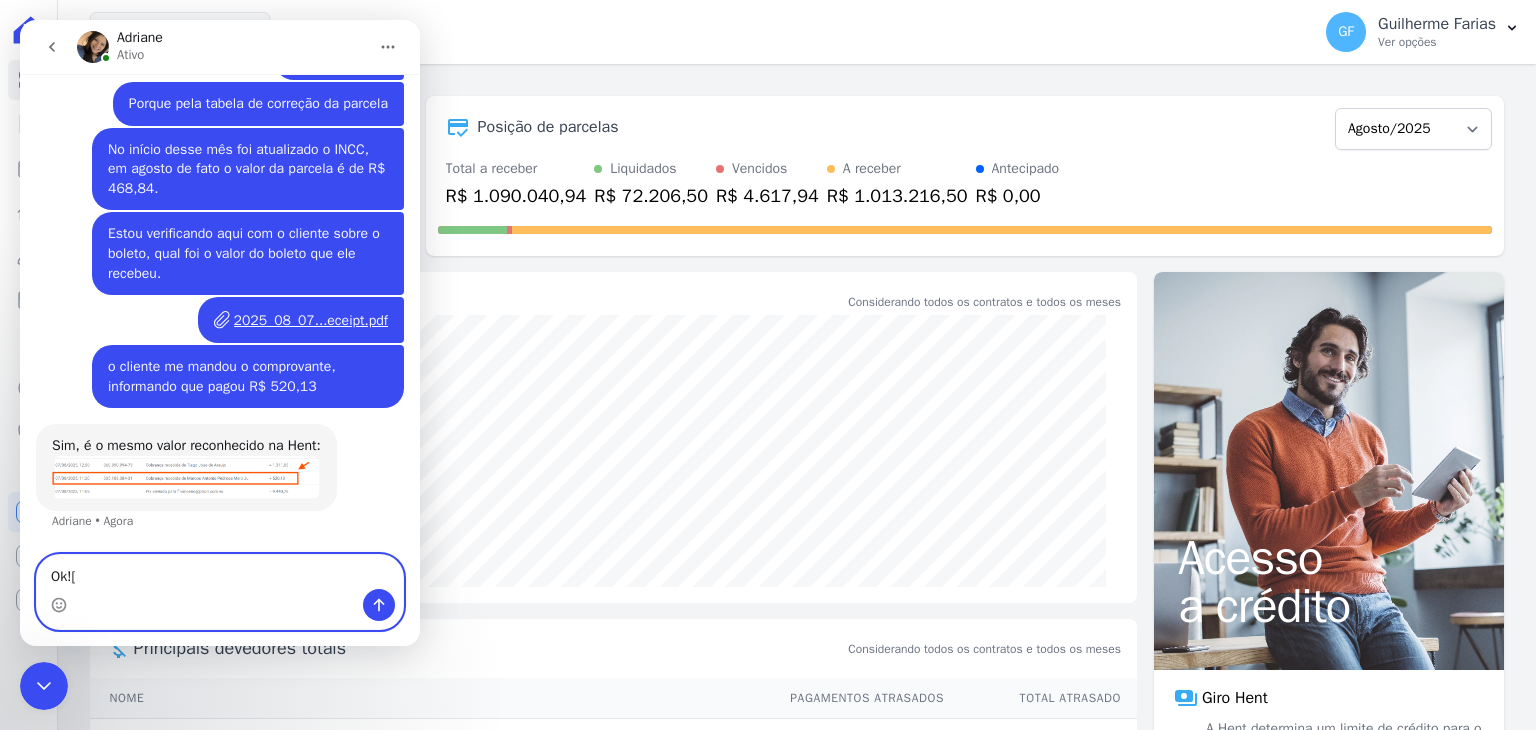 type on "Ok!" 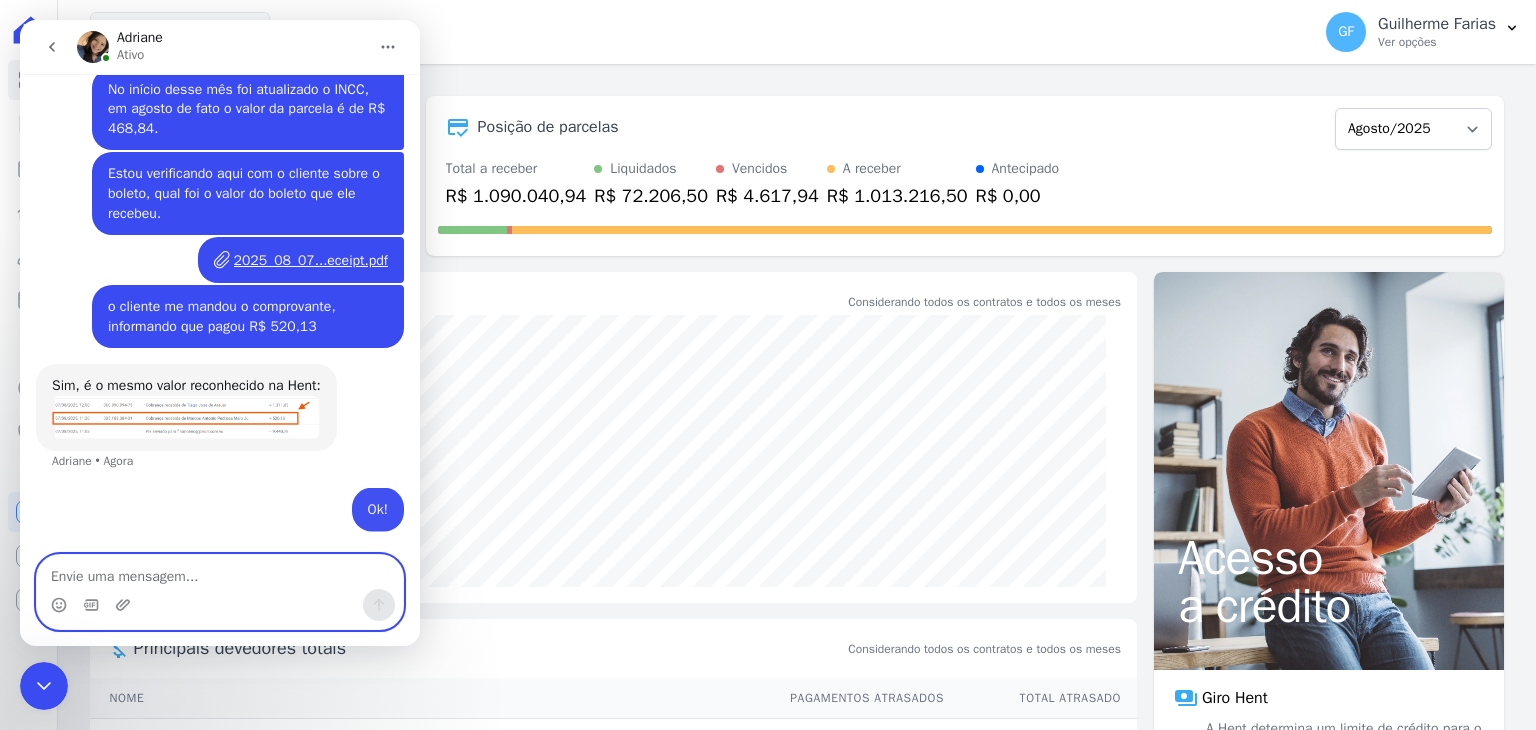 scroll, scrollTop: 16577, scrollLeft: 0, axis: vertical 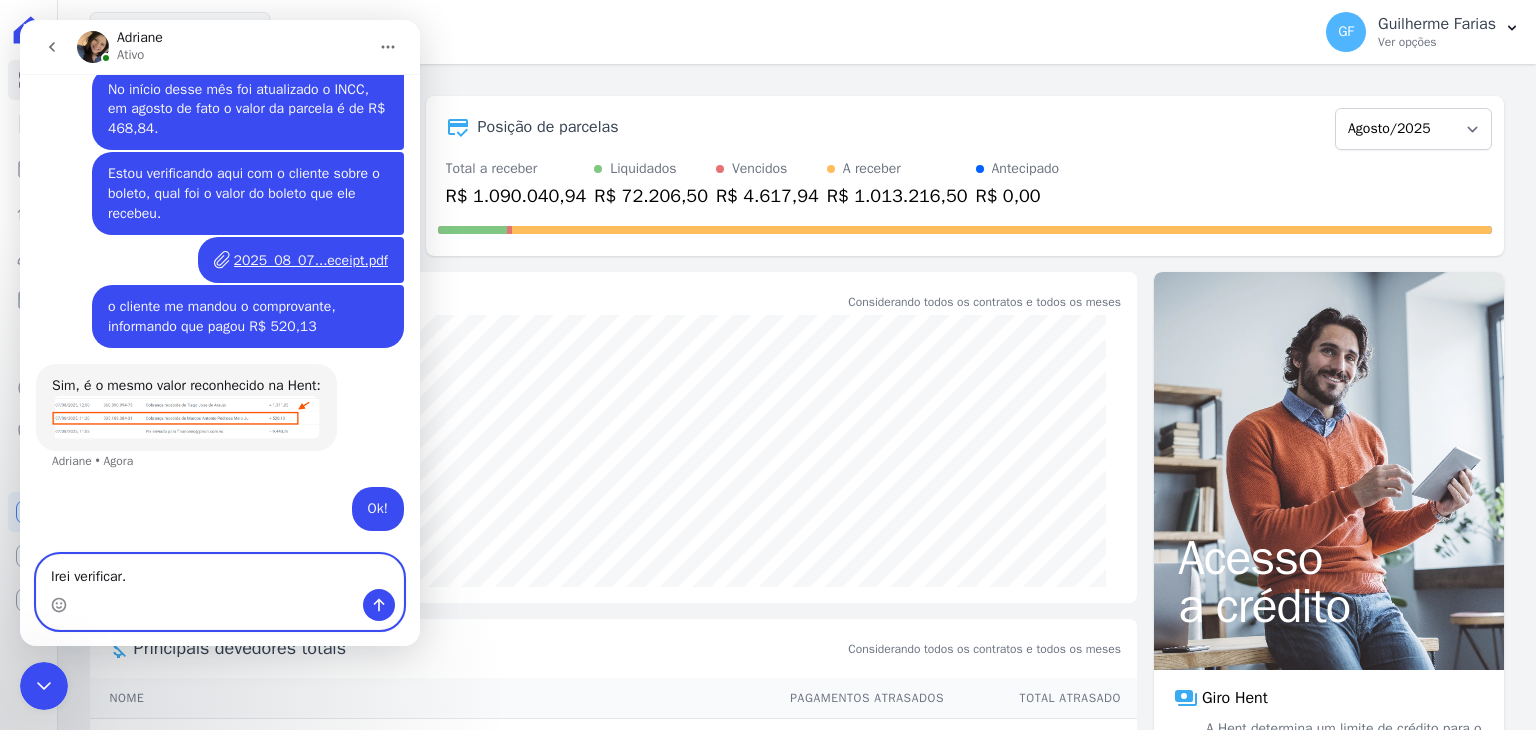 type on "Irei verificar." 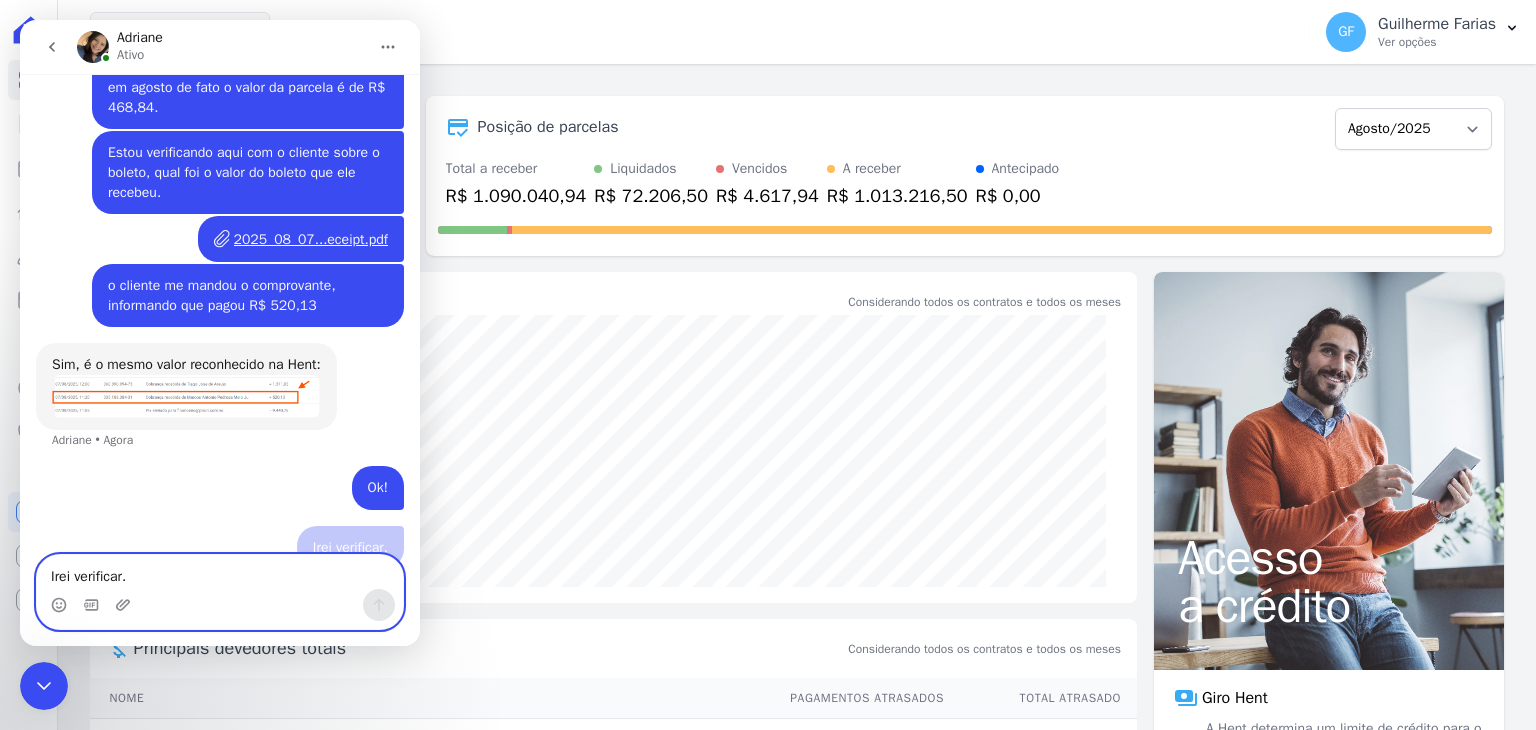 type 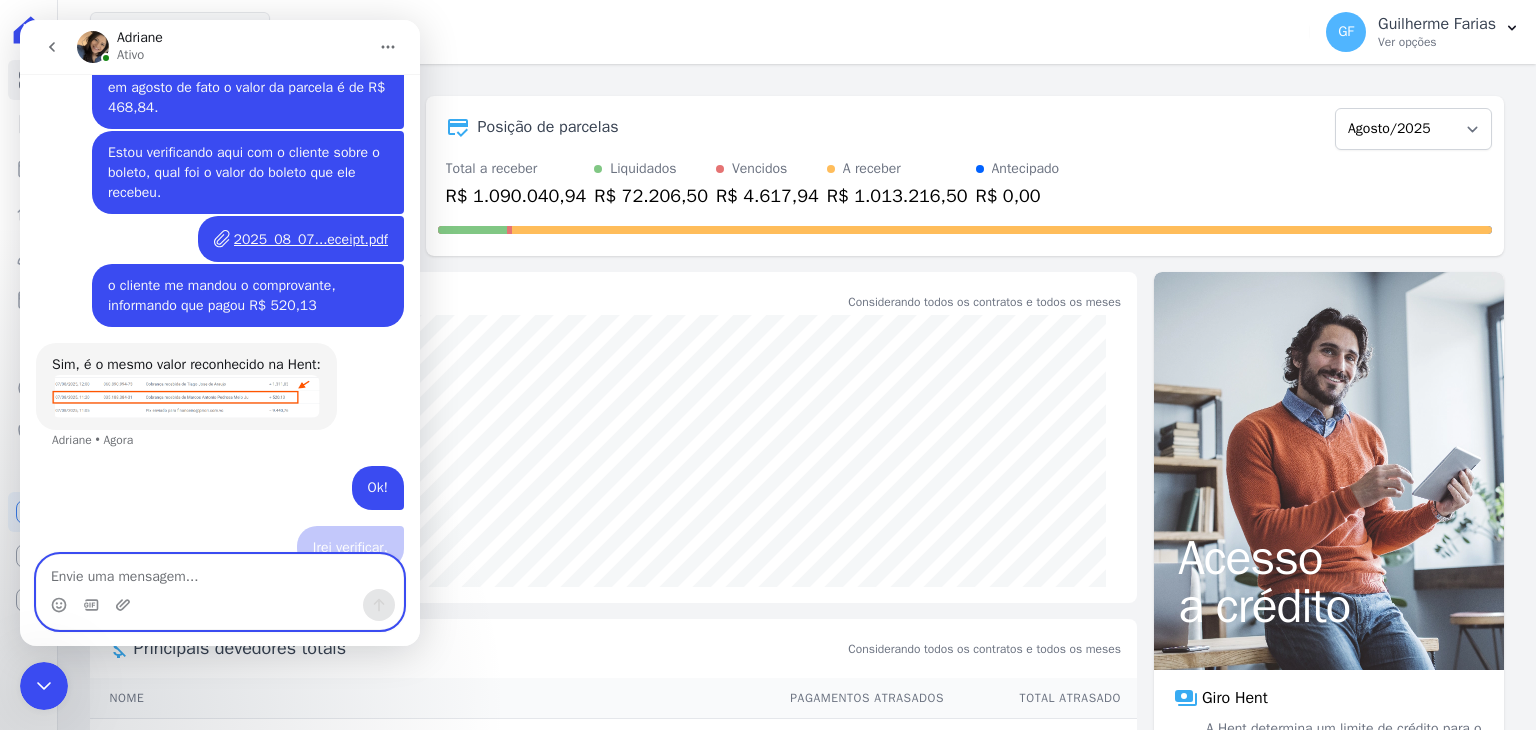 scroll, scrollTop: 16623, scrollLeft: 0, axis: vertical 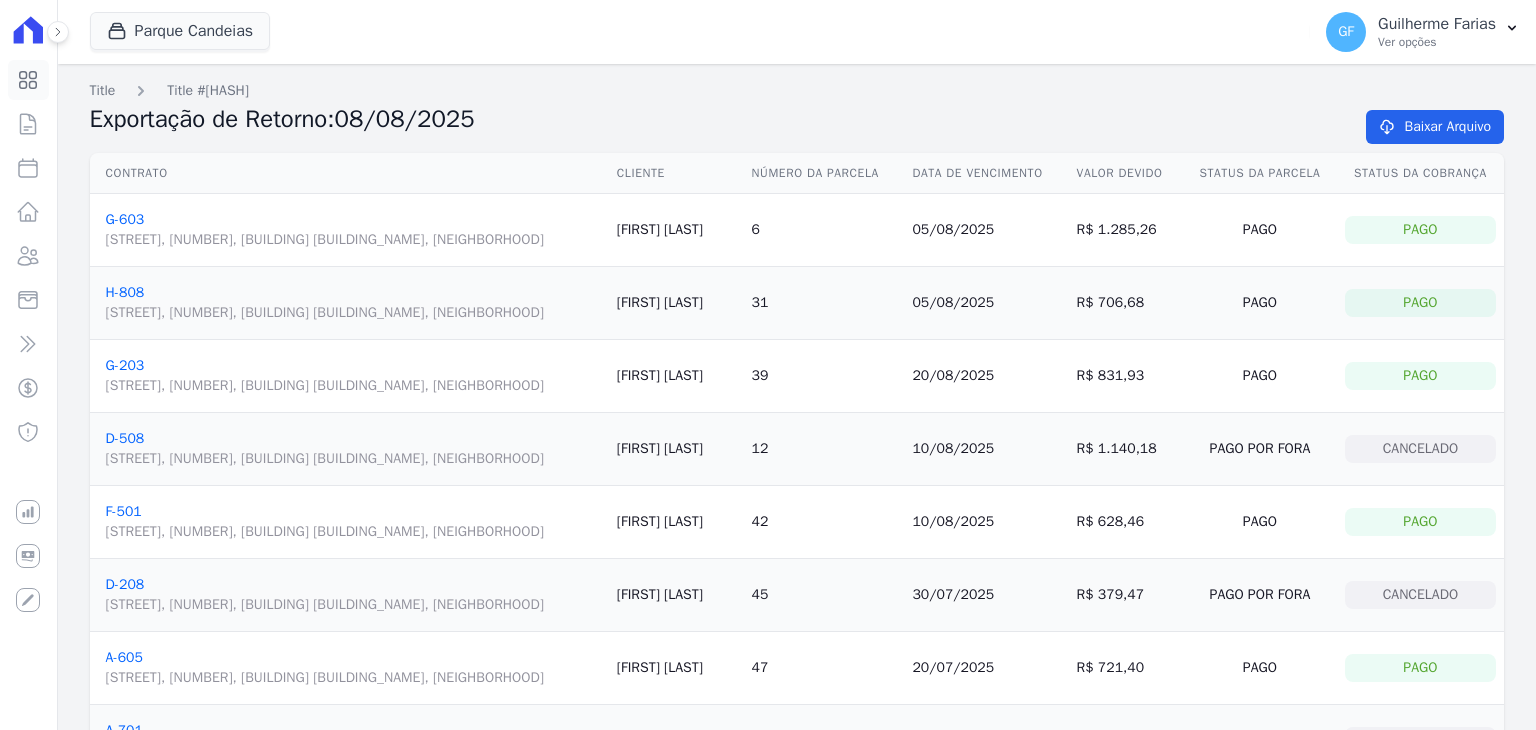 click 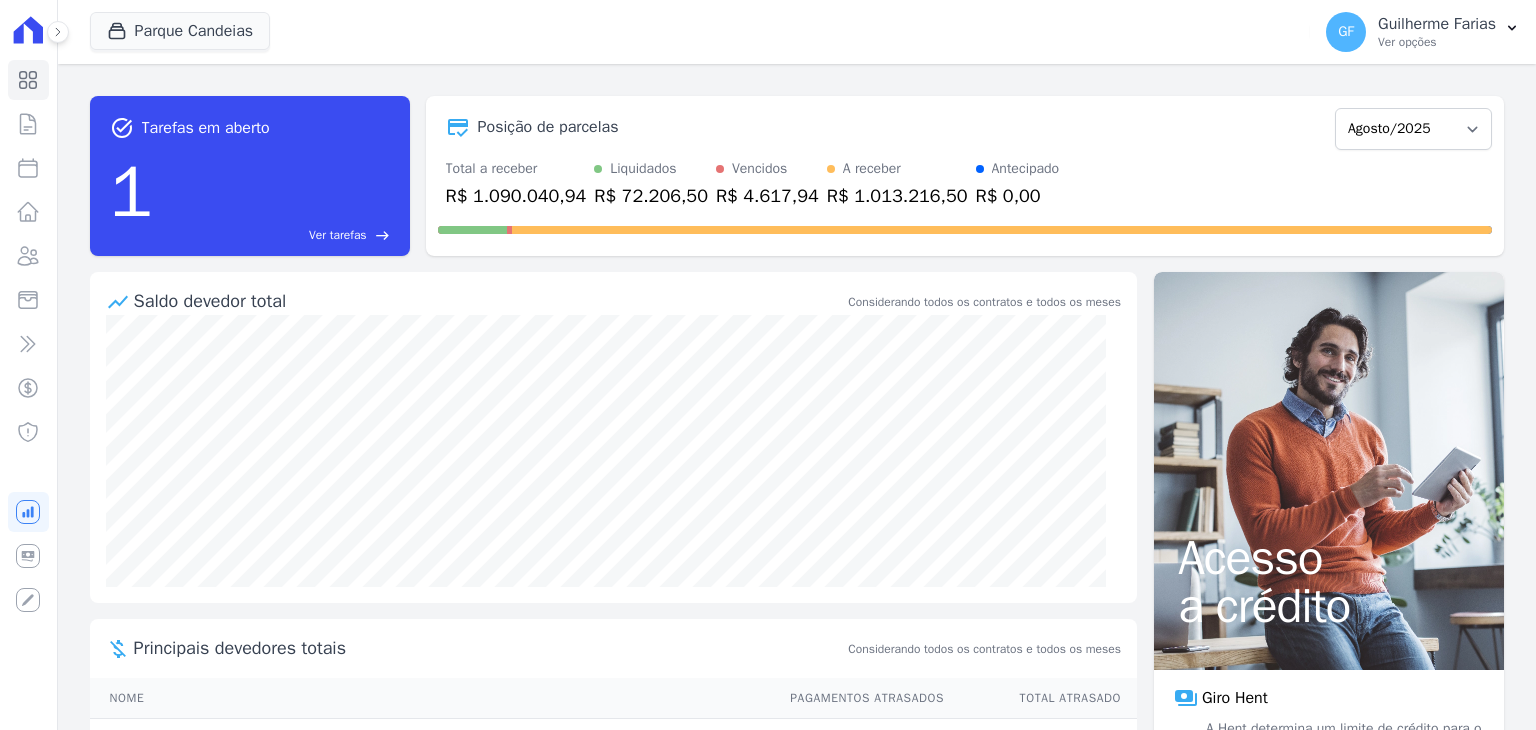 click on "Saldo devedor total
Considerando todos os contratos e todos os meses
Nome
Pagamentos Atrasados
Total Atrasado
[FIRST] [LAST]
120
R$ 237.611,43
[FIRST] [LAST]
66
R$ 63.035,08
[FIRST] [LAST]
64
R$ 75.735,43" at bounding box center (613, 646) 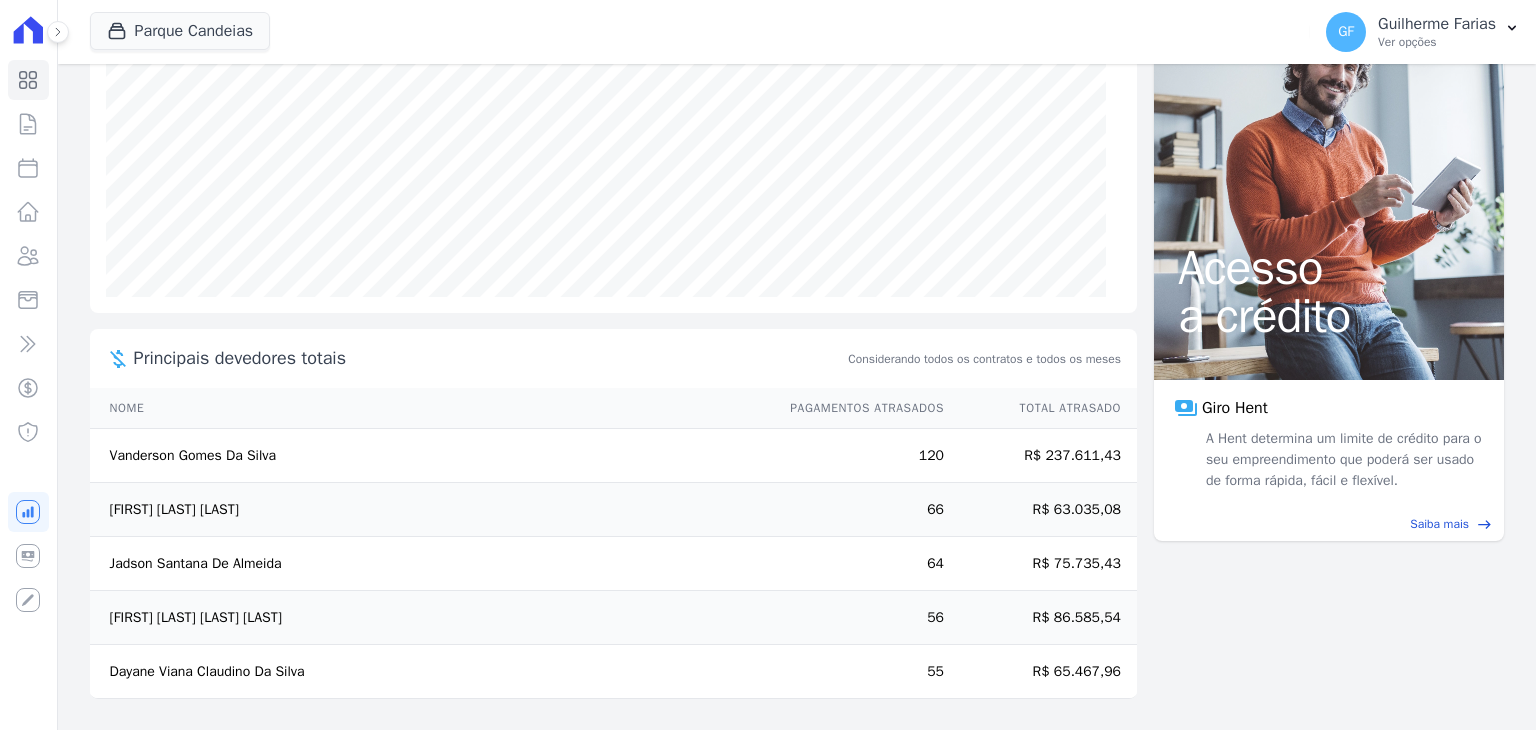 scroll, scrollTop: 0, scrollLeft: 0, axis: both 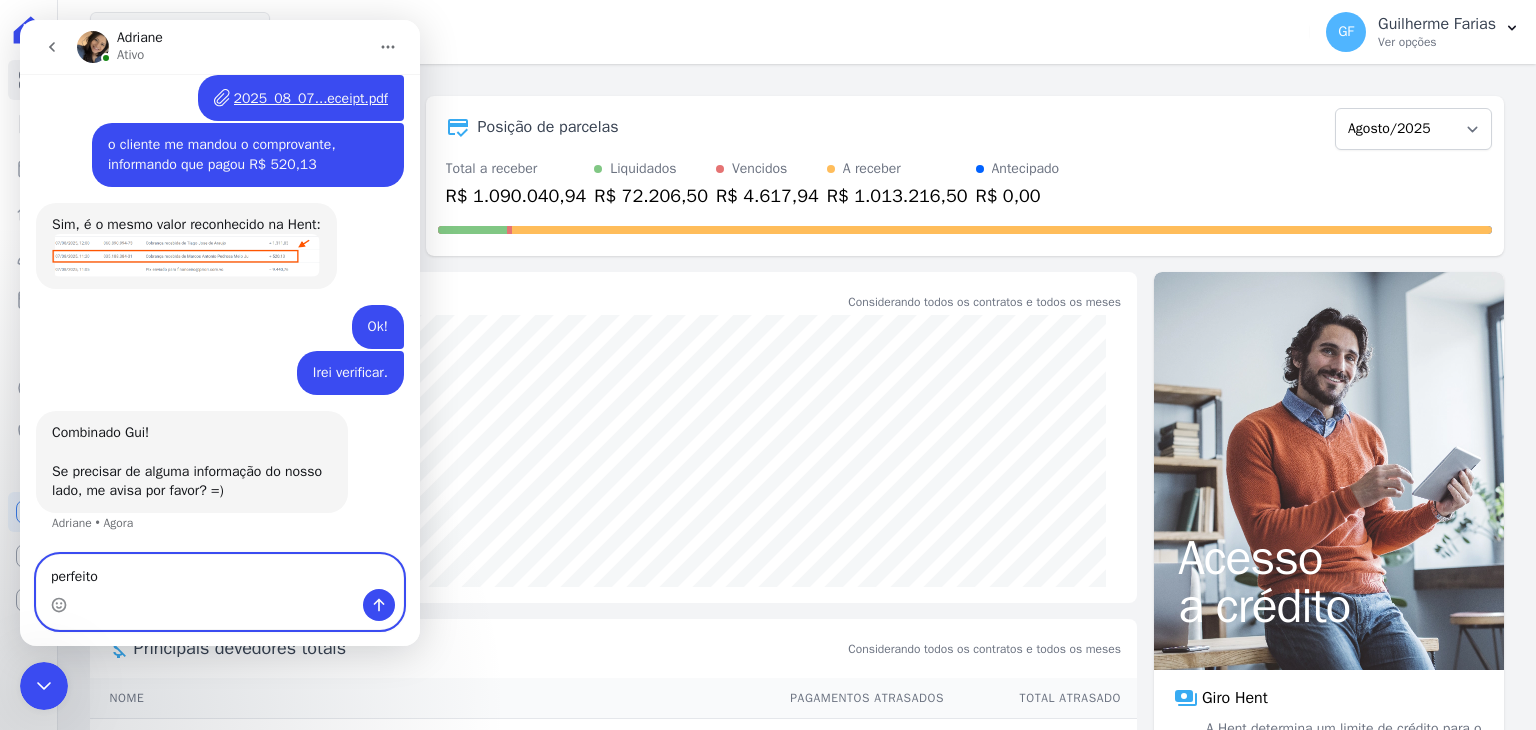 type on "perfeito!" 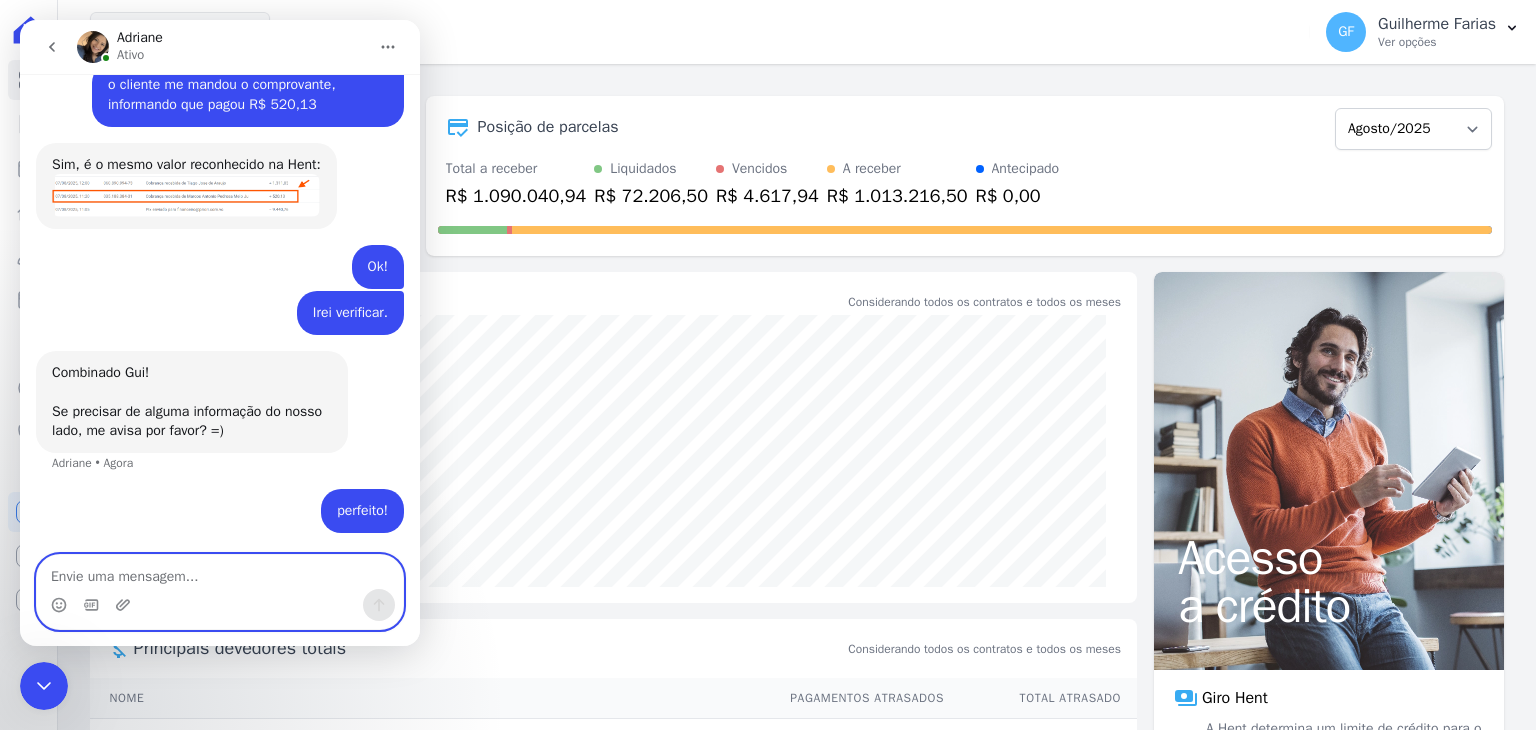 scroll, scrollTop: 16037, scrollLeft: 0, axis: vertical 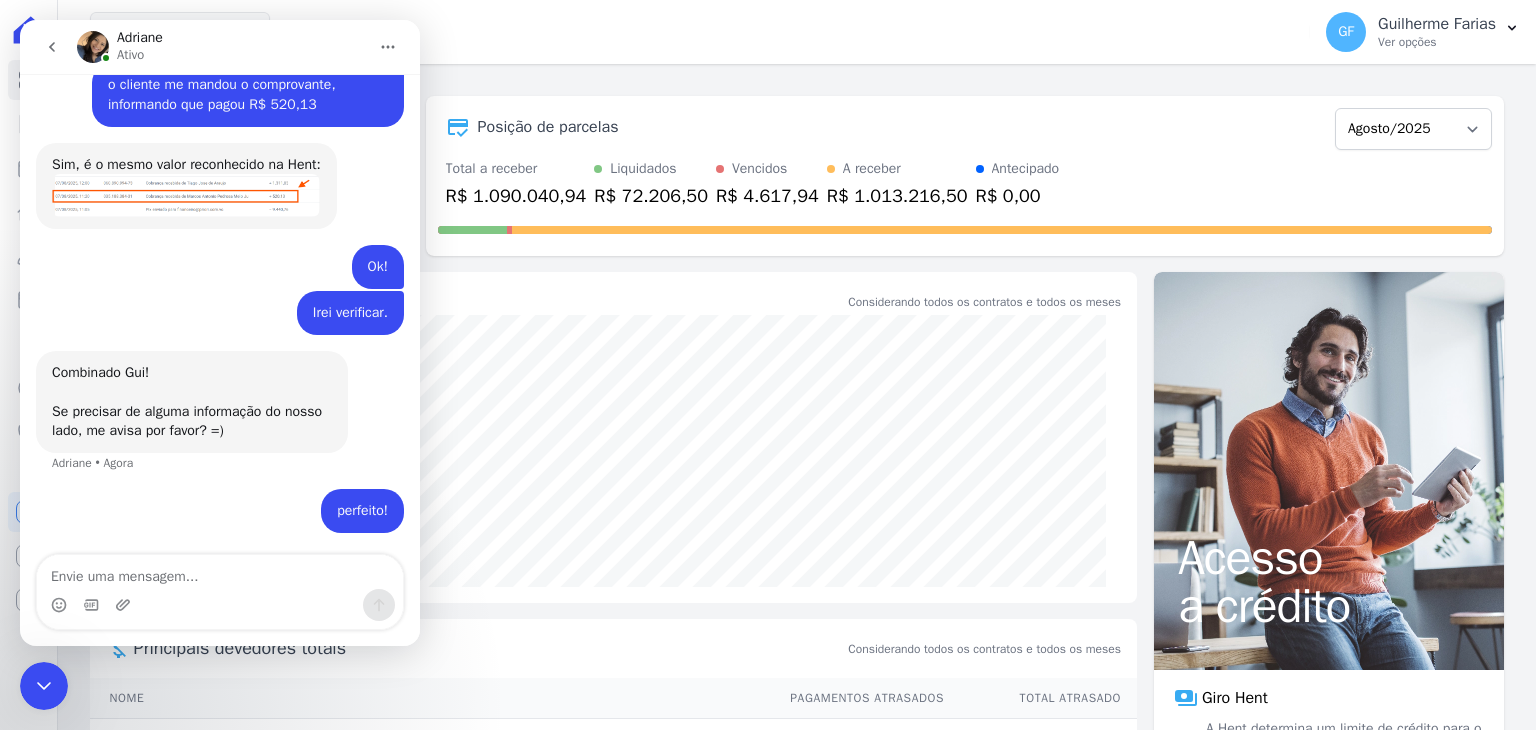 click at bounding box center [186, 195] 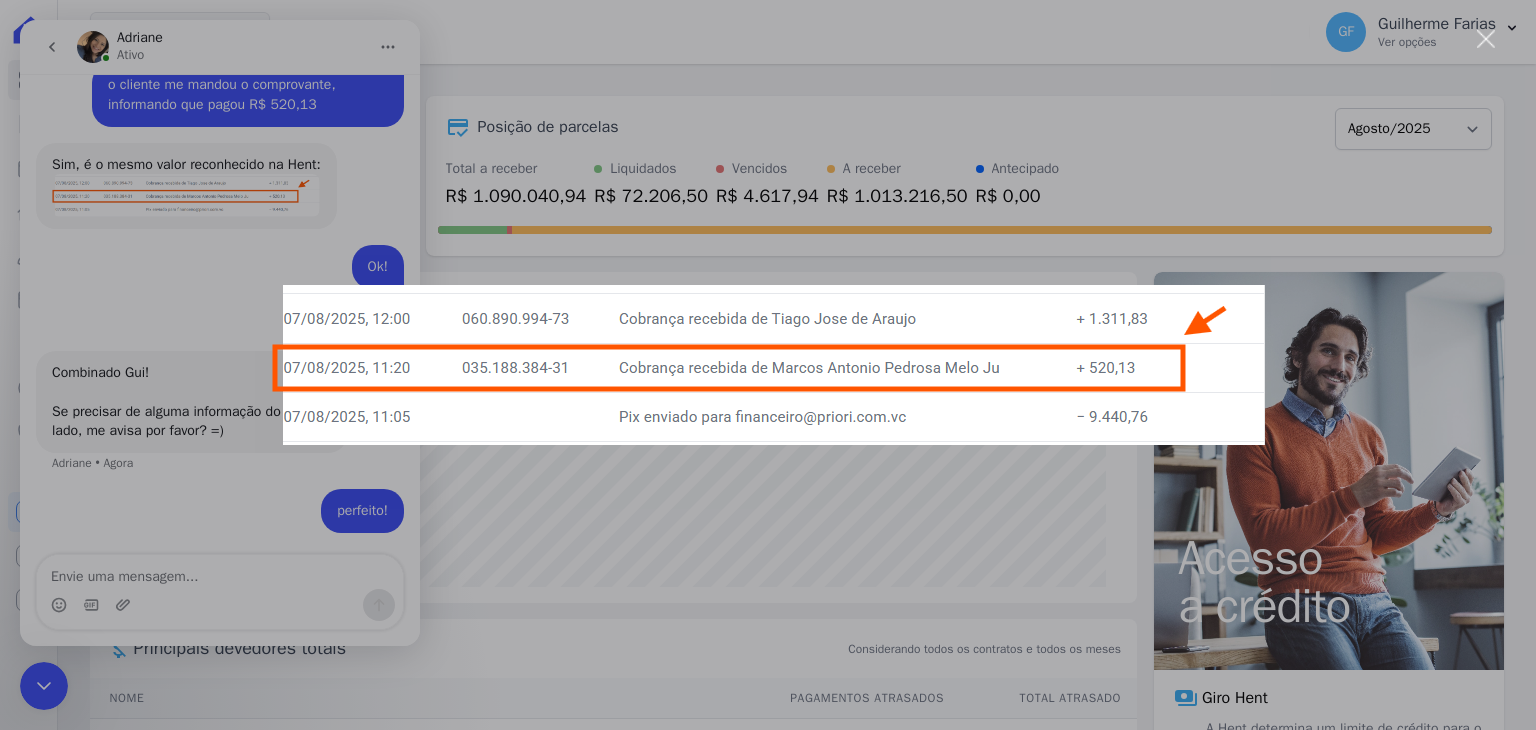 scroll, scrollTop: 0, scrollLeft: 0, axis: both 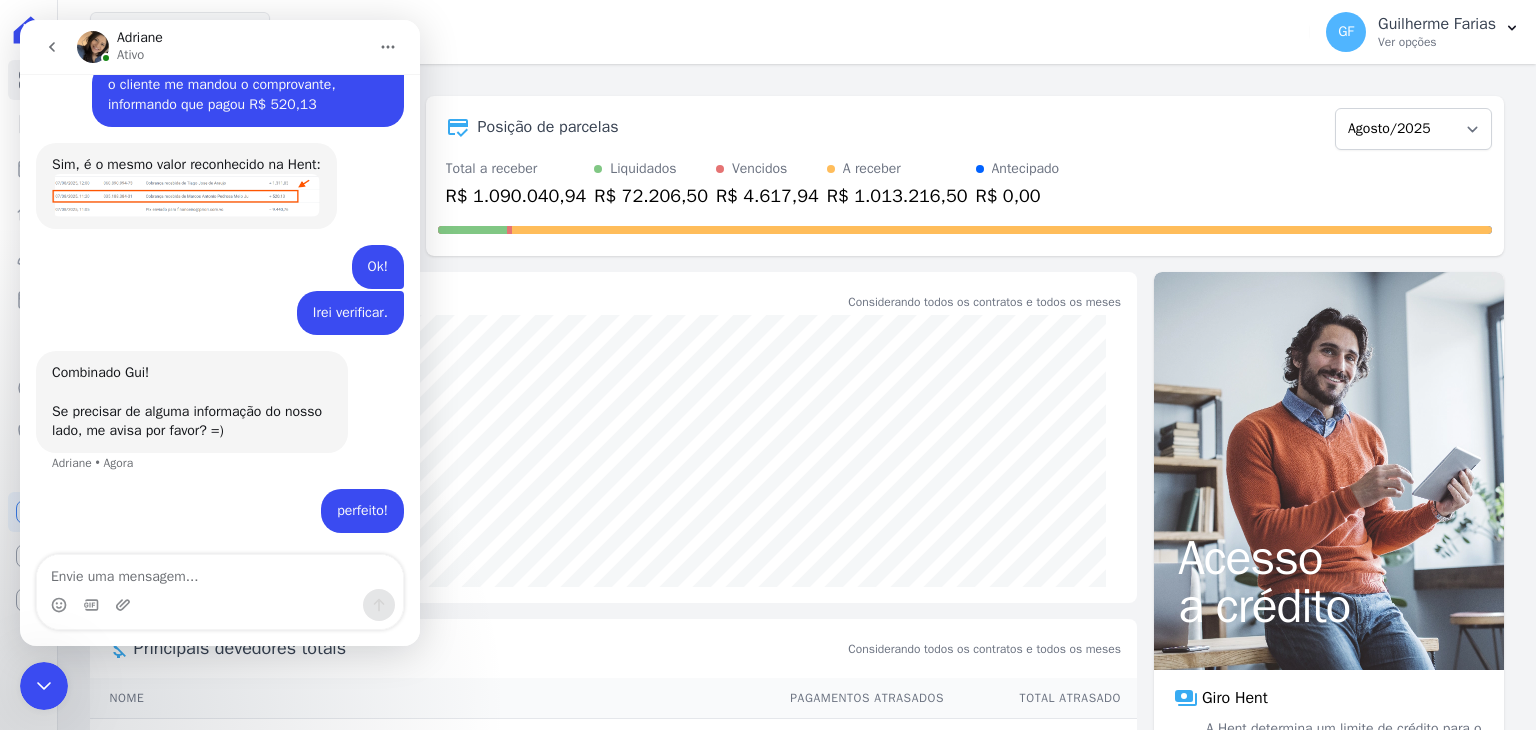 click at bounding box center (186, 195) 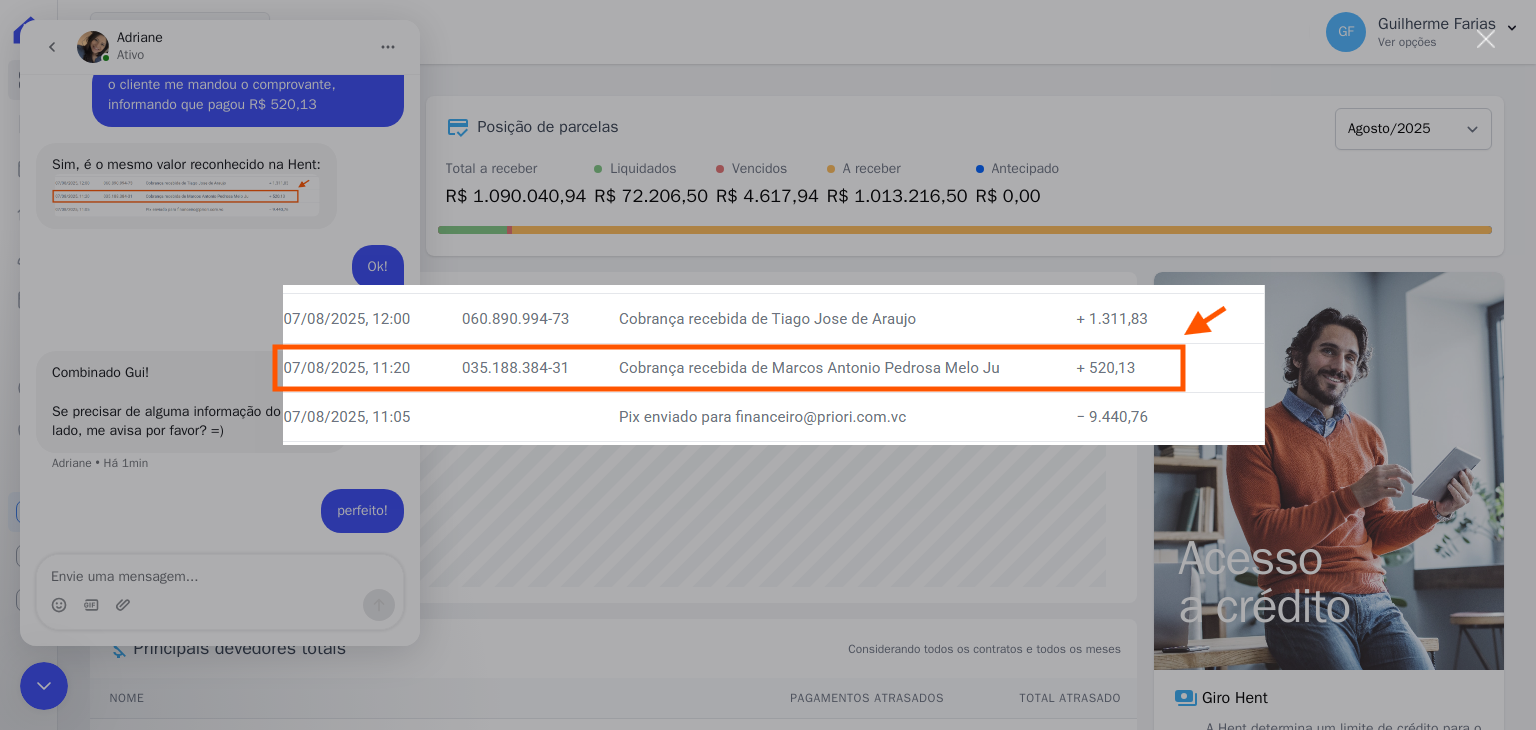 click at bounding box center (768, 365) 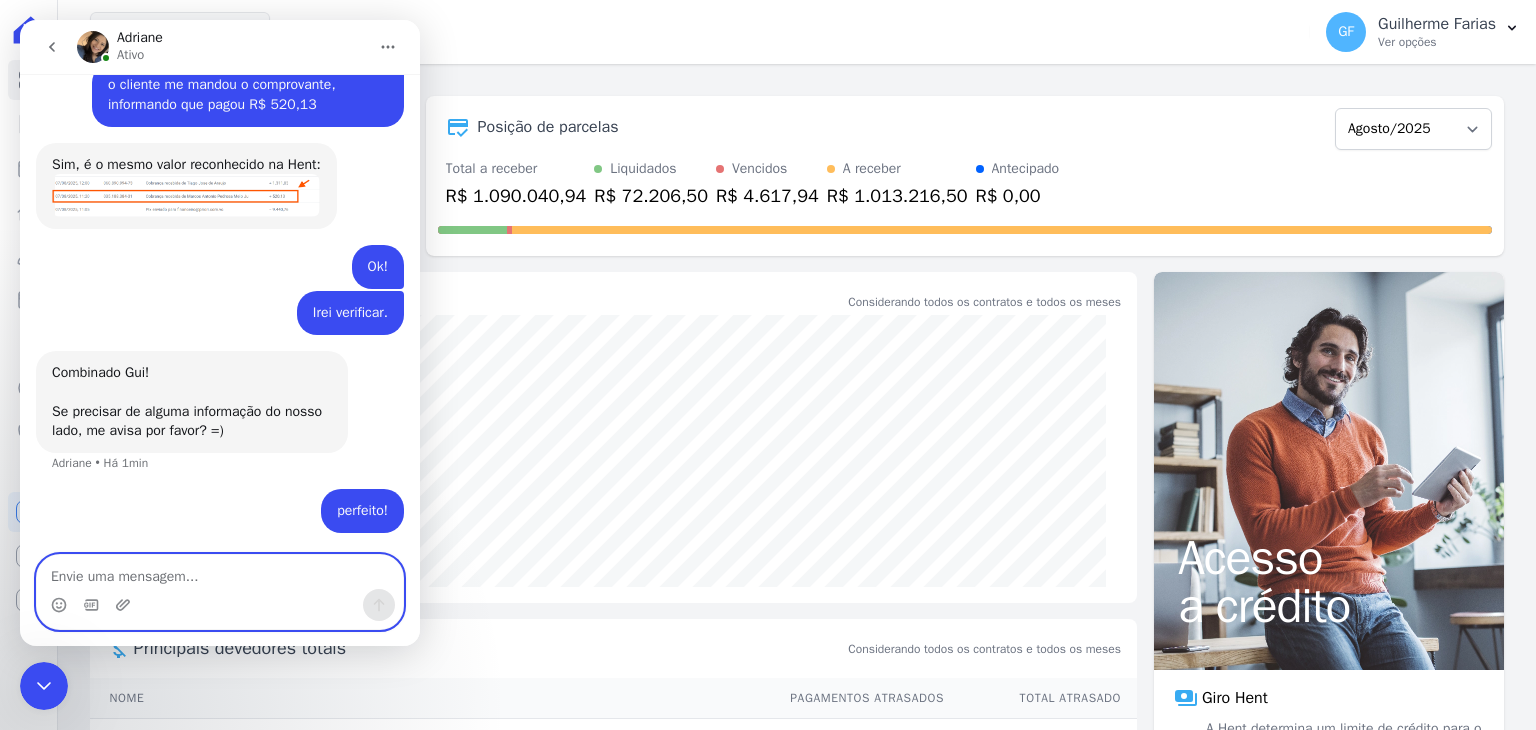 click at bounding box center [220, 572] 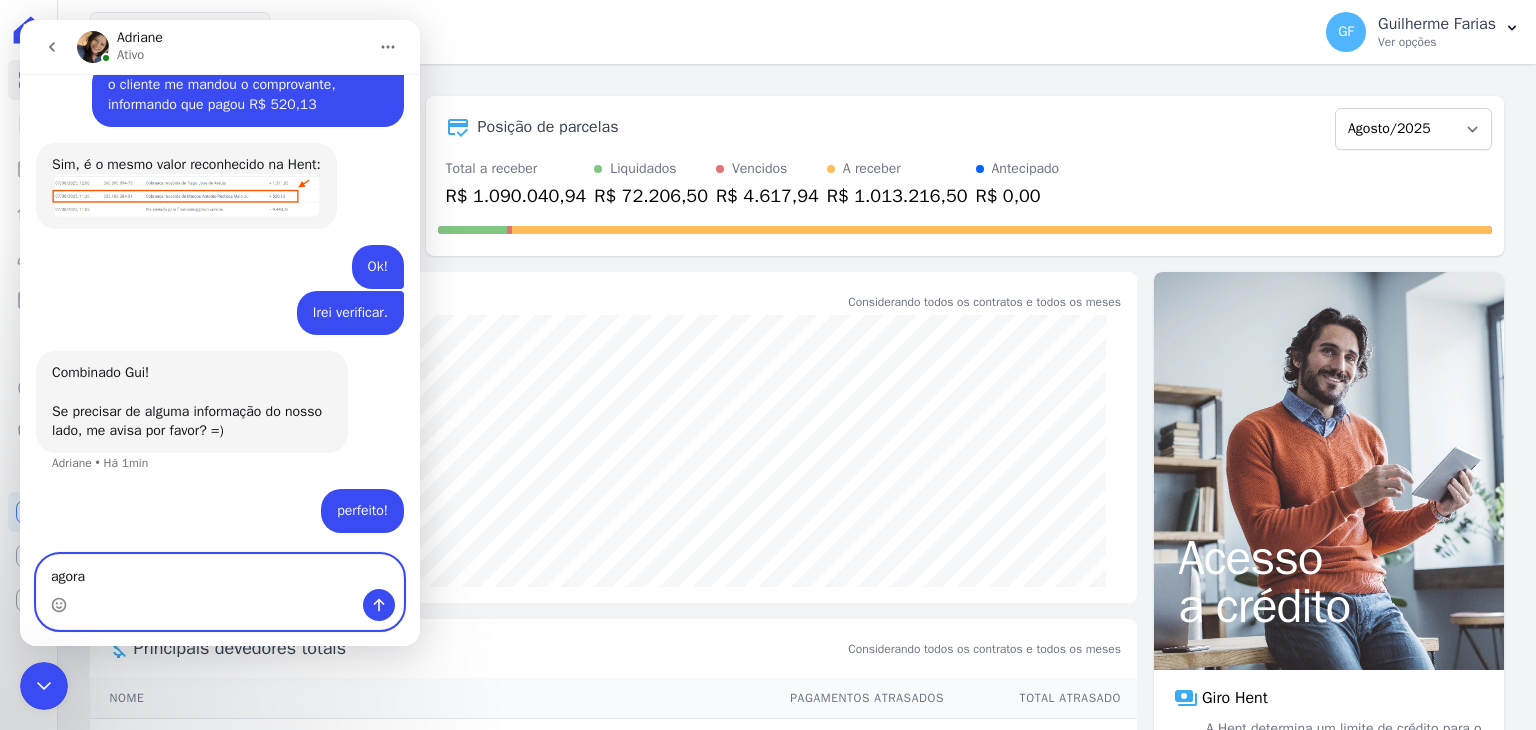 type on "agora" 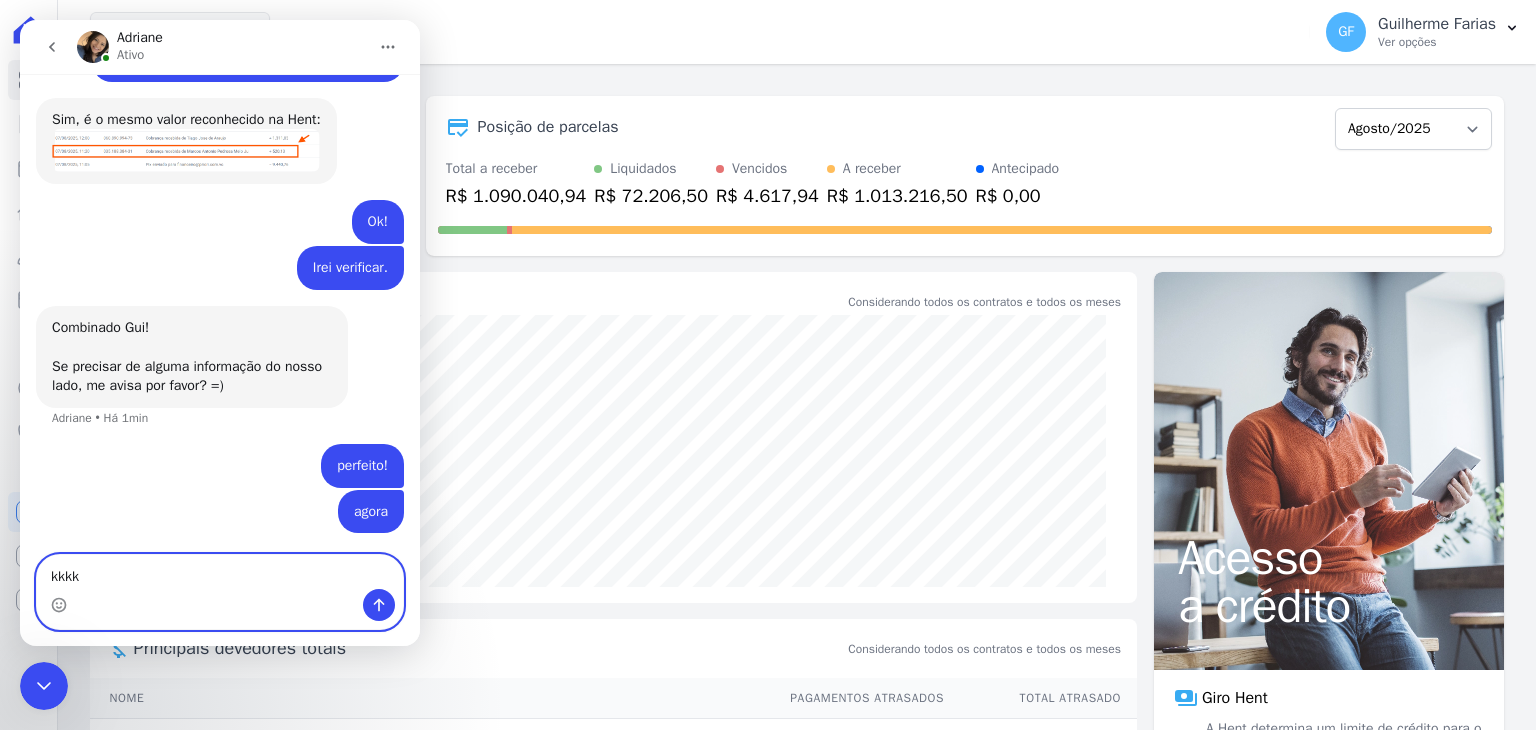 type on "kkkkk" 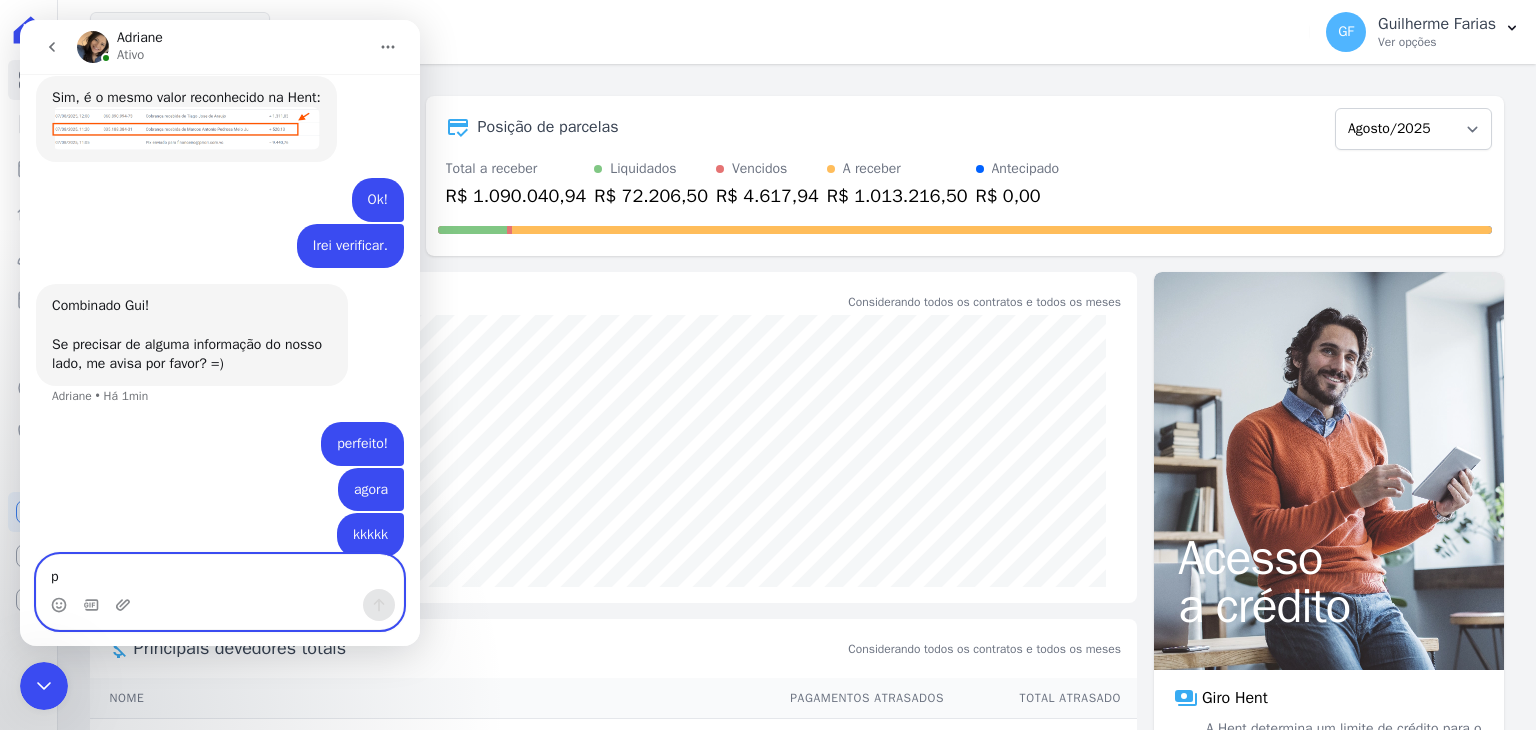 scroll, scrollTop: 16128, scrollLeft: 0, axis: vertical 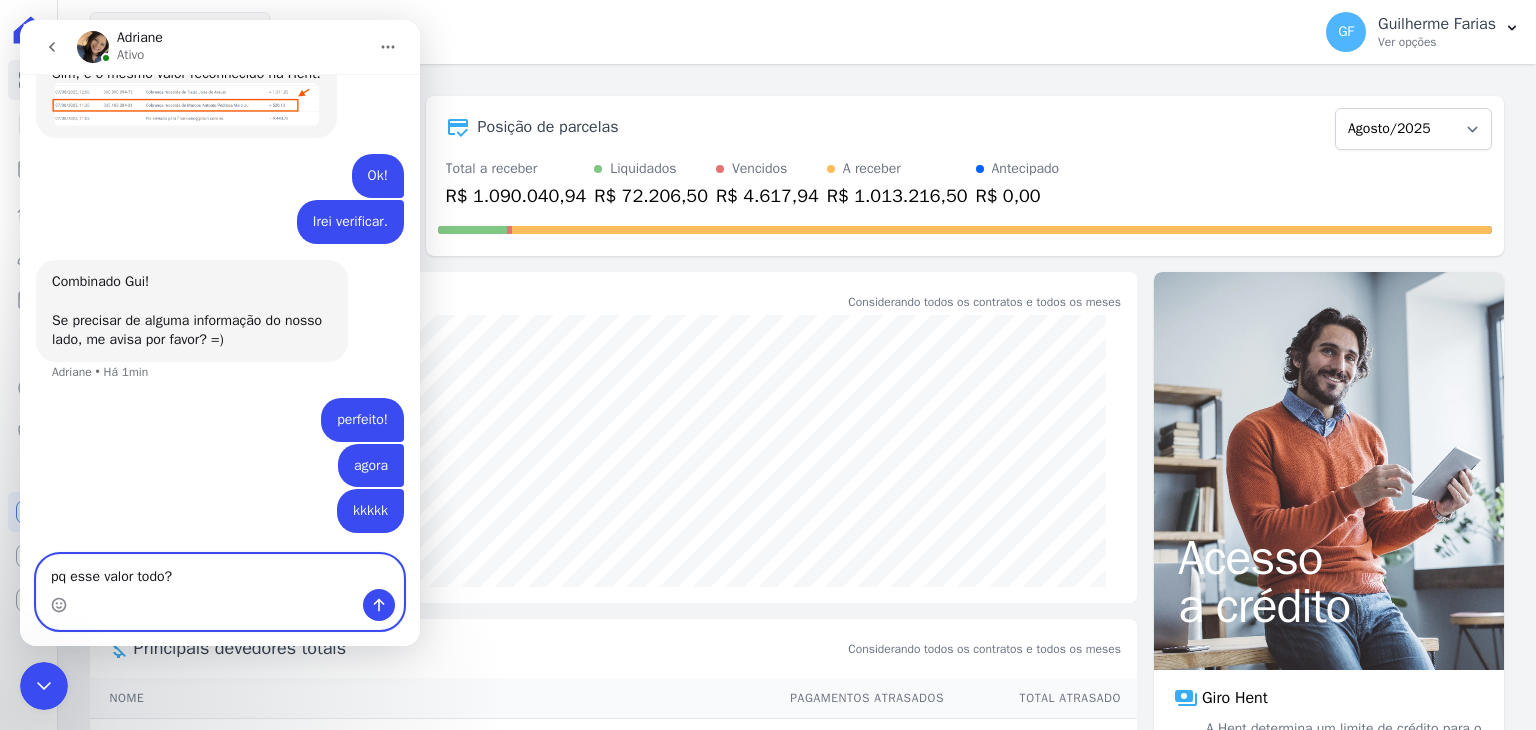 type on "pq esse valor todo?" 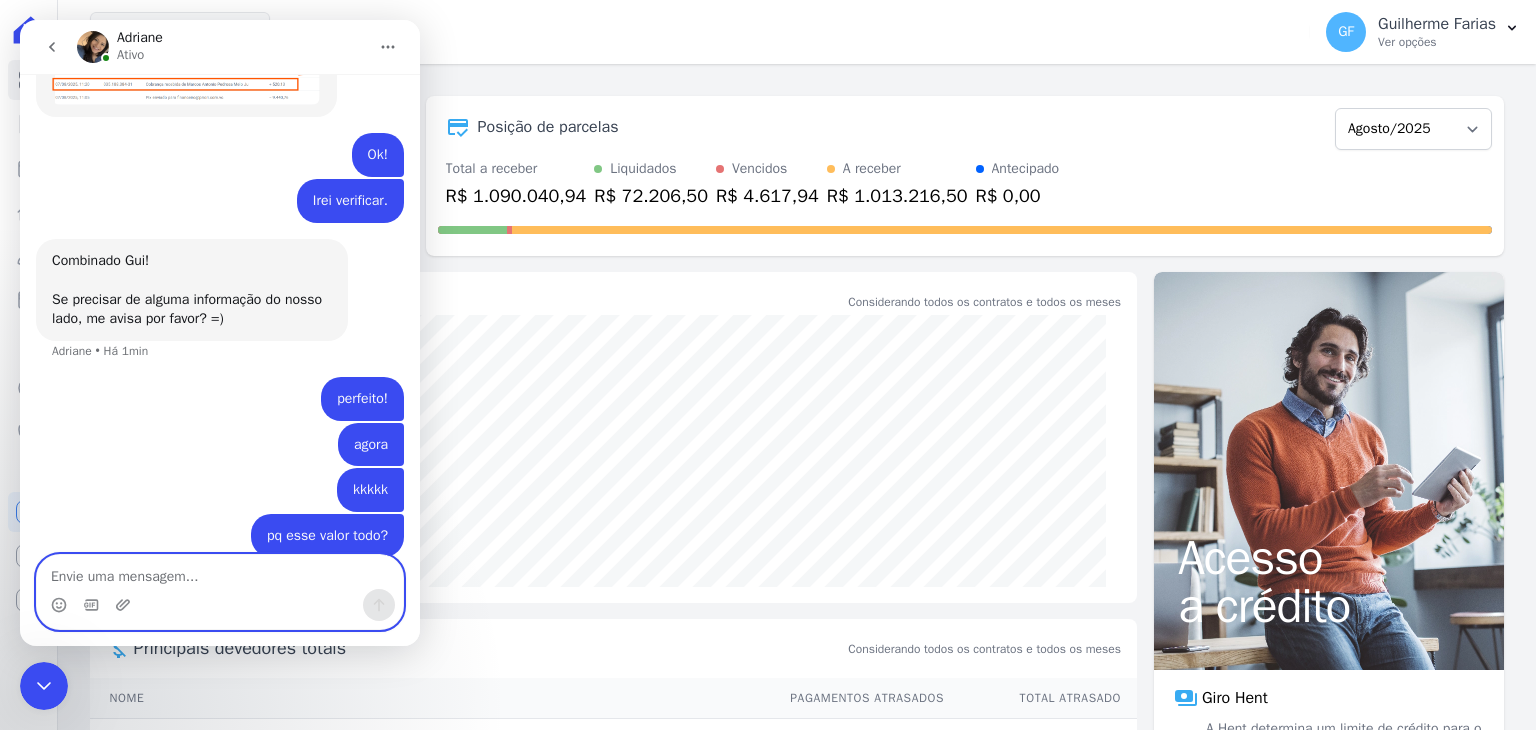 scroll, scrollTop: 16174, scrollLeft: 0, axis: vertical 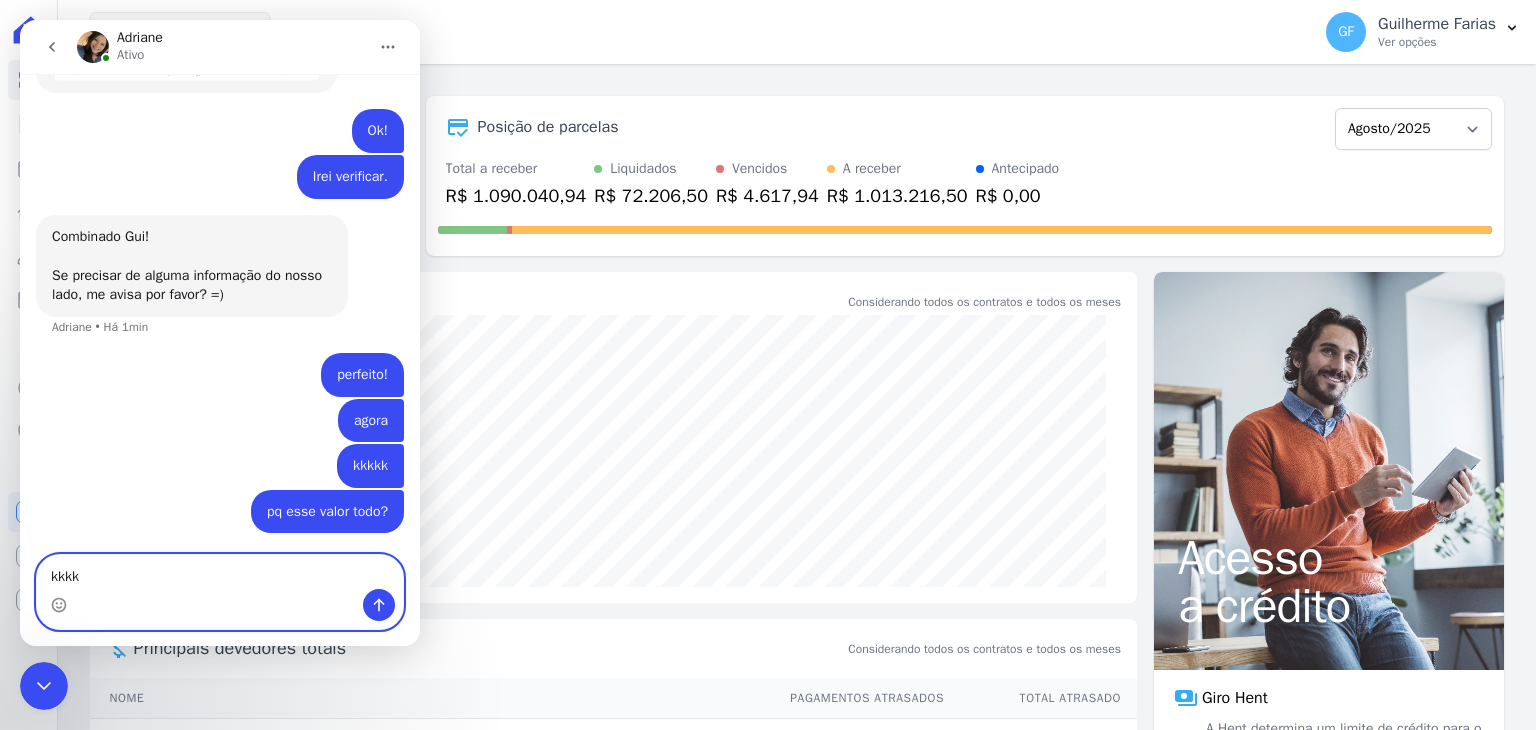 type on "kkkkk" 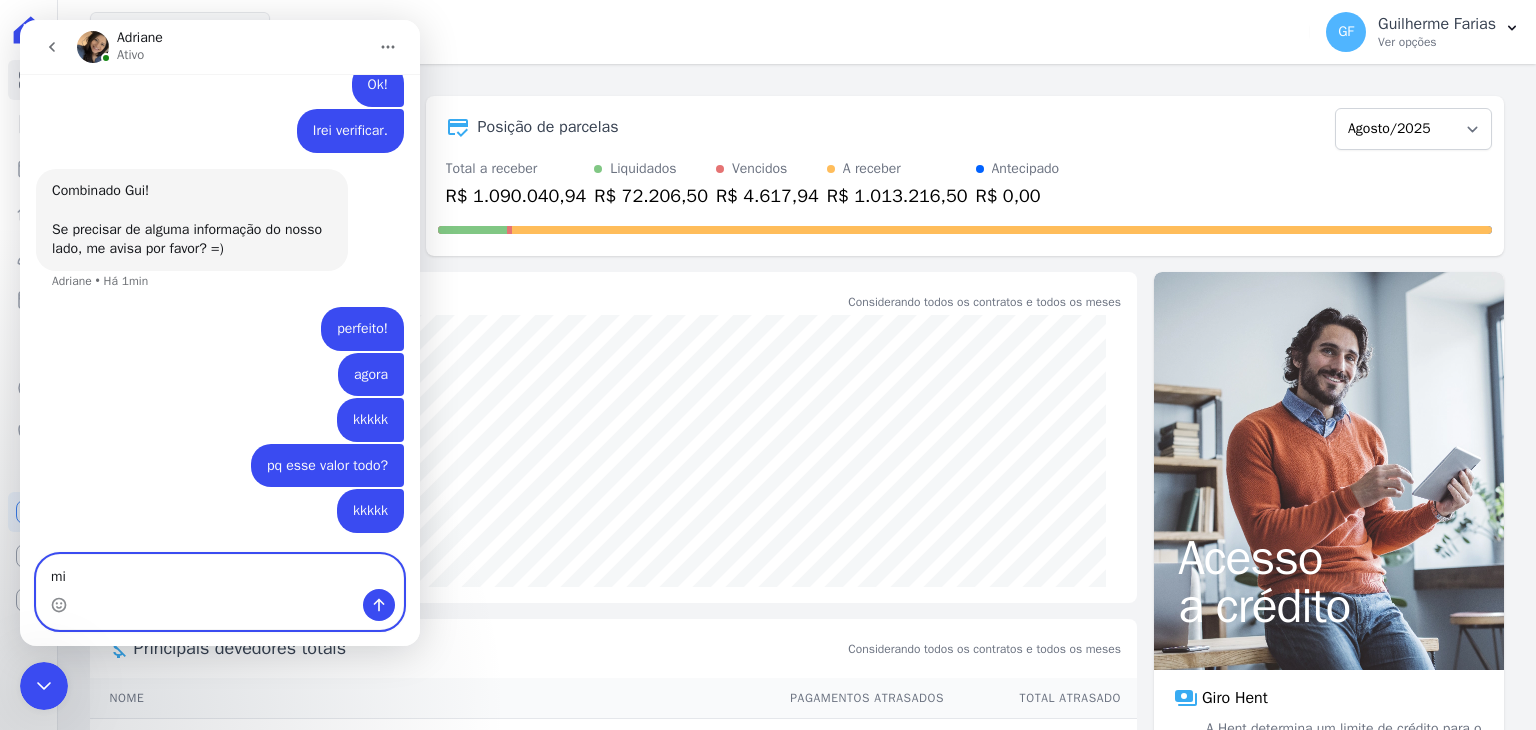 scroll, scrollTop: 16220, scrollLeft: 0, axis: vertical 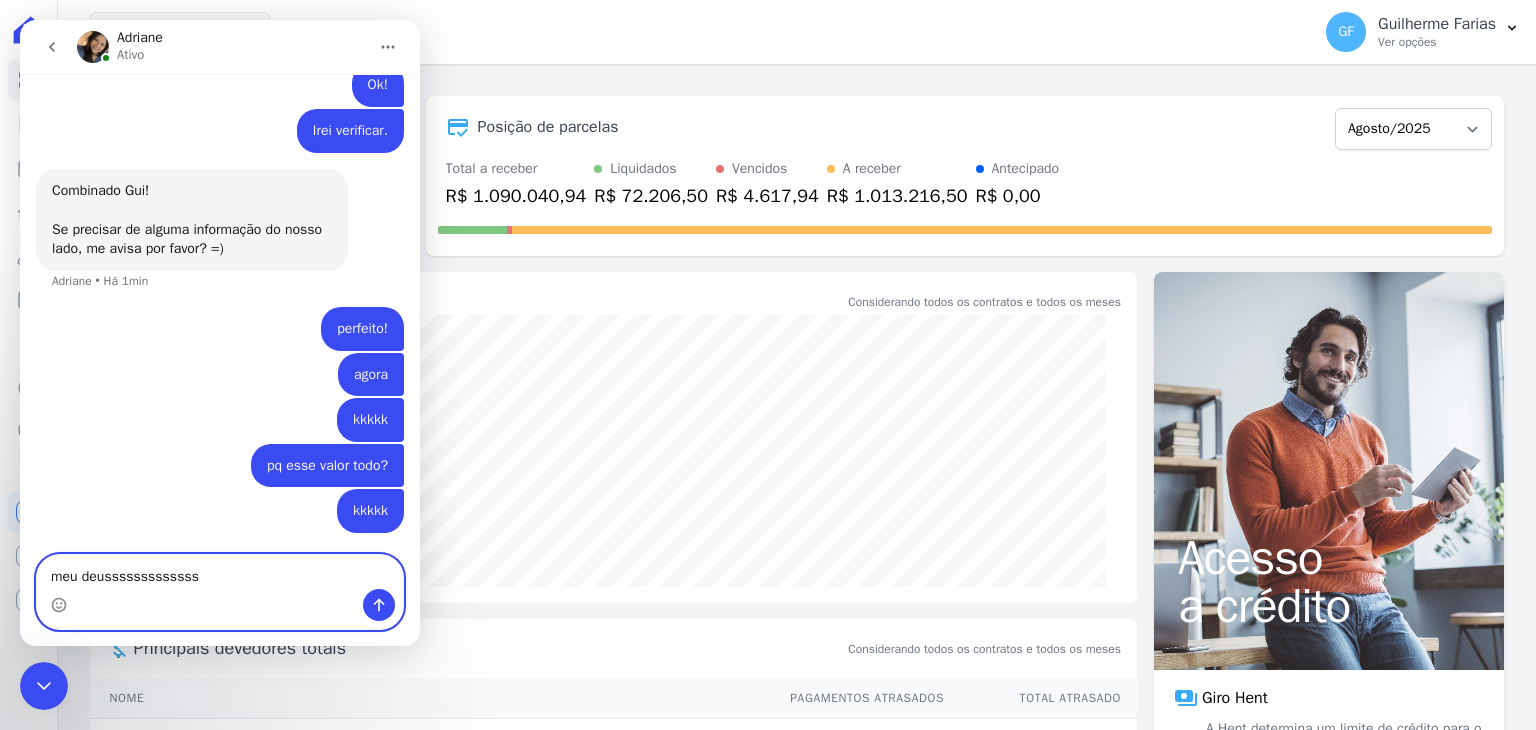 type on "meu deussssssssssssss" 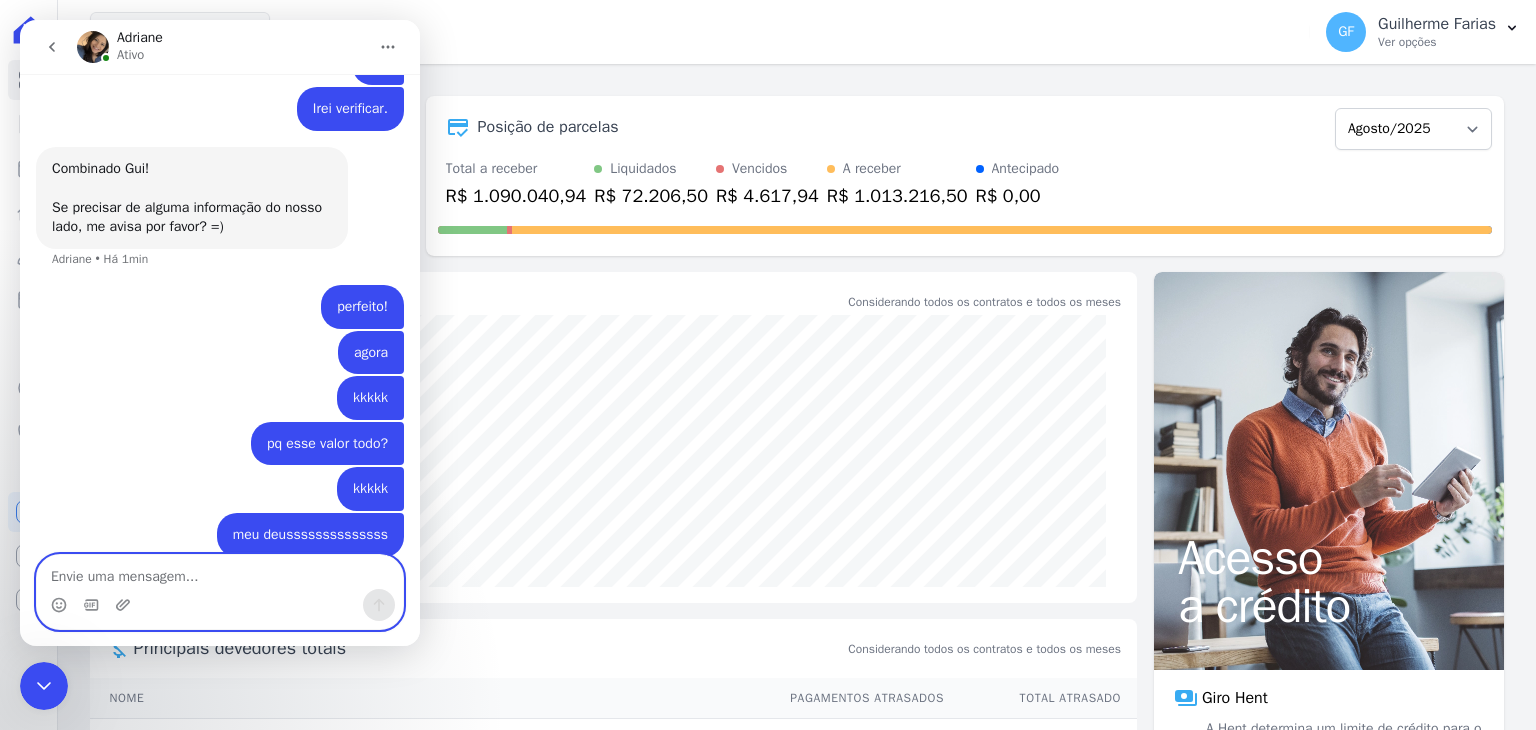 scroll, scrollTop: 16265, scrollLeft: 0, axis: vertical 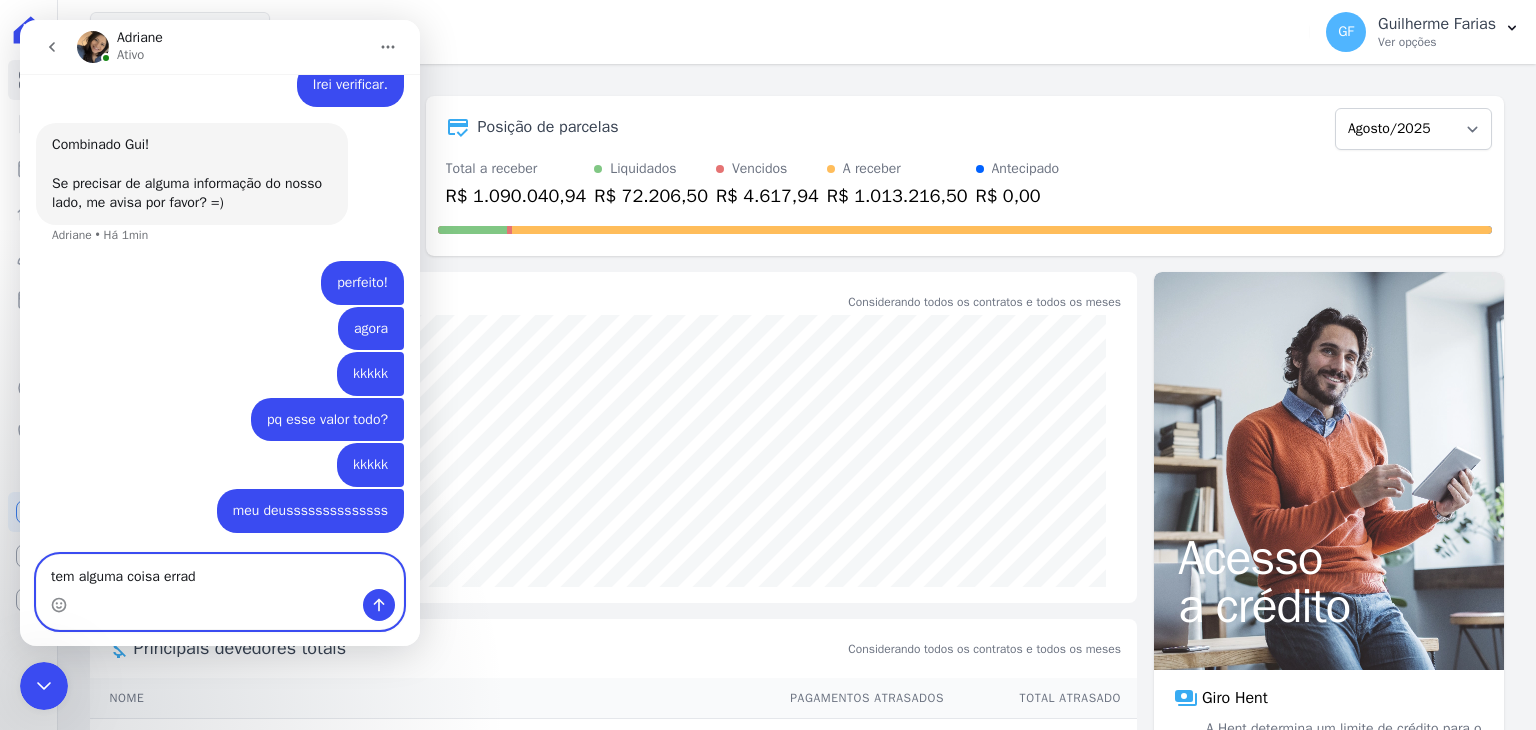 type on "tem alguma coisa errada" 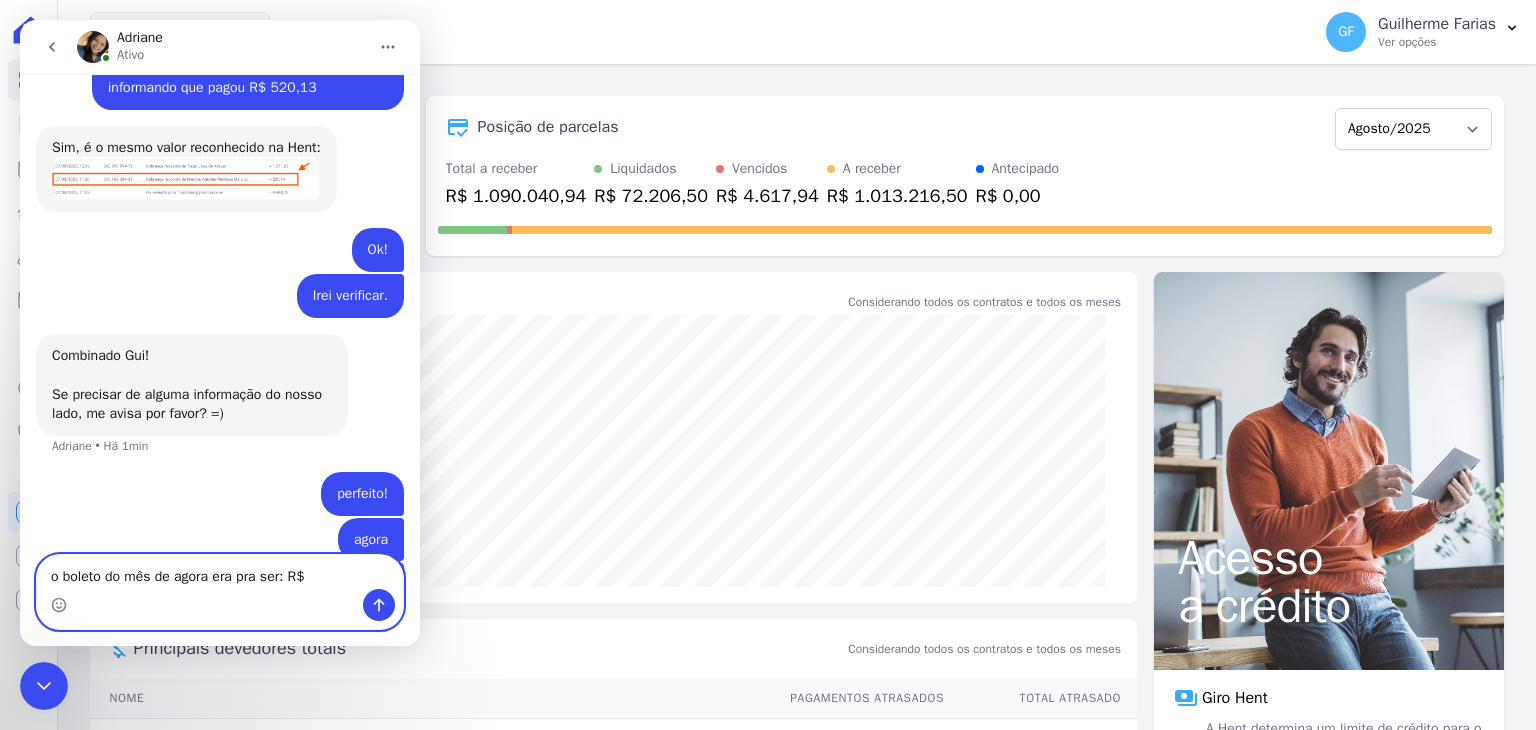 scroll, scrollTop: 15711, scrollLeft: 0, axis: vertical 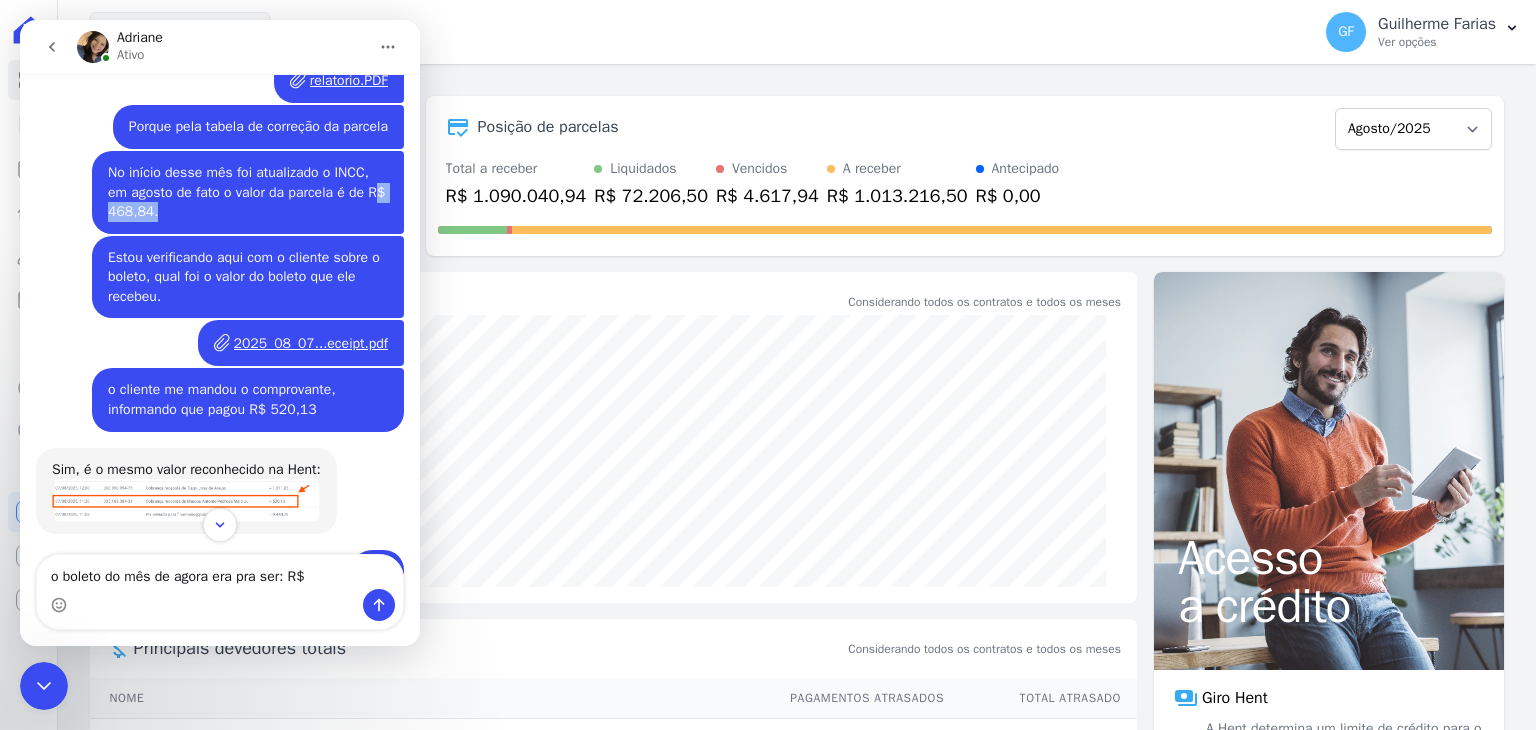 drag, startPoint x: 370, startPoint y: 216, endPoint x: 381, endPoint y: 241, distance: 27.313 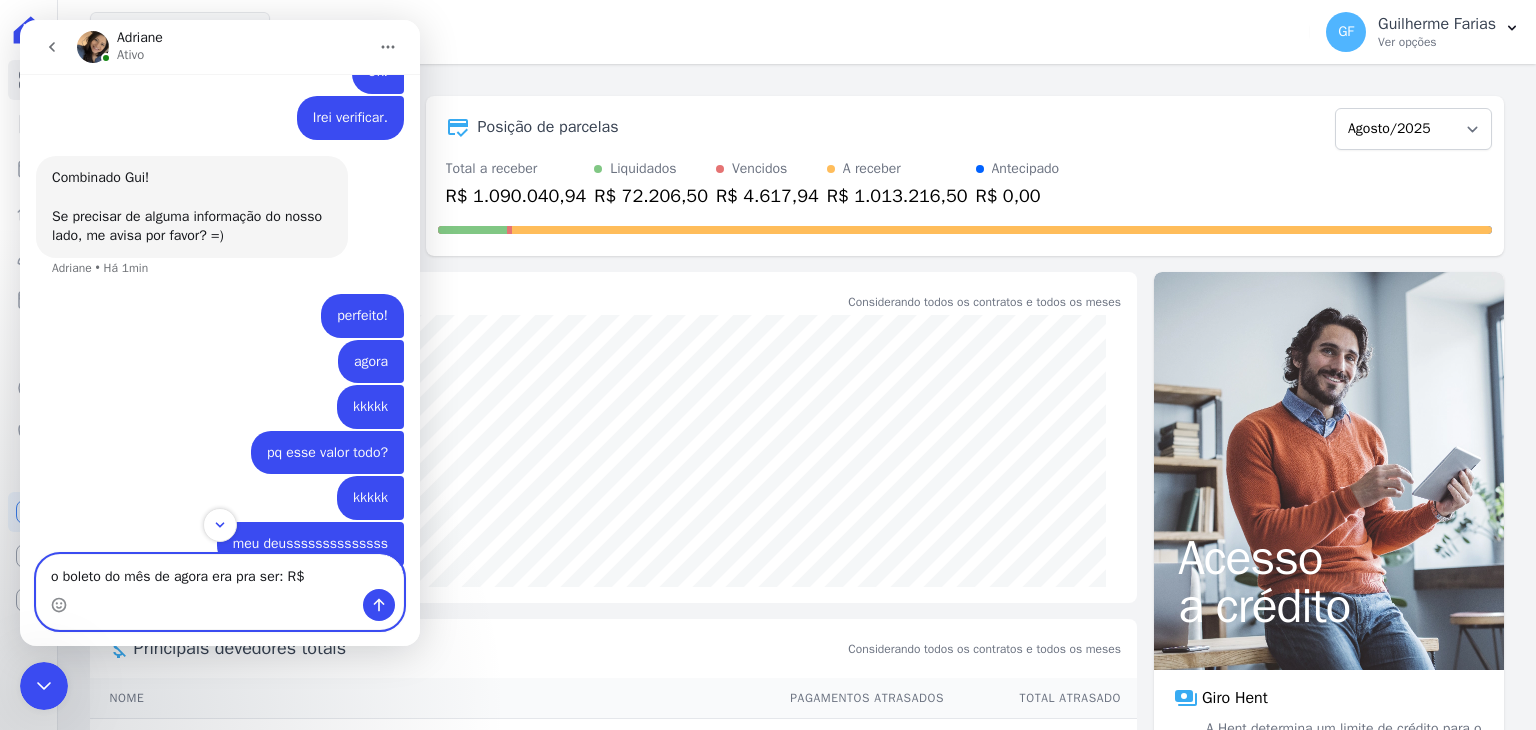 click on "o boleto do mês de agora era pra ser: R$" at bounding box center (220, 572) 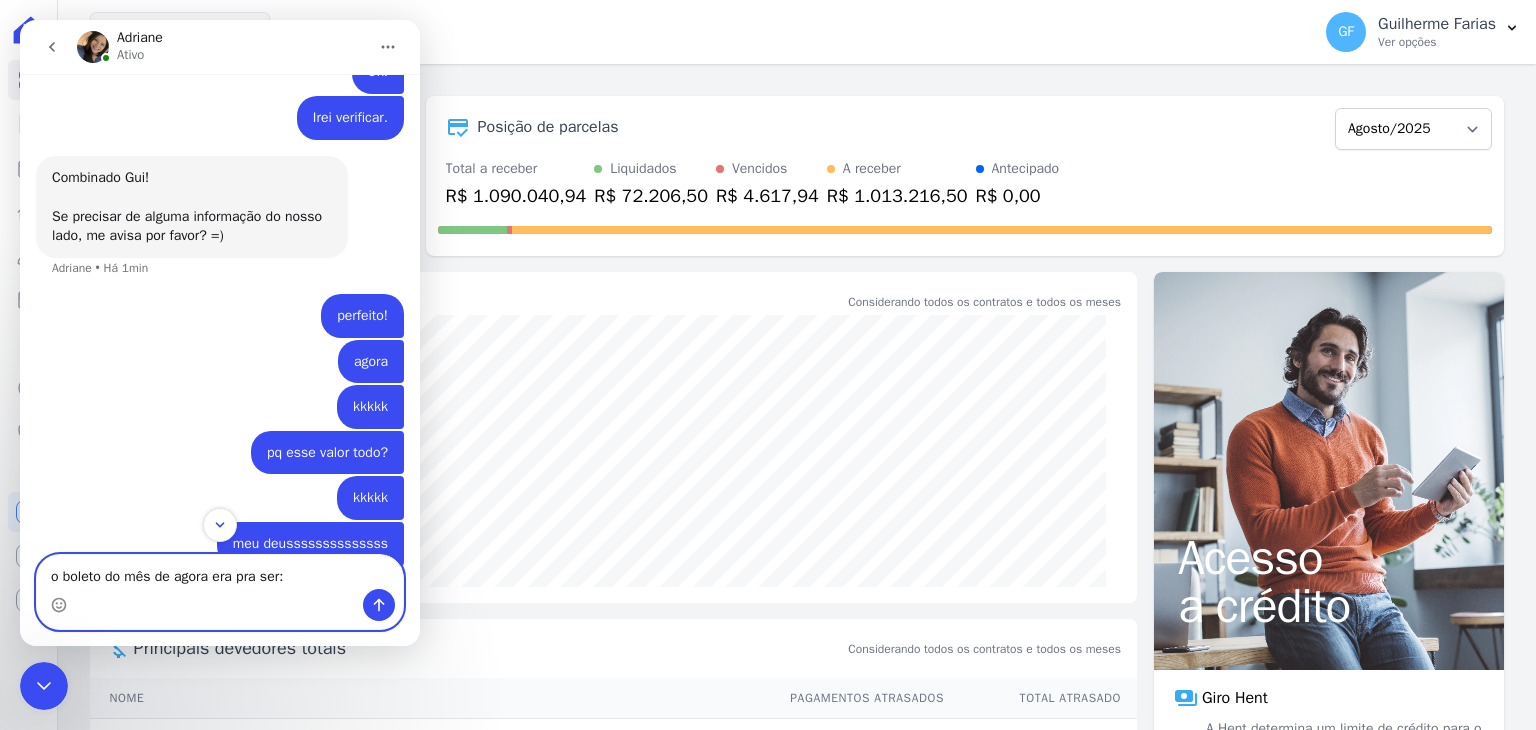 paste on "$ 468,84." 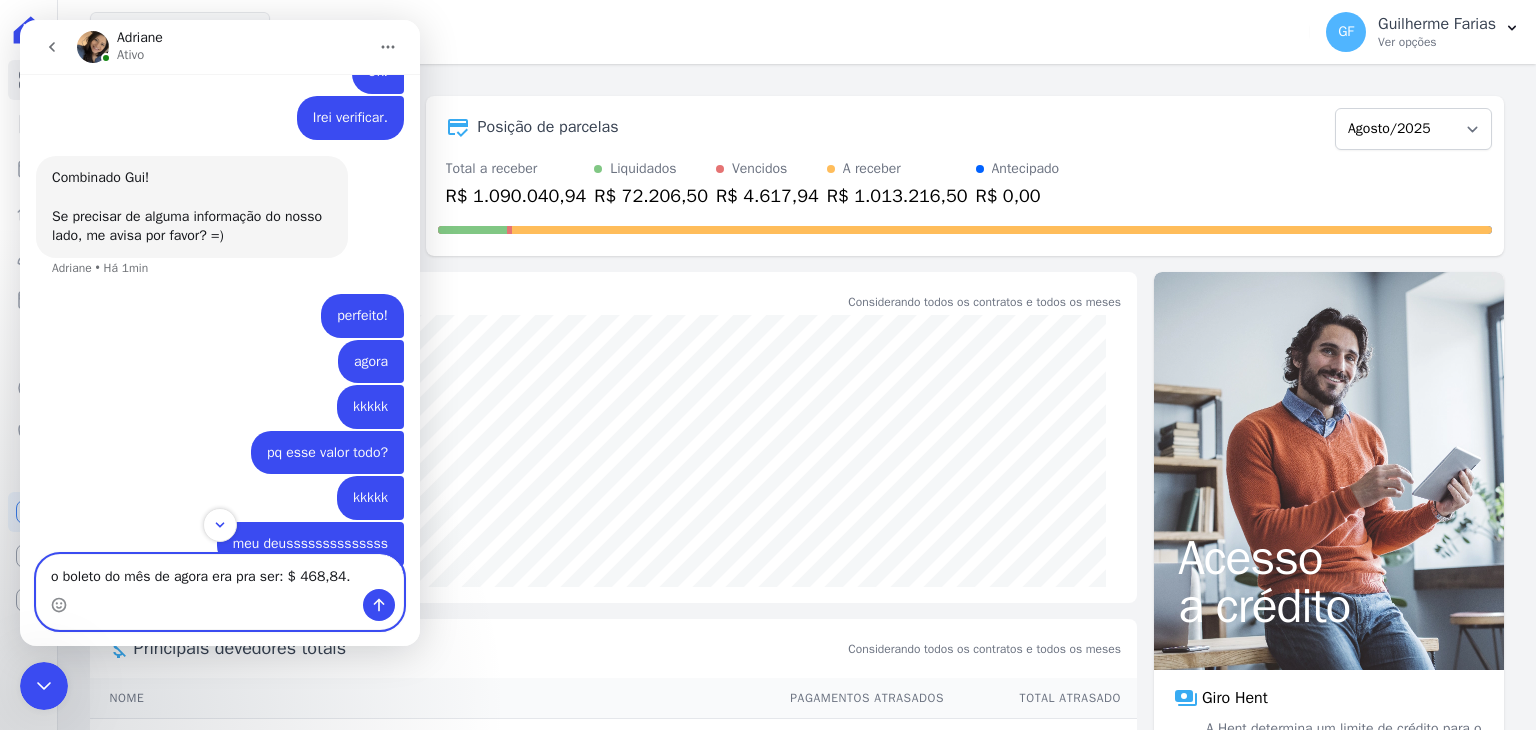 type on "o boleto do mês de agora era pra ser: R$ 468,84." 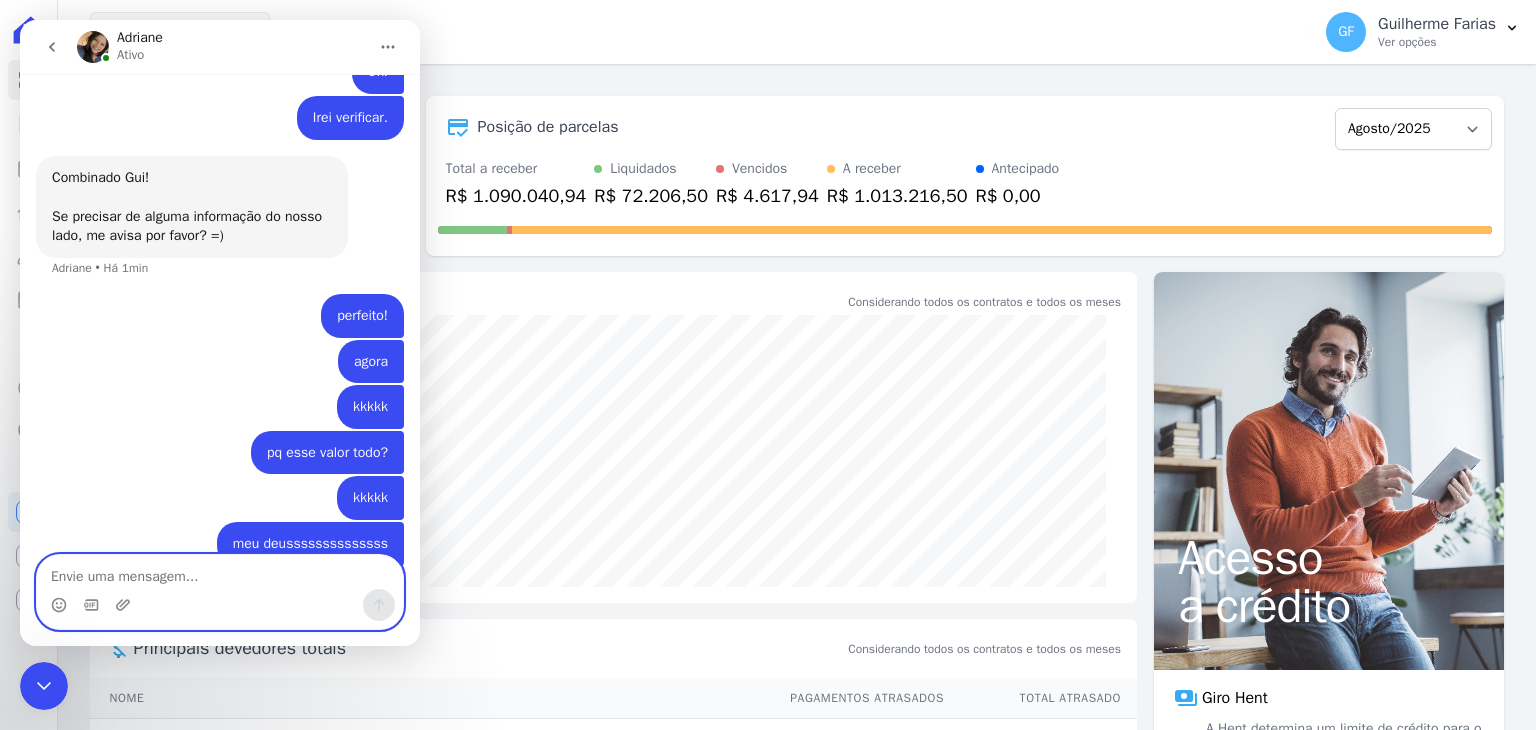 scroll, scrollTop: 16376, scrollLeft: 0, axis: vertical 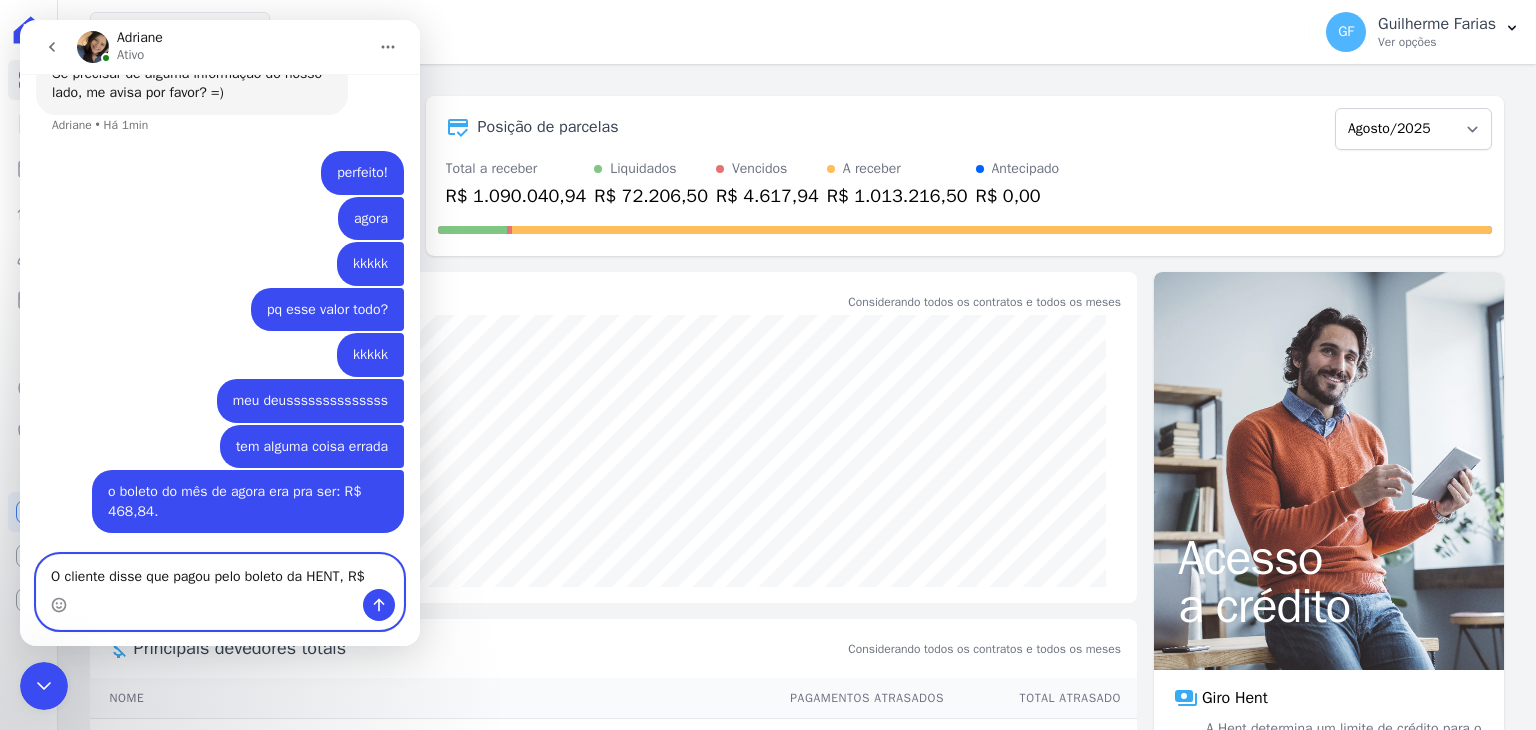 paste on "520,13" 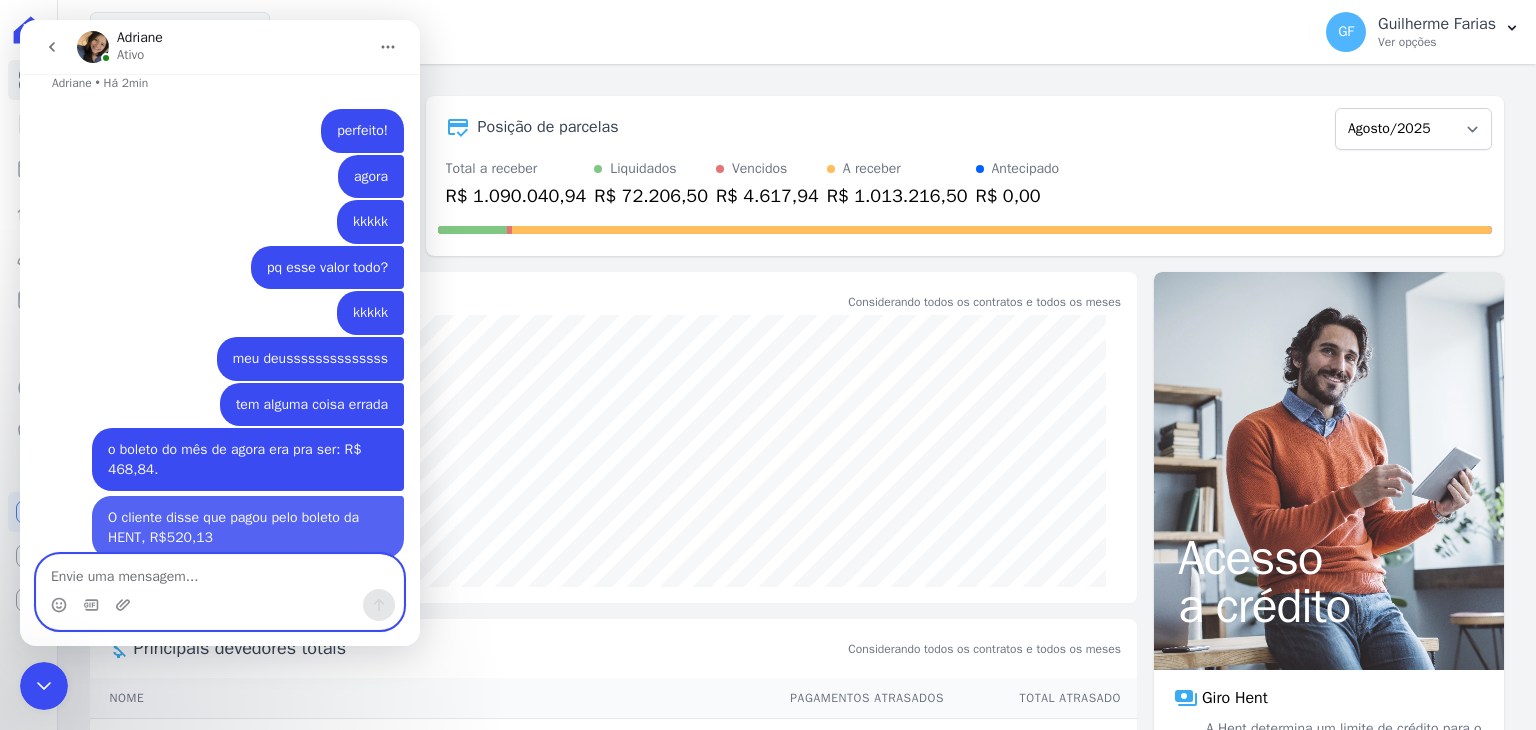 scroll, scrollTop: 16441, scrollLeft: 0, axis: vertical 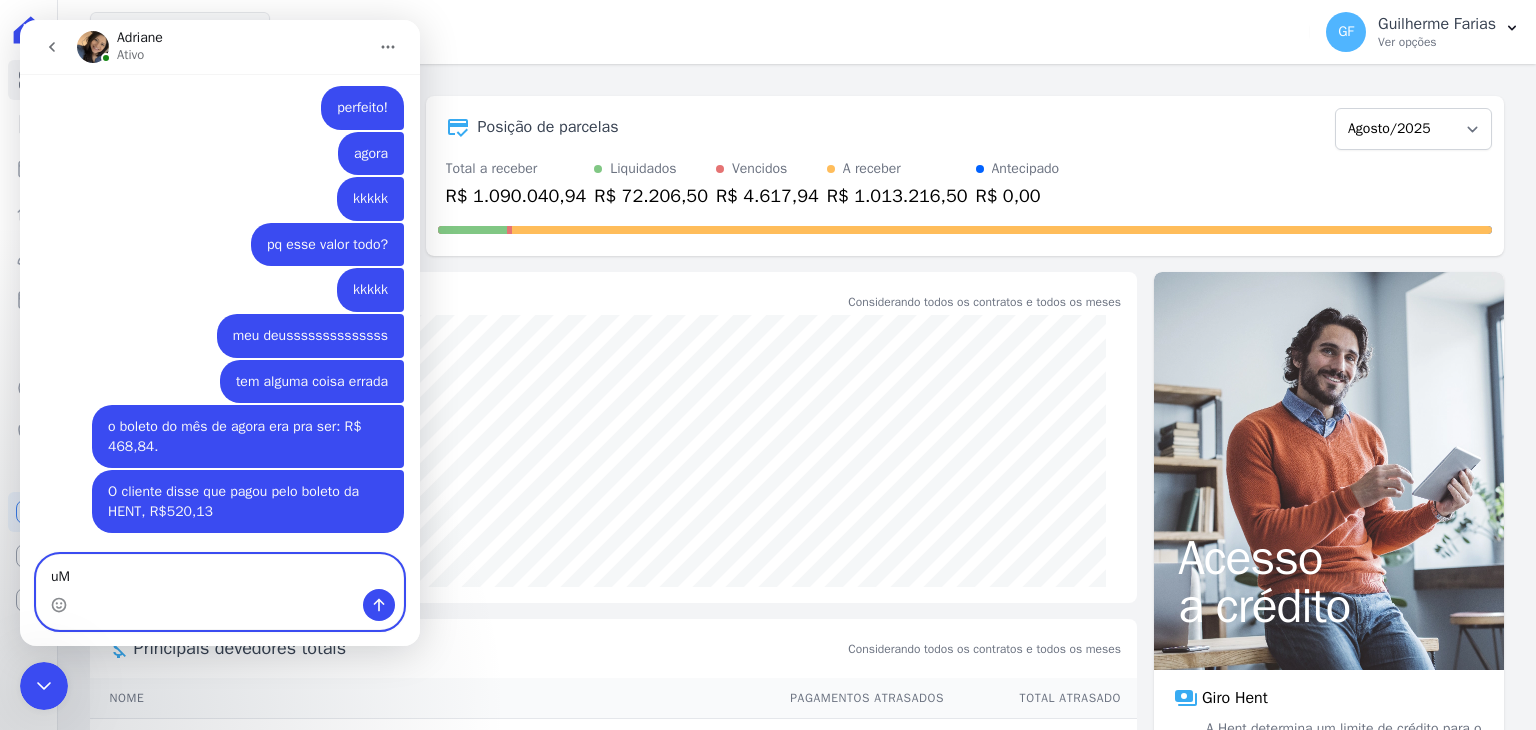 type on "u" 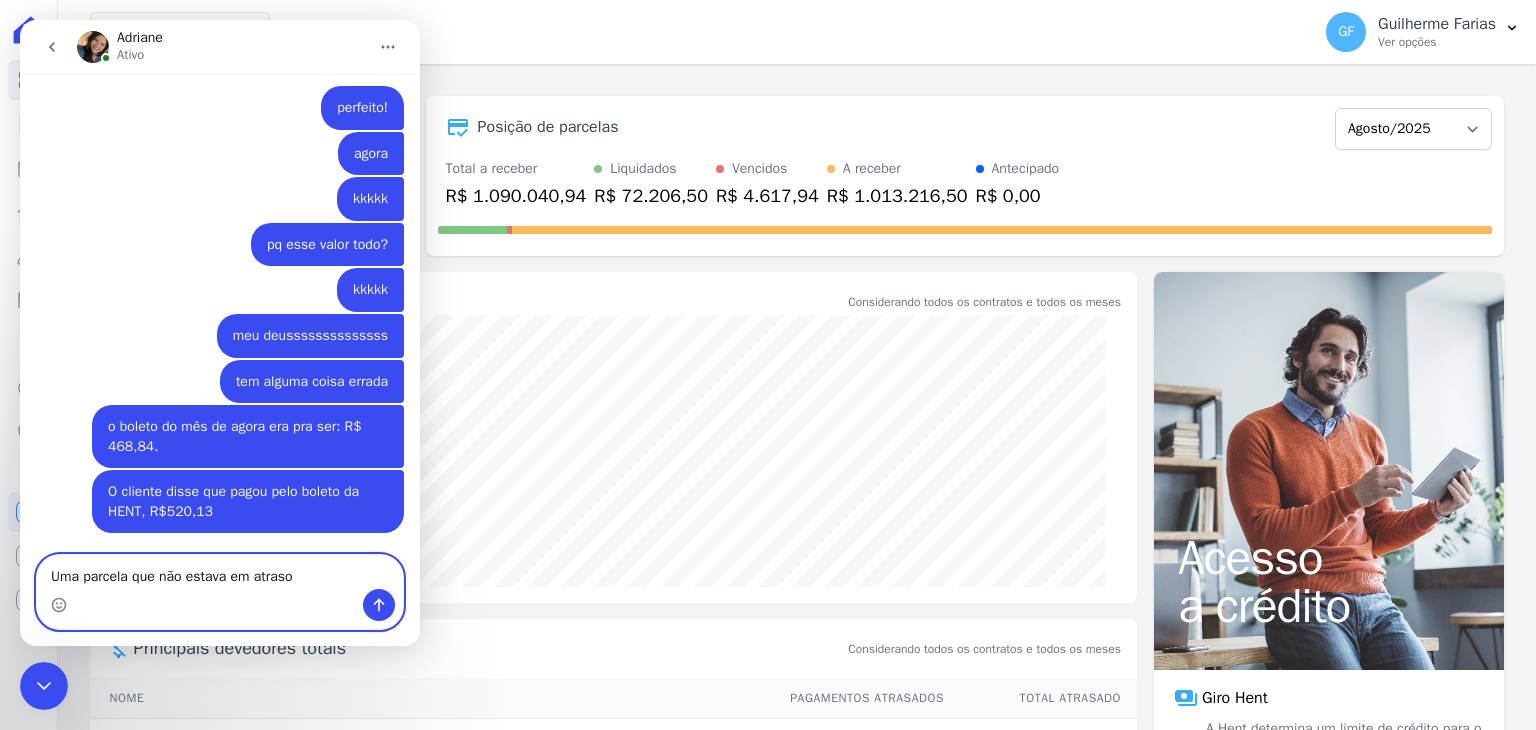type on "Uma parcela que não estava em atraso." 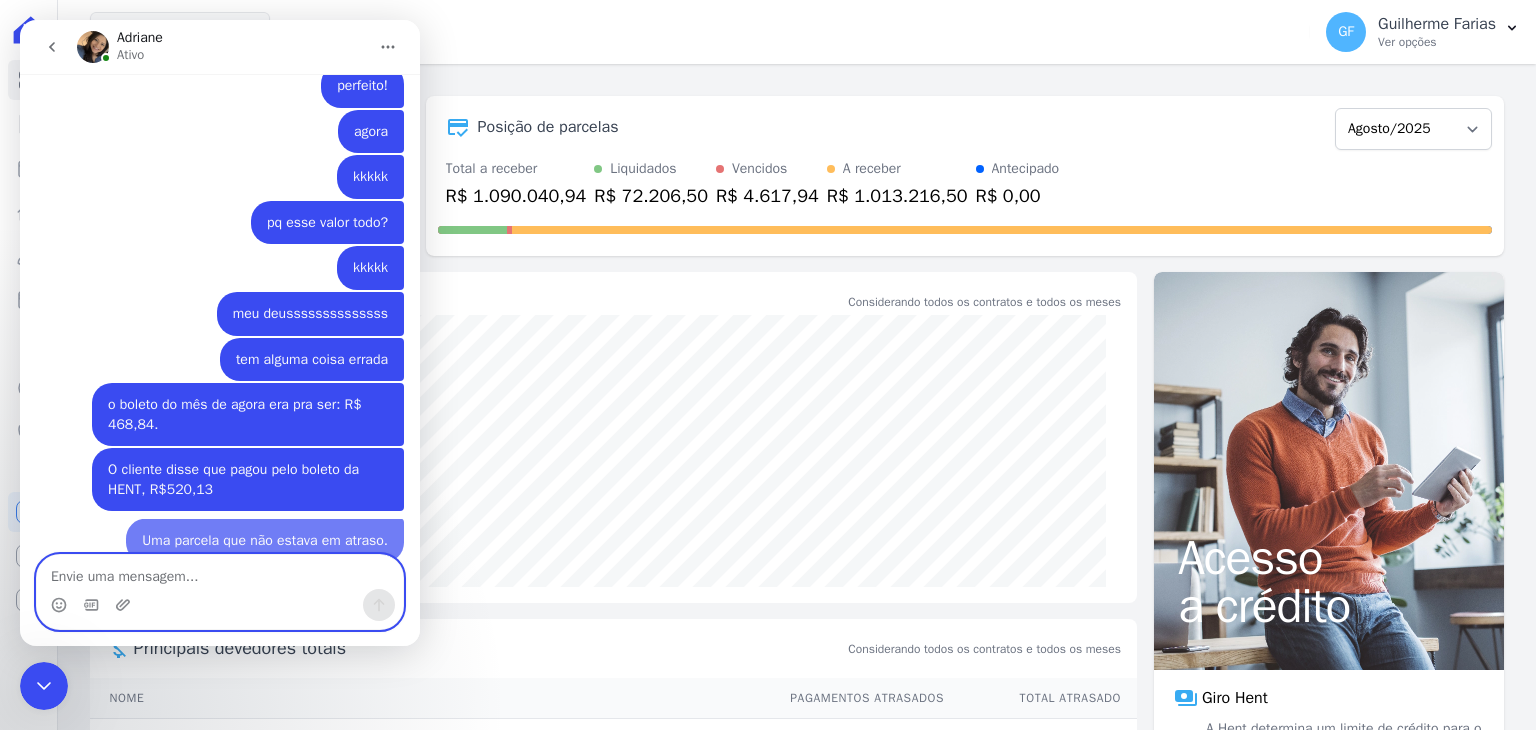 scroll, scrollTop: 16487, scrollLeft: 0, axis: vertical 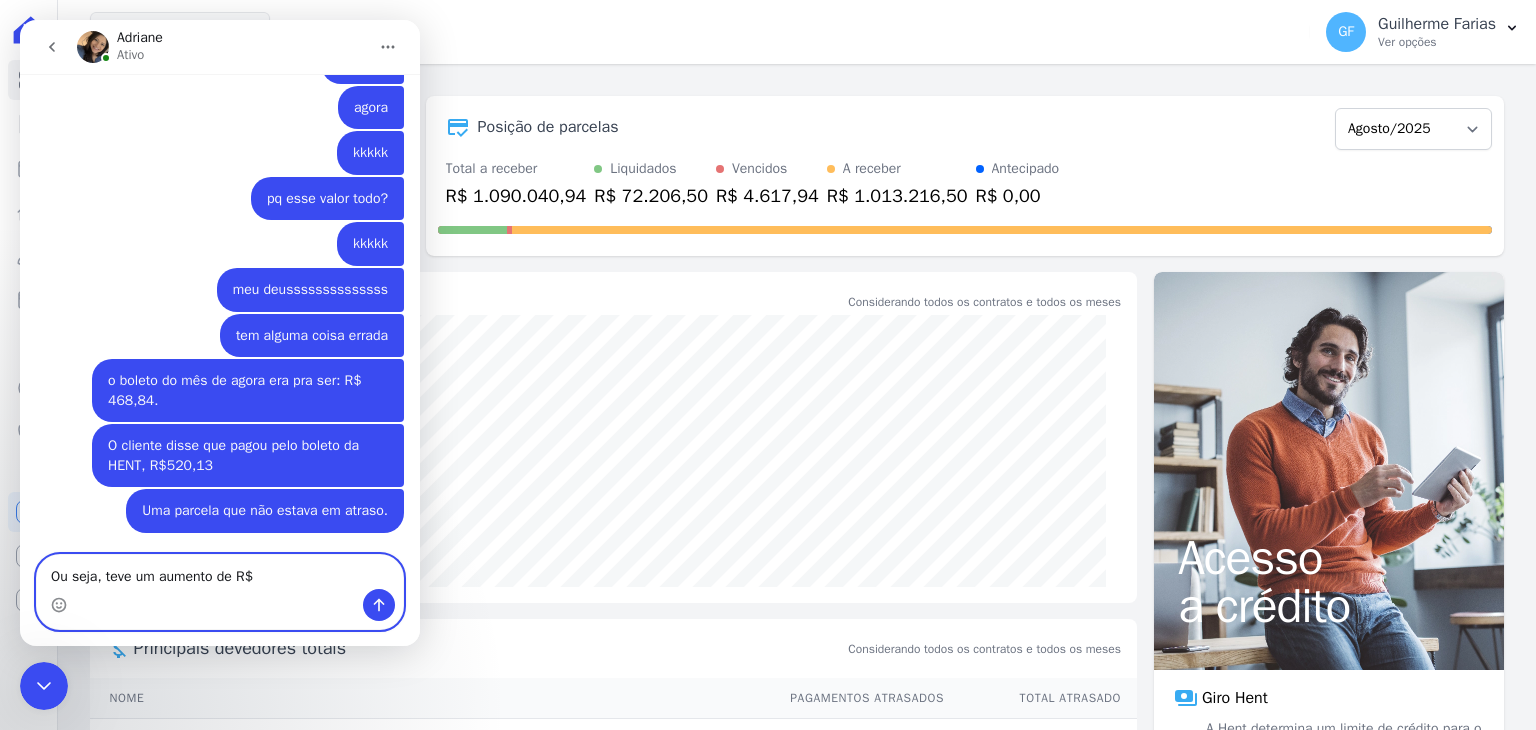 paste on "51,29" 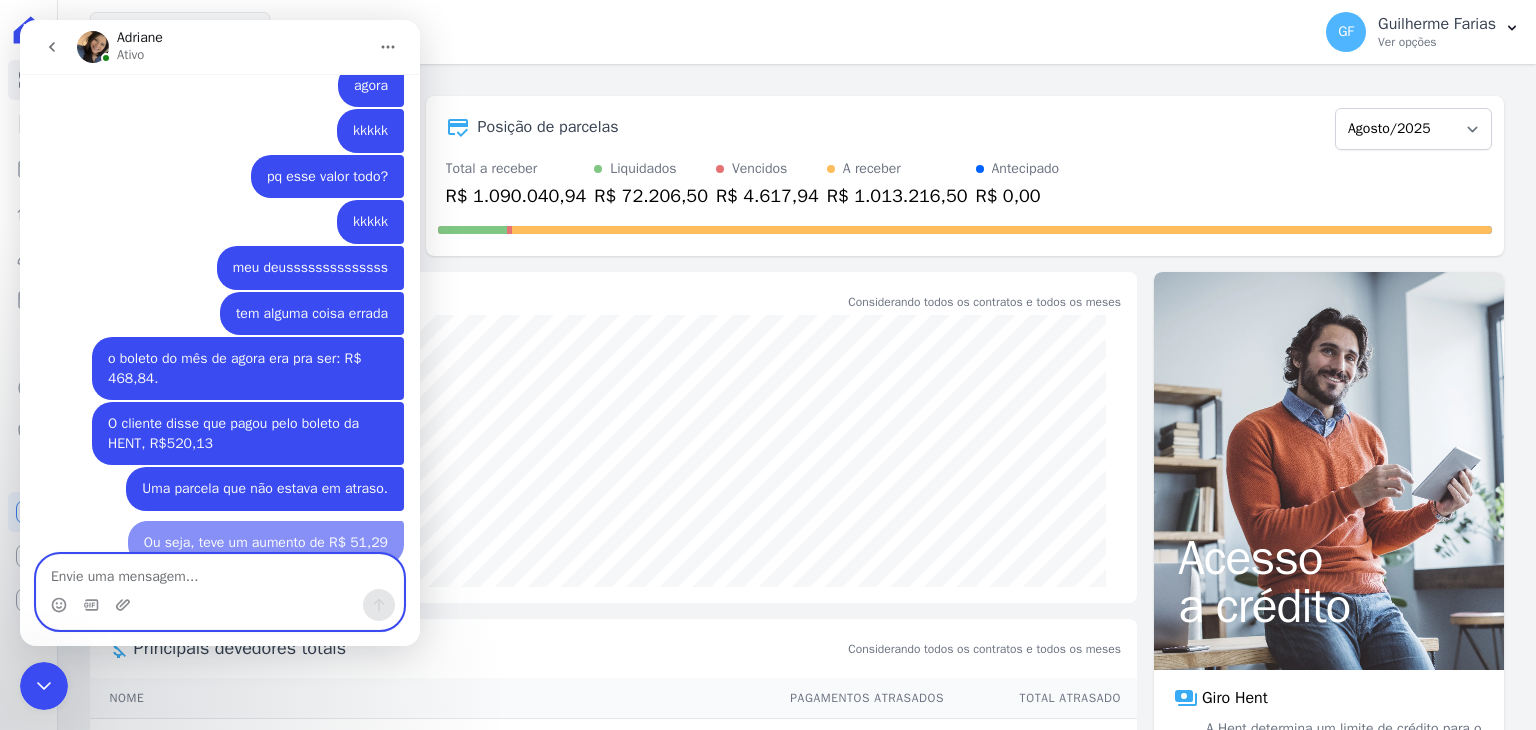 scroll, scrollTop: 16532, scrollLeft: 0, axis: vertical 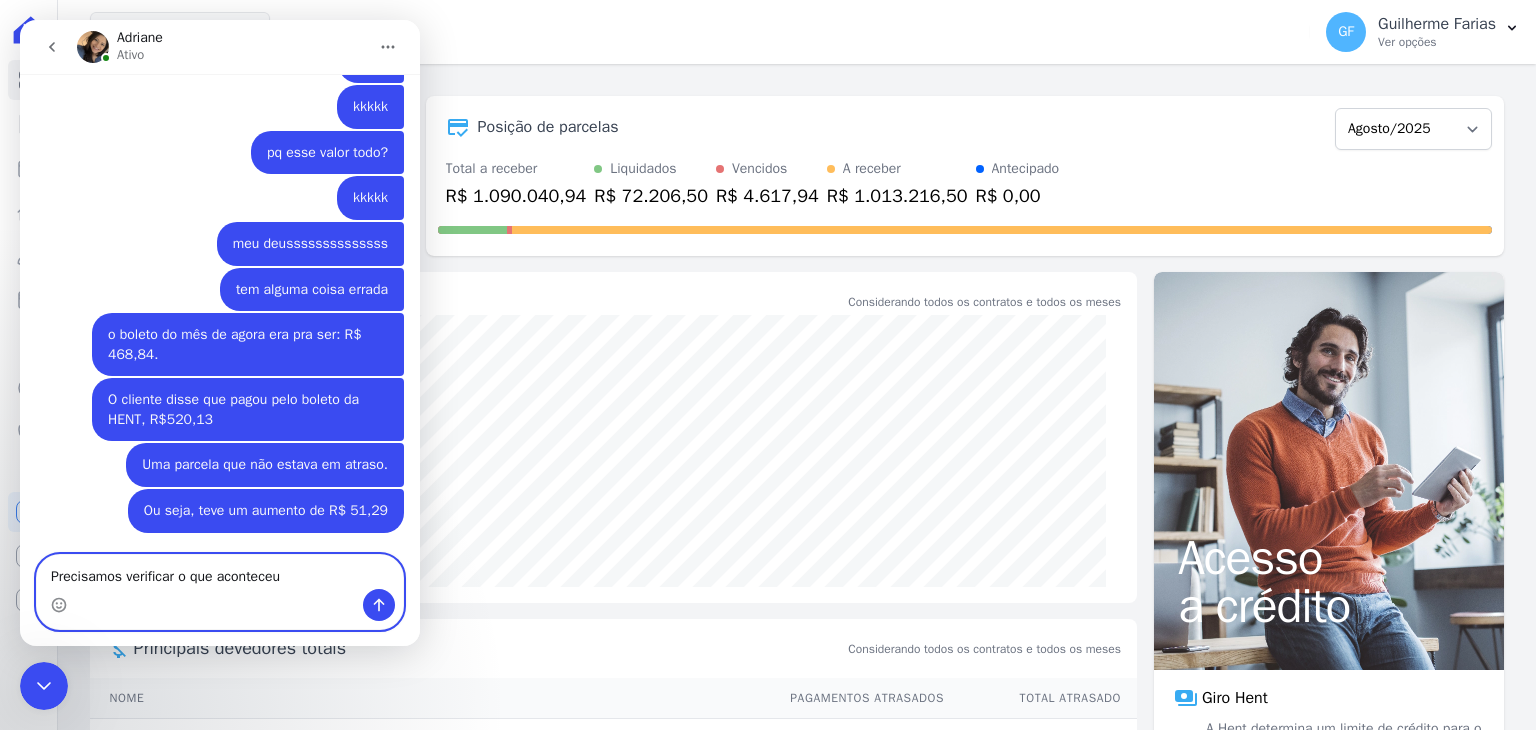 type on "Precisamos verificar o que aconteceu" 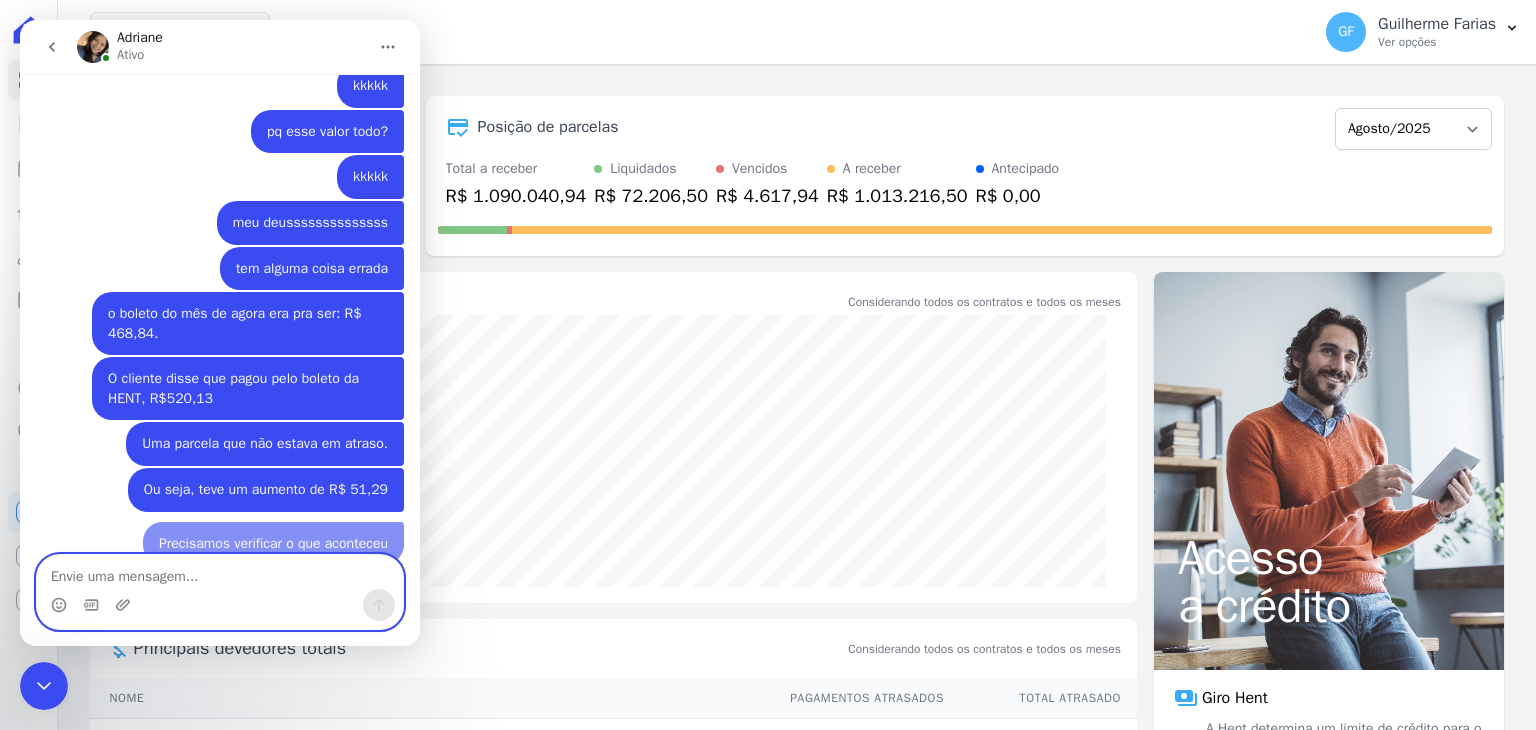 scroll, scrollTop: 16578, scrollLeft: 0, axis: vertical 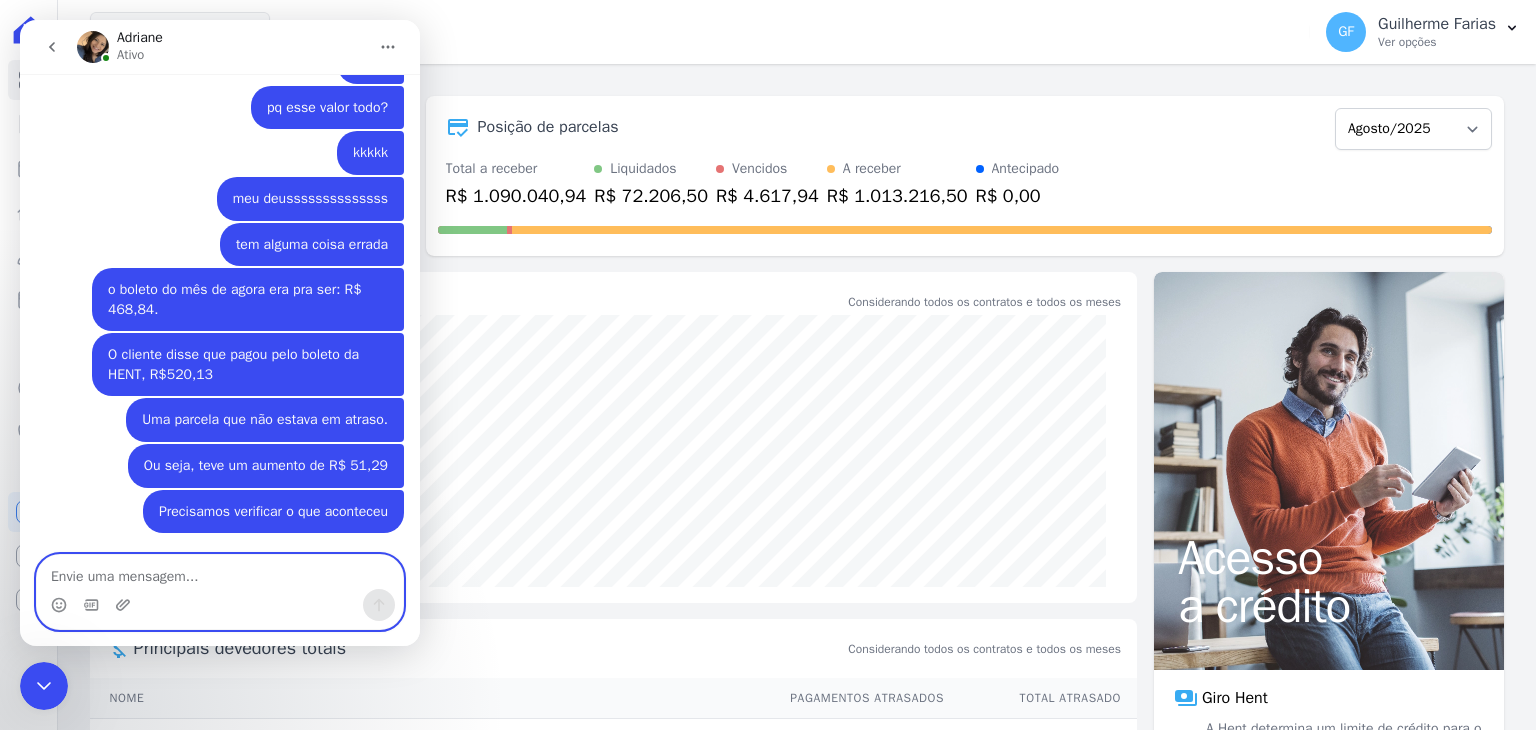 type on "e" 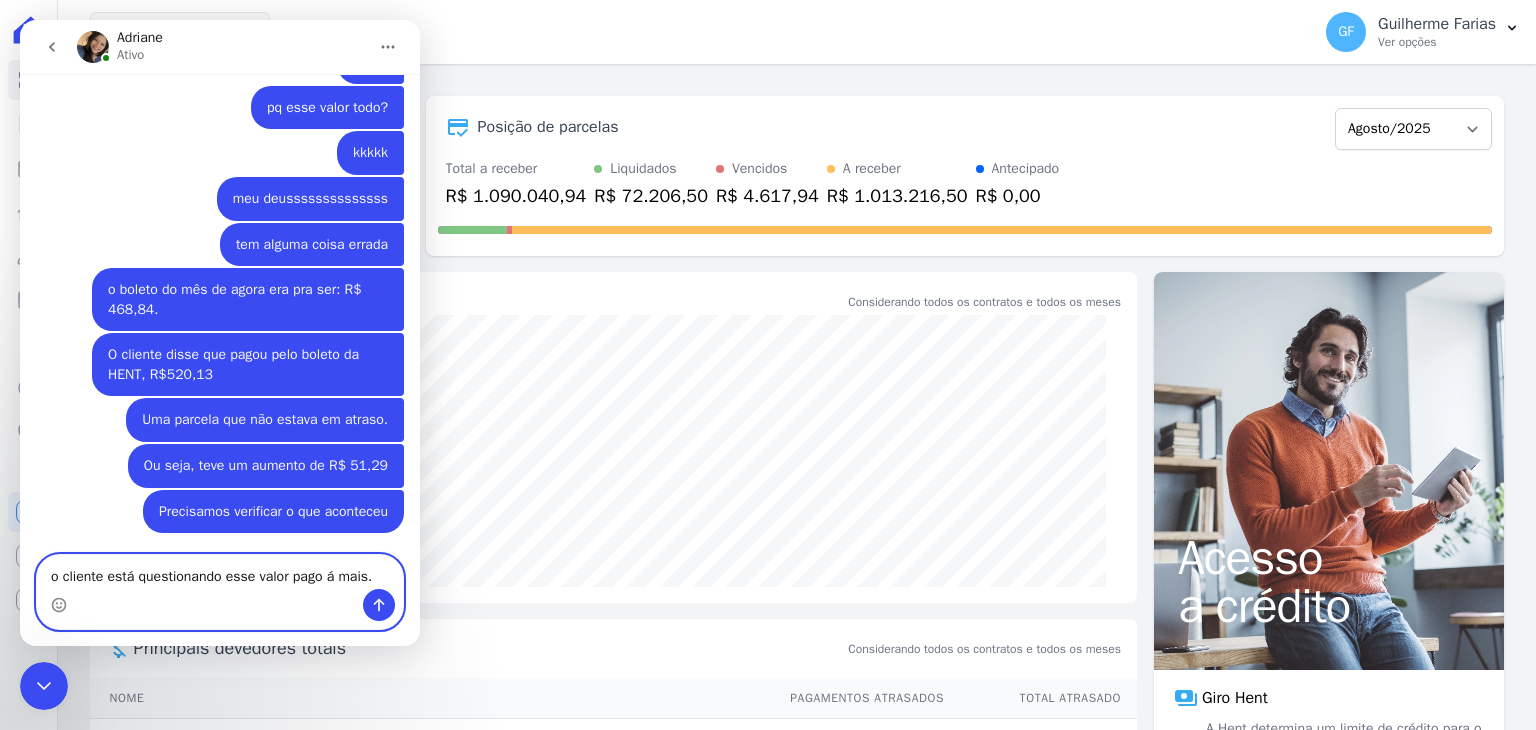 type on "o cliente está questionando esse valor pago á mais." 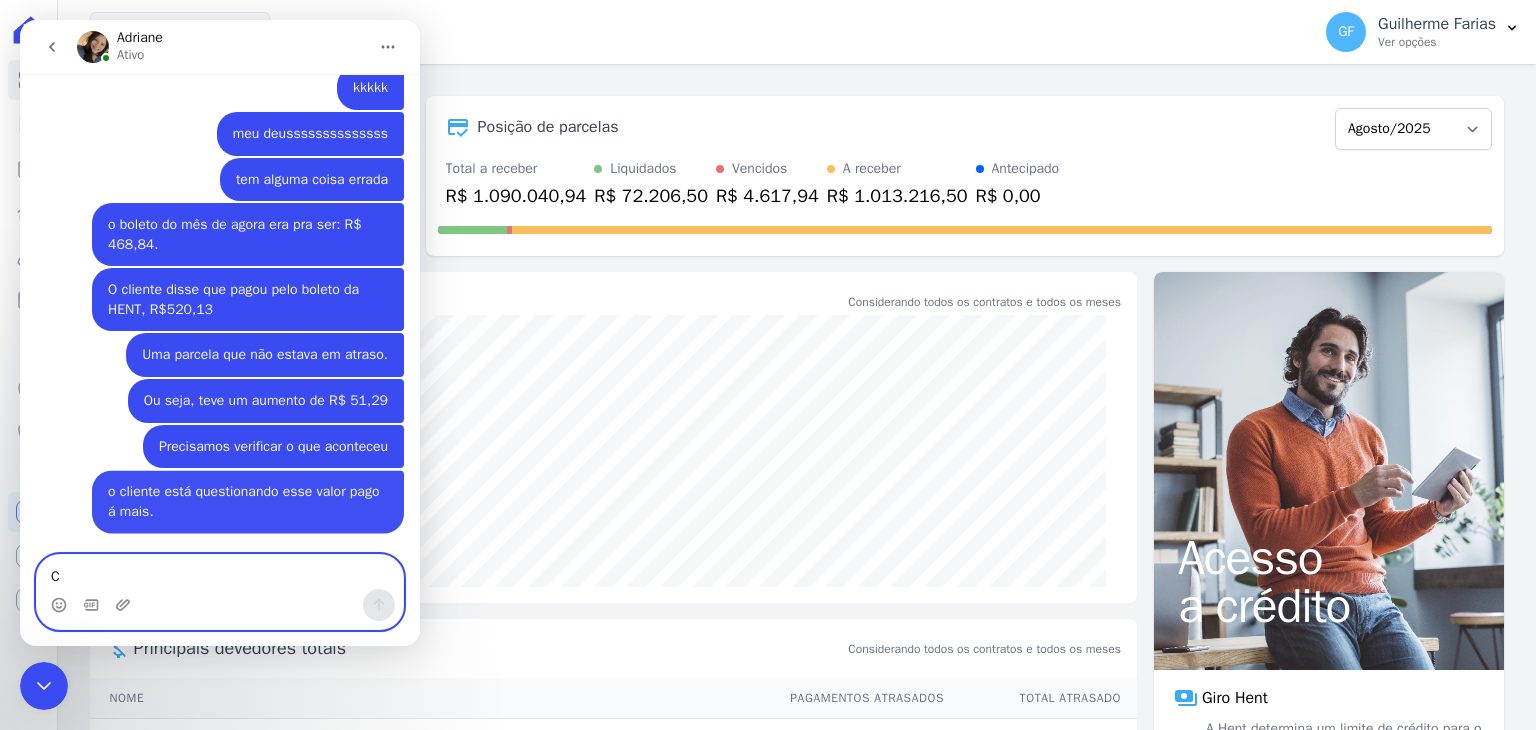 scroll, scrollTop: 16643, scrollLeft: 0, axis: vertical 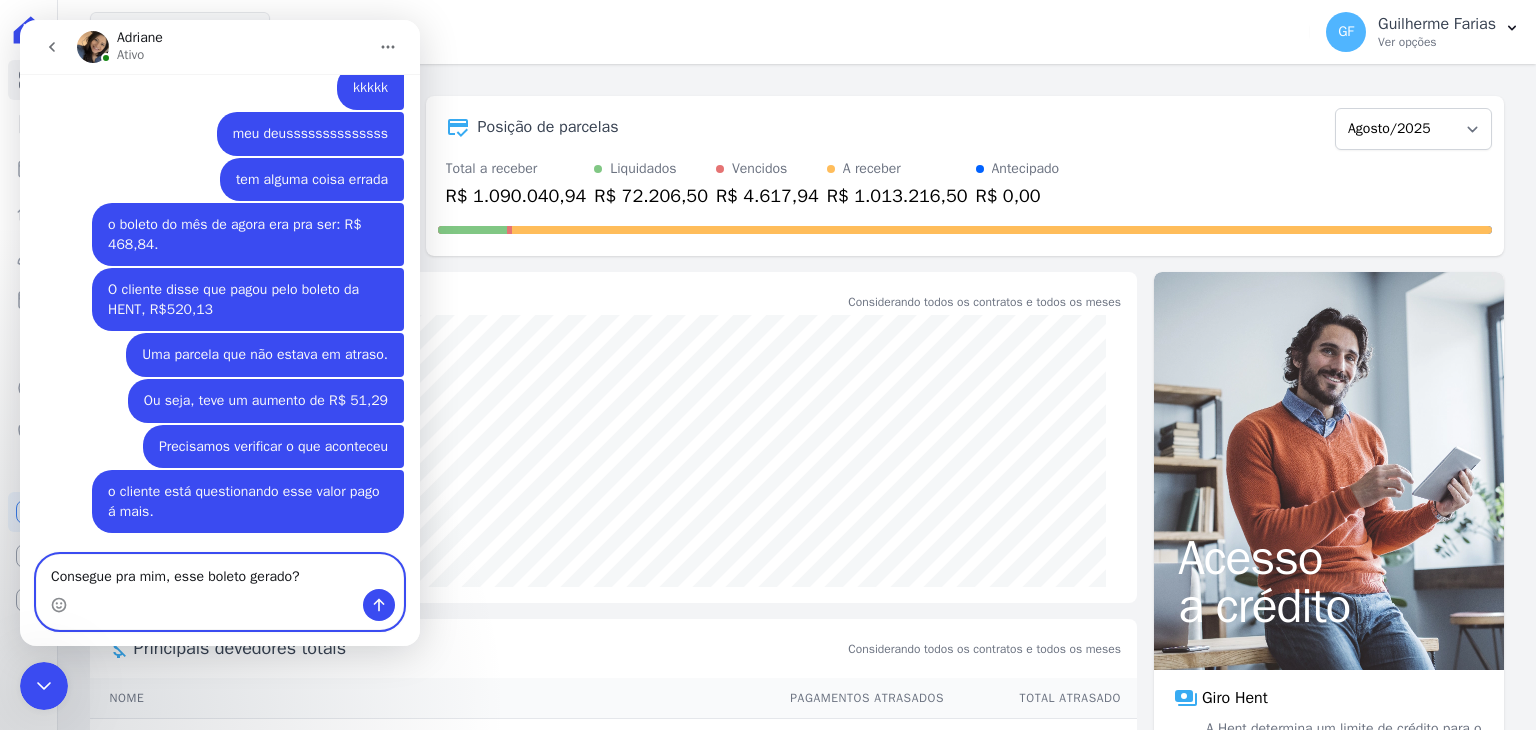 type on "Consegue pra mim, esse boleto gerado?" 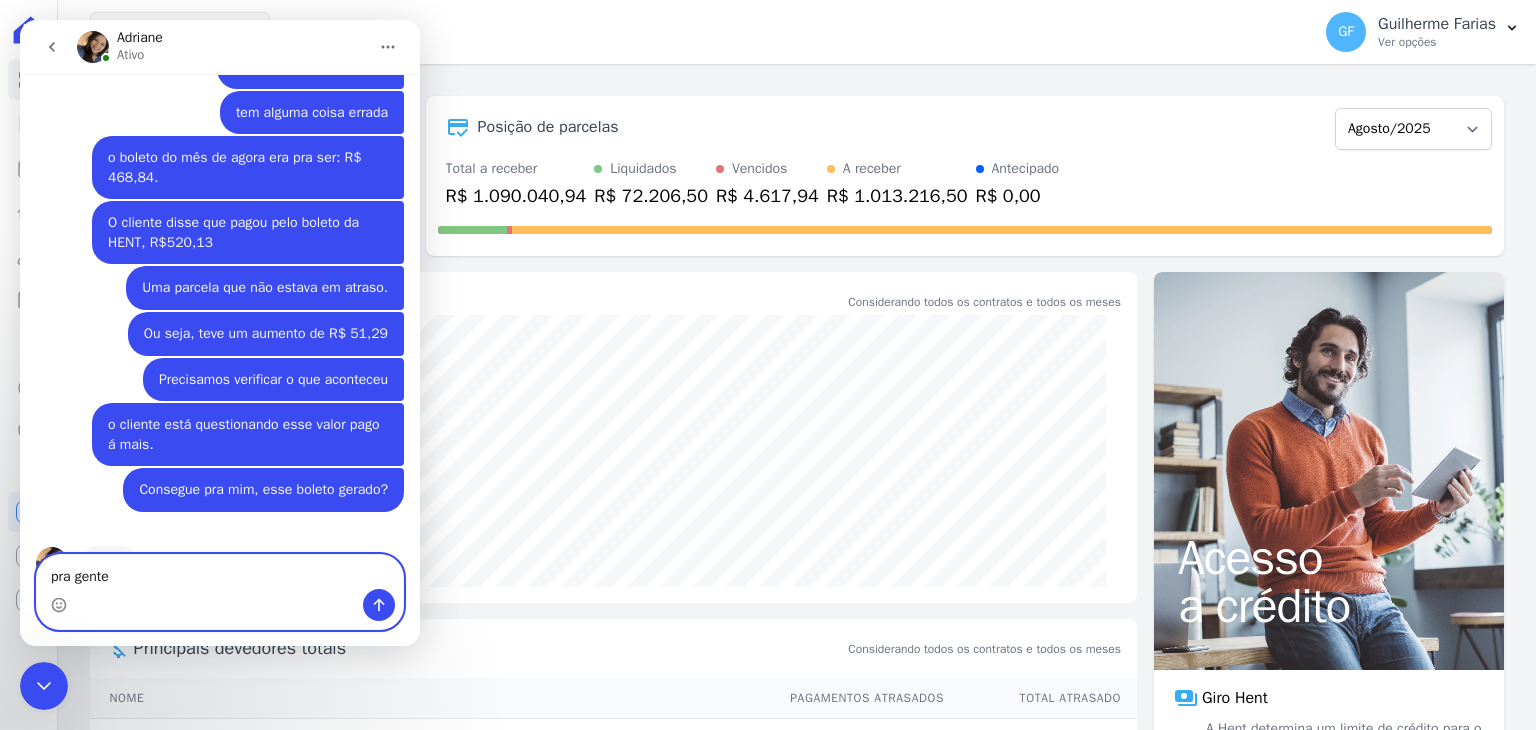 scroll, scrollTop: 16766, scrollLeft: 0, axis: vertical 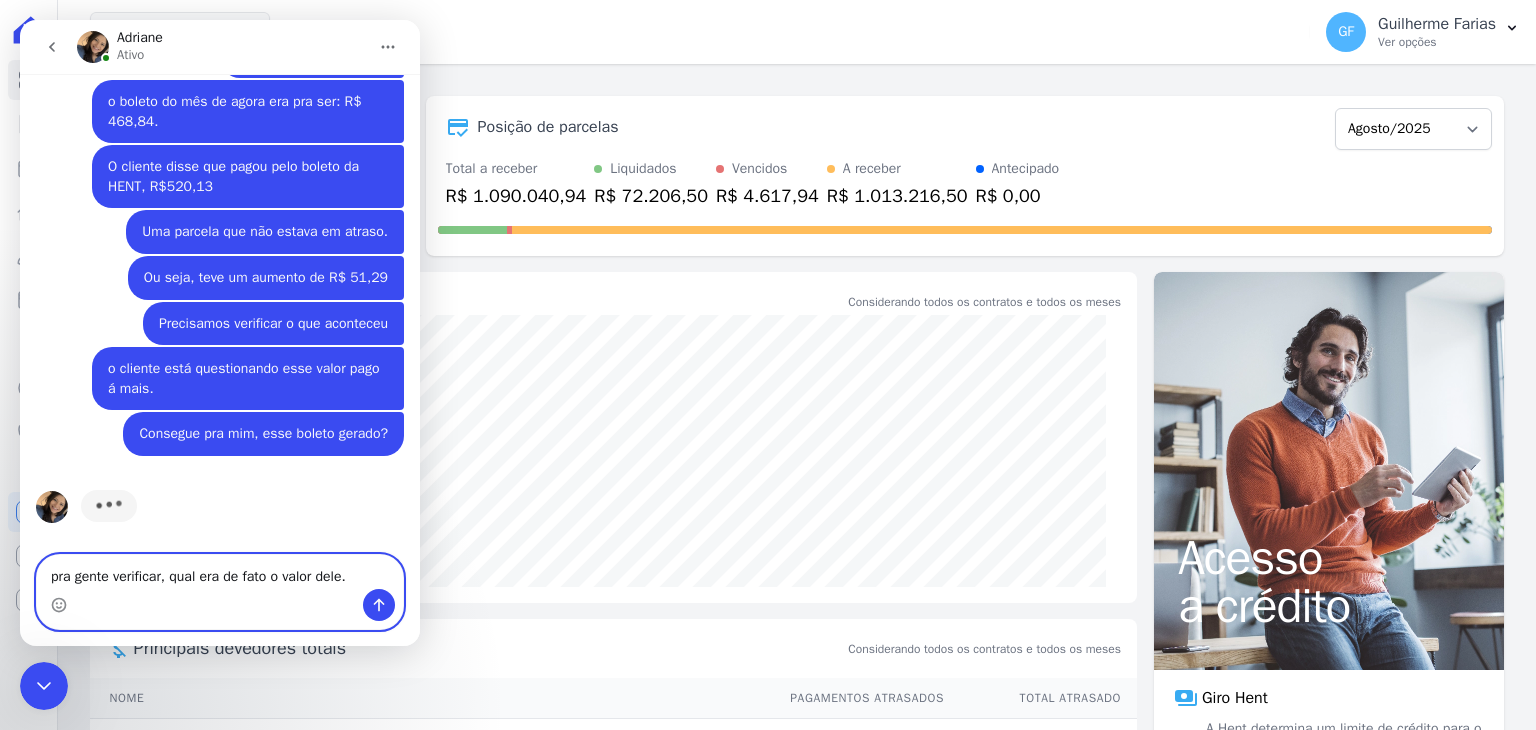 type on "pra gente verificar, qual era de fato o valor dele." 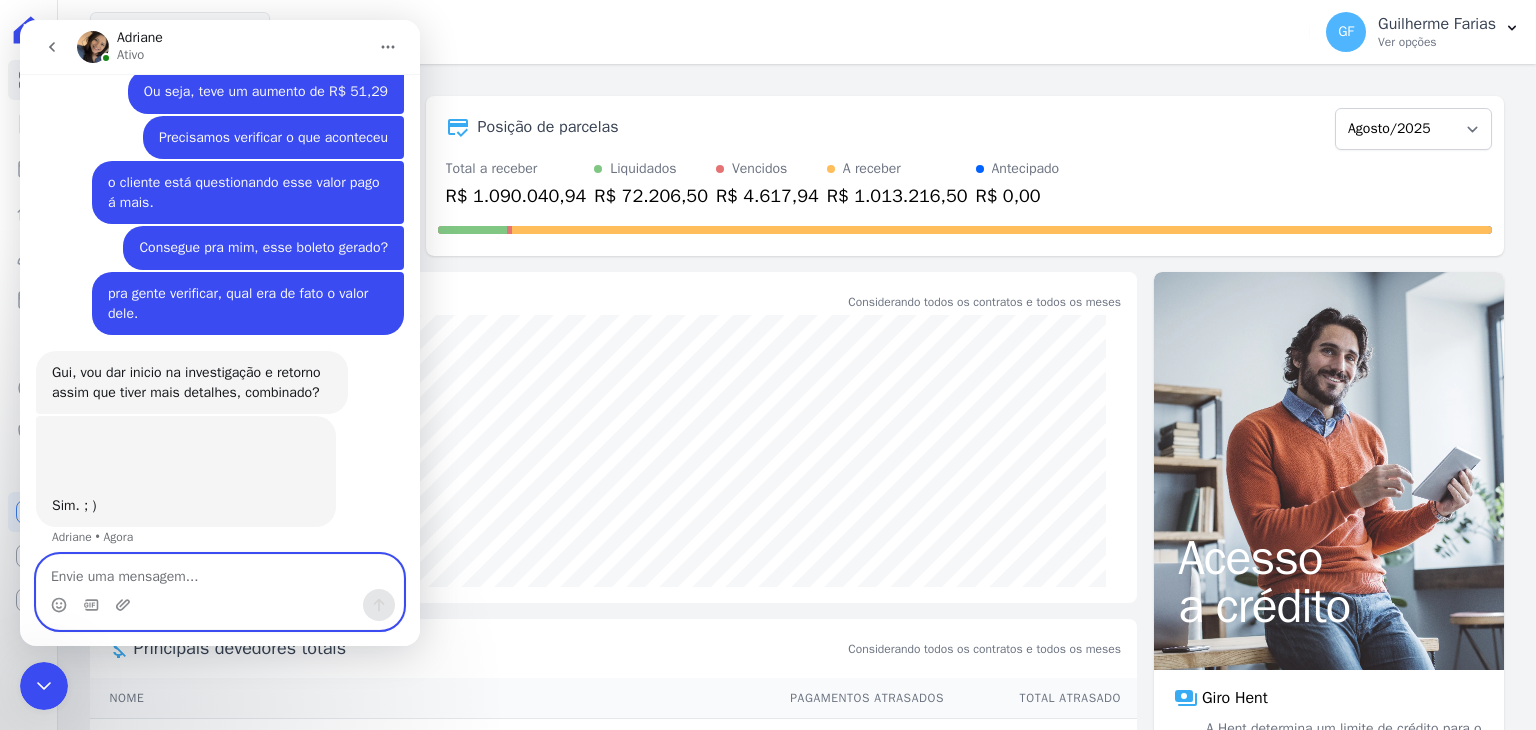 scroll, scrollTop: 16946, scrollLeft: 0, axis: vertical 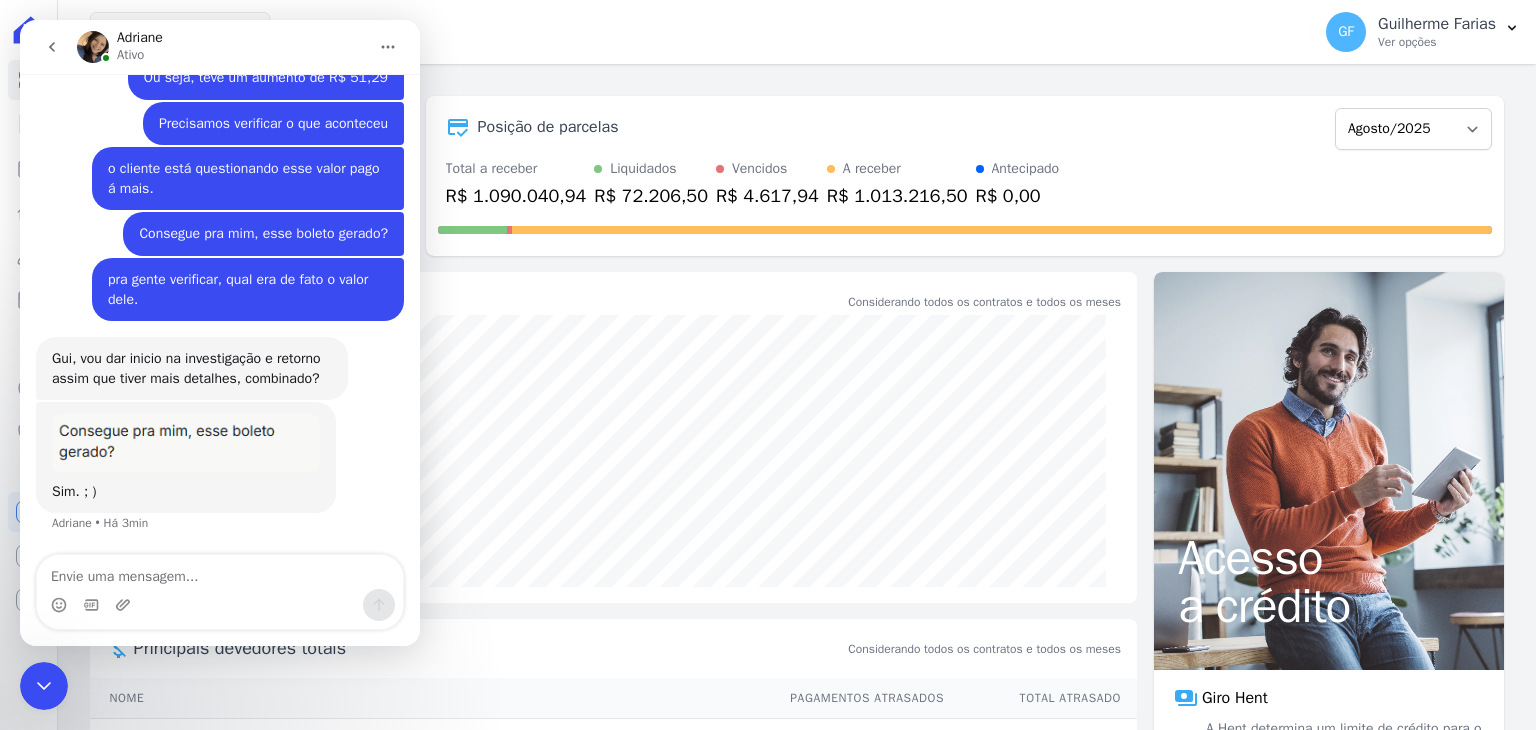 click at bounding box center [186, 442] 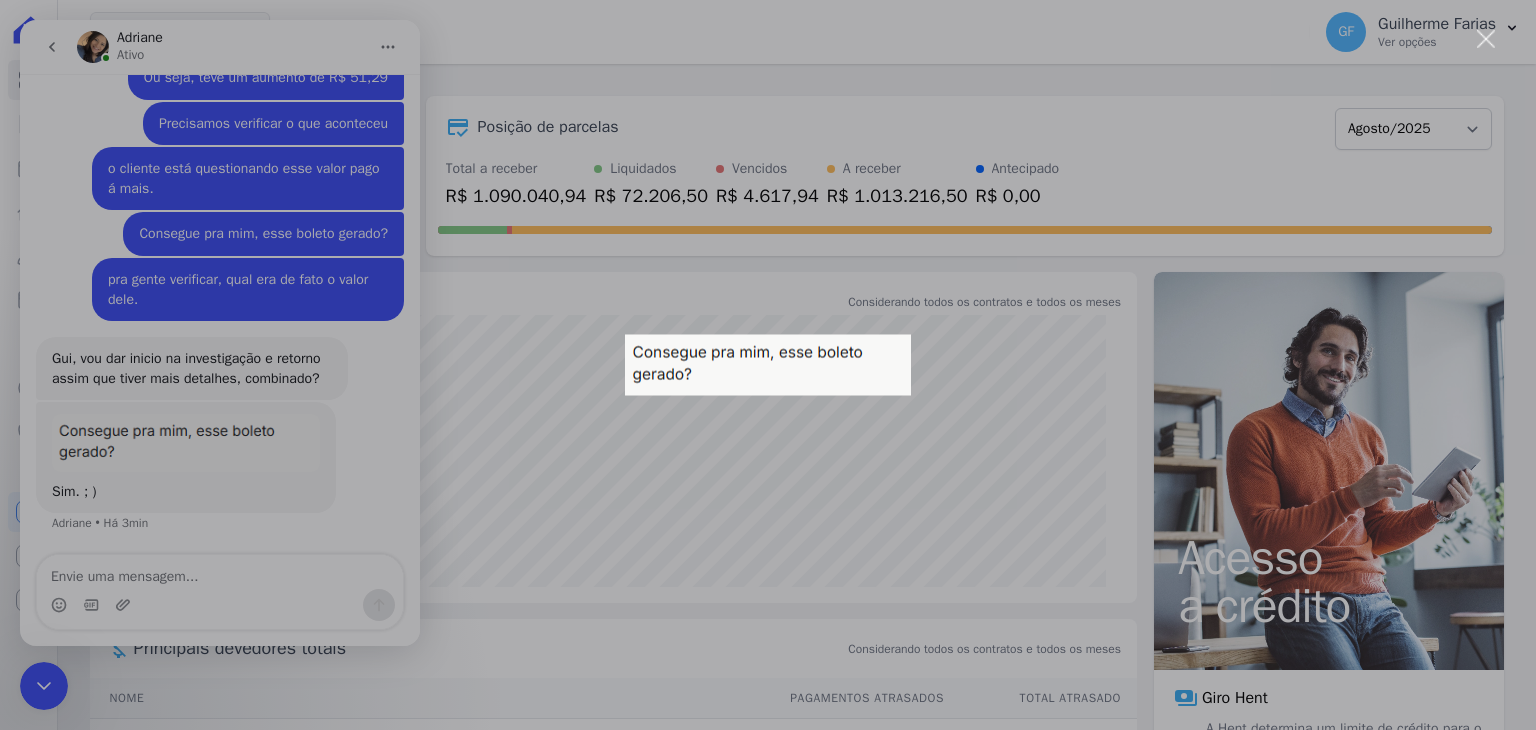 click at bounding box center (768, 365) 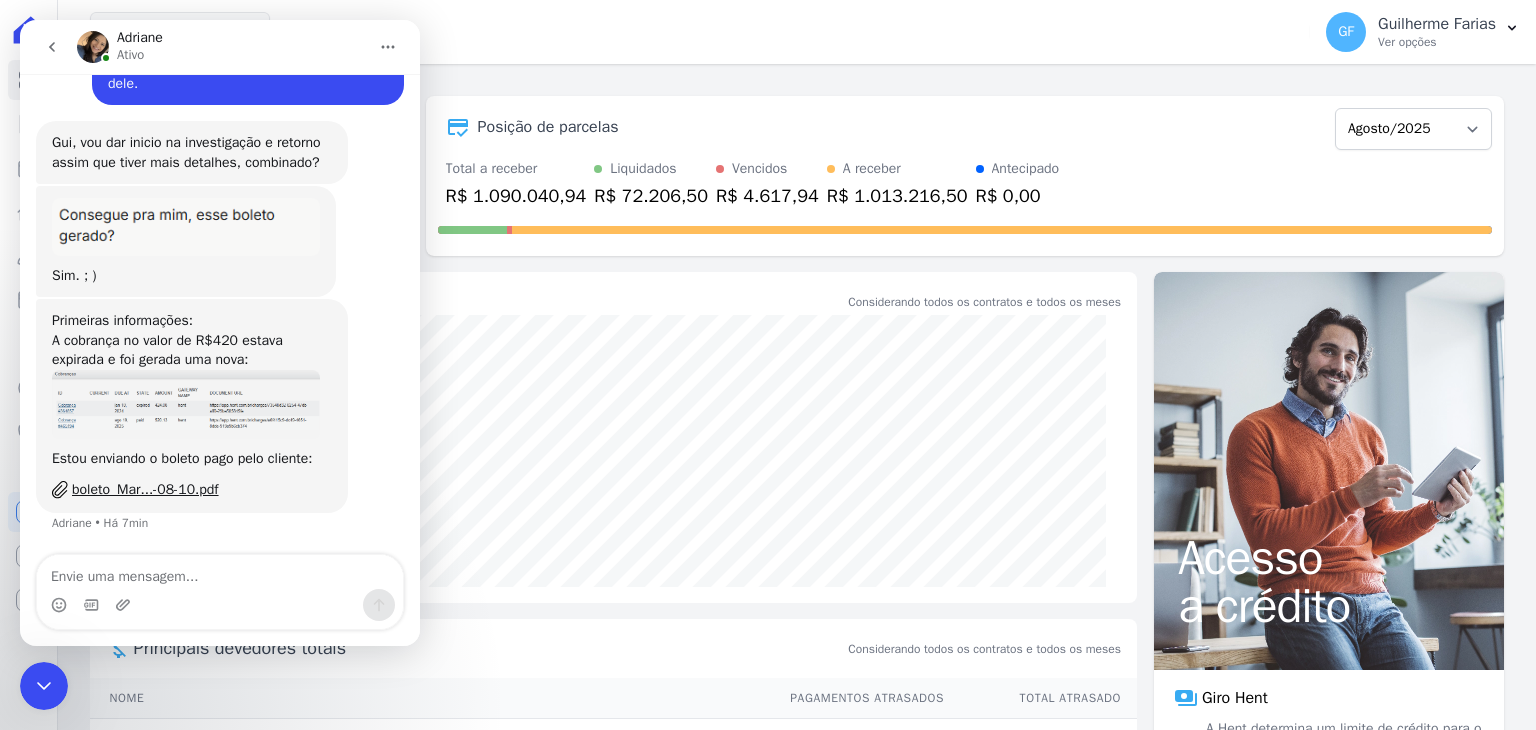 scroll, scrollTop: 17161, scrollLeft: 0, axis: vertical 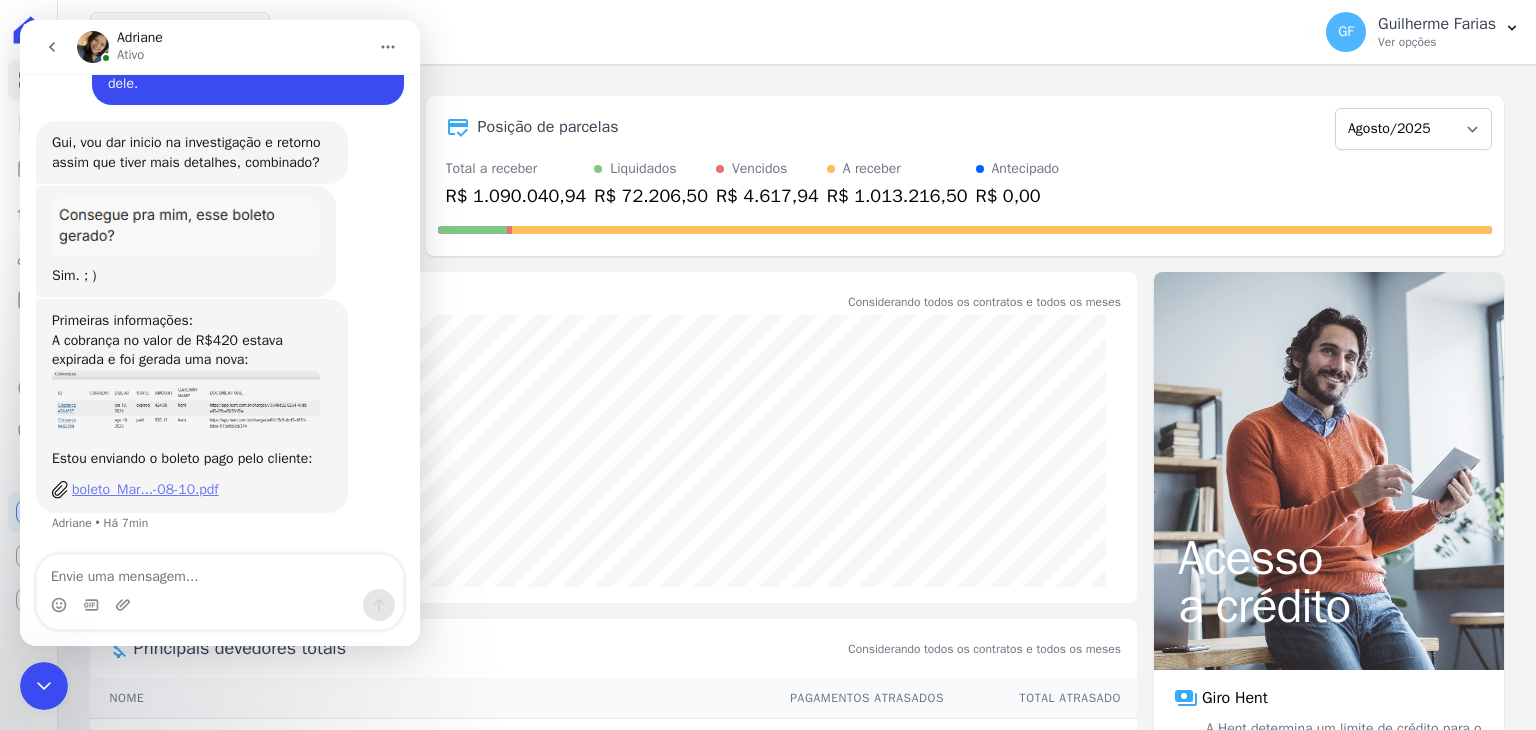 click on "boleto_Mar...-08-10.pdf" at bounding box center (145, 489) 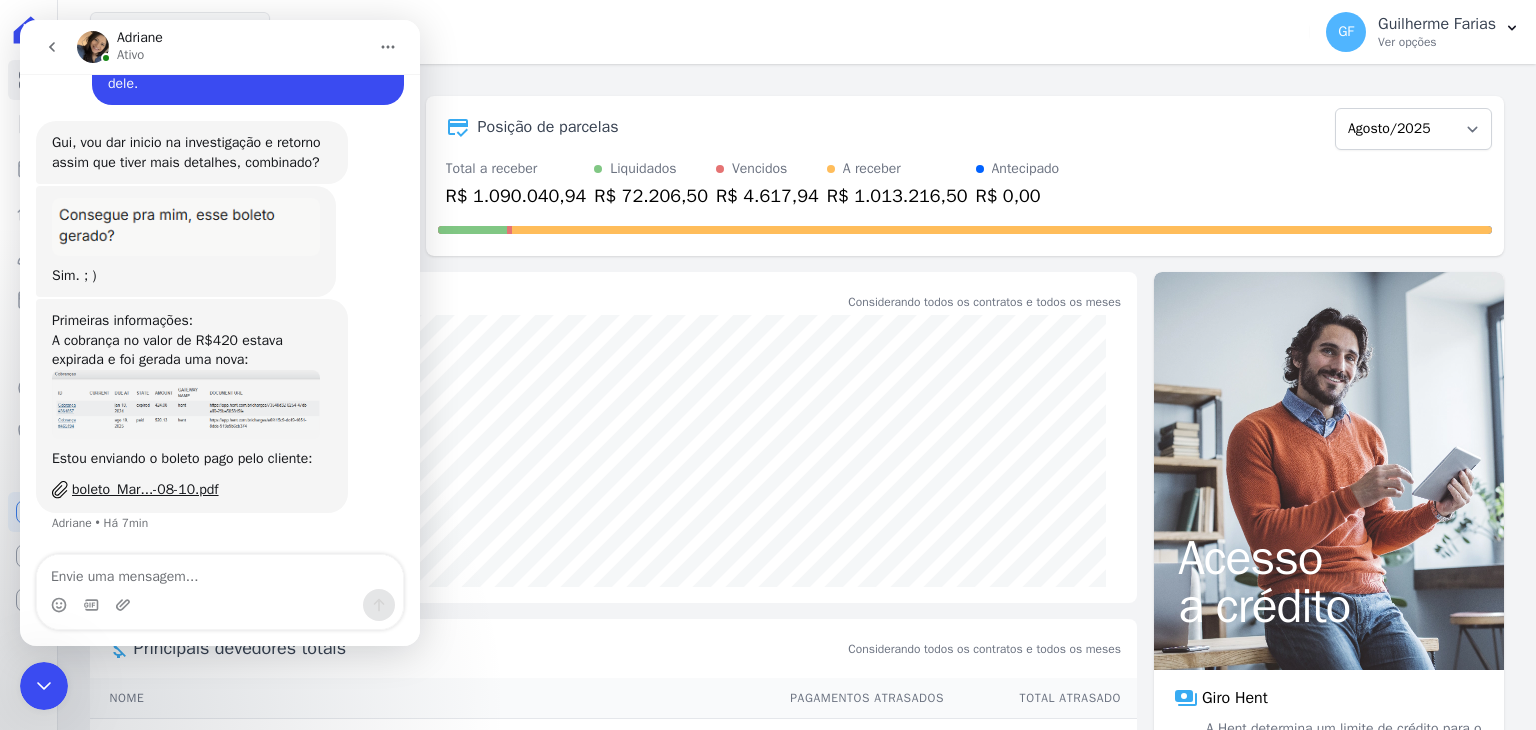 click on "Parque Candeias
Você possui apenas um empreendimento
Aplicar" at bounding box center [696, 32] 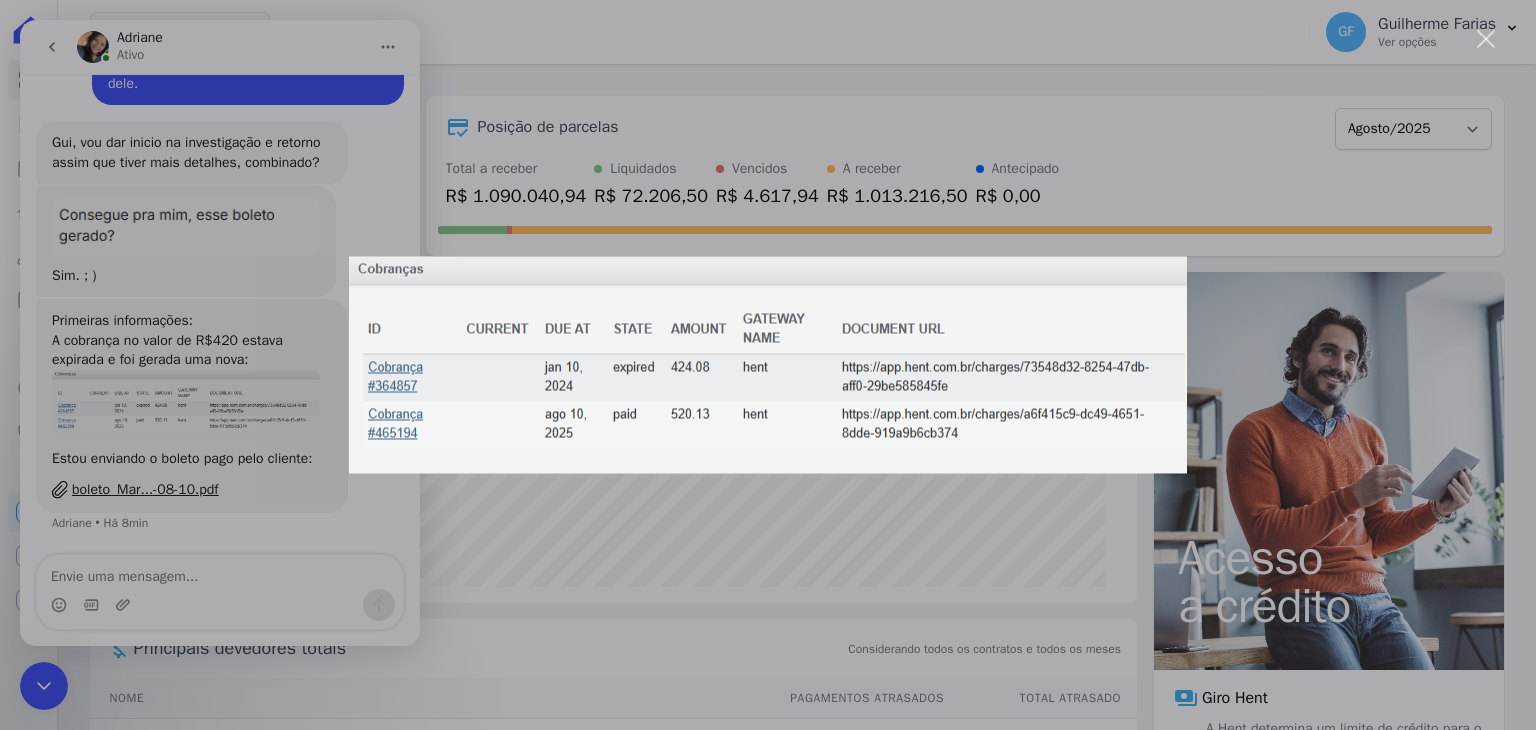 scroll, scrollTop: 0, scrollLeft: 0, axis: both 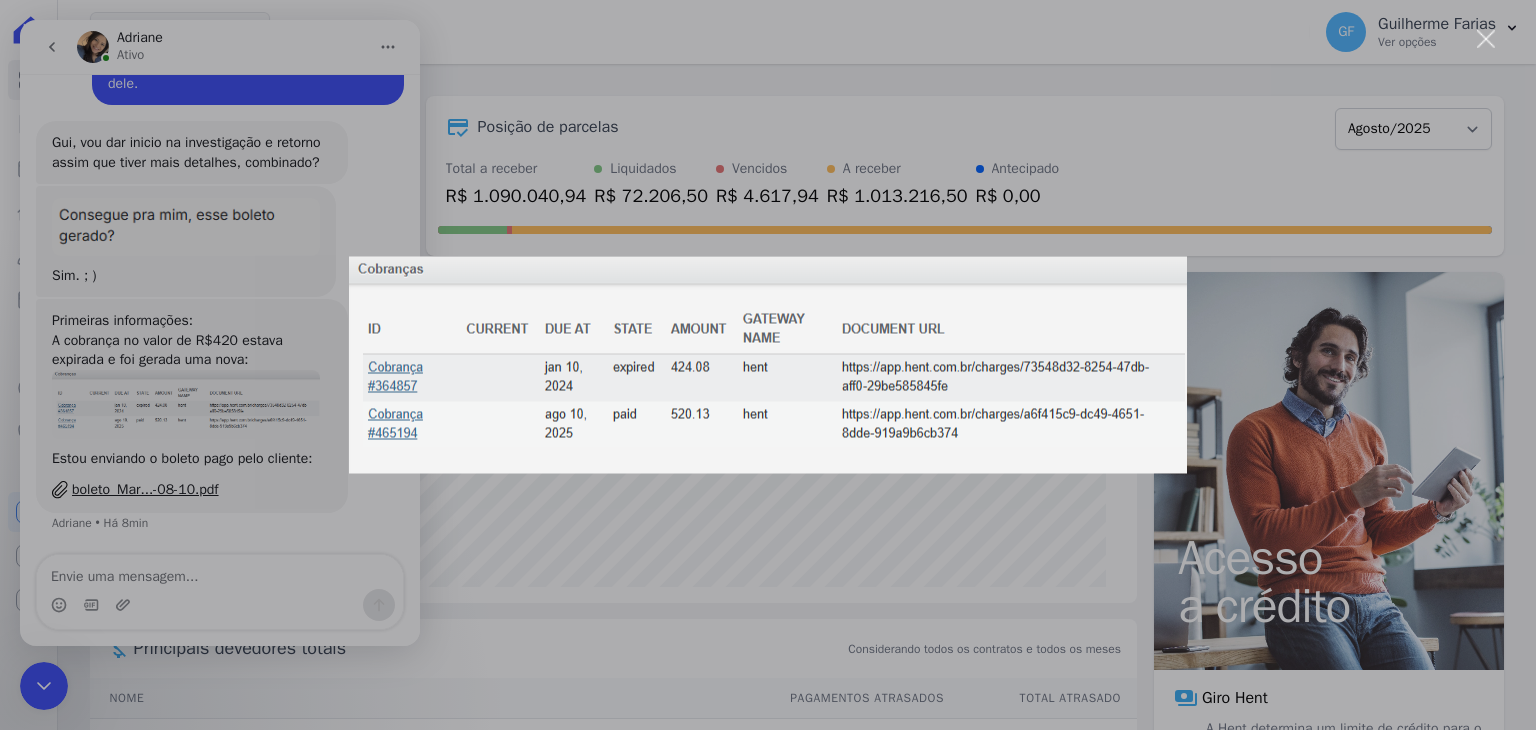 click at bounding box center [768, 365] 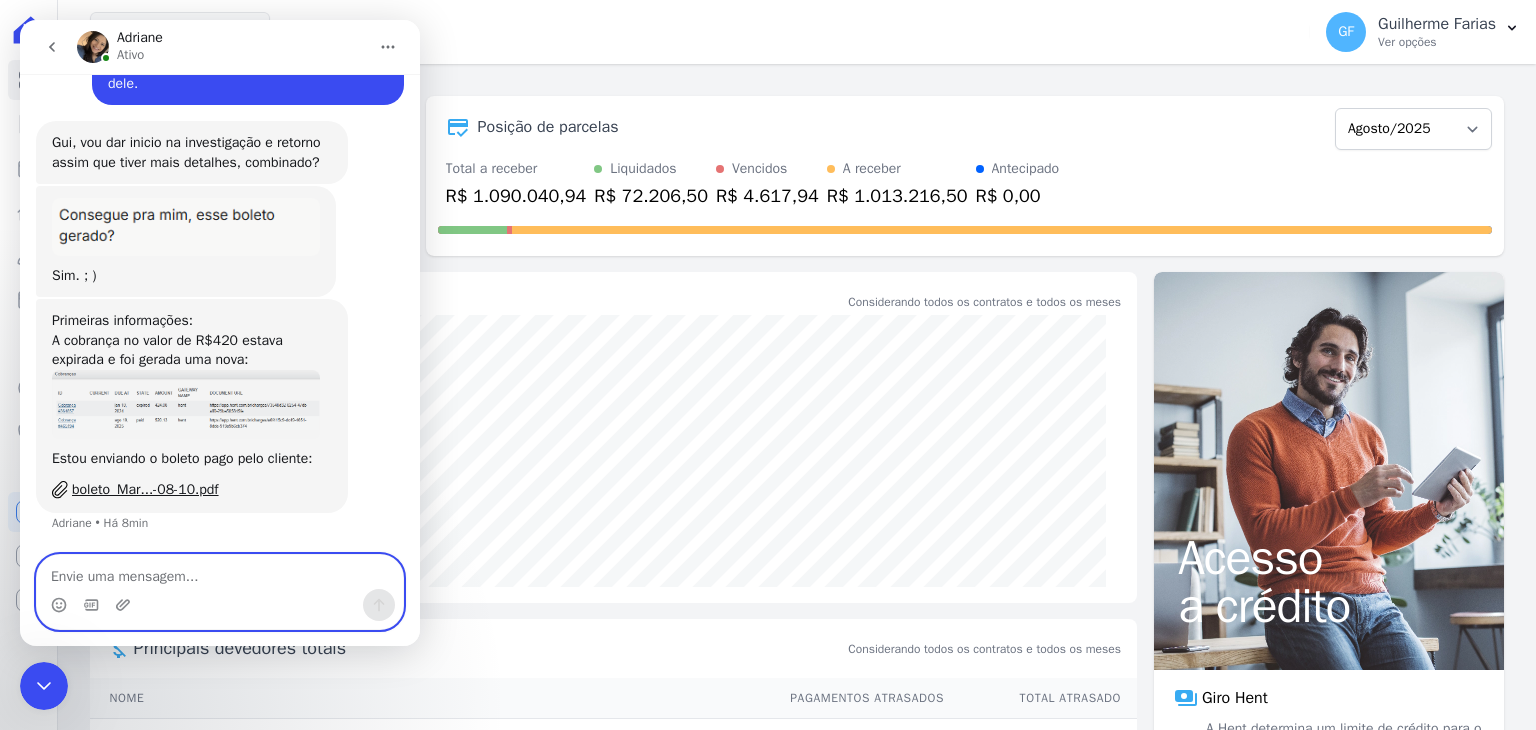 click at bounding box center (220, 572) 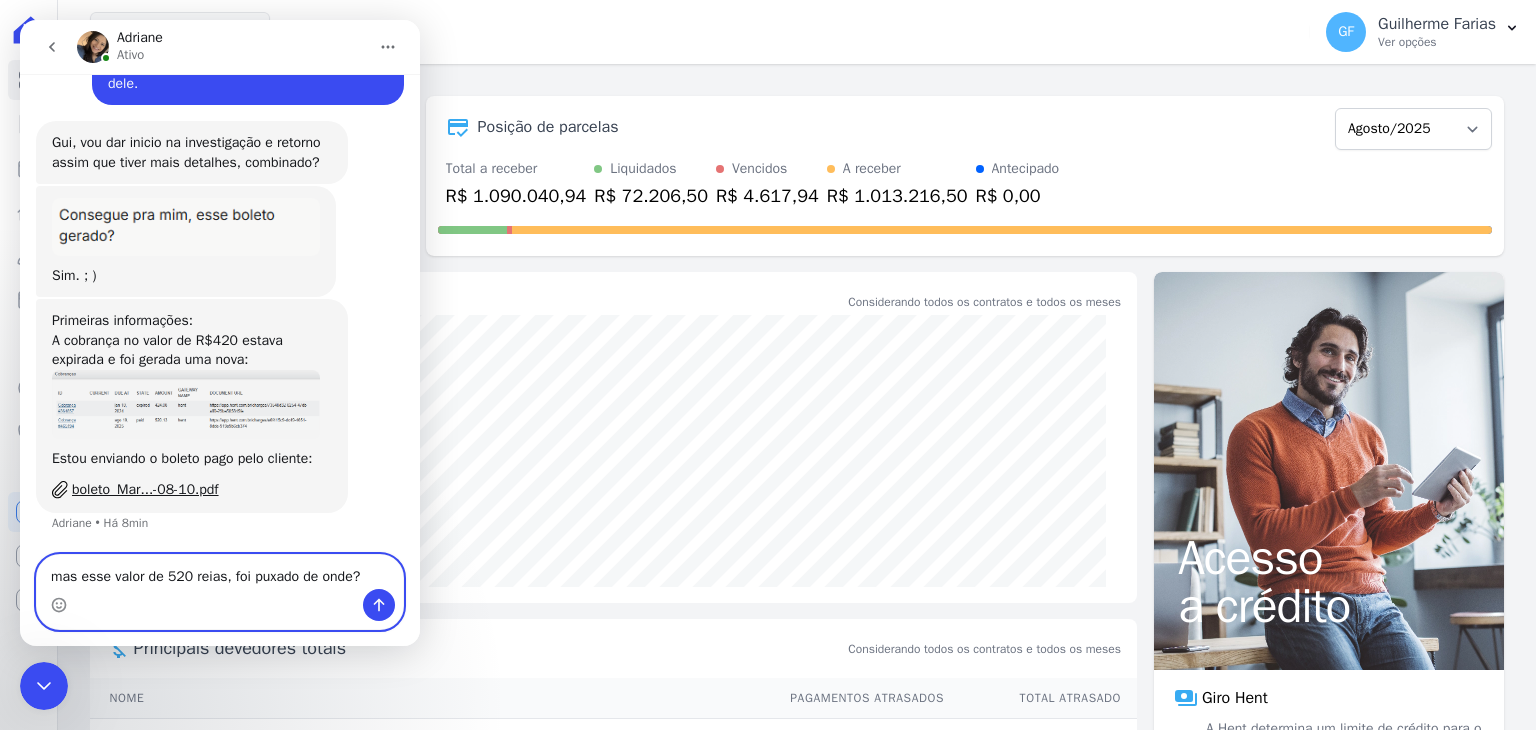 type on "mas esse valor de 520 reias, foi puxado de onde?" 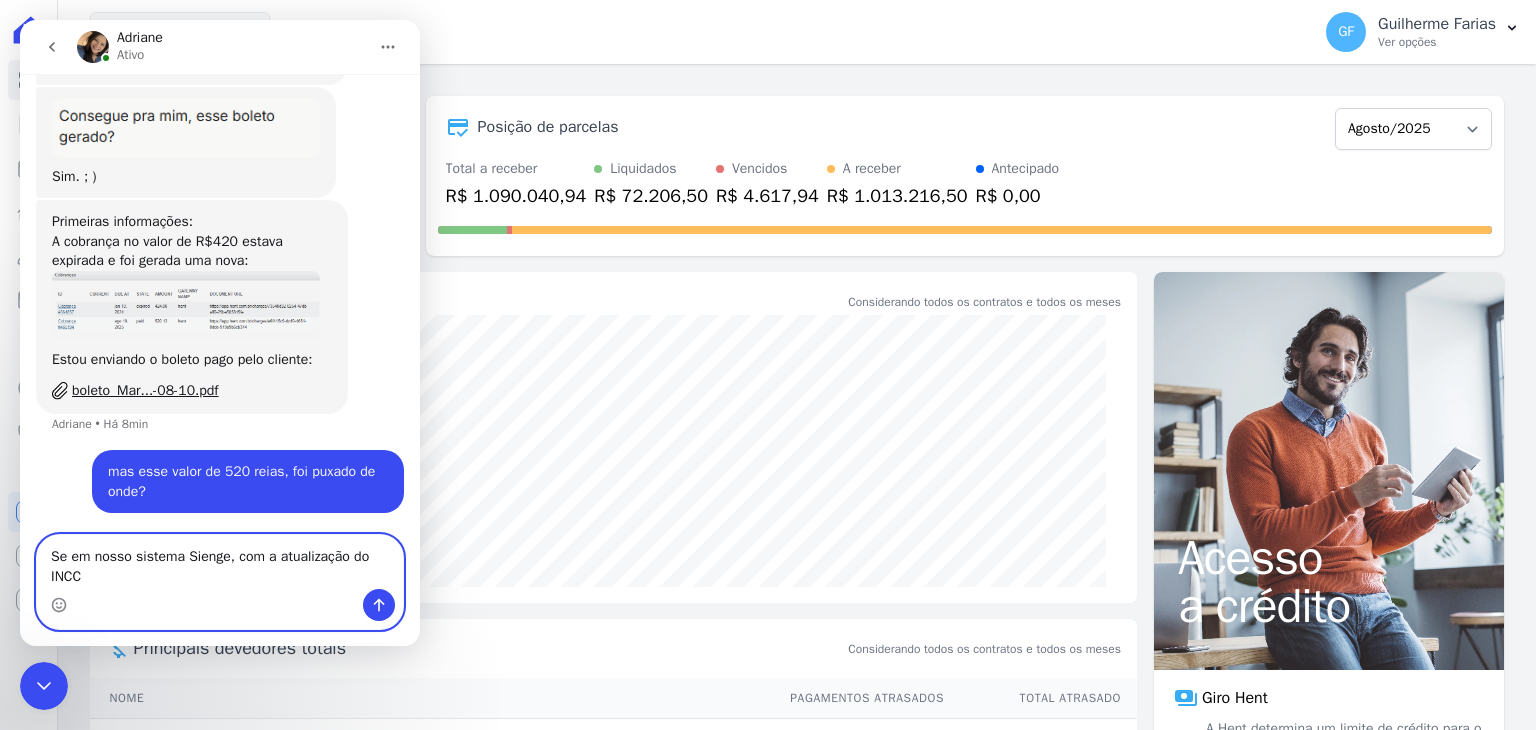 scroll, scrollTop: 17261, scrollLeft: 0, axis: vertical 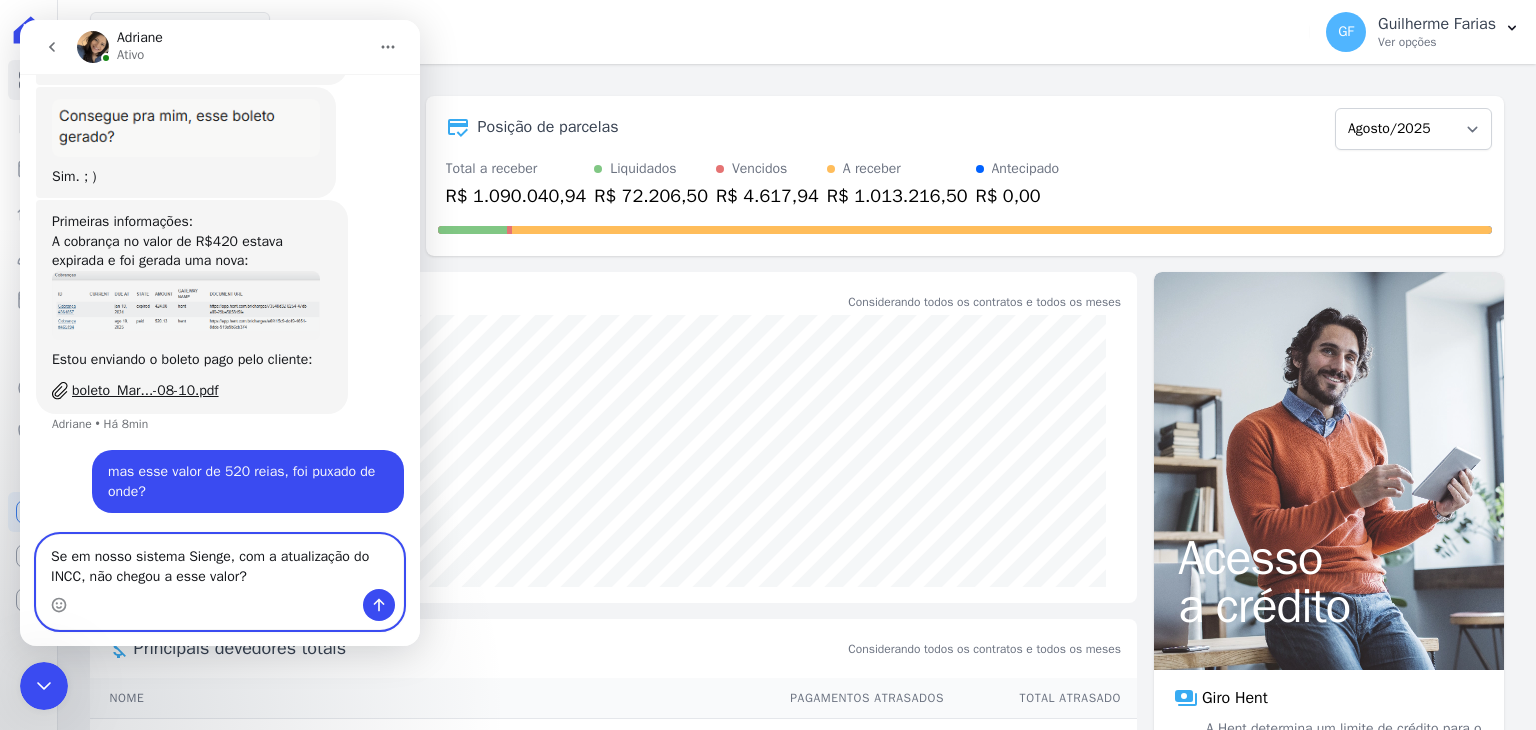 type on "Se em nosso sistema Sienge, com a atualização do INCC, não chegou a esse valor?" 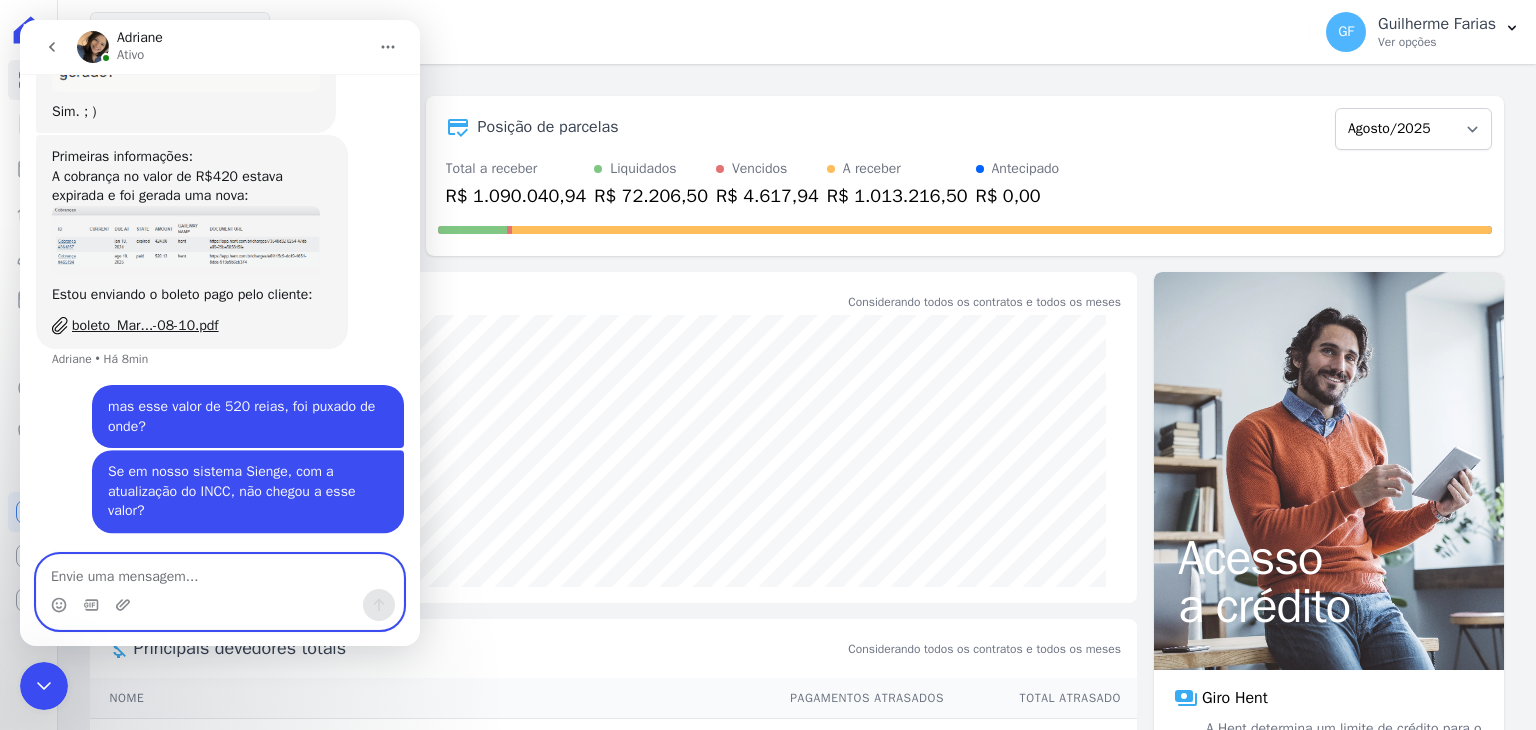 scroll, scrollTop: 17326, scrollLeft: 0, axis: vertical 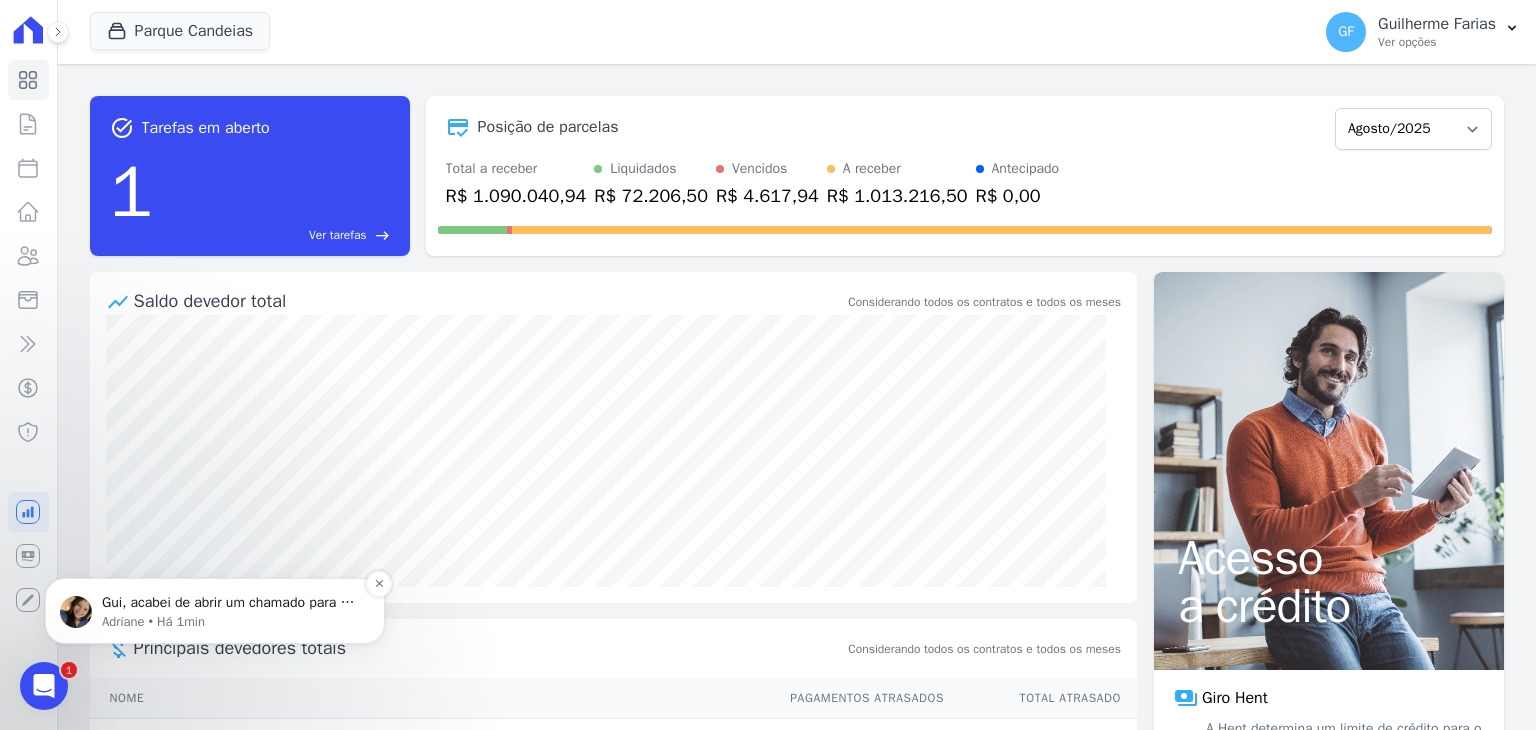 click on "Adriane • Há 1min" at bounding box center [231, 622] 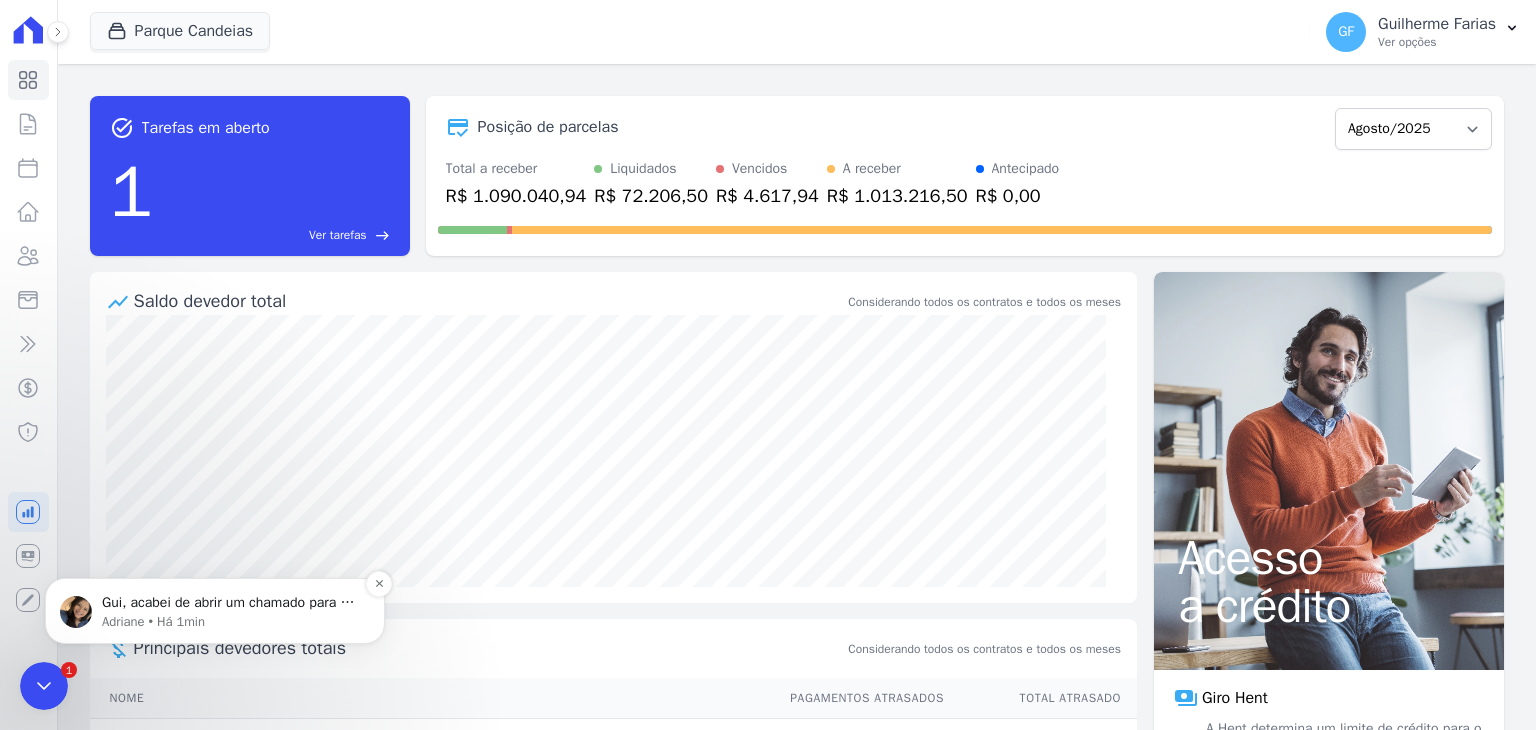 scroll, scrollTop: 0, scrollLeft: 0, axis: both 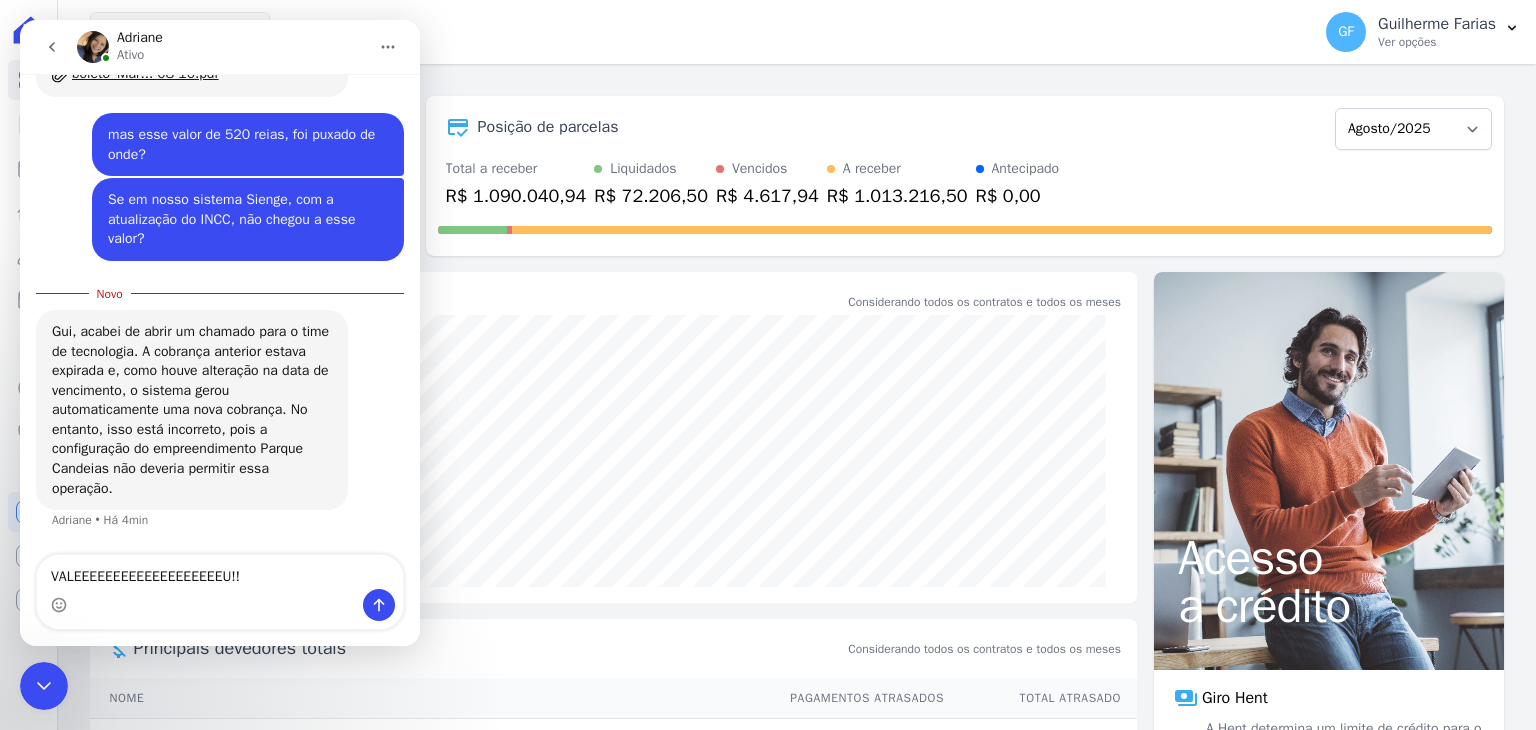 type on "VALEEEEEEEEEEEEEEEEEEEU!!!" 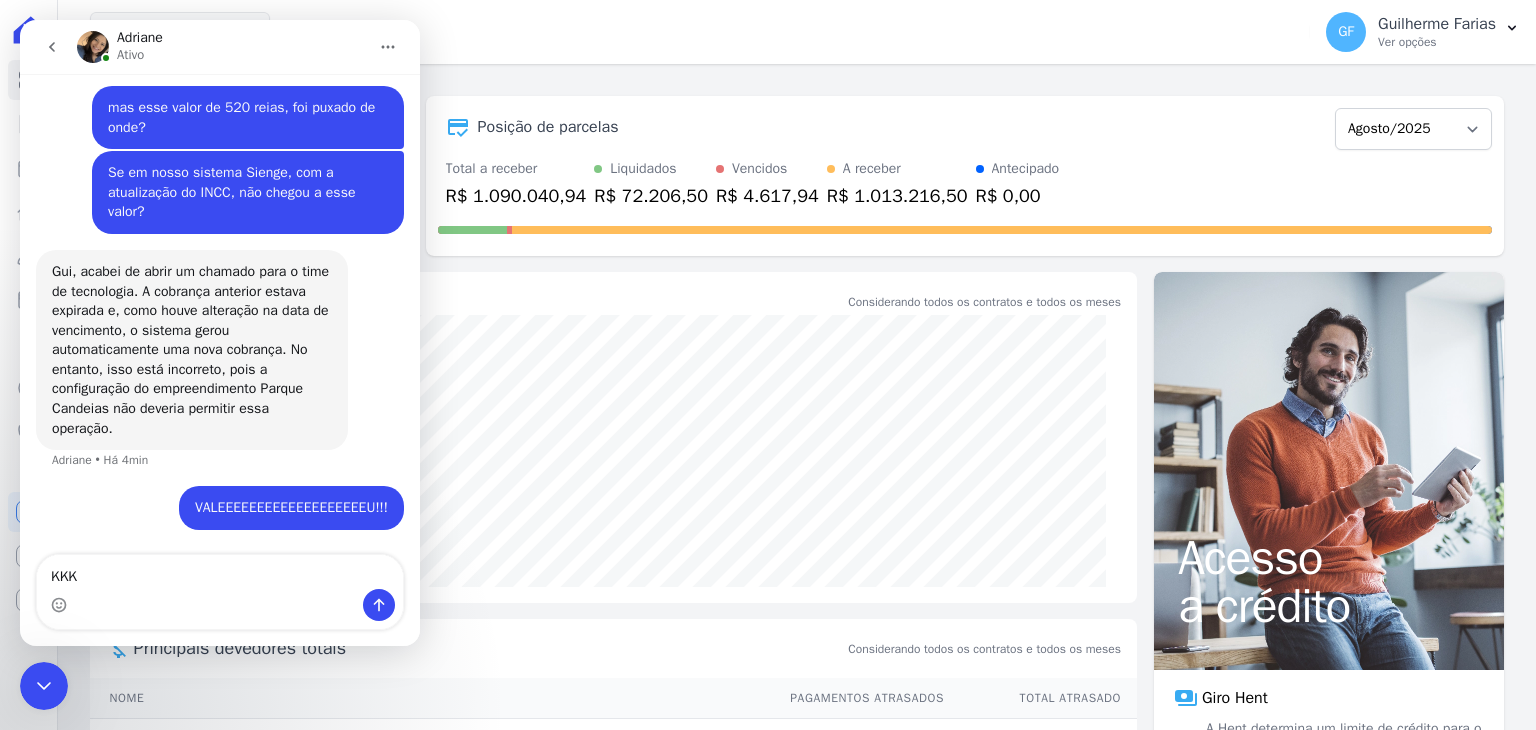 type on "KKKK" 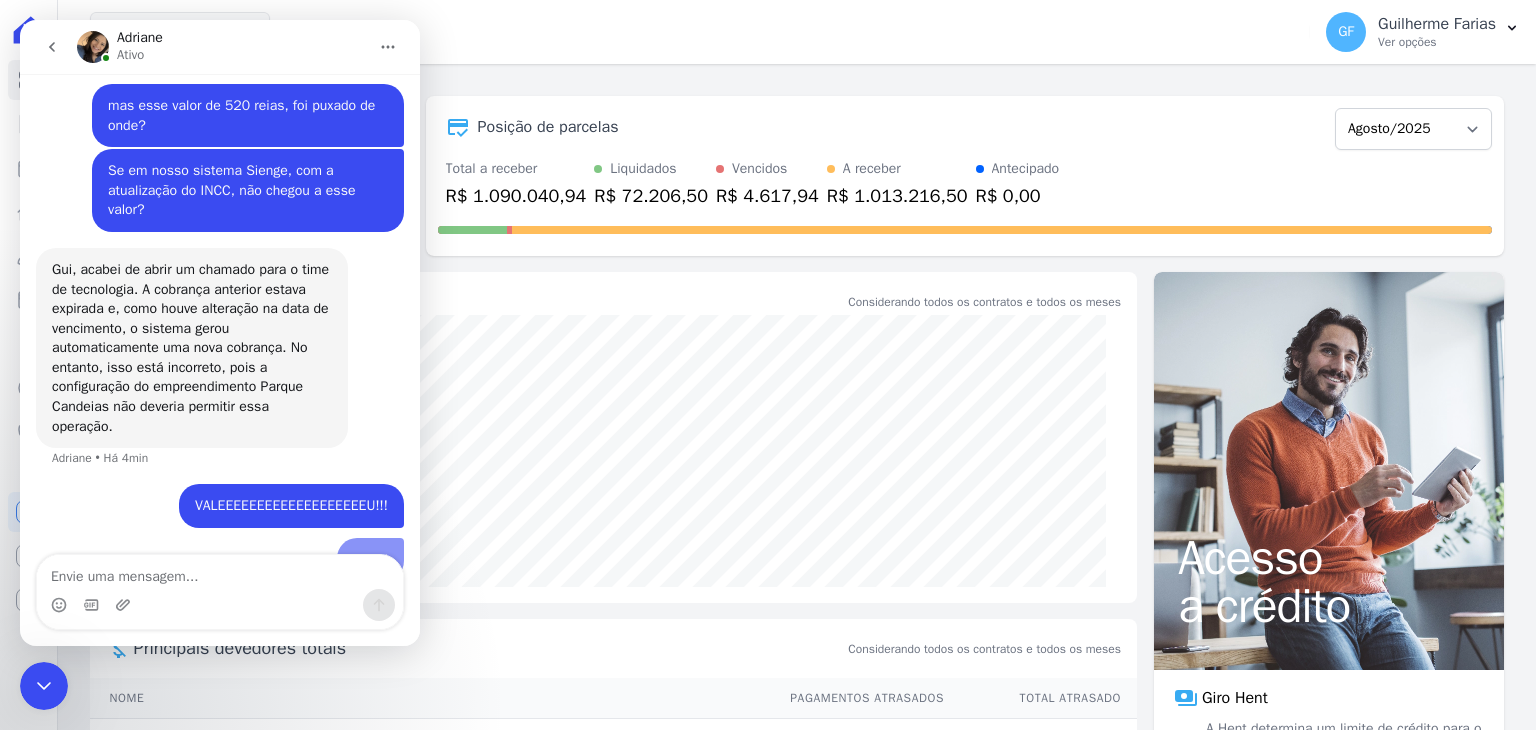 scroll, scrollTop: 17628, scrollLeft: 0, axis: vertical 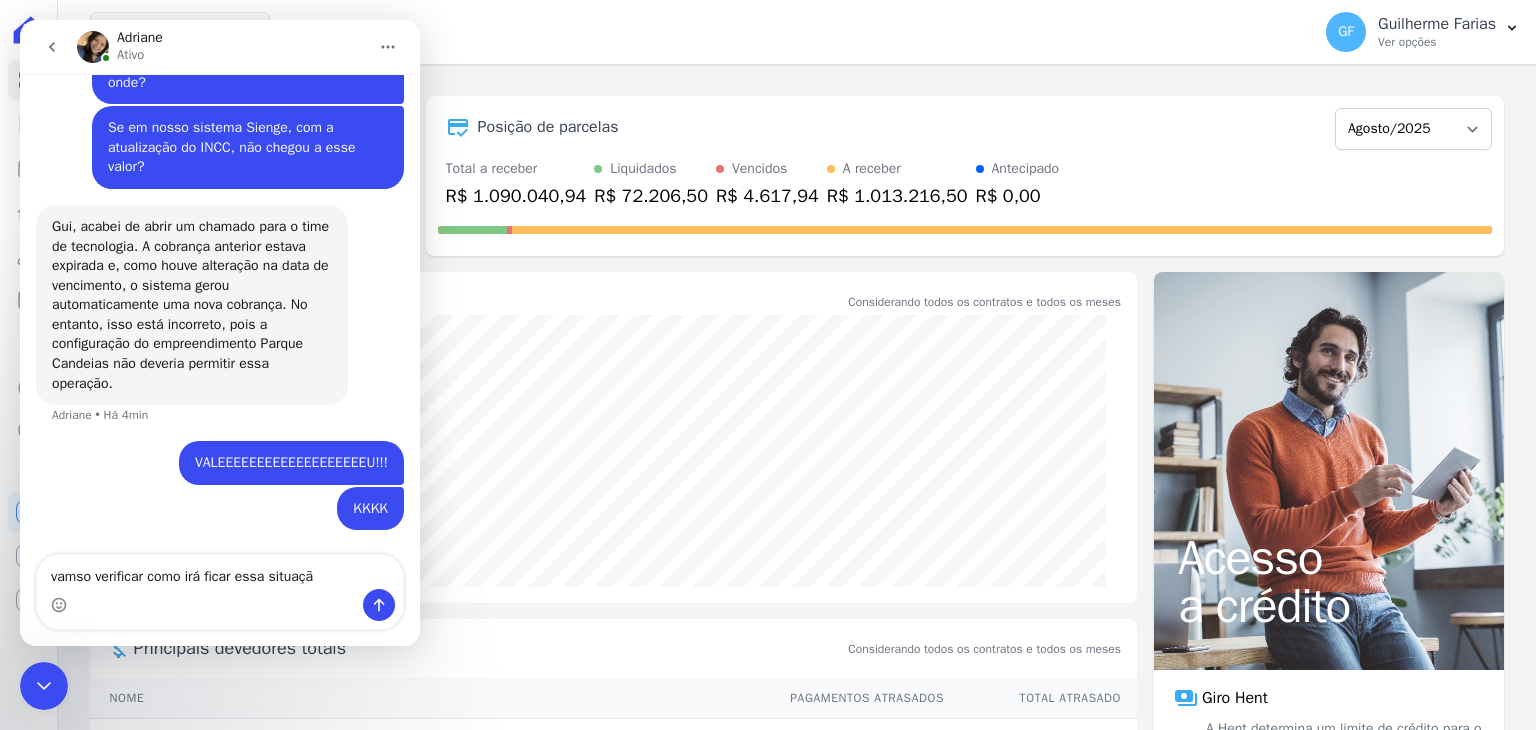 type on "vamso verificar como irá ficar essa situação" 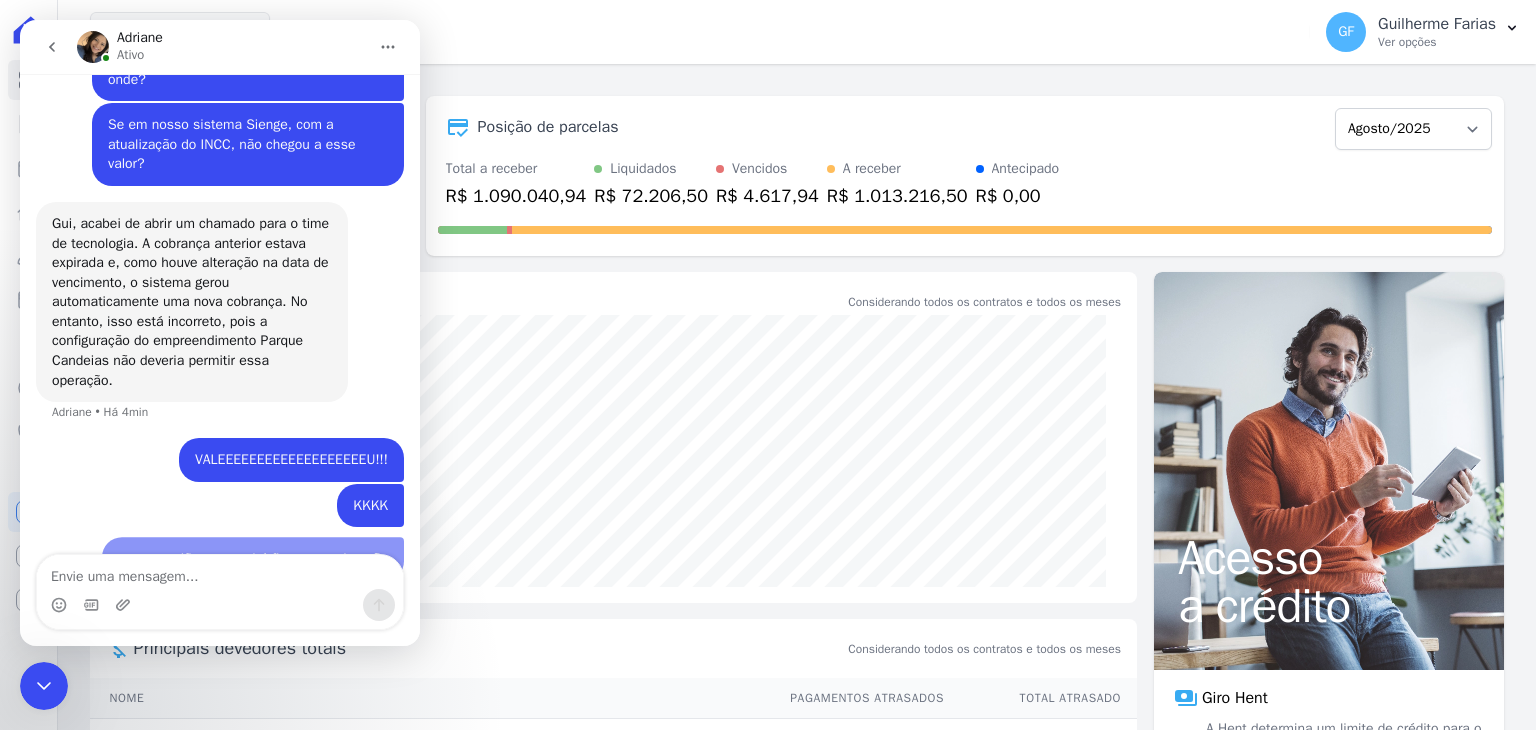 scroll, scrollTop: 17673, scrollLeft: 0, axis: vertical 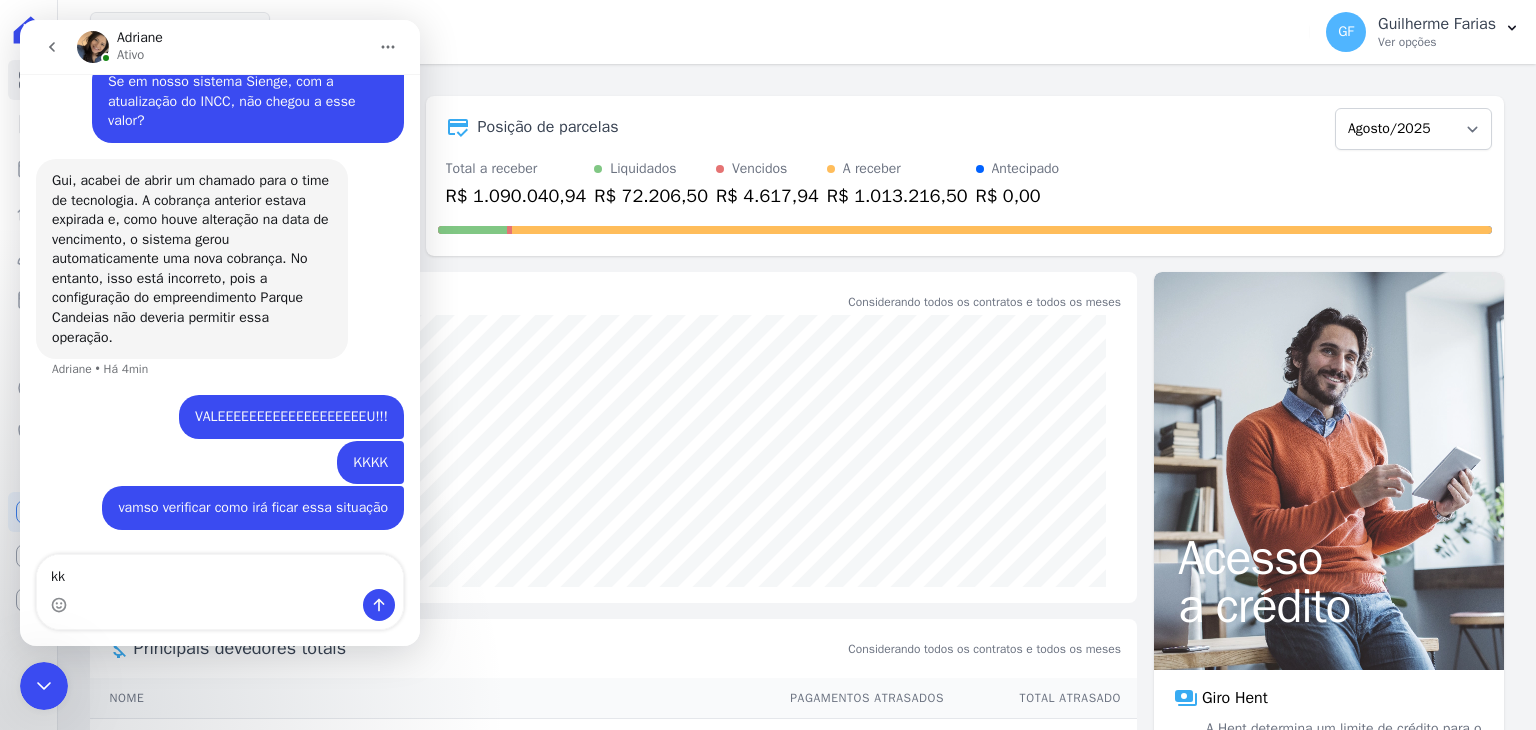 type on "kkk" 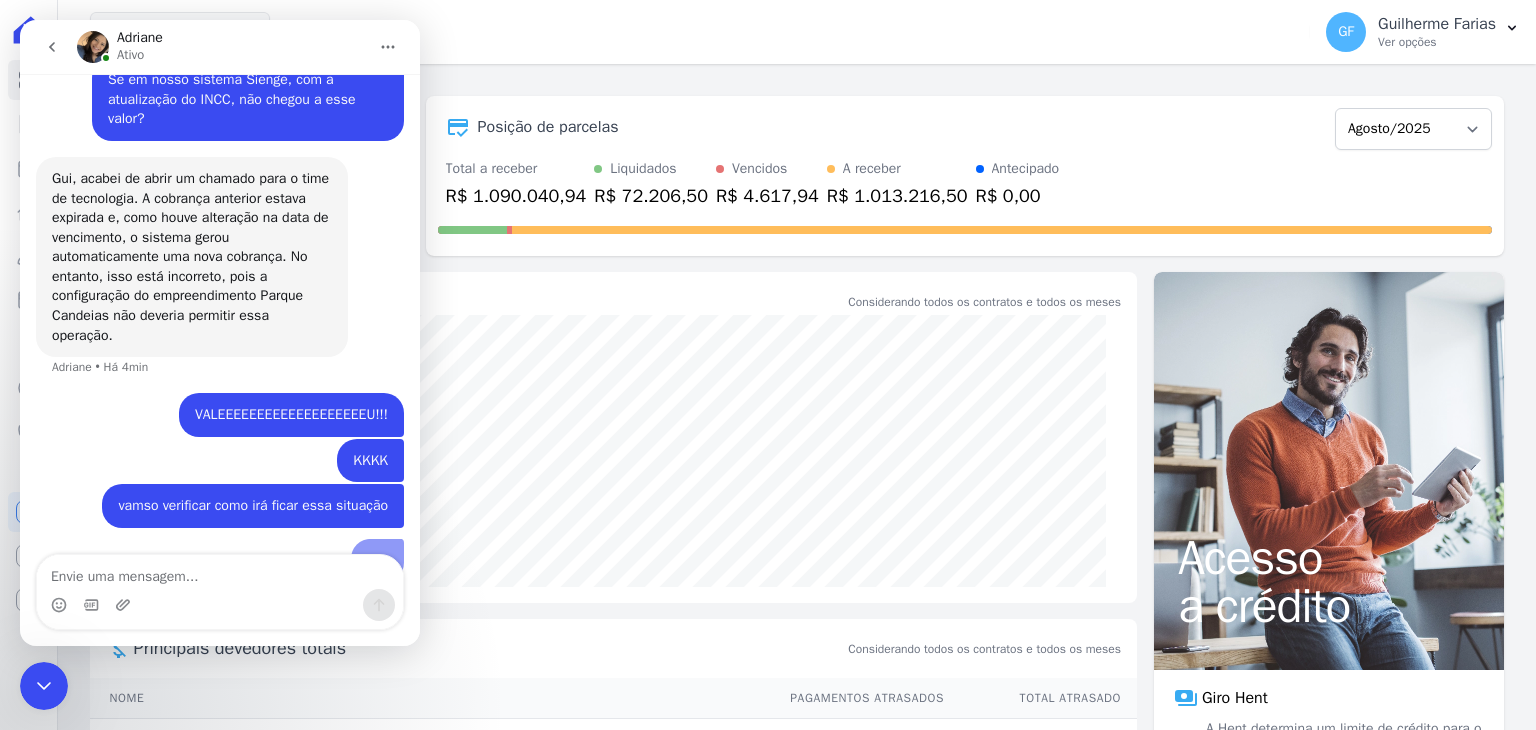 scroll, scrollTop: 17719, scrollLeft: 0, axis: vertical 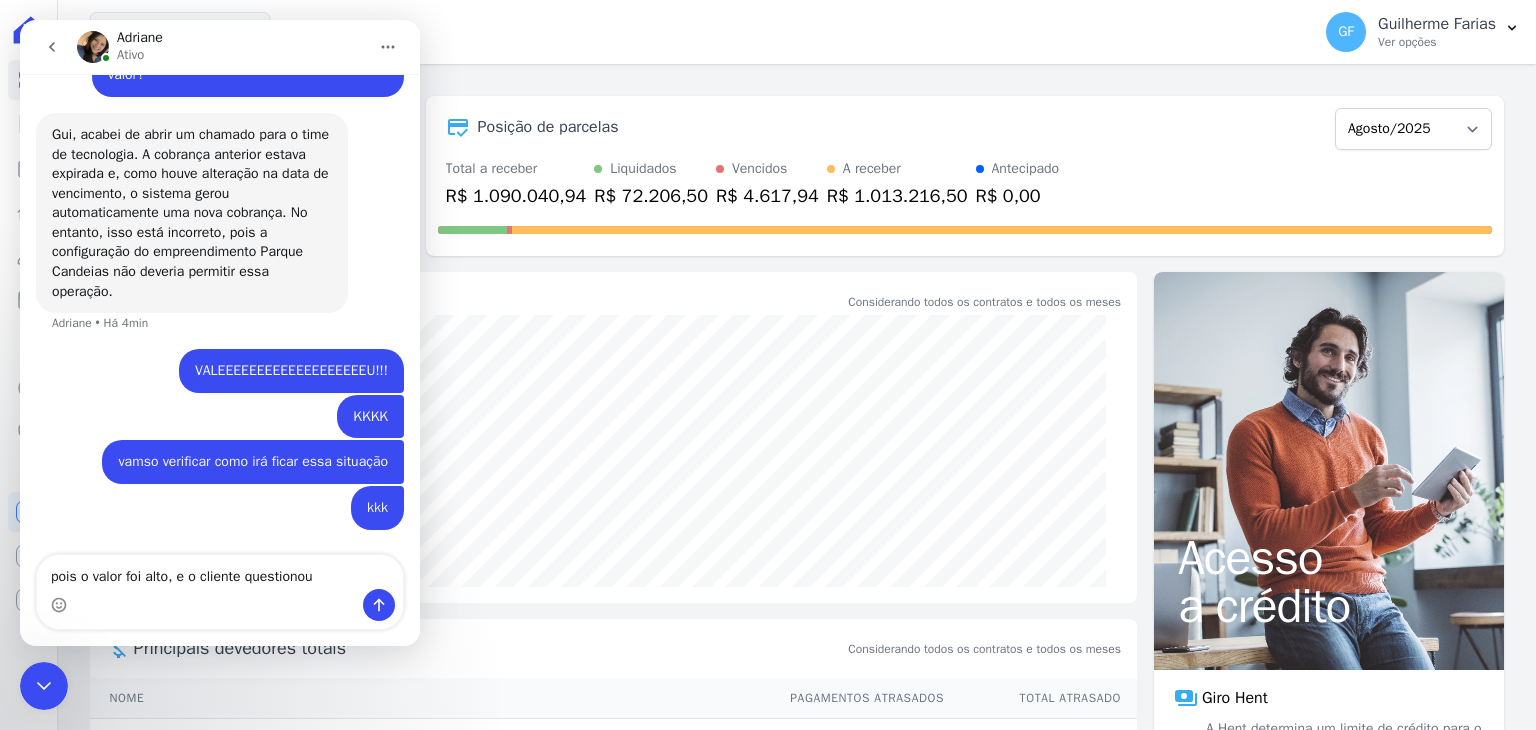 type on "pois o valor foi alto, e o cliente questionou" 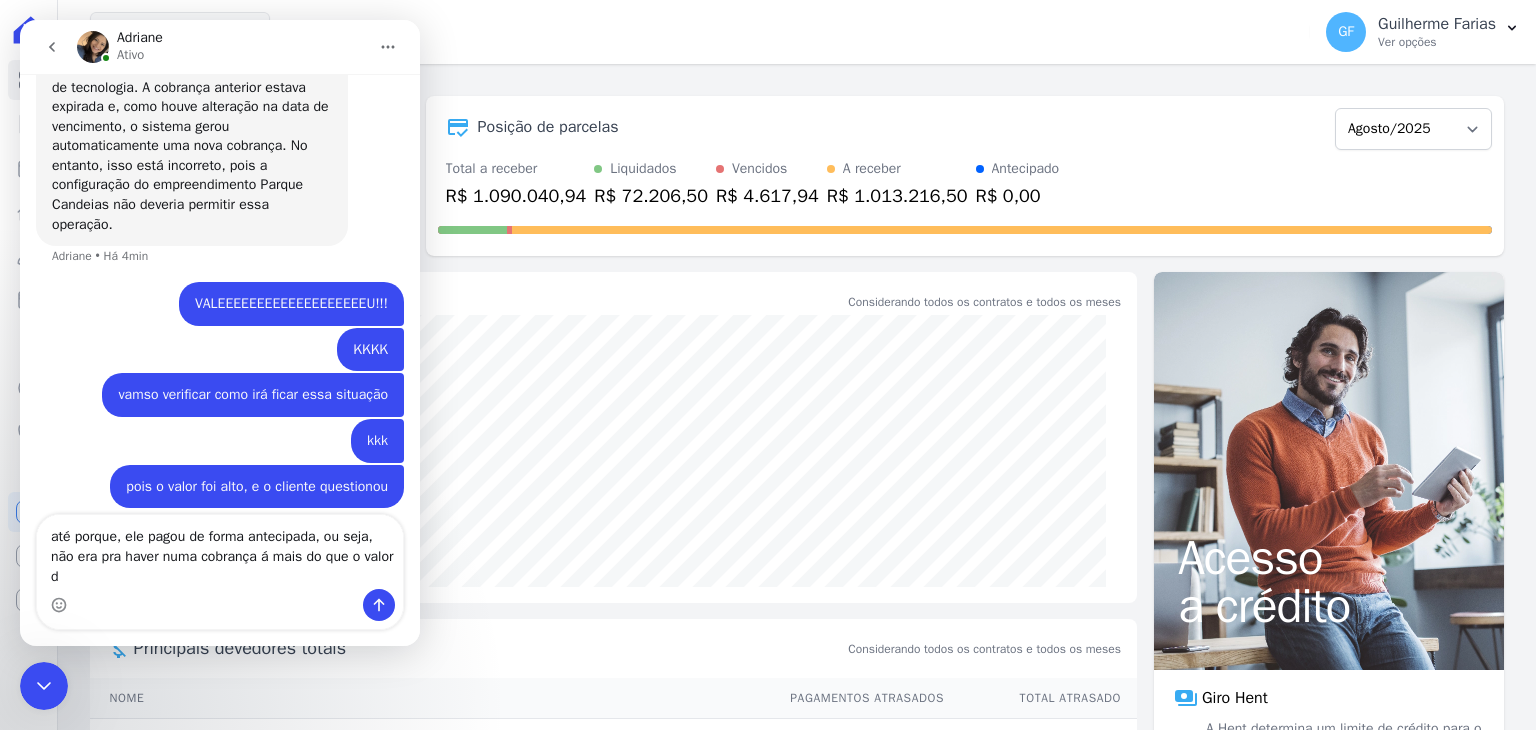 scroll, scrollTop: 17804, scrollLeft: 0, axis: vertical 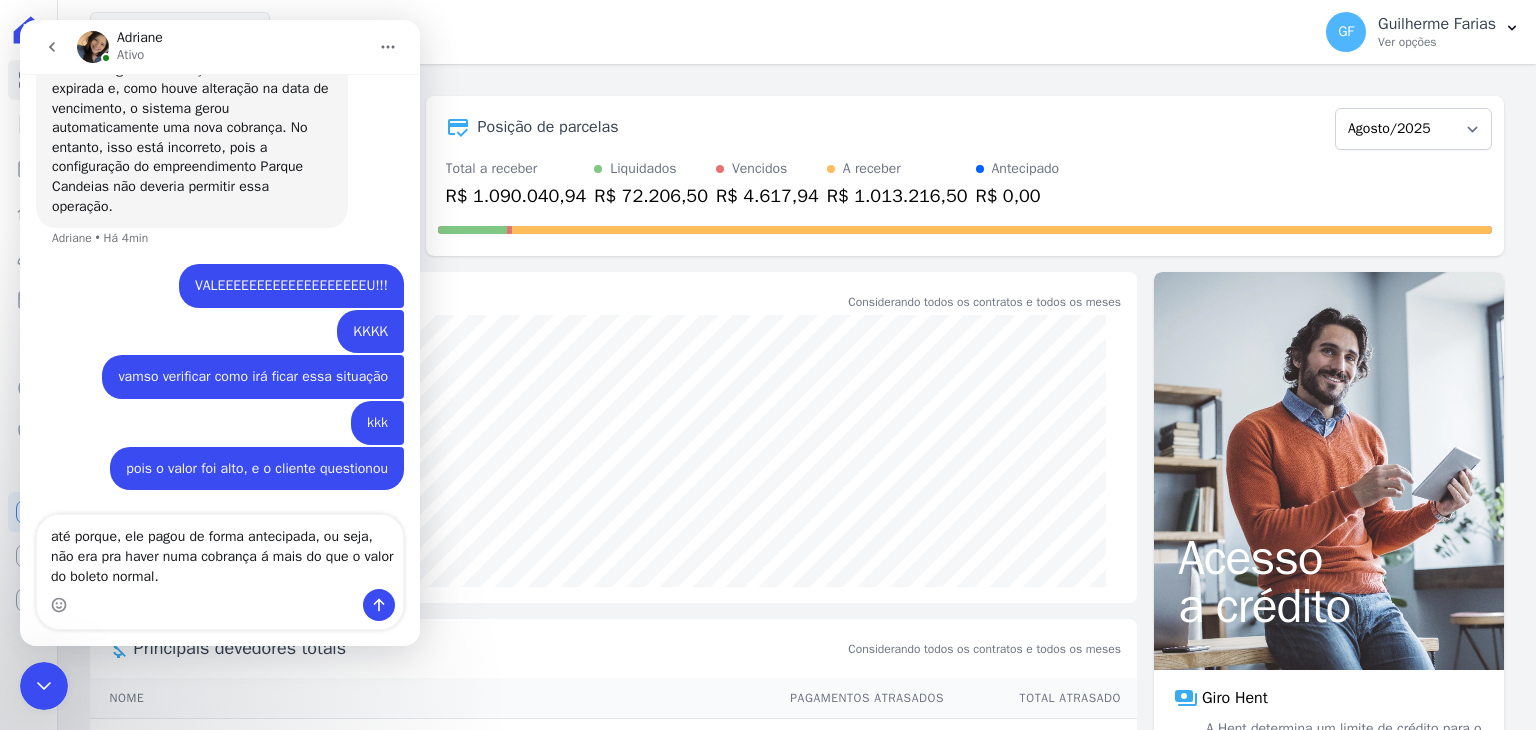 type on "até porque, ele pagou de forma antecipada, ou seja, não era pra haver numa cobrança á mais do que o valor do boleto normal." 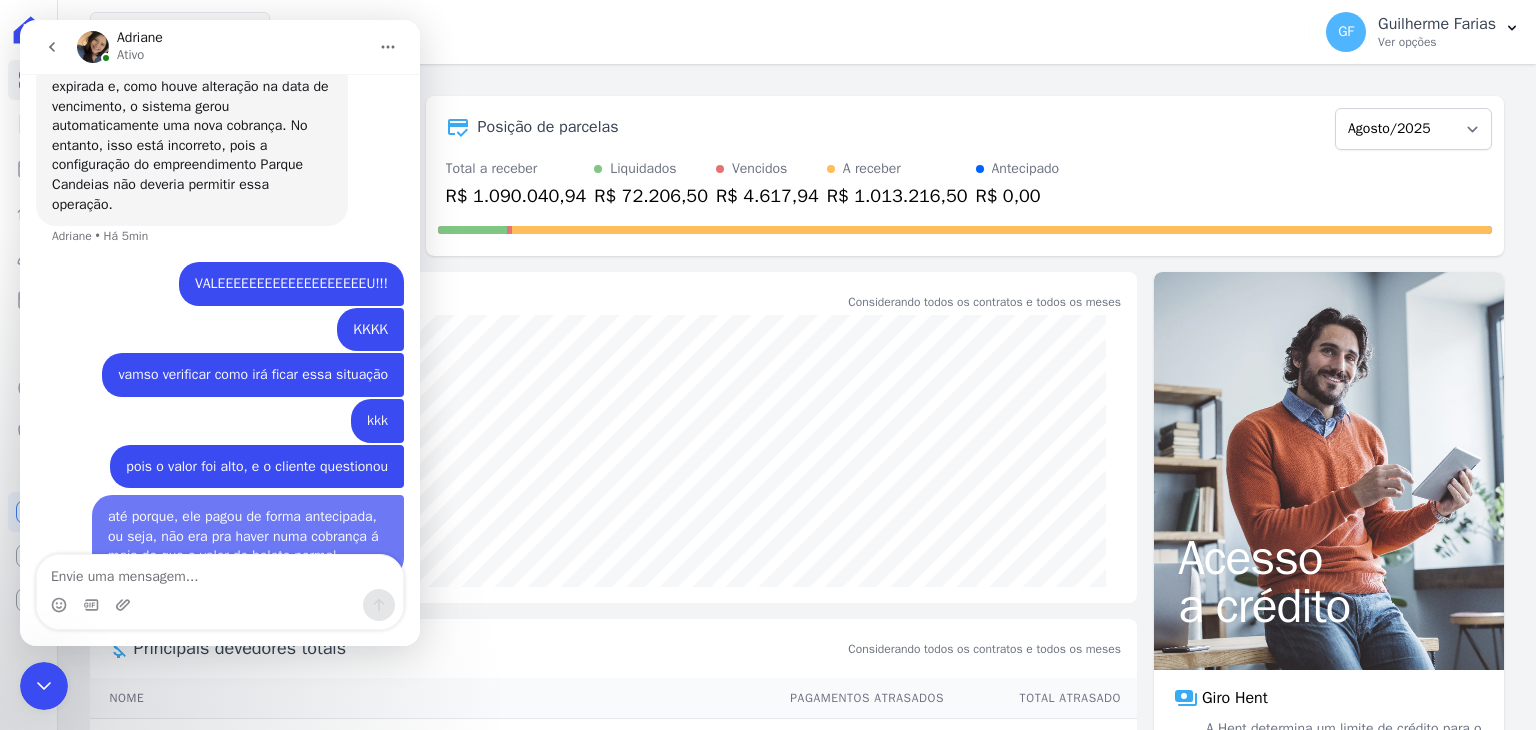 scroll, scrollTop: 17849, scrollLeft: 0, axis: vertical 